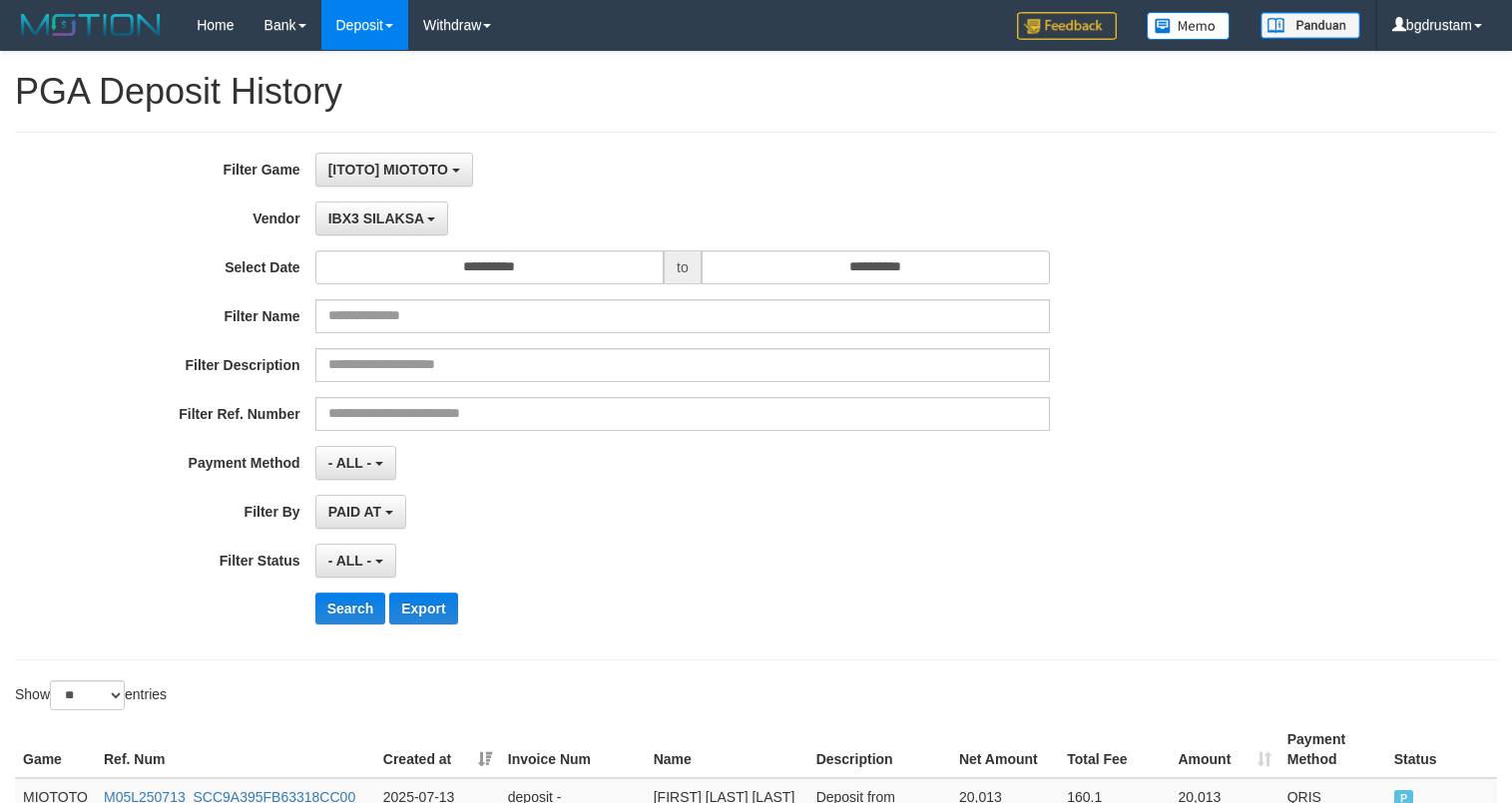 select on "**********" 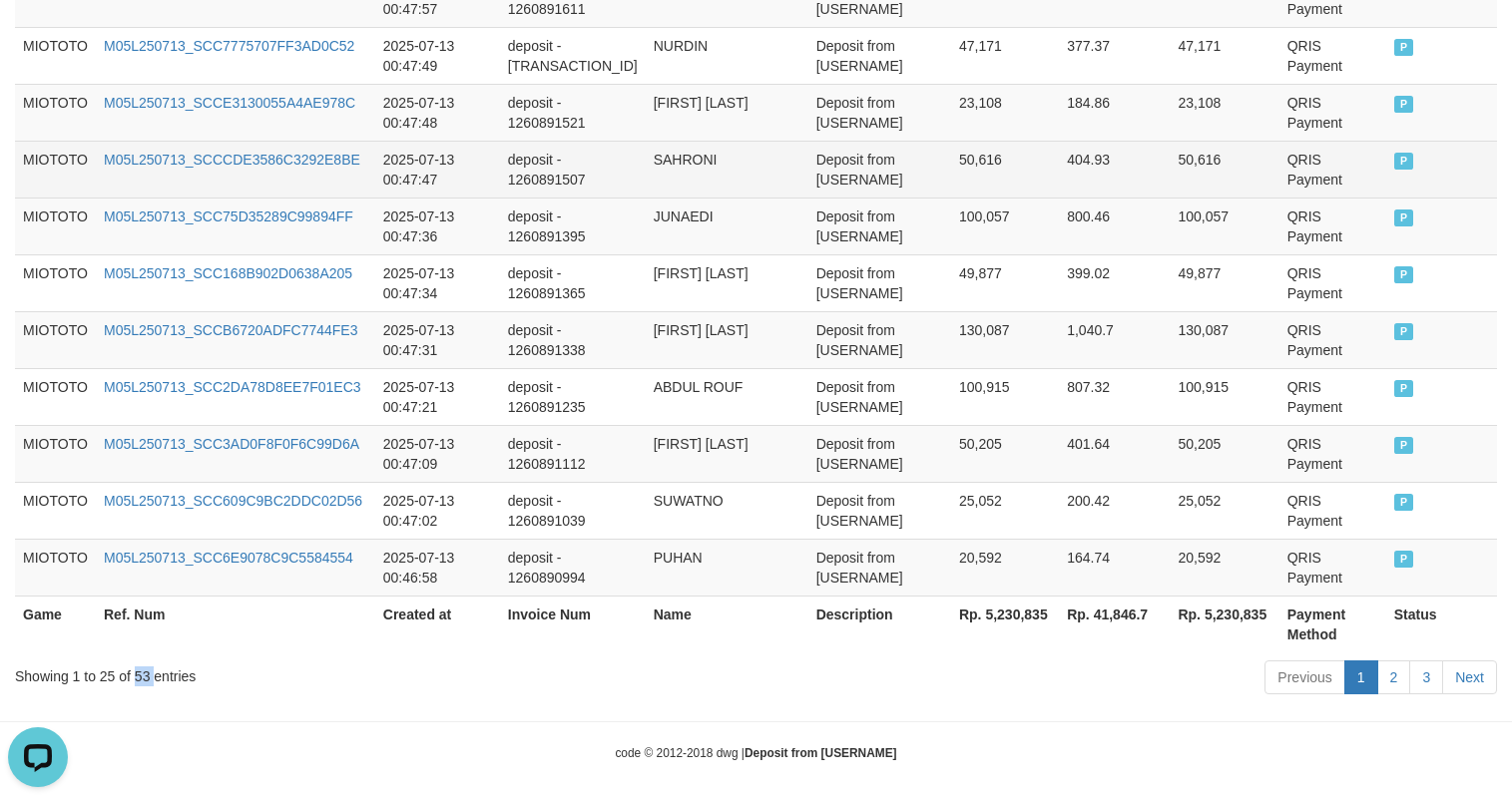 scroll, scrollTop: 0, scrollLeft: 0, axis: both 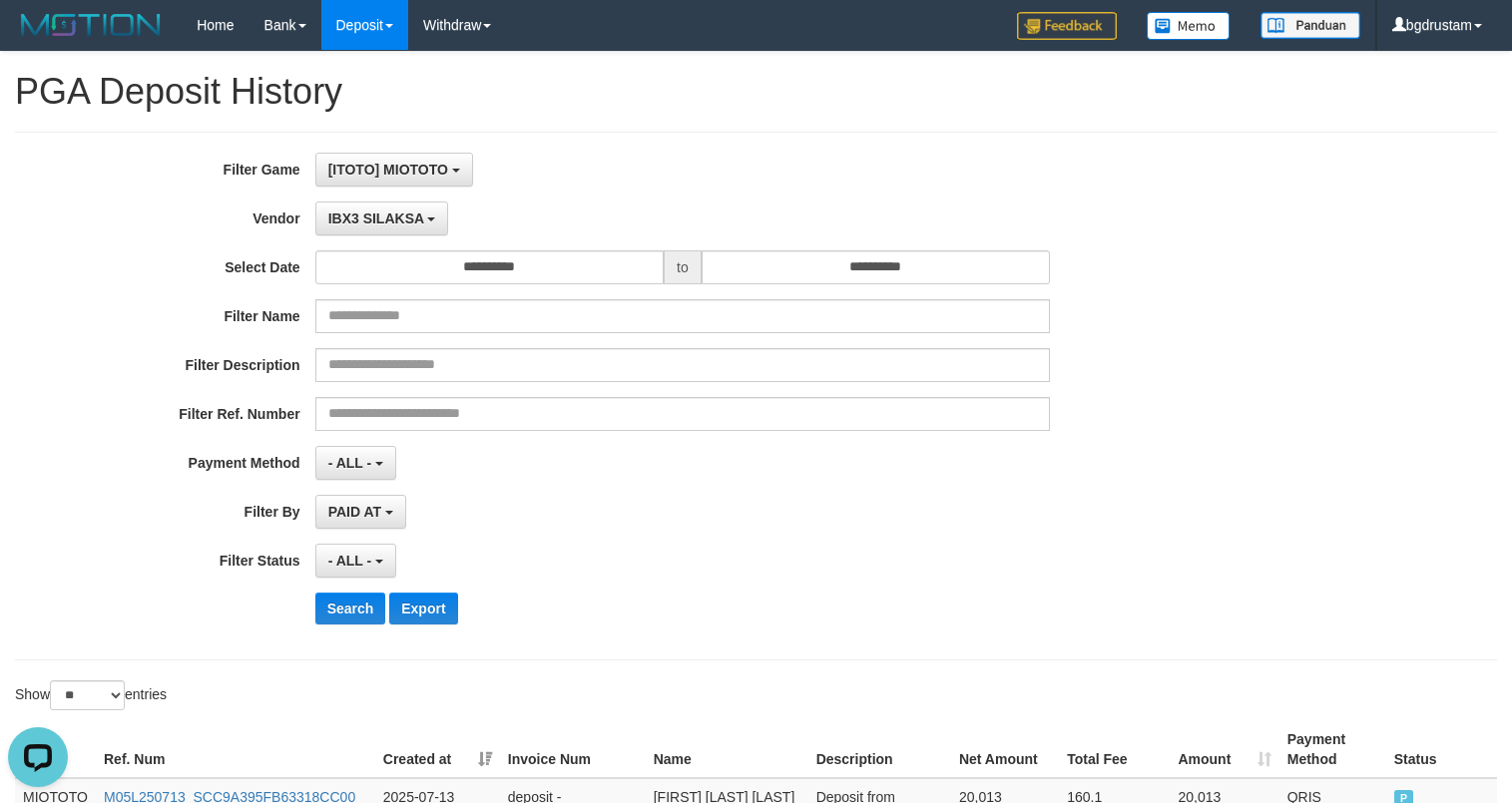 click on "**********" at bounding box center [756, 1178] 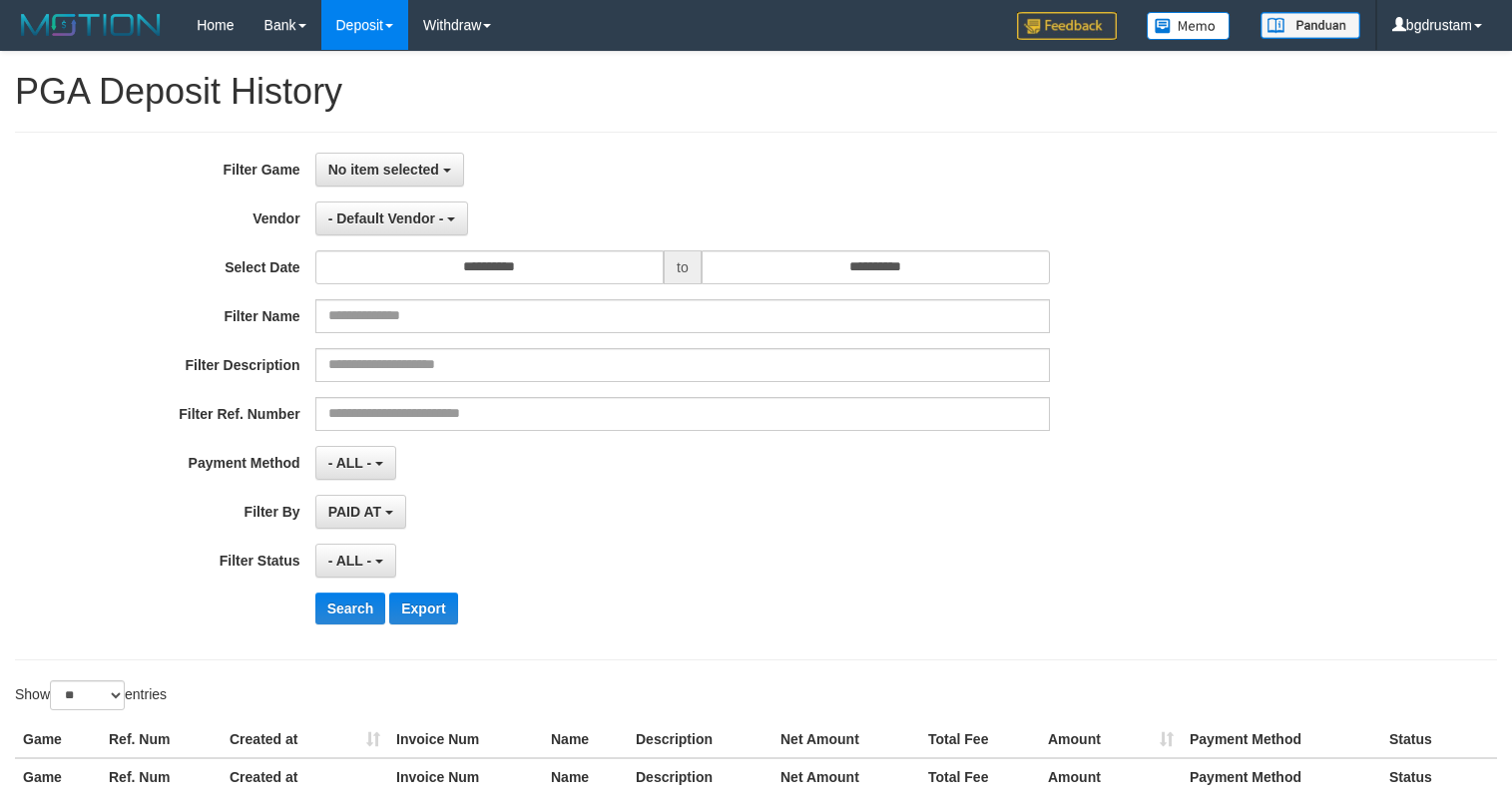 select 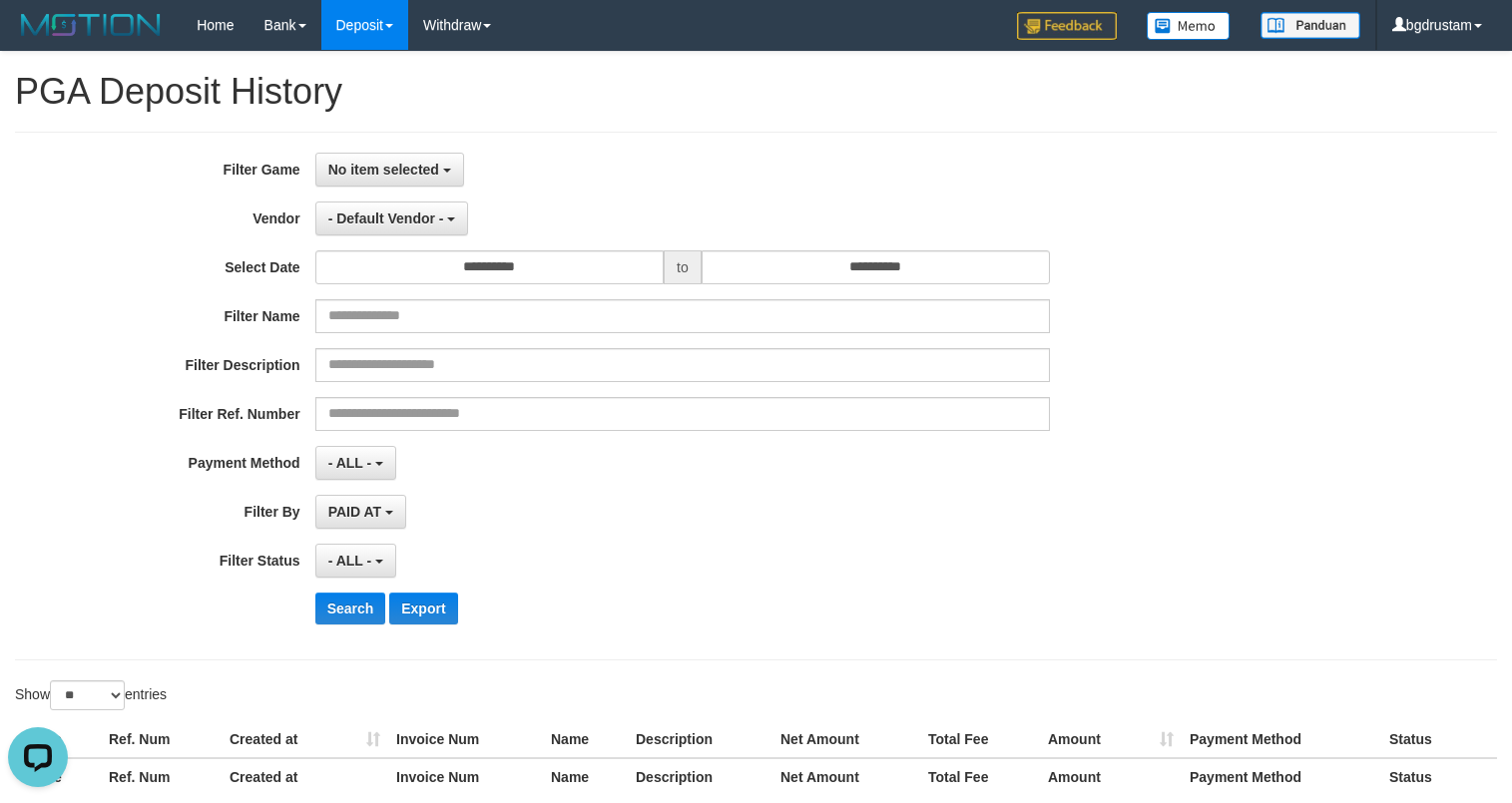 scroll, scrollTop: 0, scrollLeft: 0, axis: both 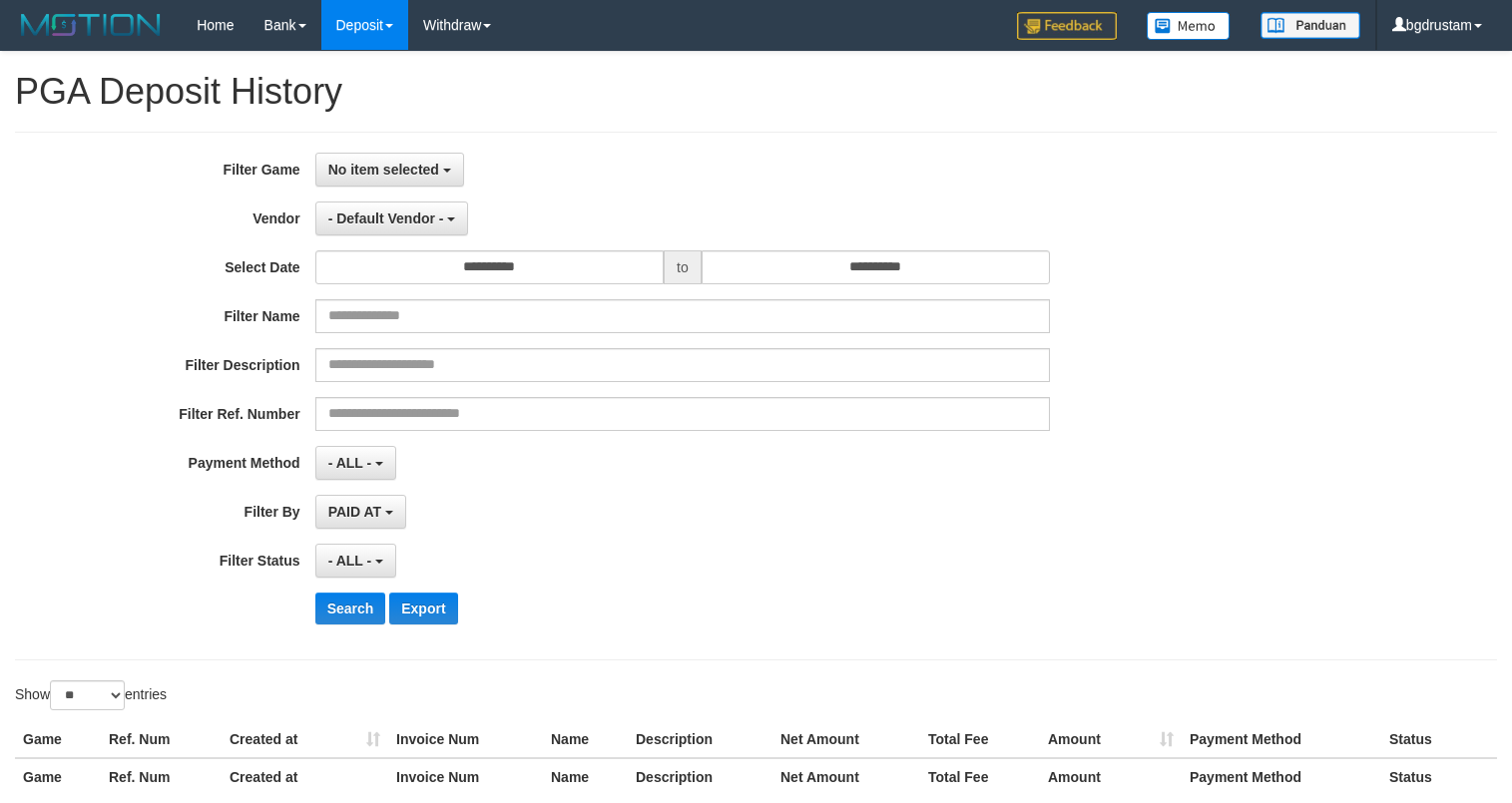 select 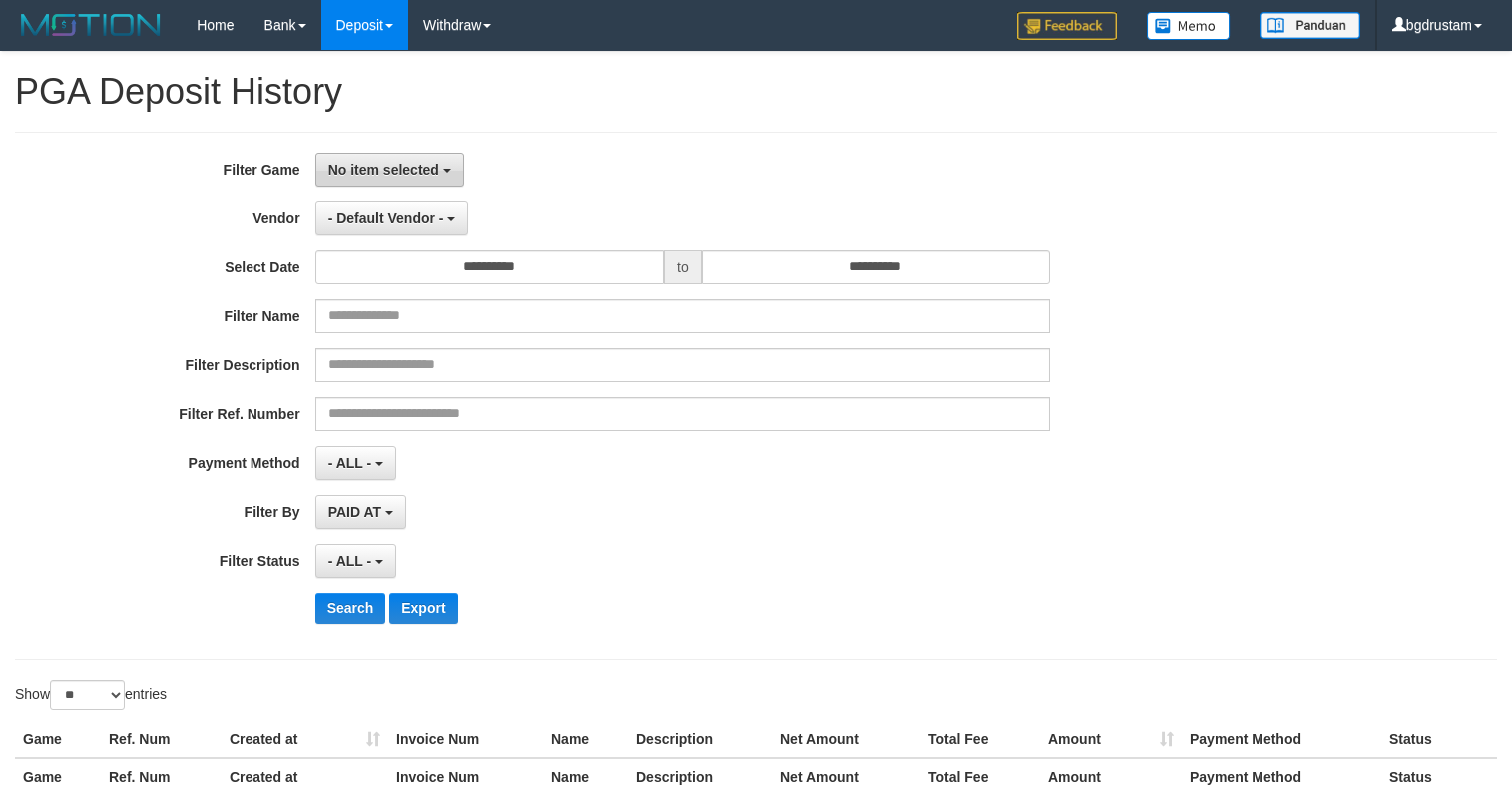 scroll, scrollTop: 0, scrollLeft: 0, axis: both 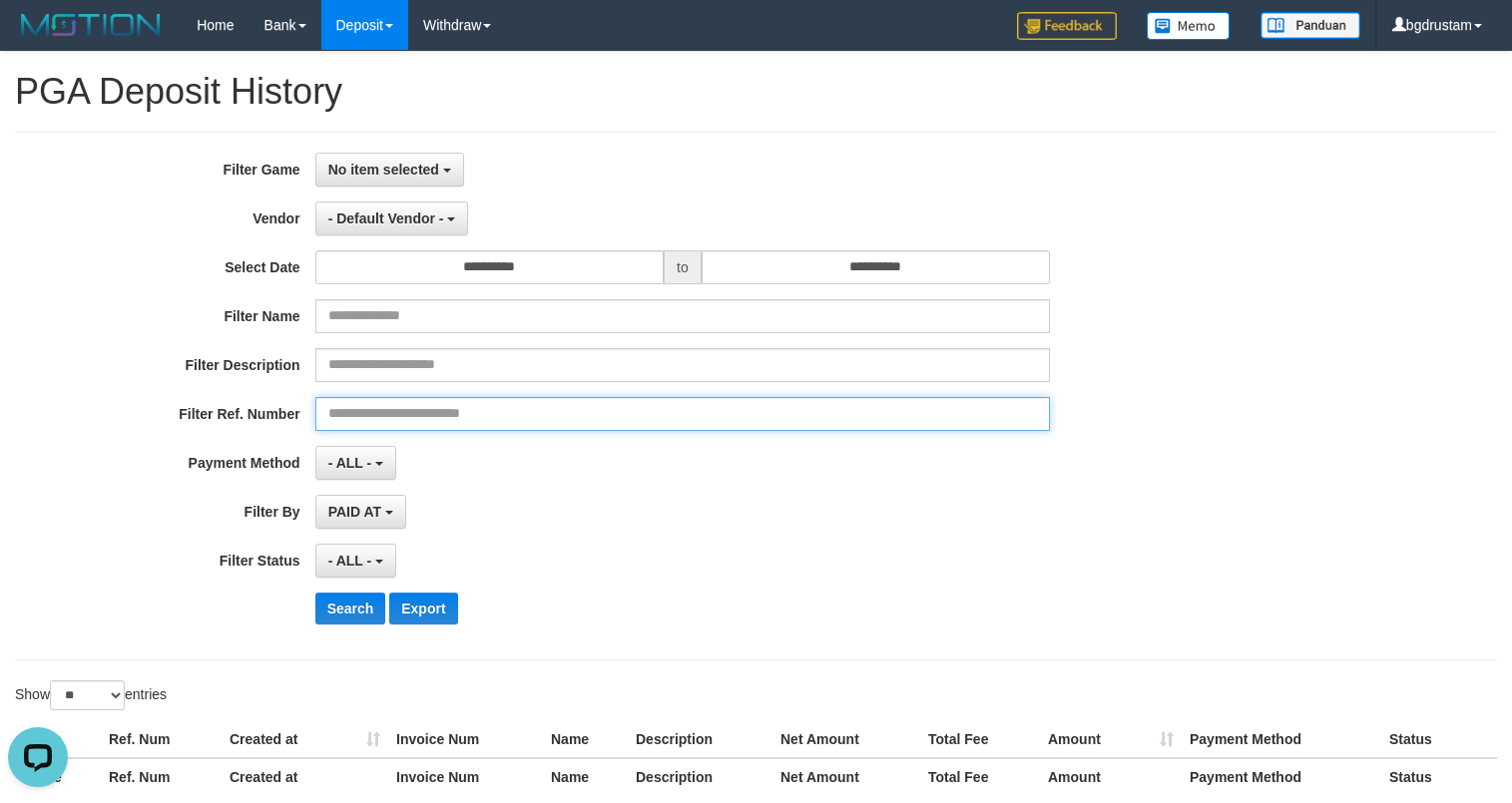 click at bounding box center (683, 414) 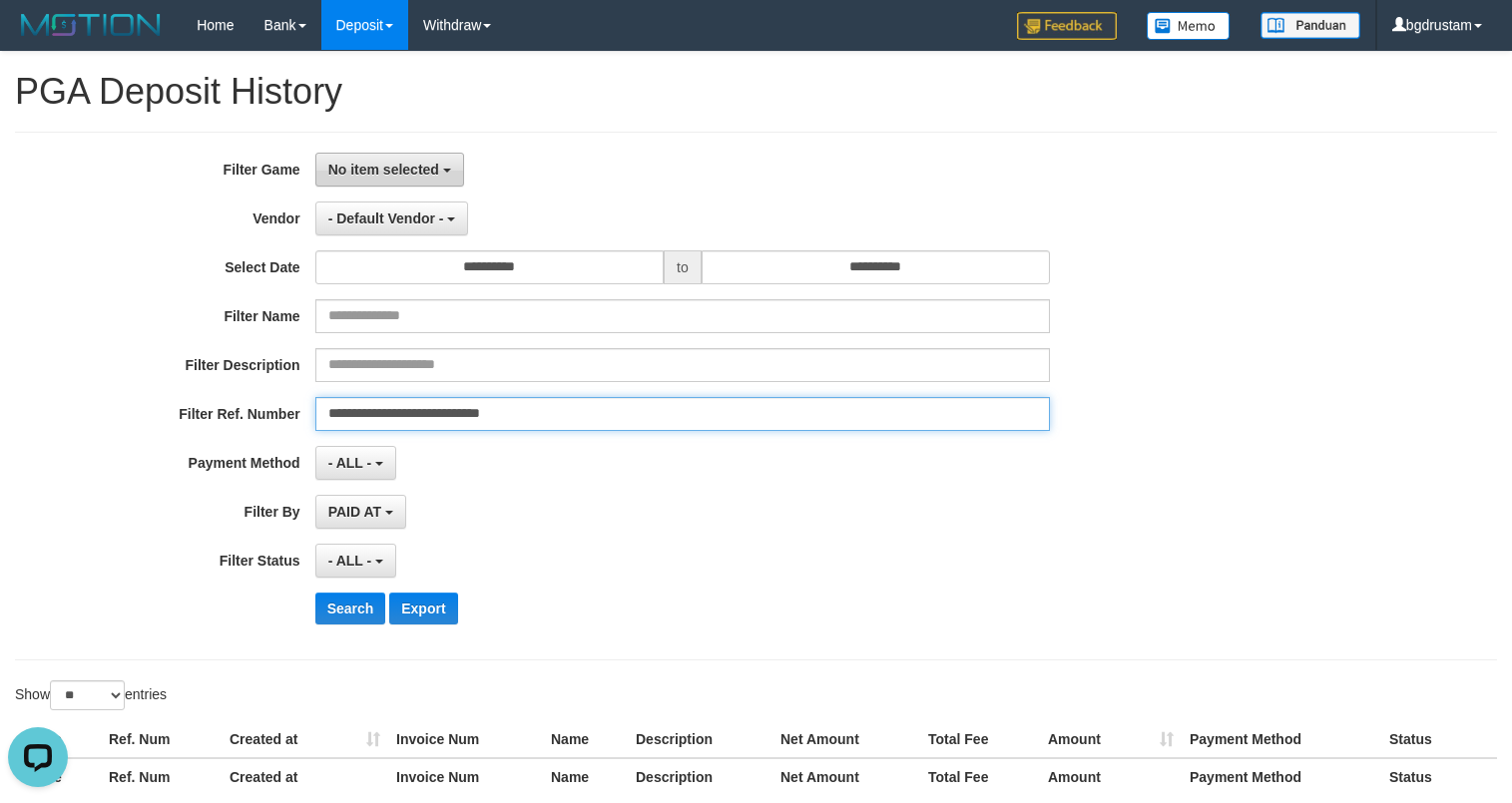 type on "**********" 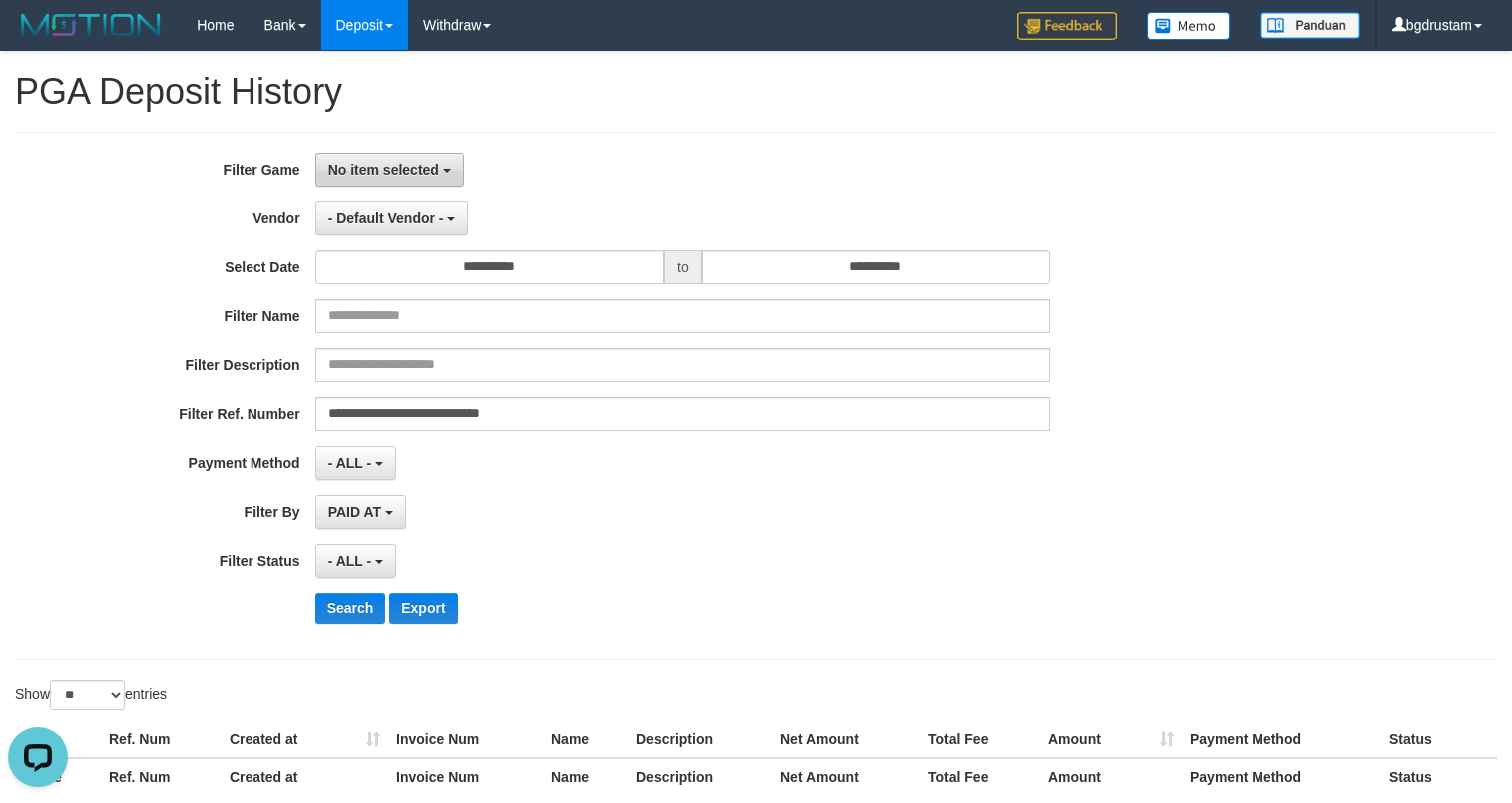 click on "No item selected" at bounding box center [389, 170] 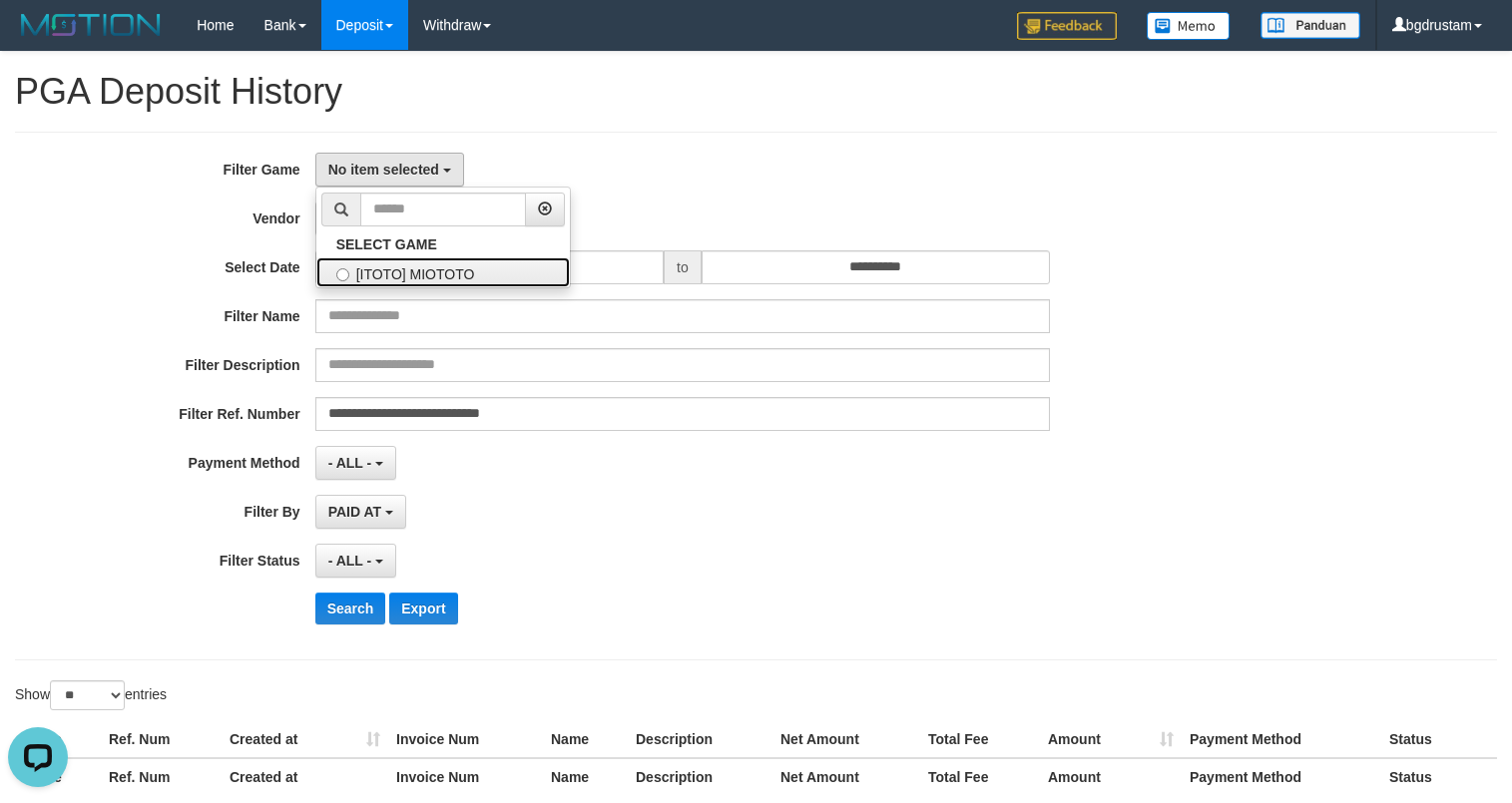 click on "[ITOTO] MIOTOTO" at bounding box center (443, 272) 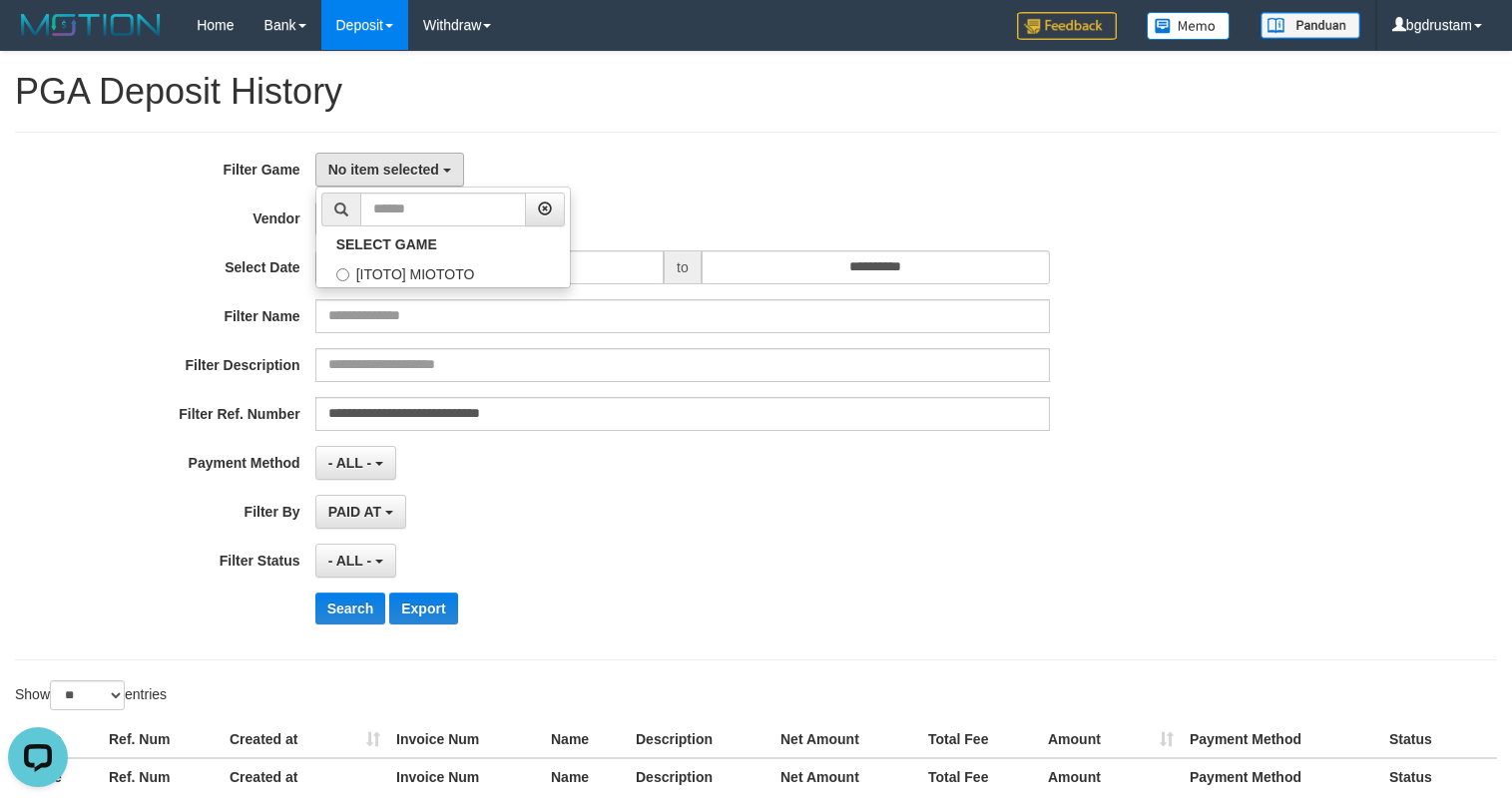 select on "****" 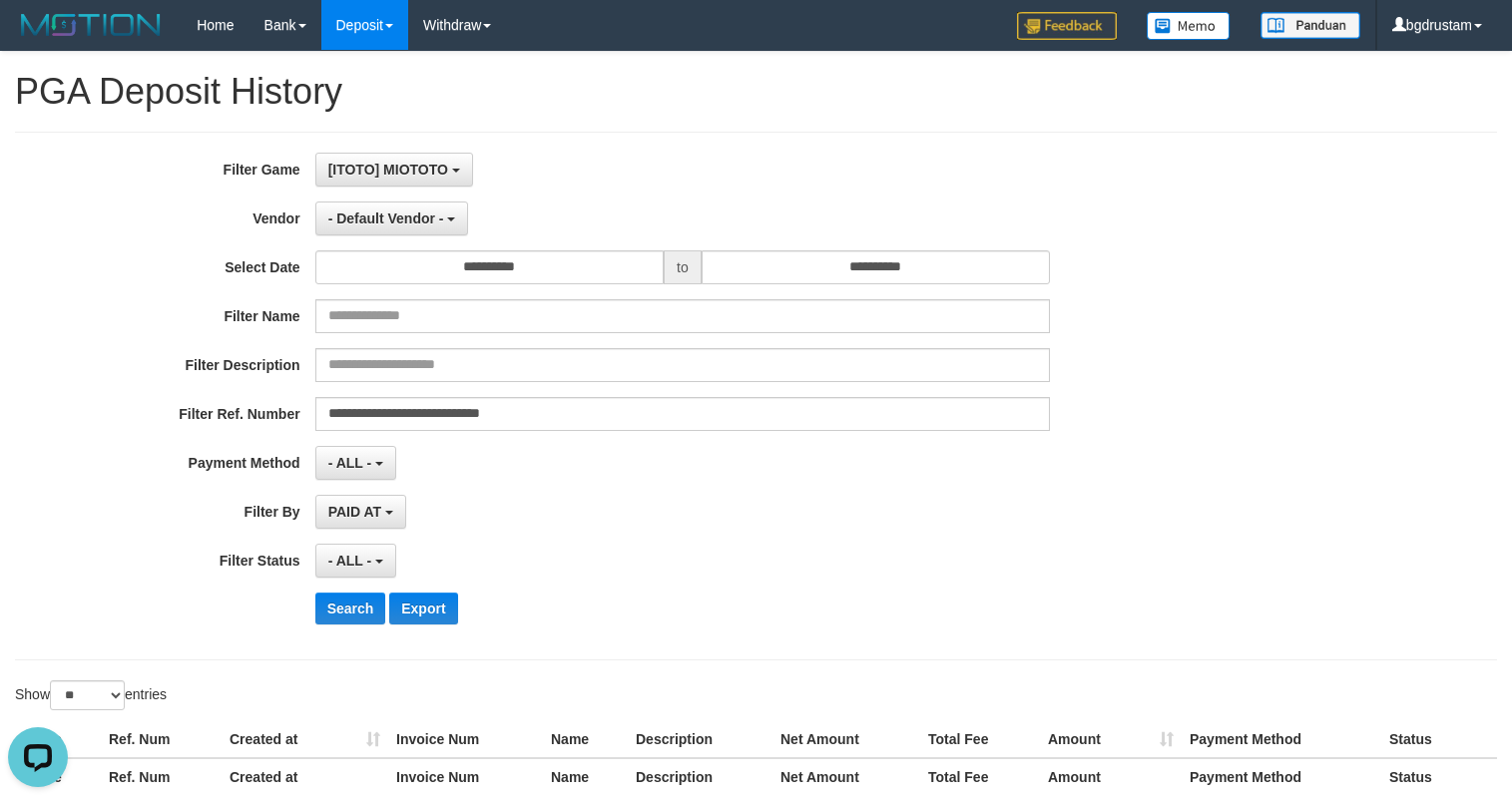 scroll, scrollTop: 18, scrollLeft: 0, axis: vertical 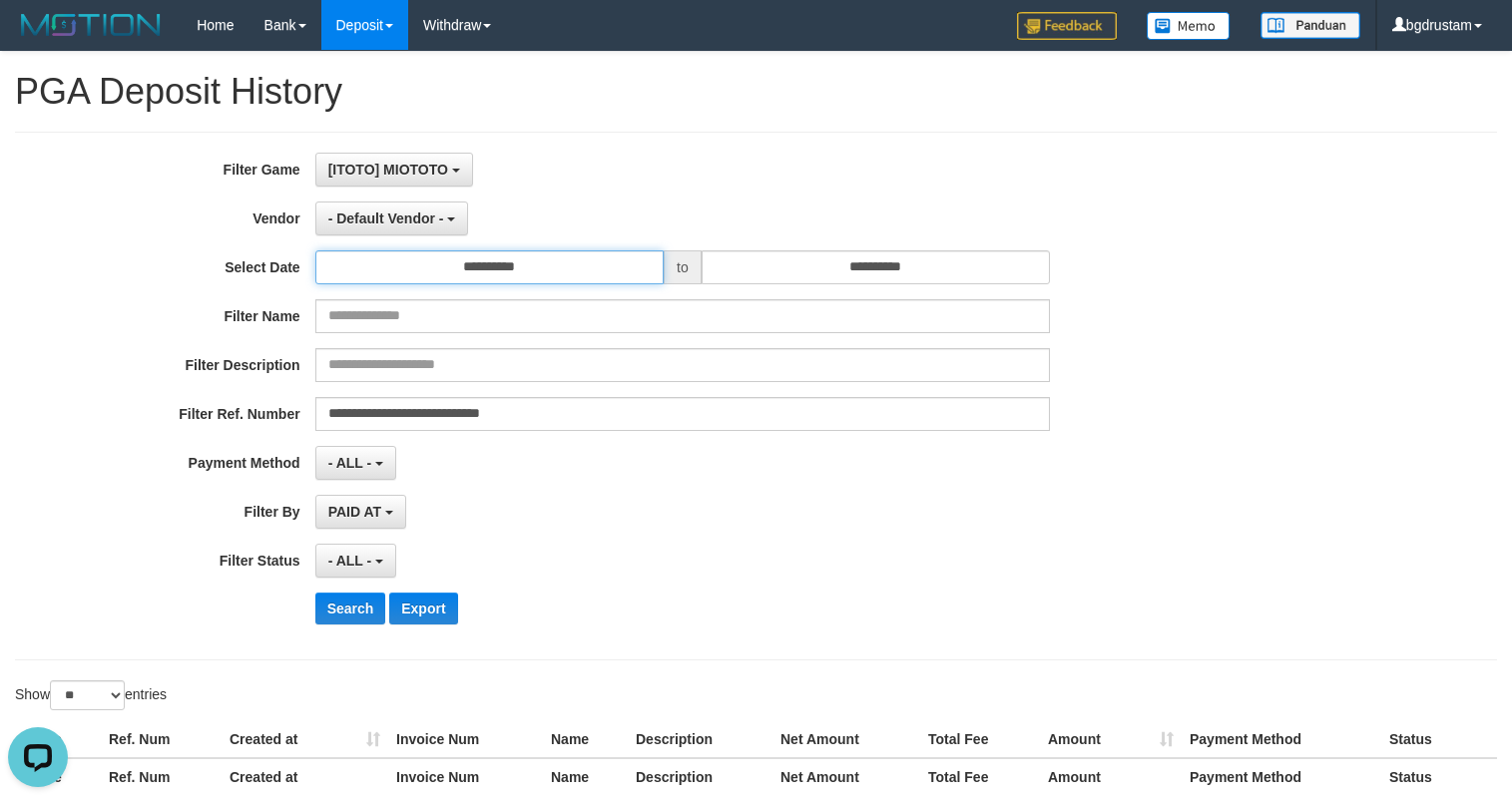 click on "**********" at bounding box center (489, 267) 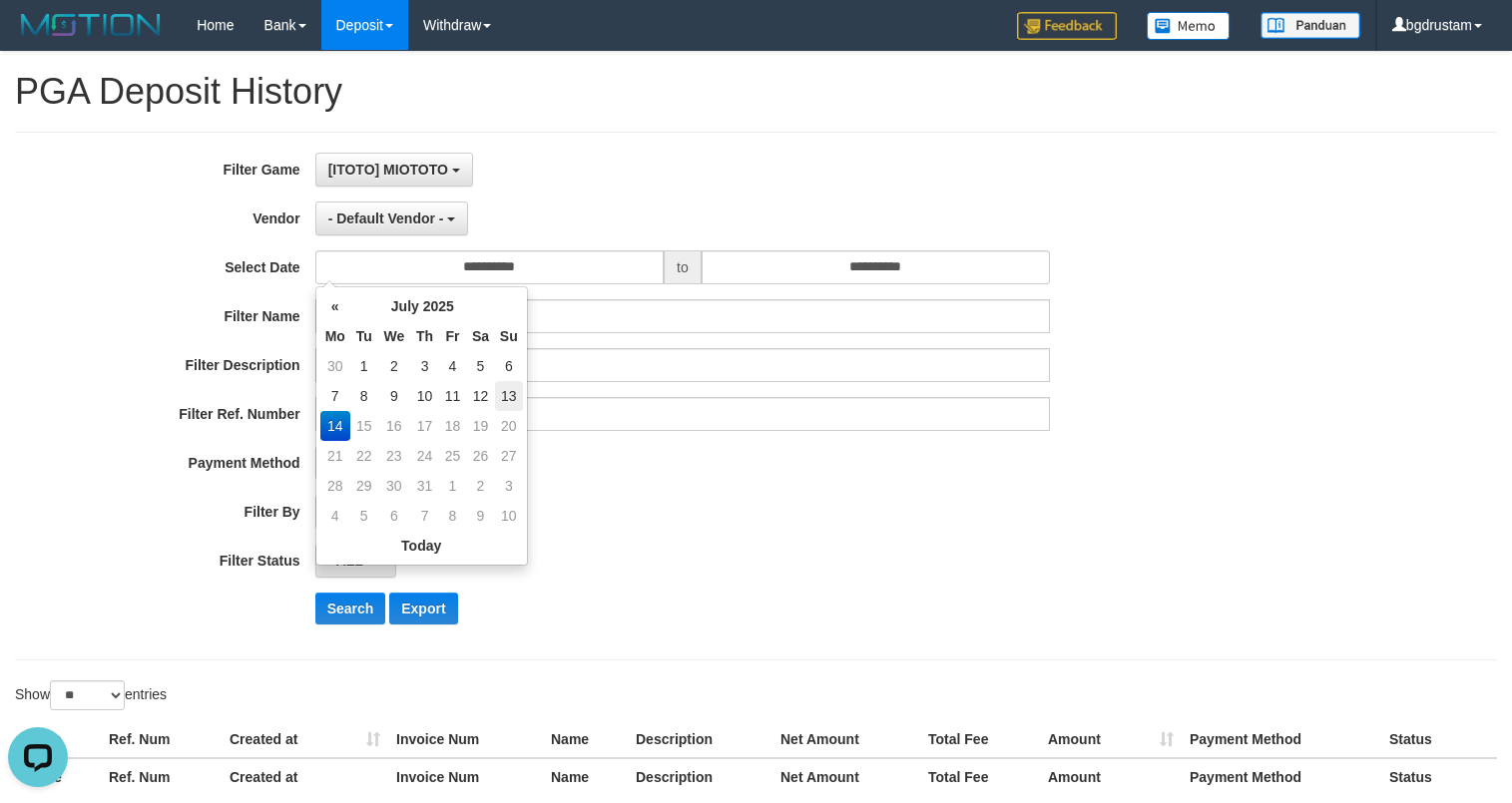 click on "13" at bounding box center [509, 396] 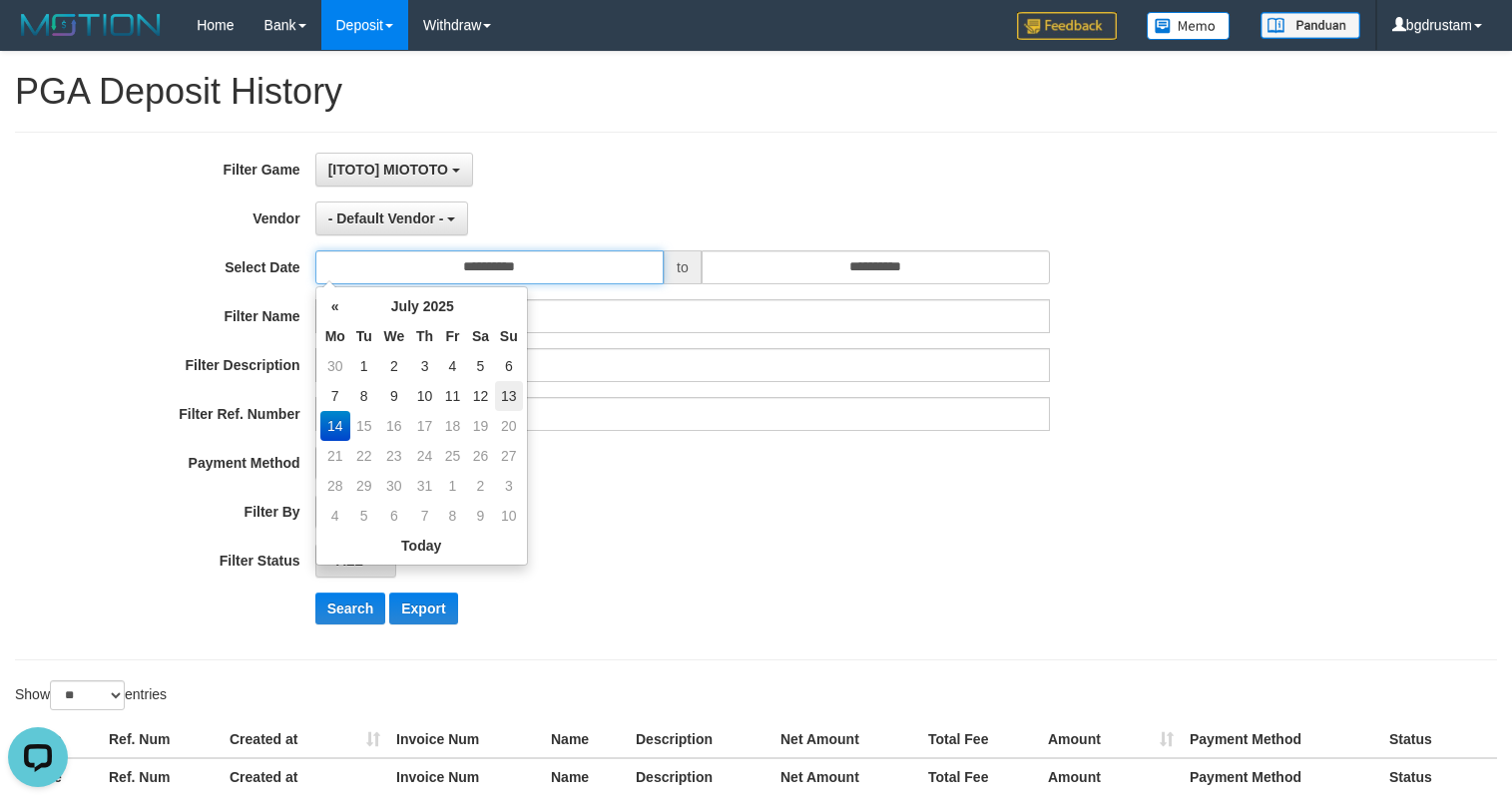 type on "**********" 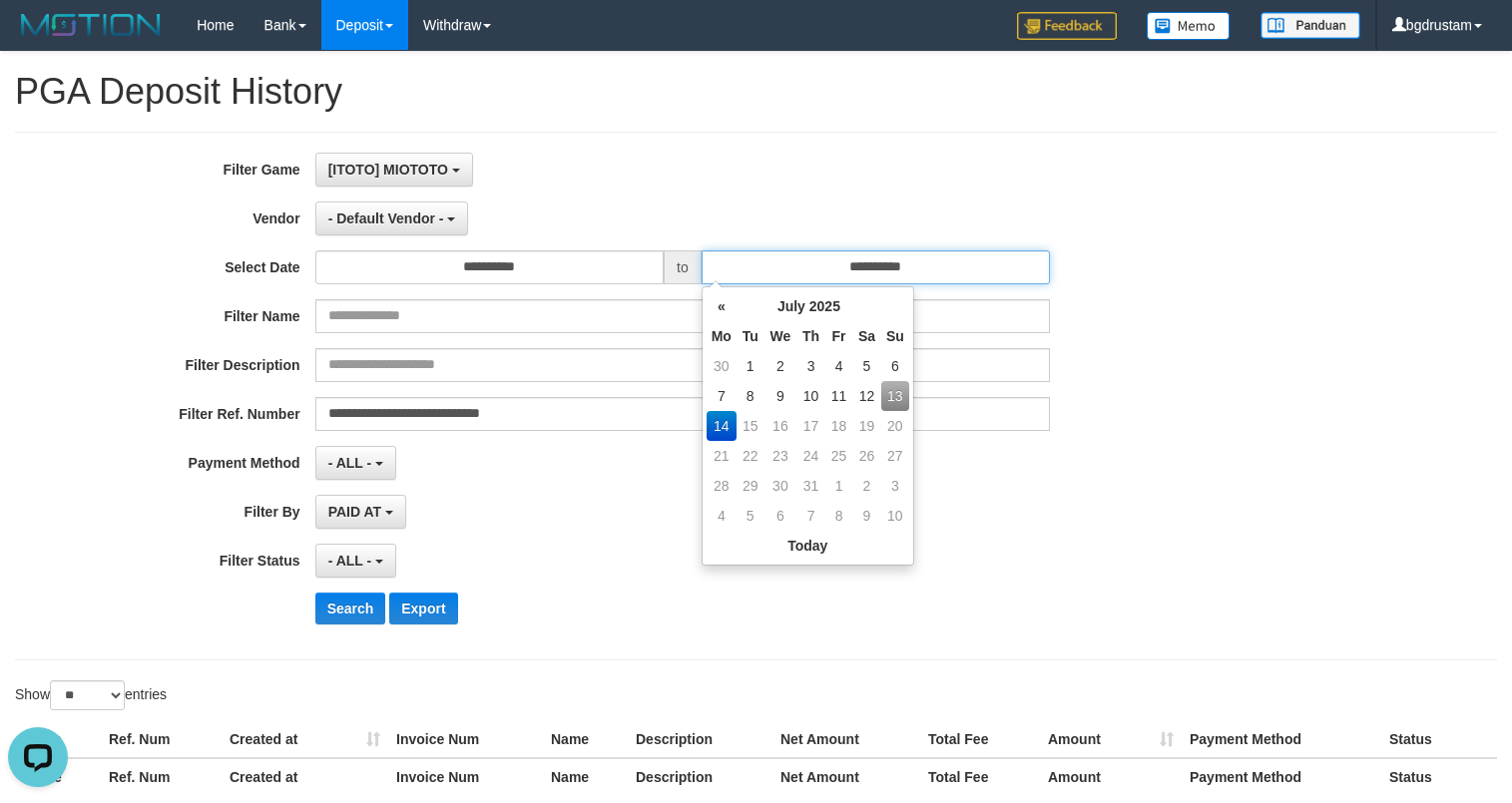 click on "**********" at bounding box center [875, 267] 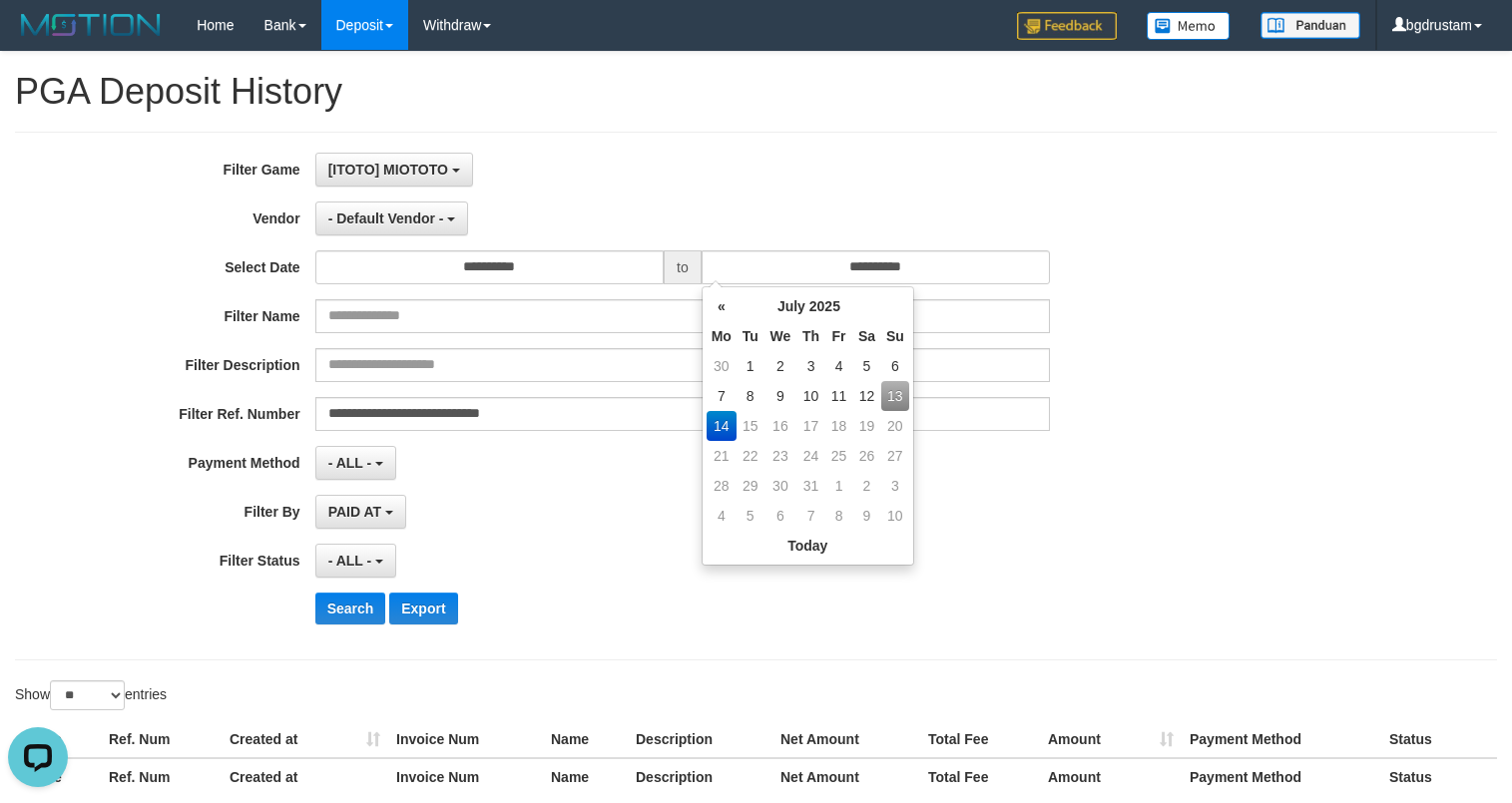 click on "13" at bounding box center [895, 396] 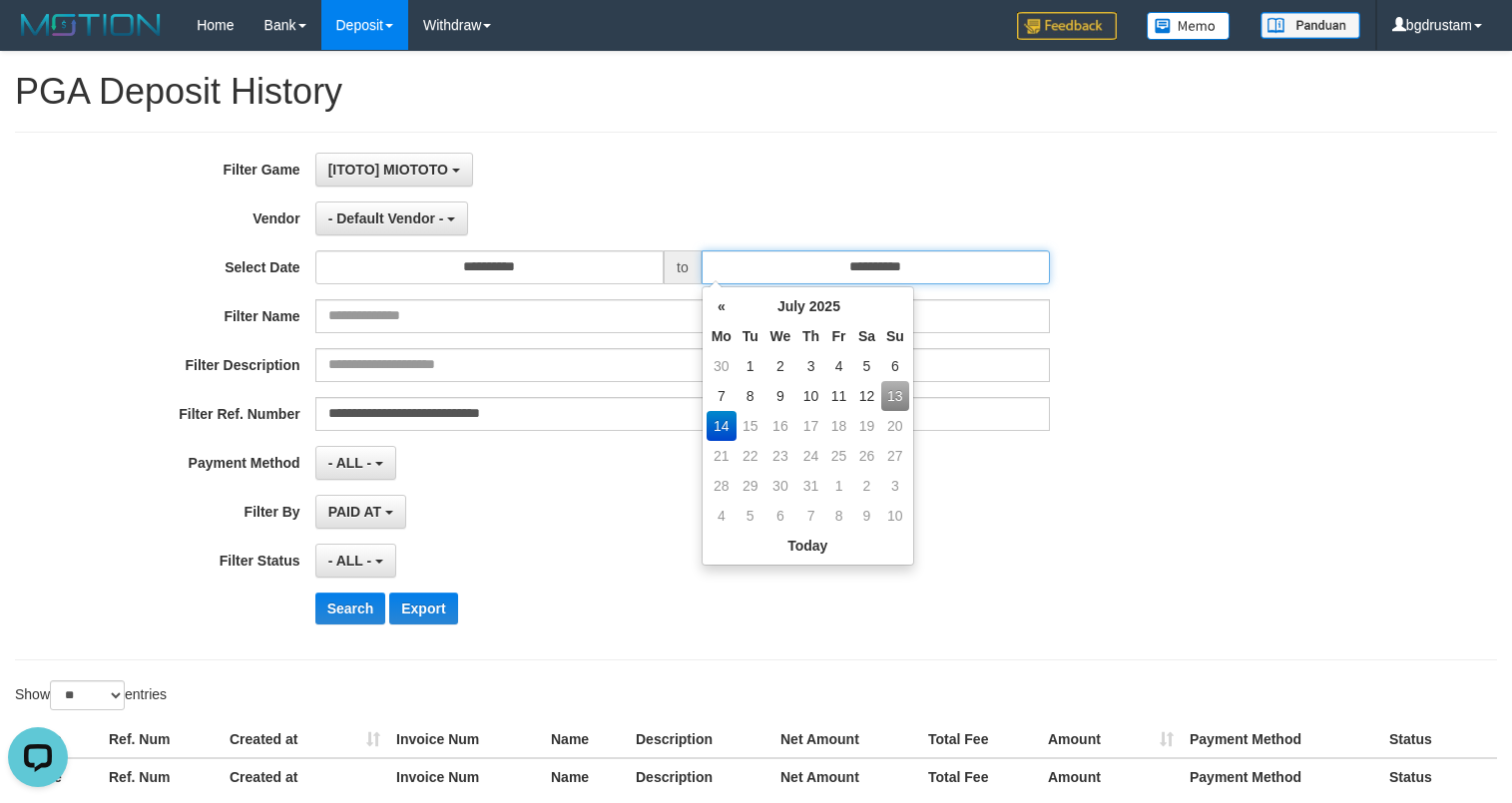 type on "**********" 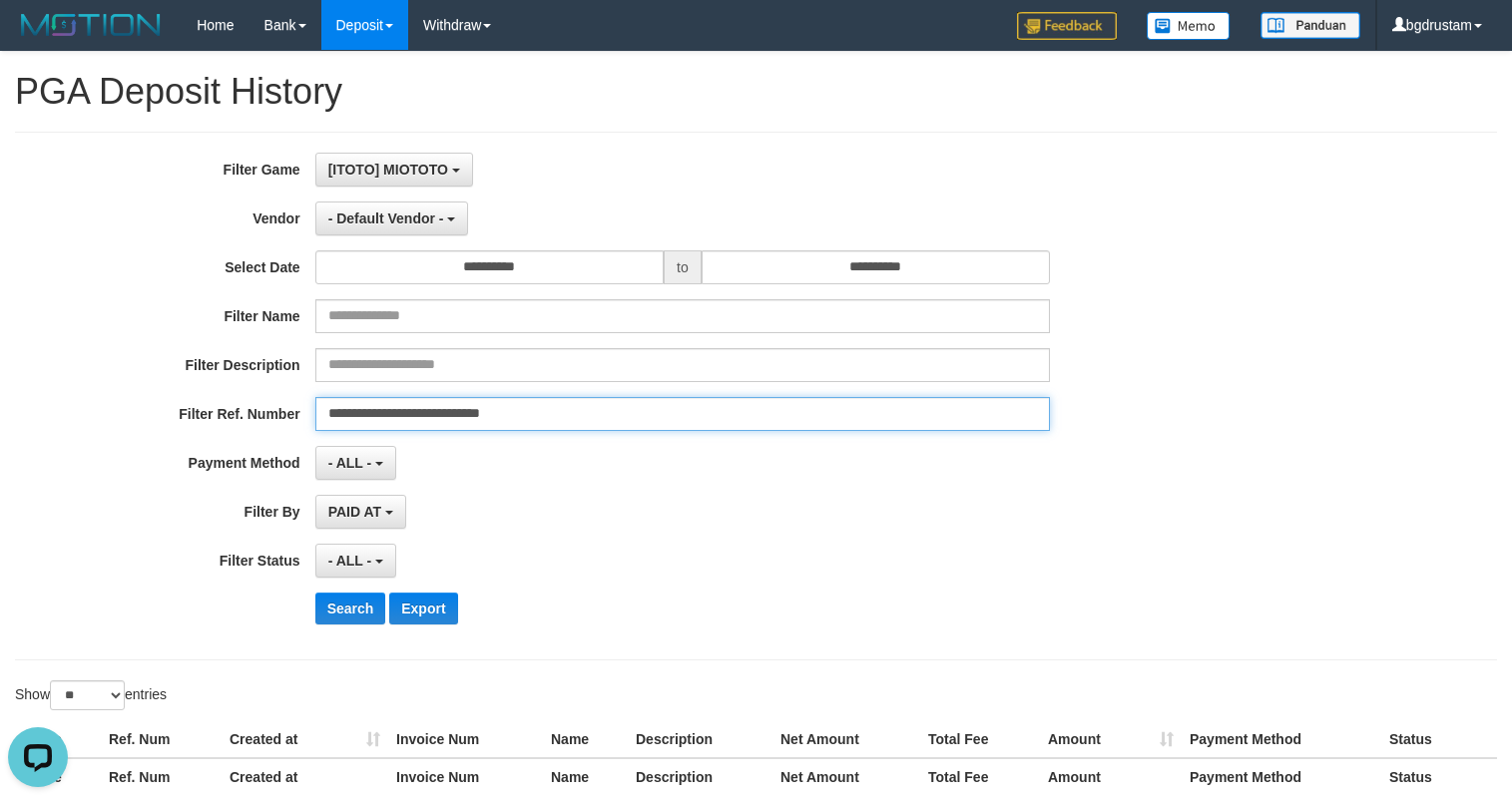 click on "**********" at bounding box center [683, 414] 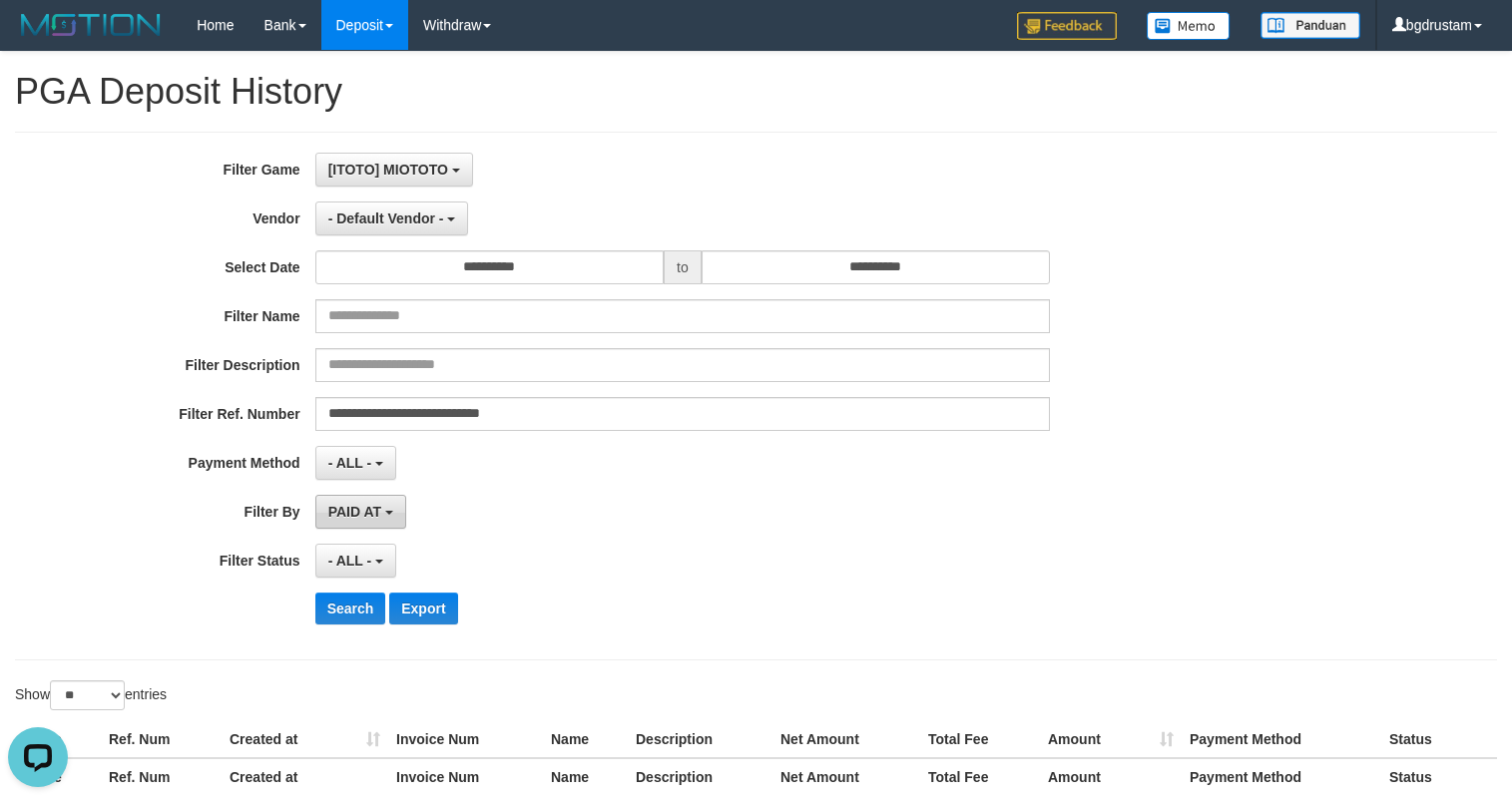click on "PAID AT" at bounding box center (354, 512) 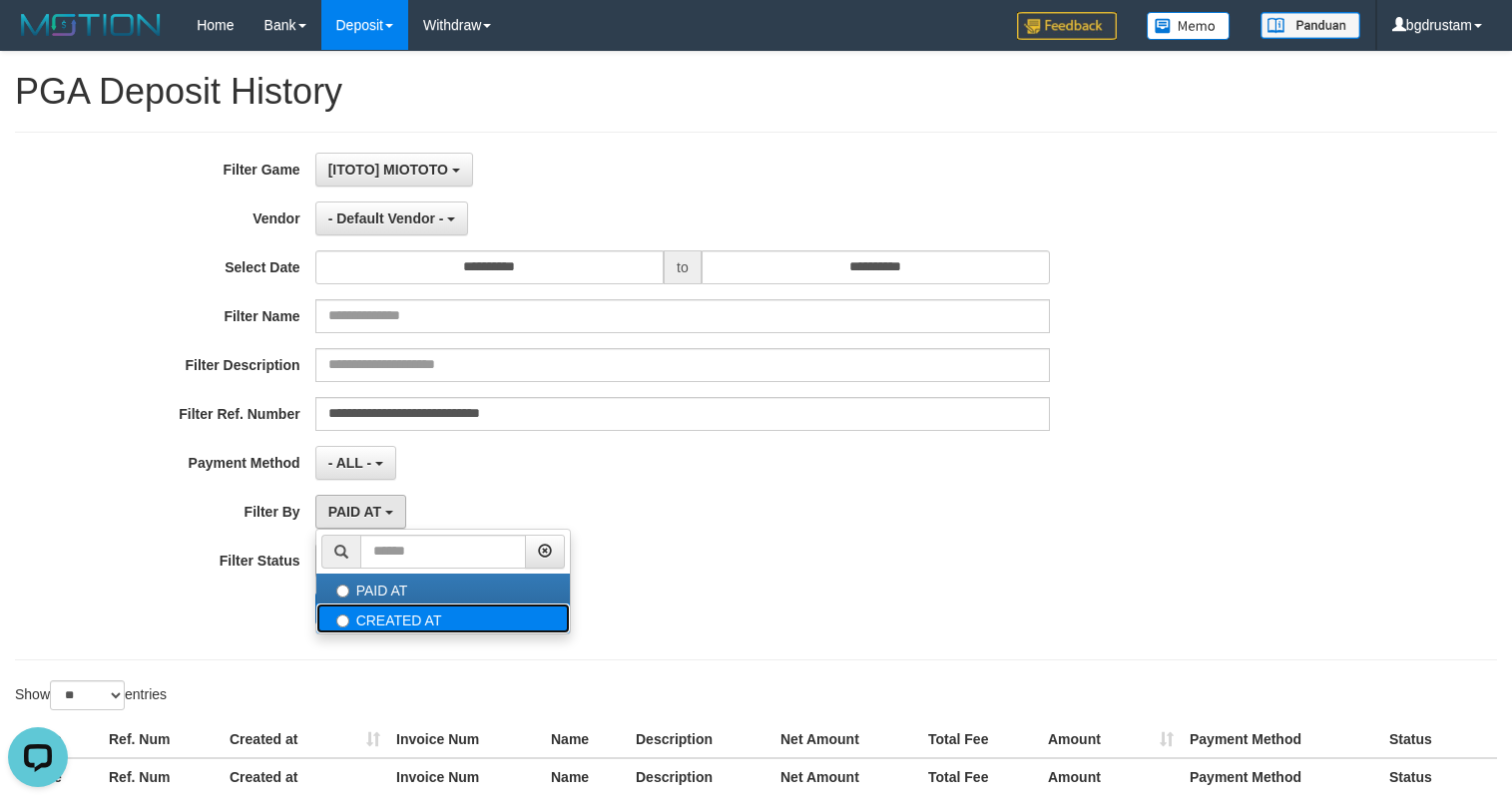 click on "CREATED AT" at bounding box center (443, 618) 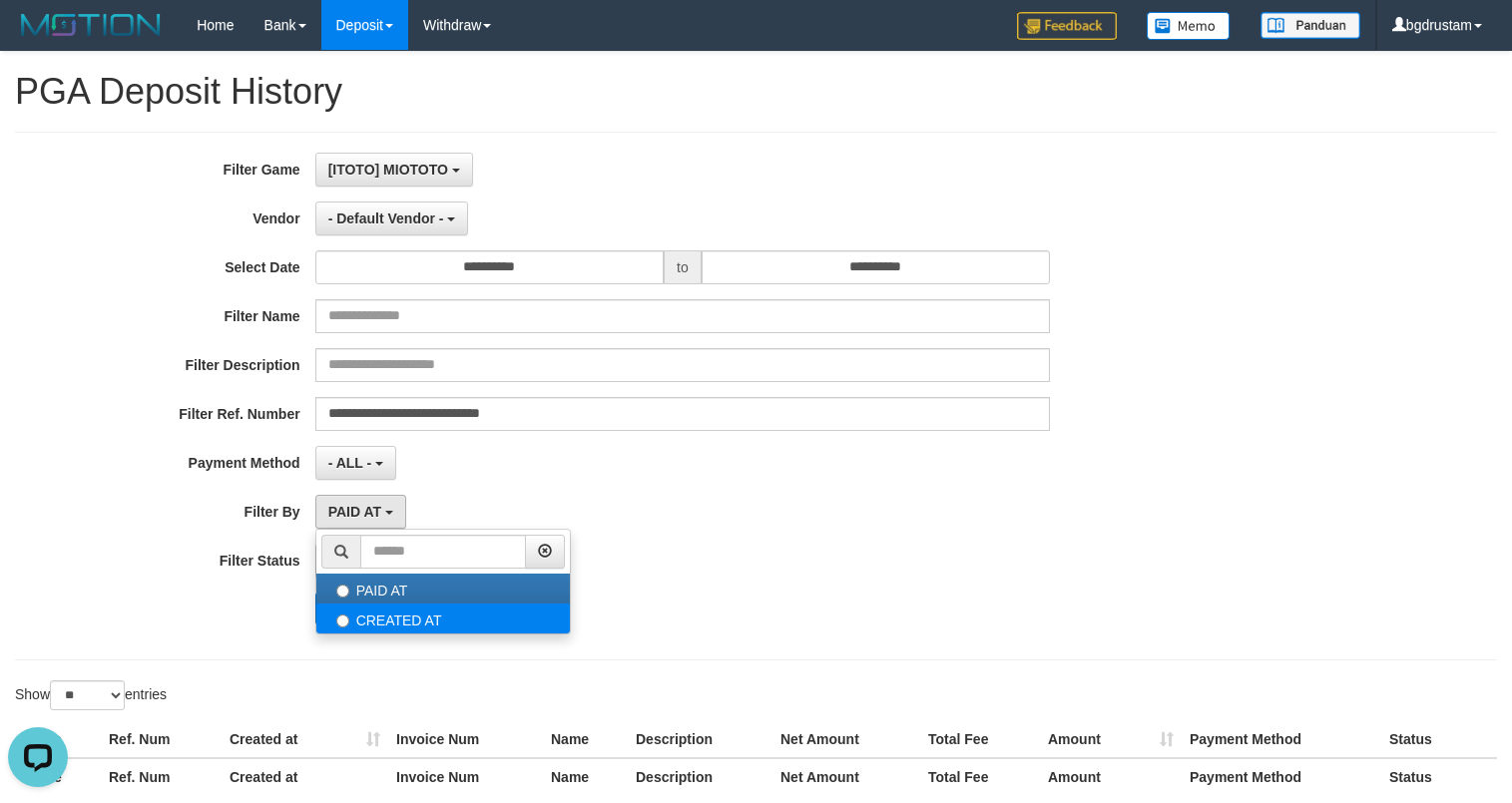 select on "*" 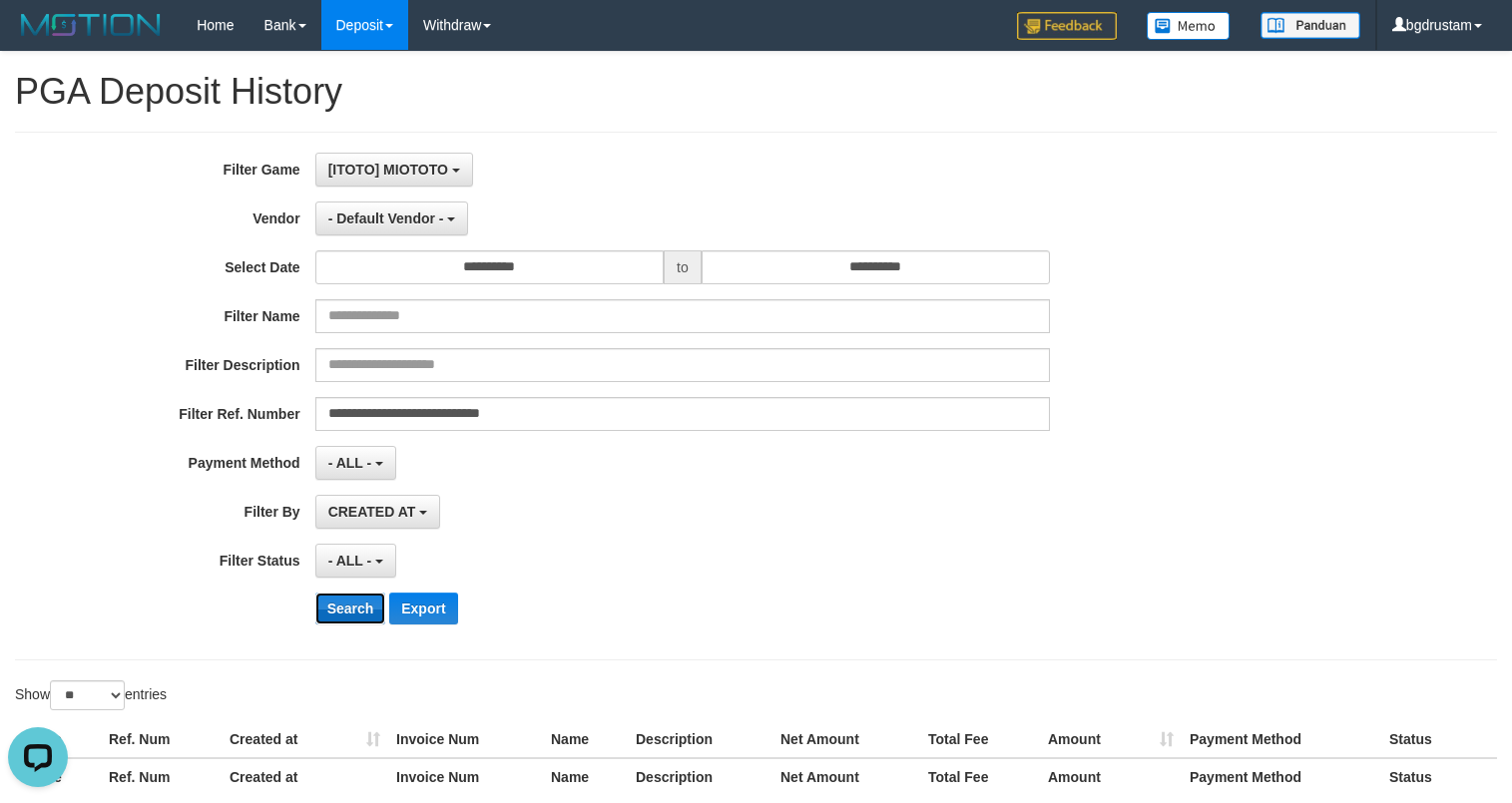 click on "Search" at bounding box center [350, 608] 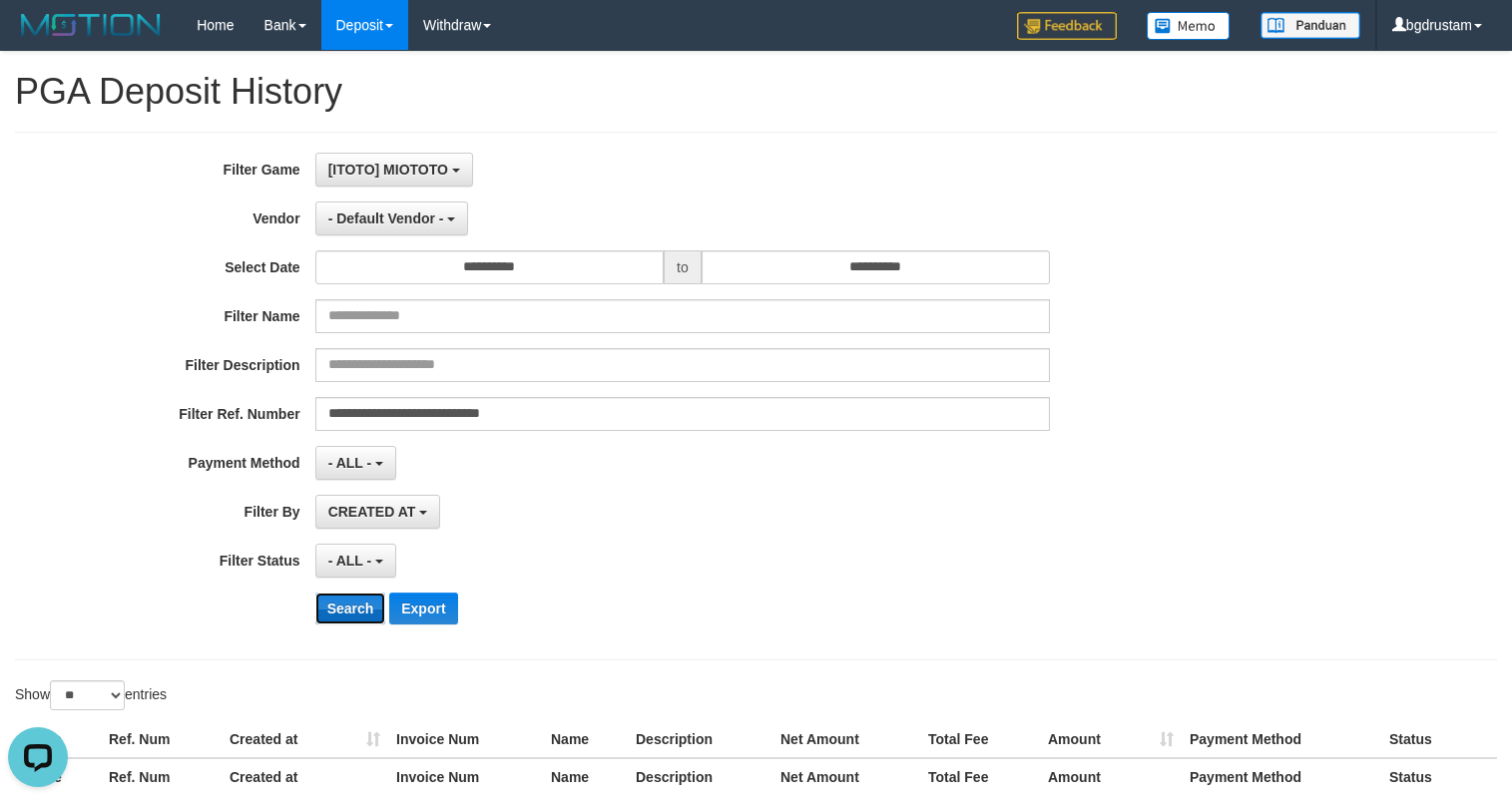 click on "Search" at bounding box center (350, 608) 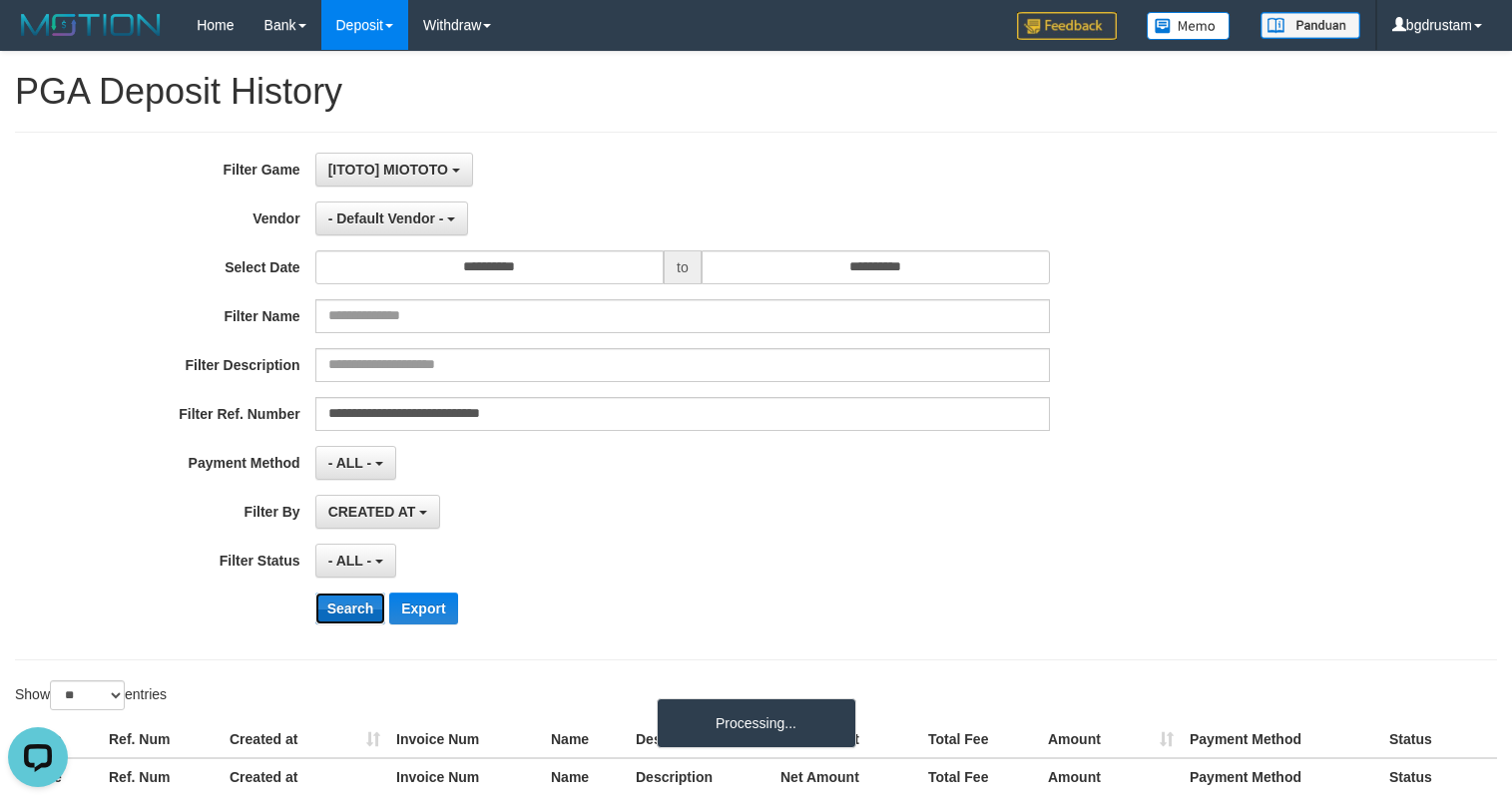 type 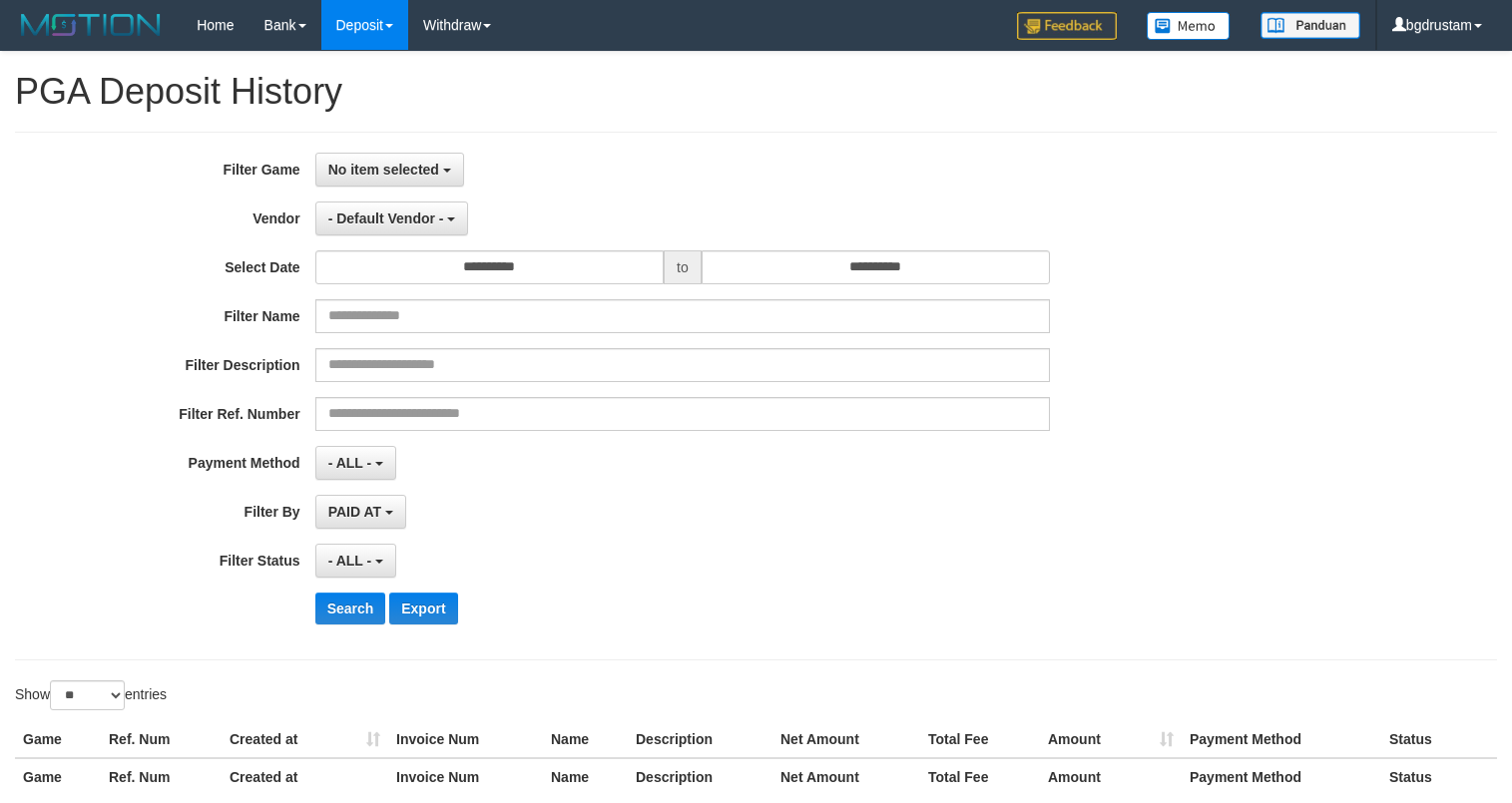 select 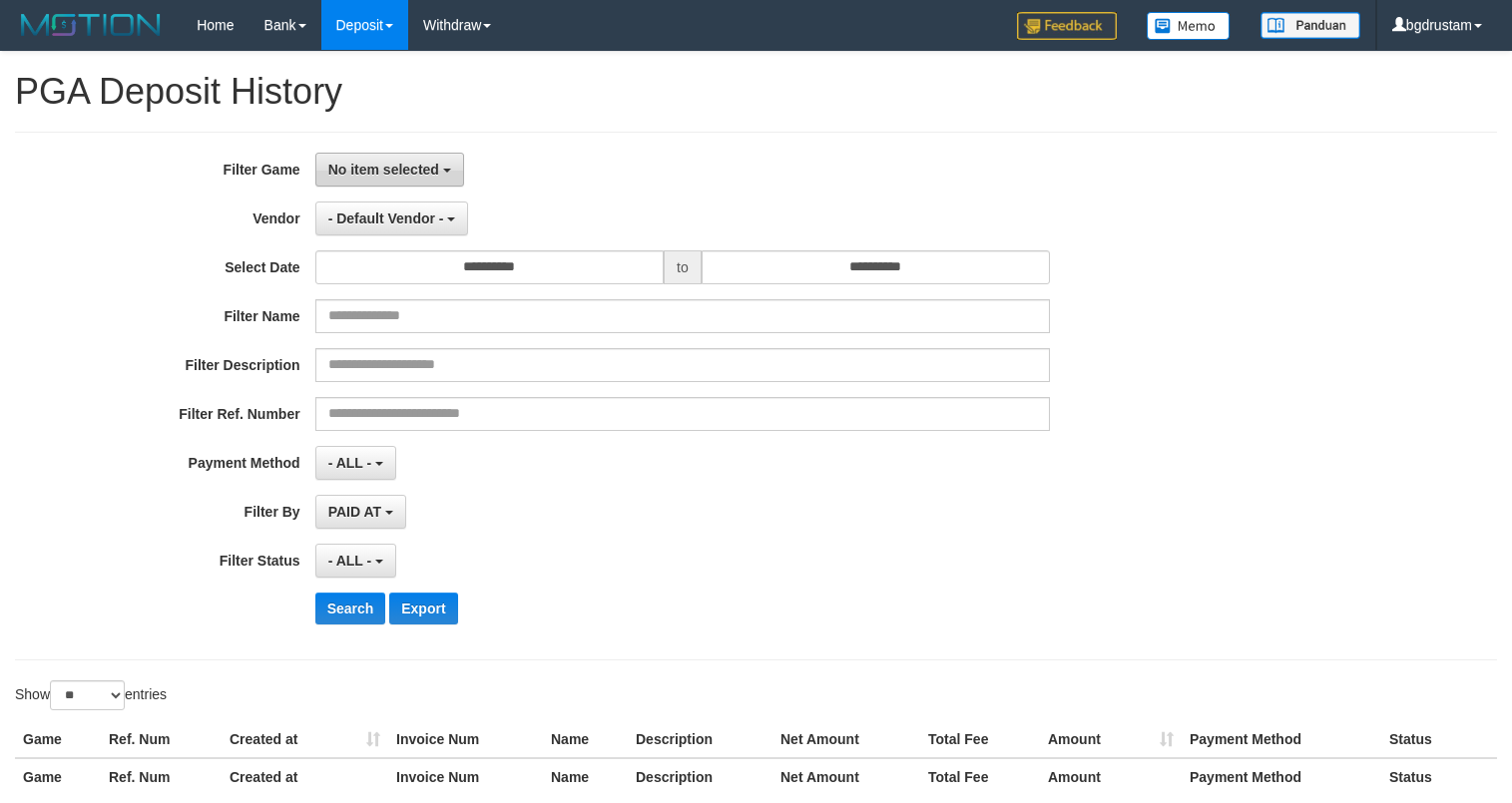 scroll, scrollTop: 0, scrollLeft: 0, axis: both 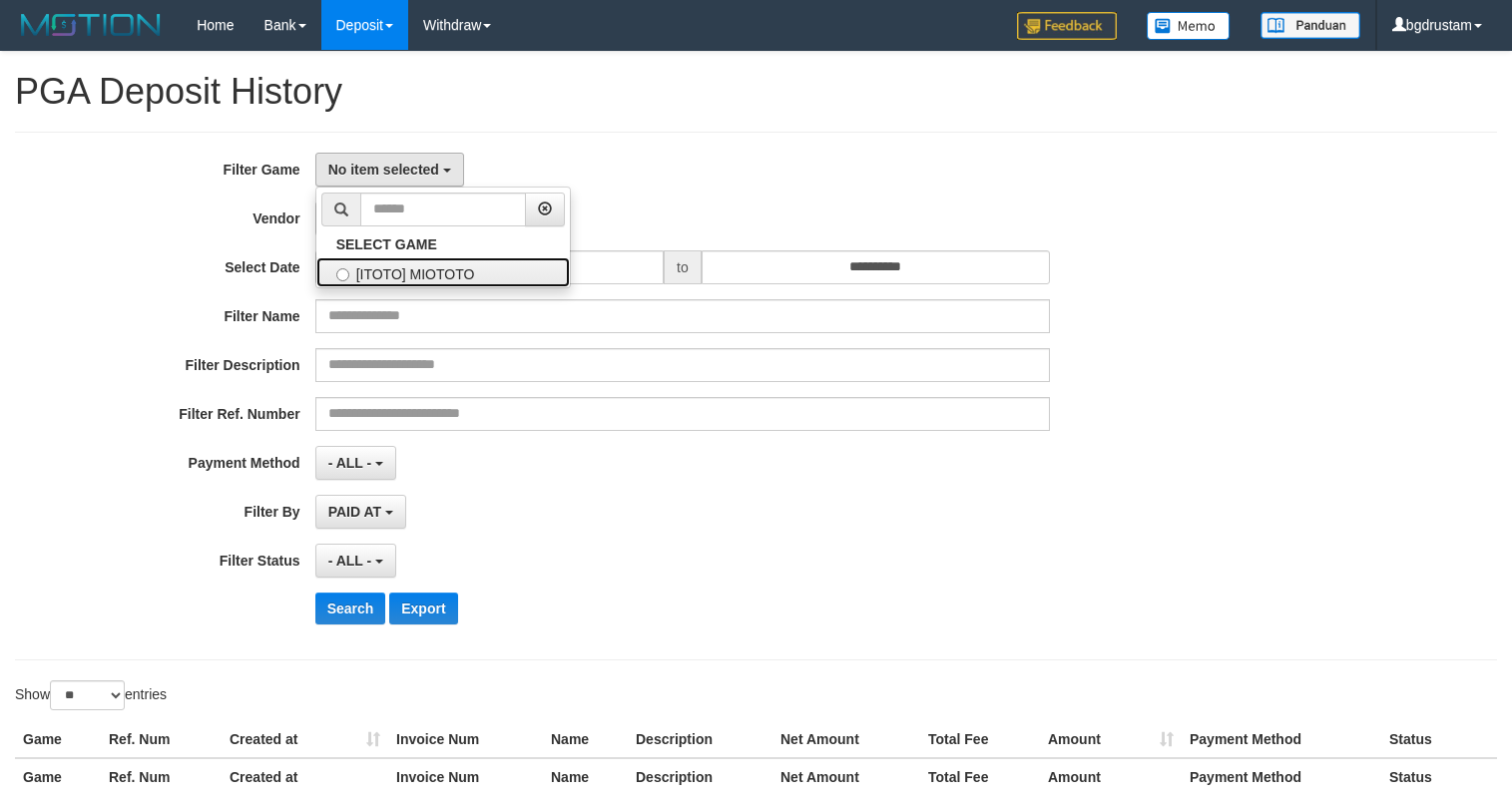click on "[ITOTO] MIOTOTO" at bounding box center (443, 272) 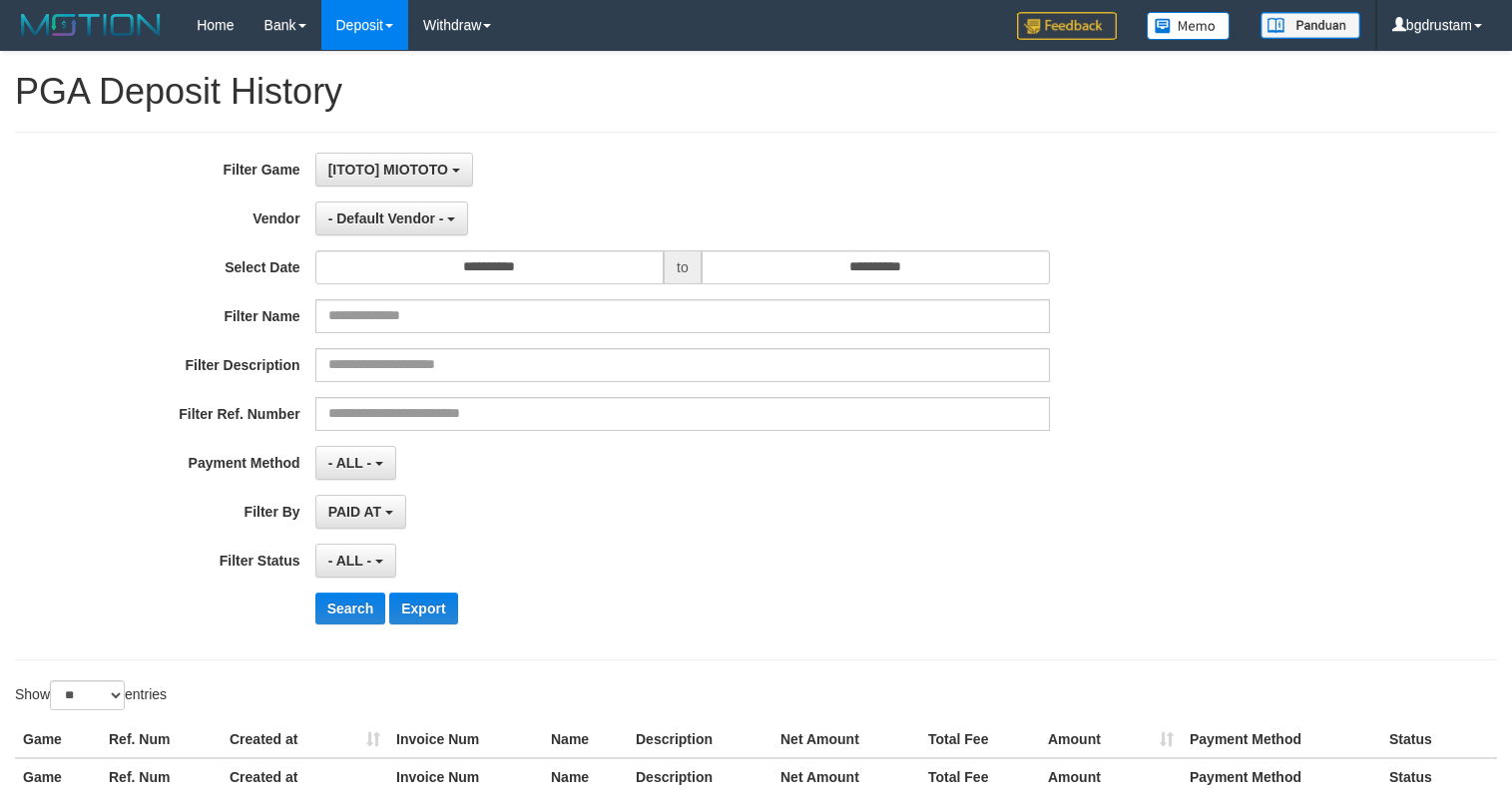 select on "****" 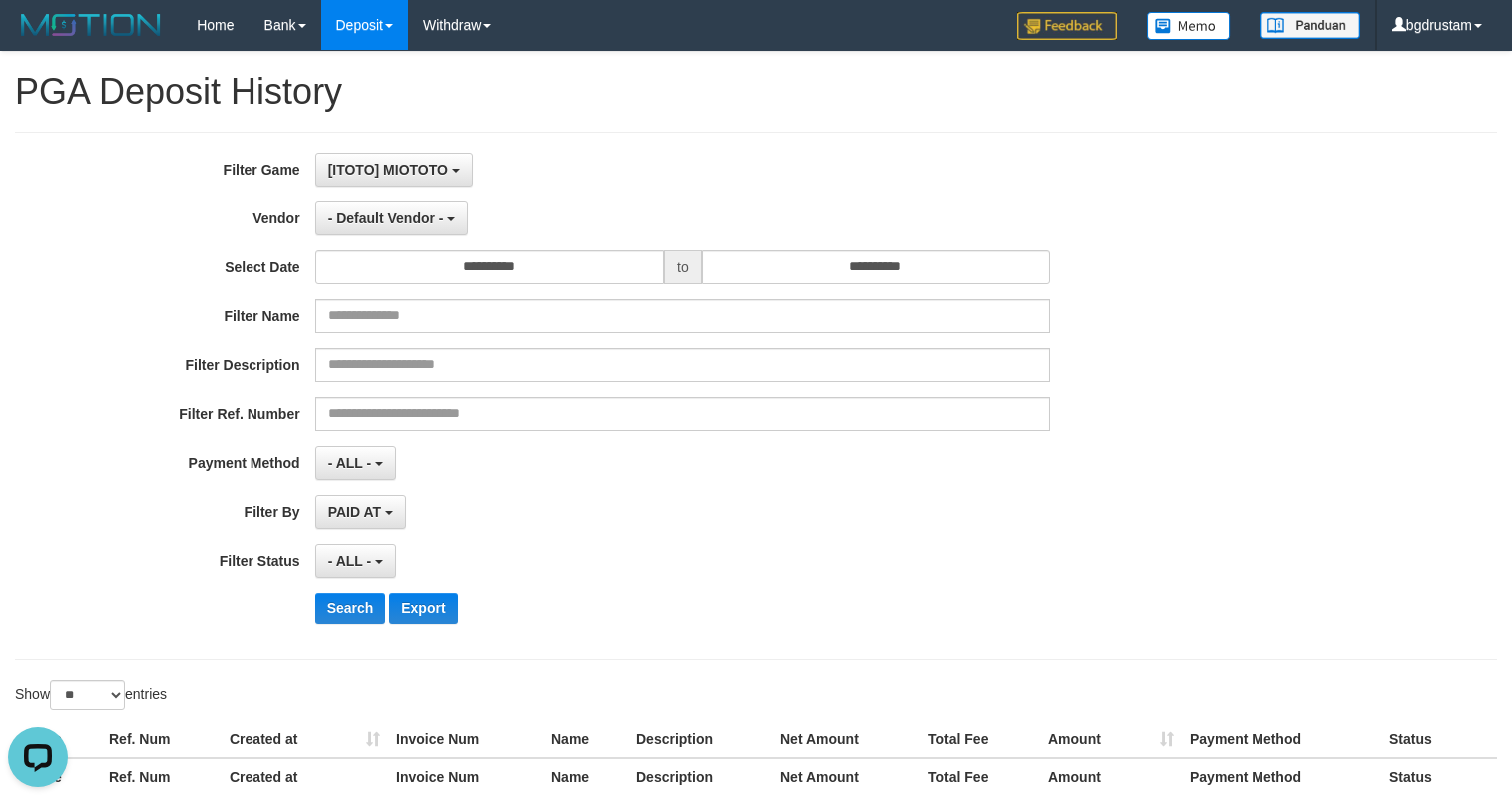 scroll, scrollTop: 0, scrollLeft: 0, axis: both 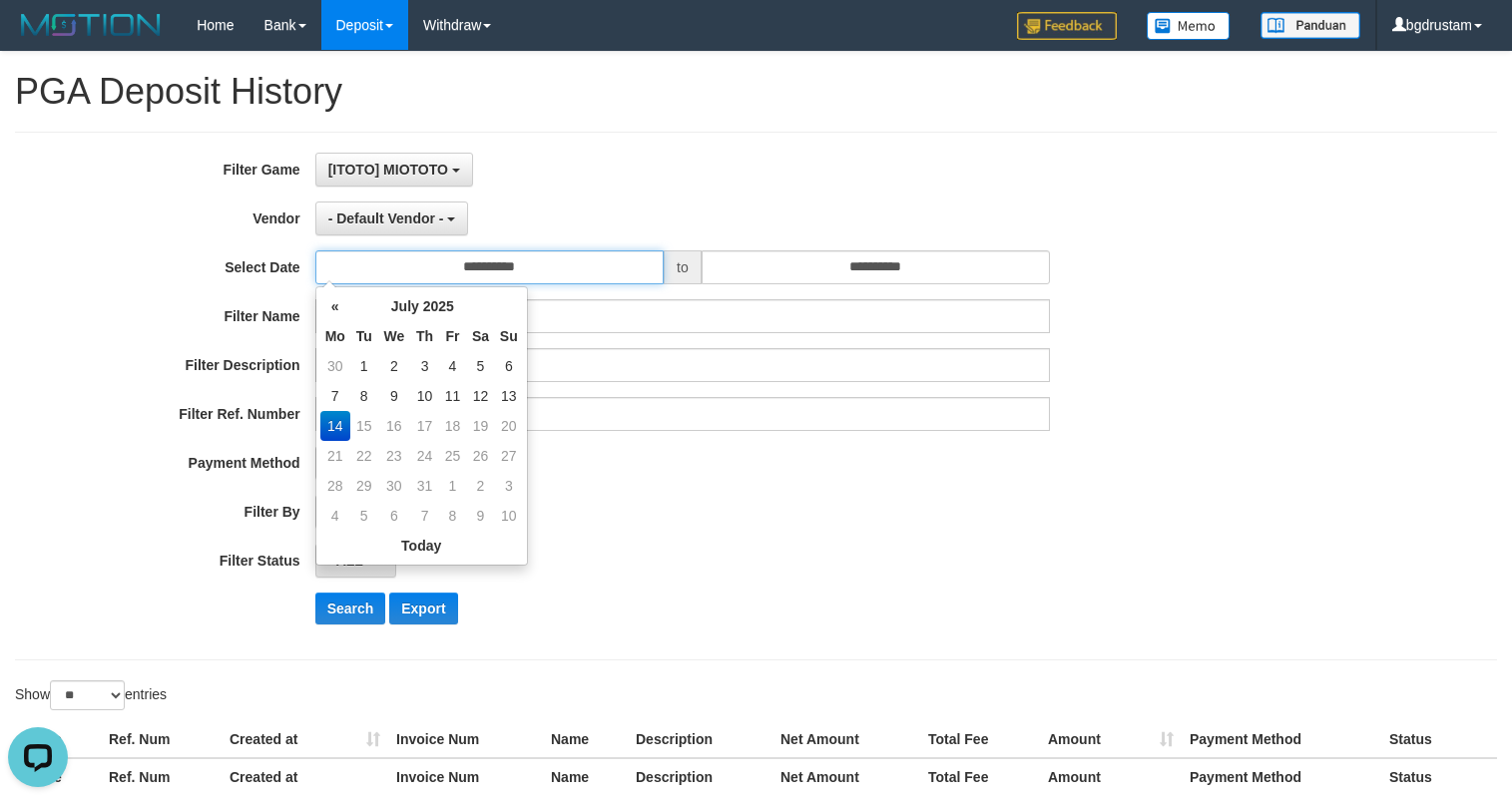 click on "**********" at bounding box center [489, 267] 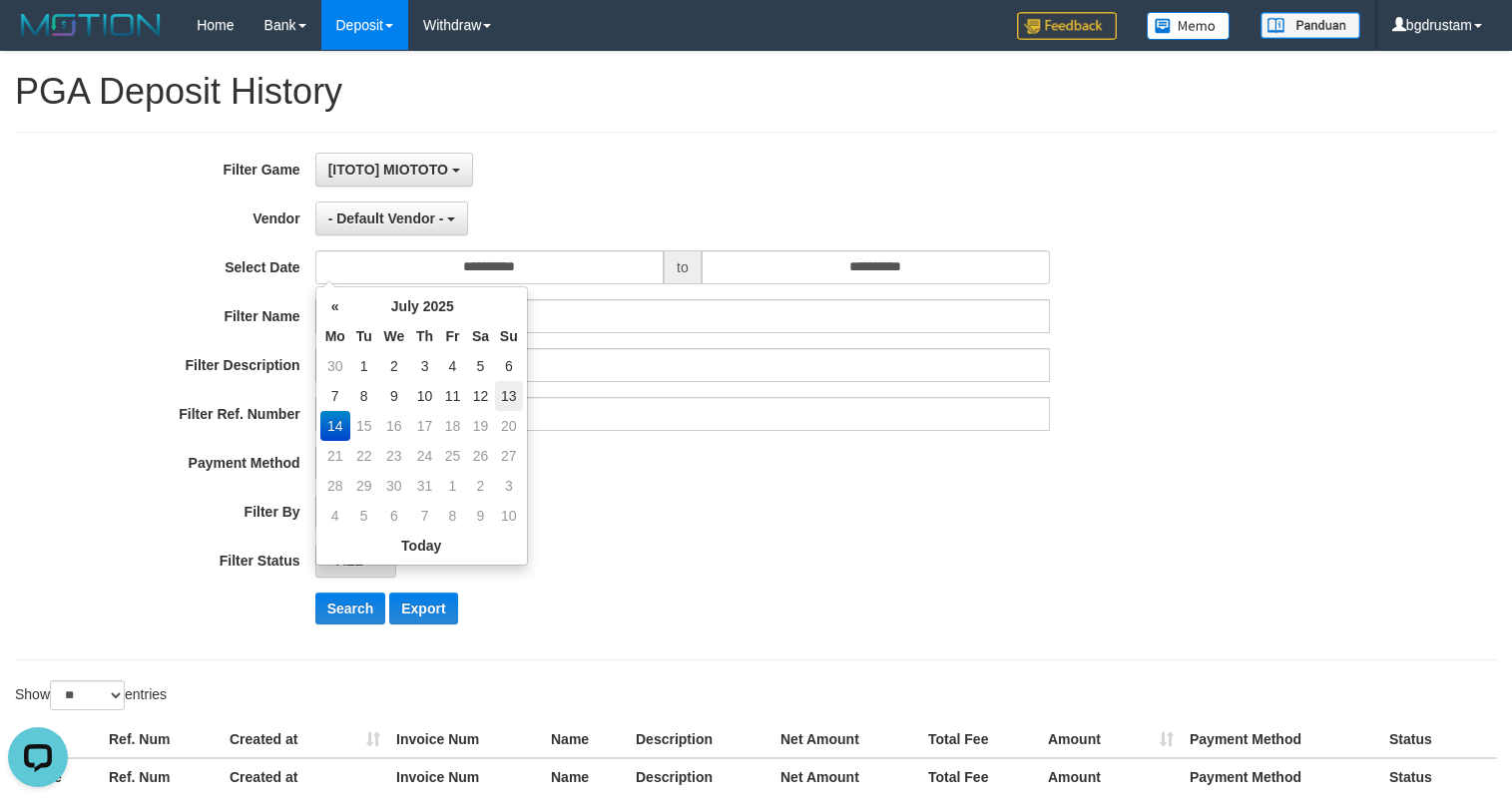 click on "13" at bounding box center (509, 396) 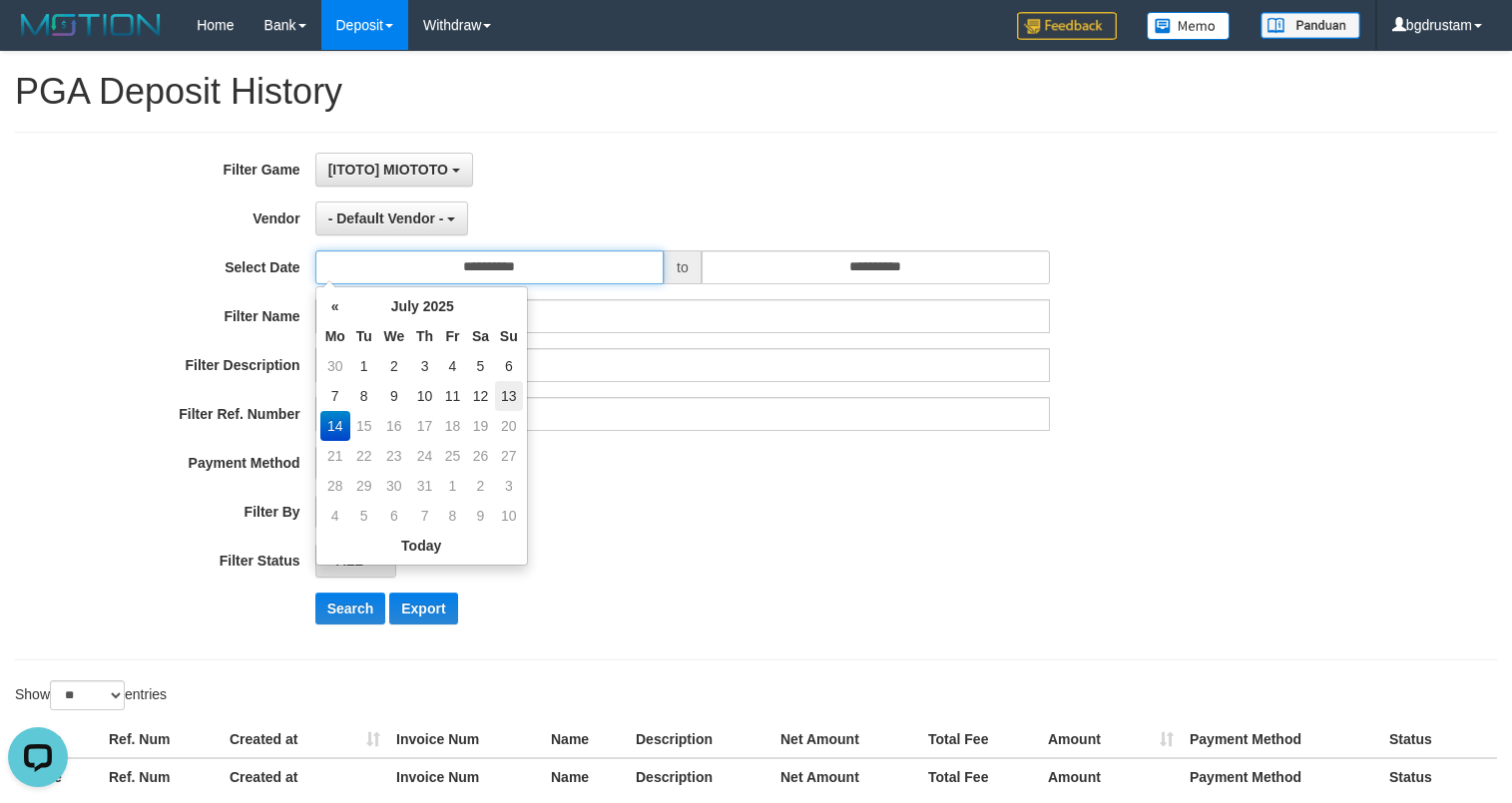 type on "**********" 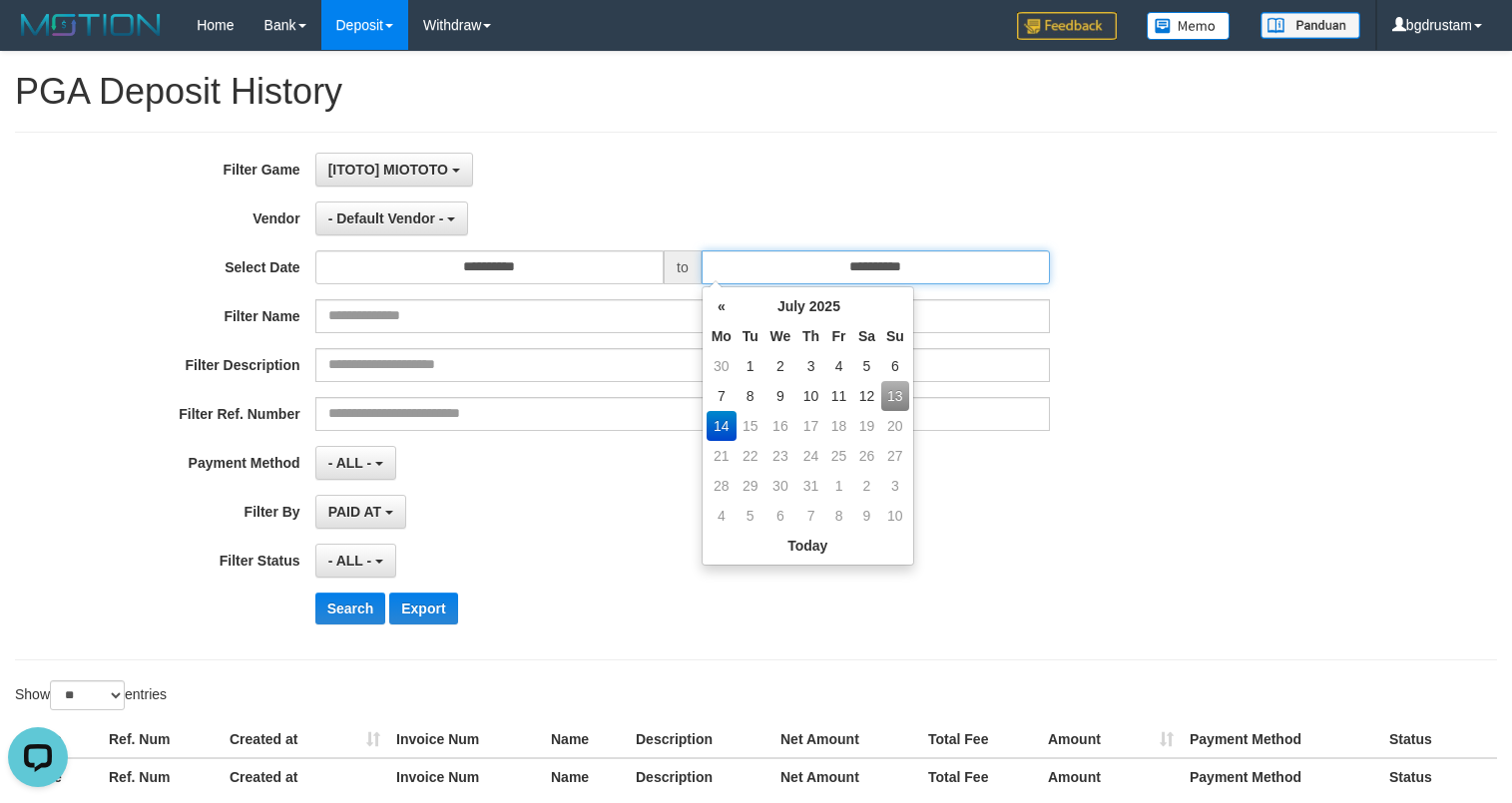 click on "**********" at bounding box center [875, 267] 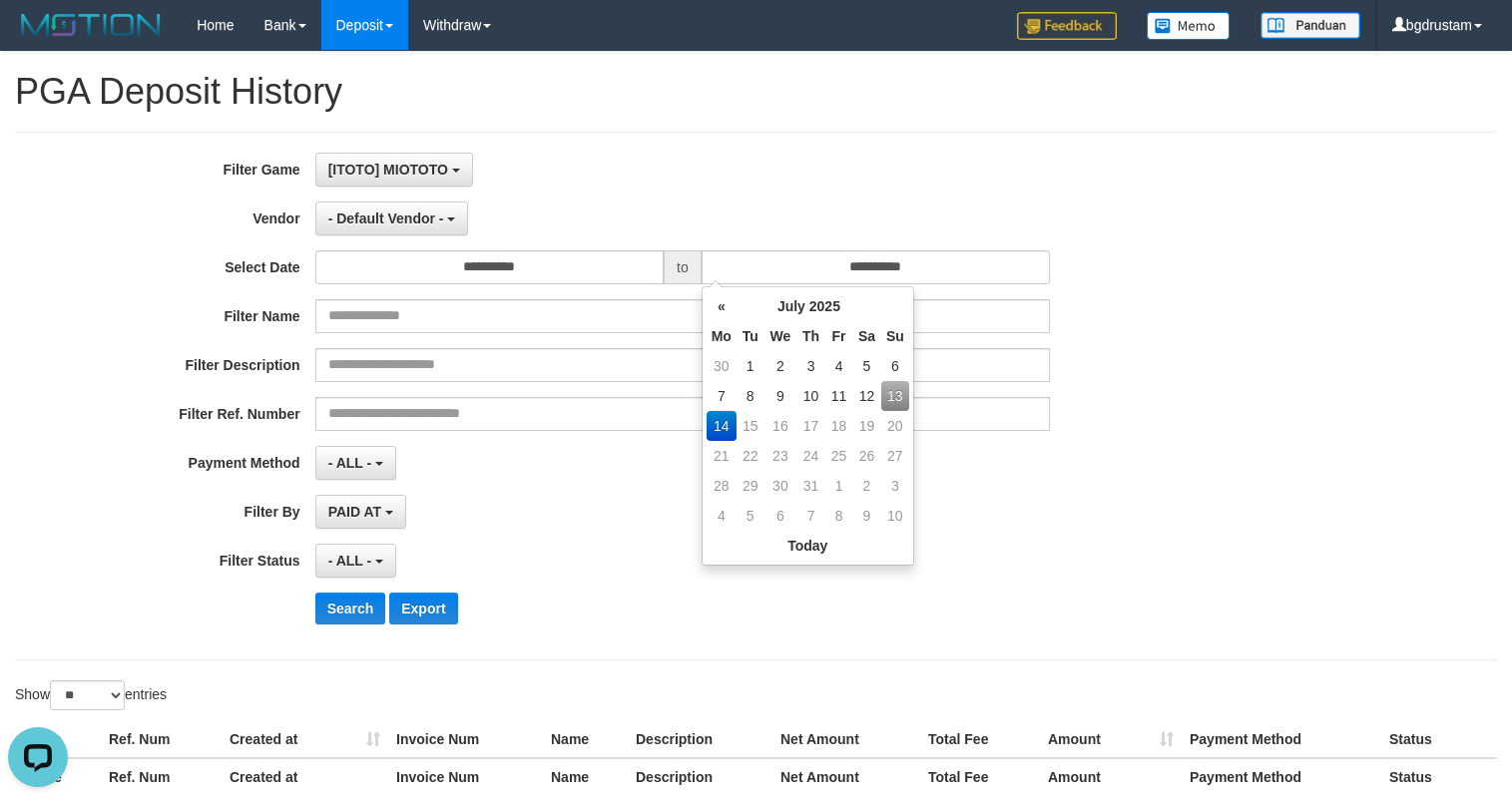 click on "13" at bounding box center [895, 396] 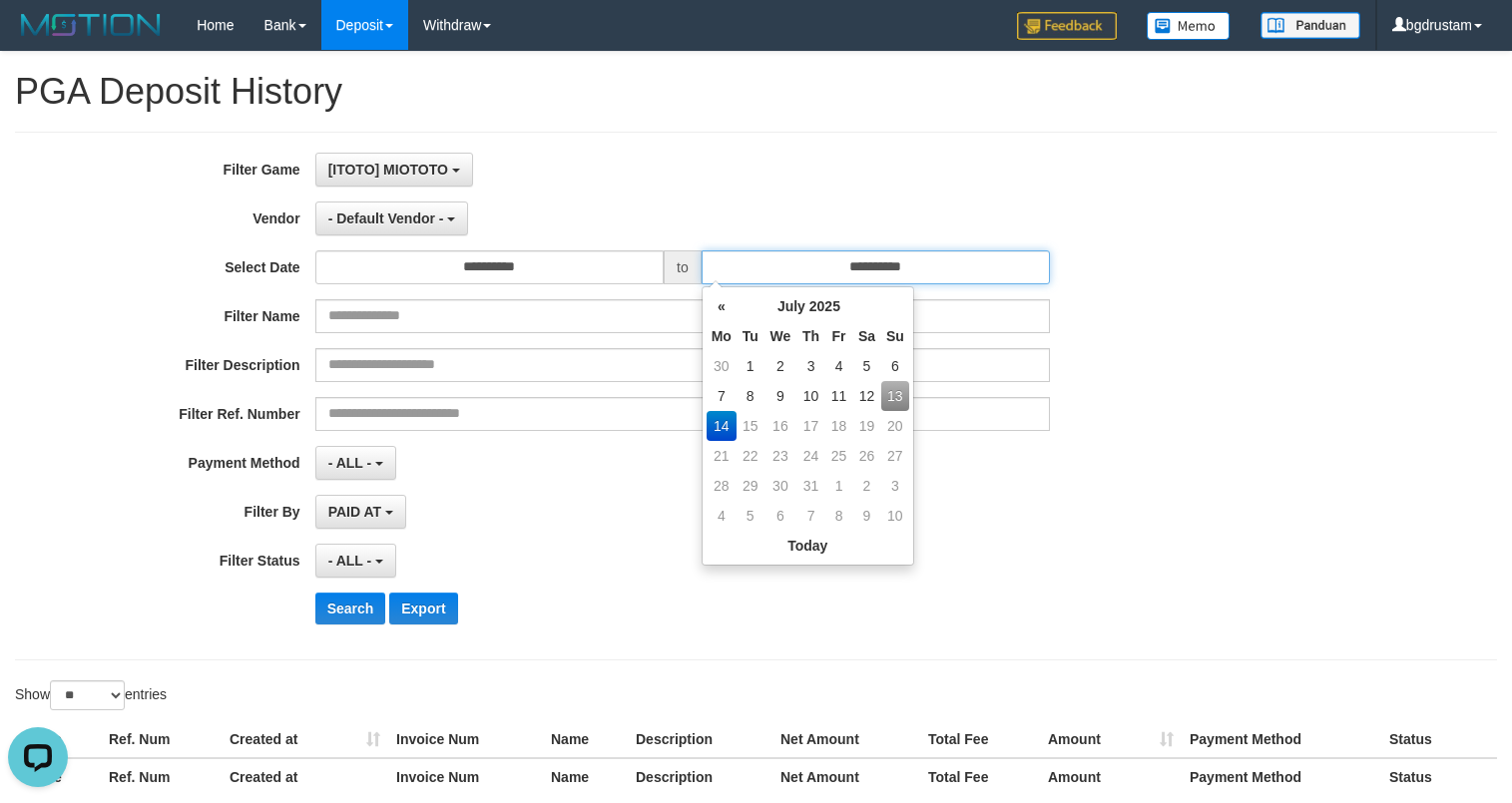 type on "**********" 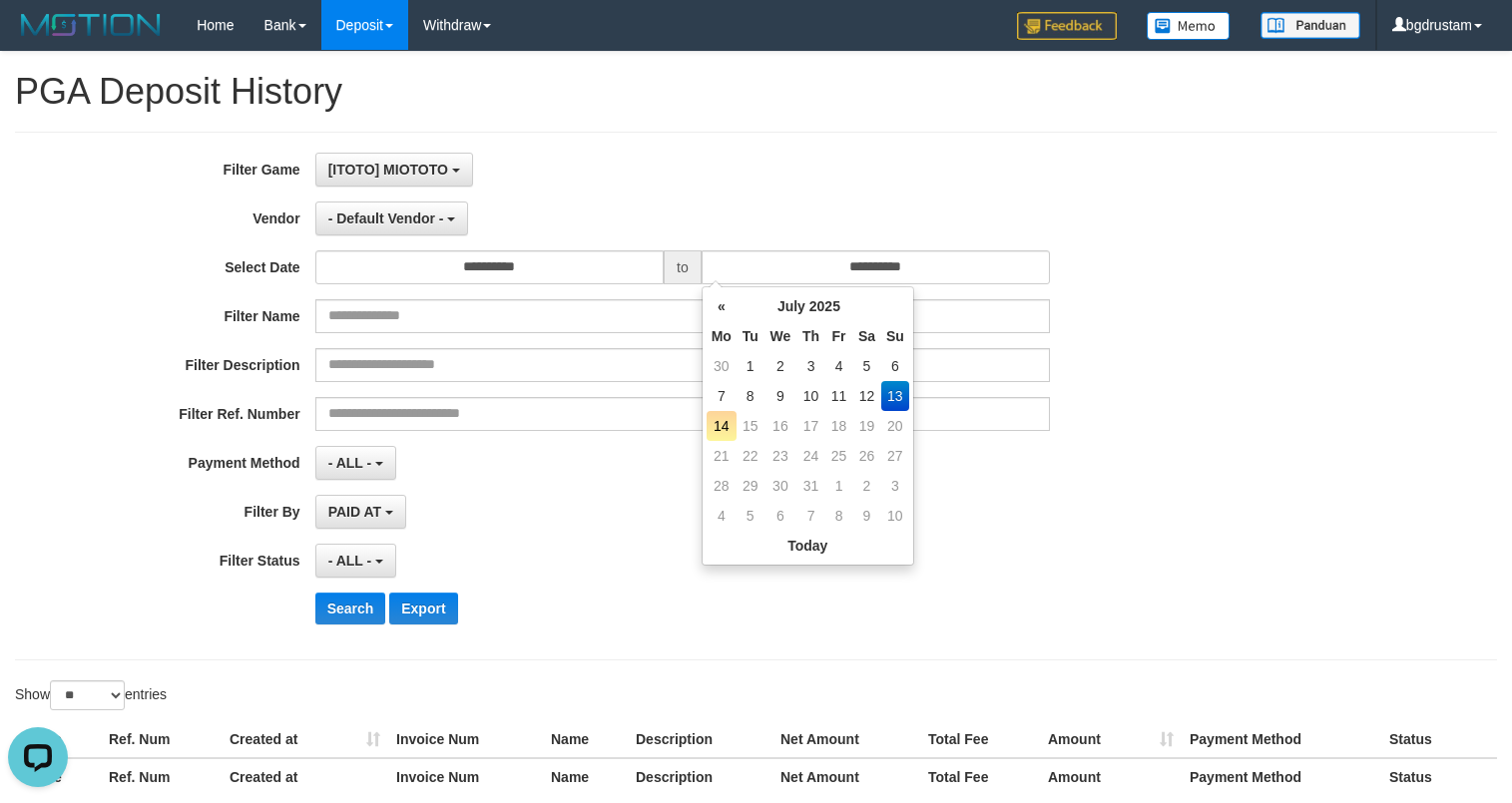 click on "**********" at bounding box center (756, 396) 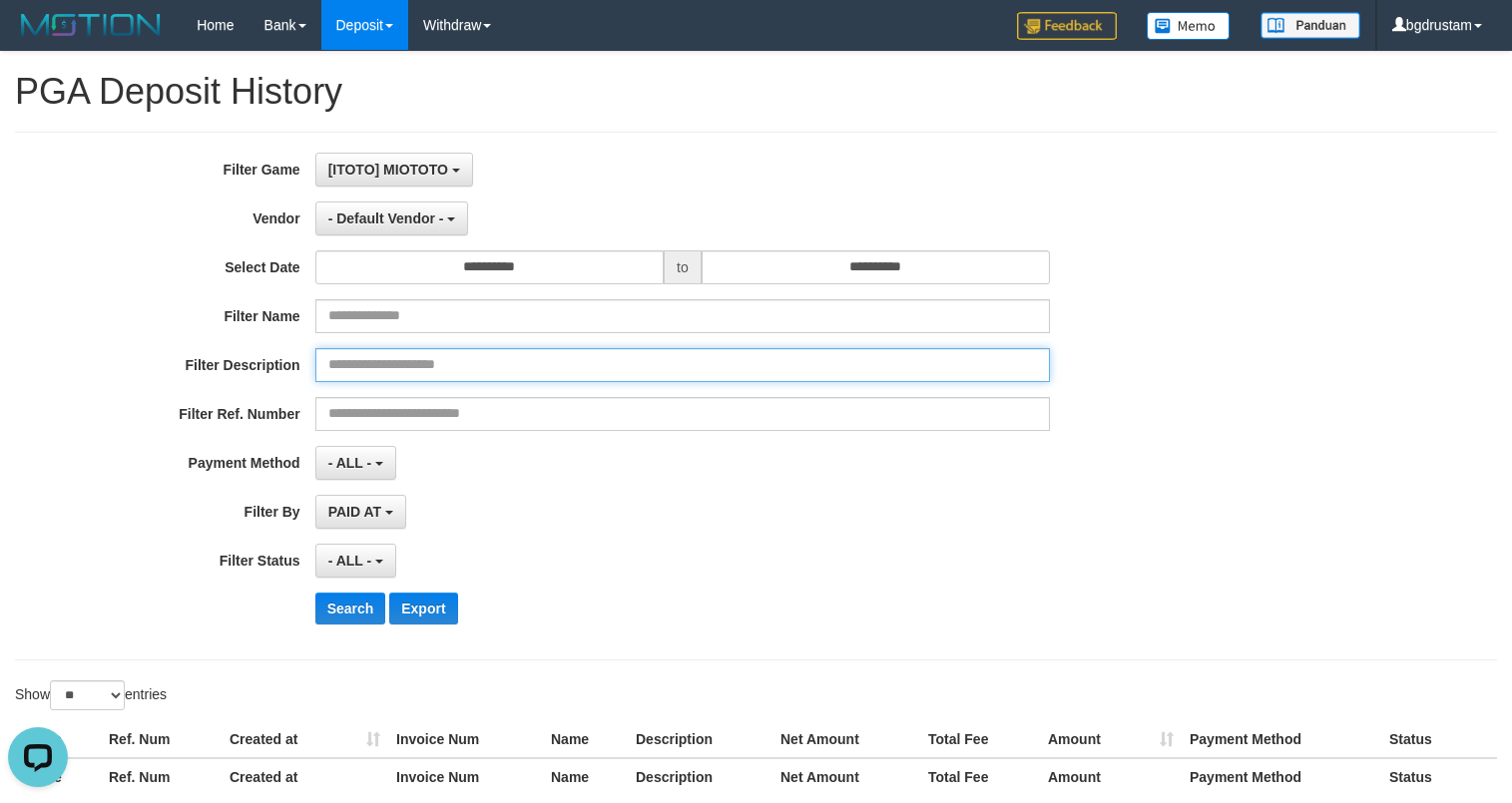 click at bounding box center [683, 365] 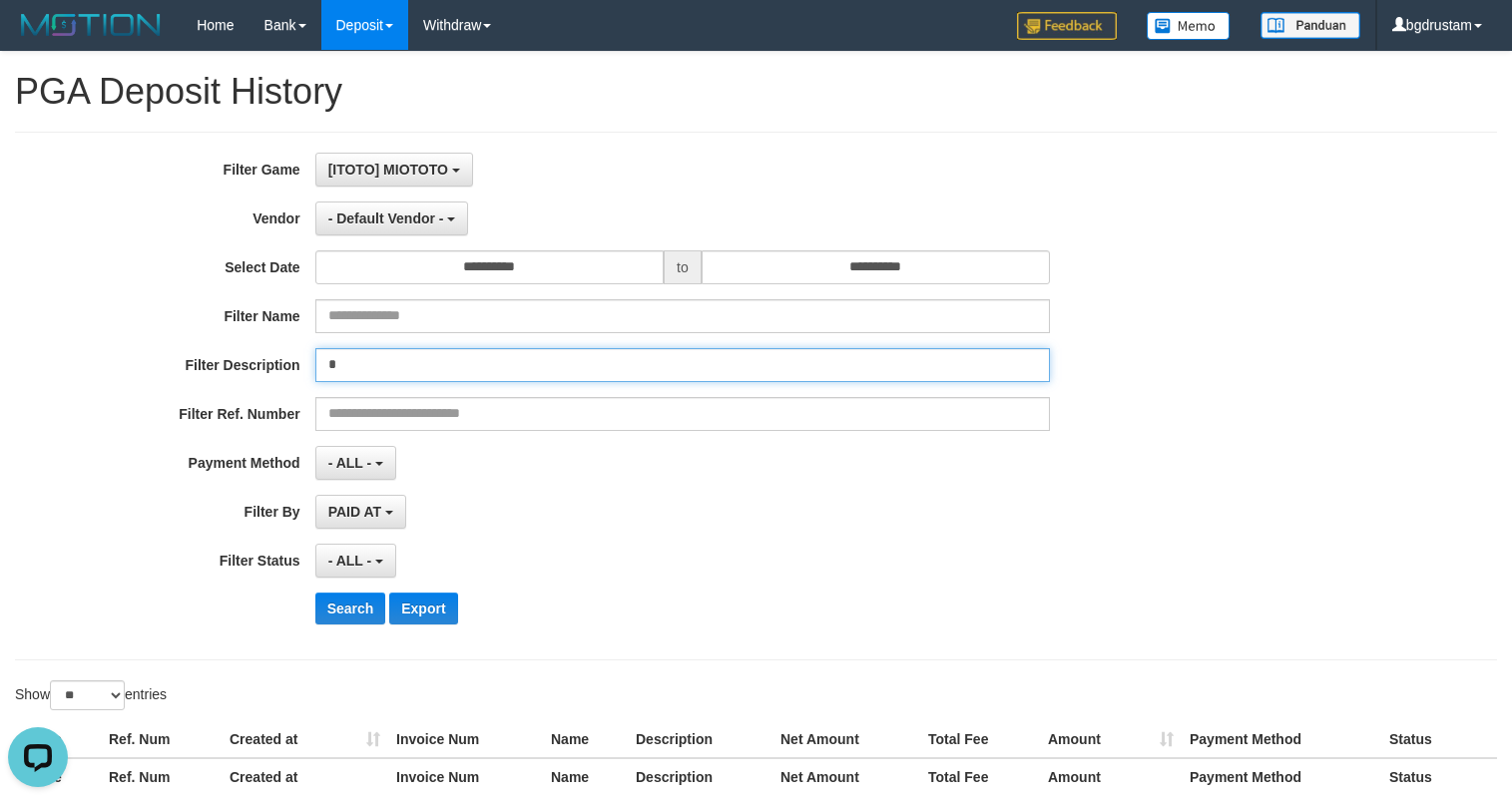 type on "*" 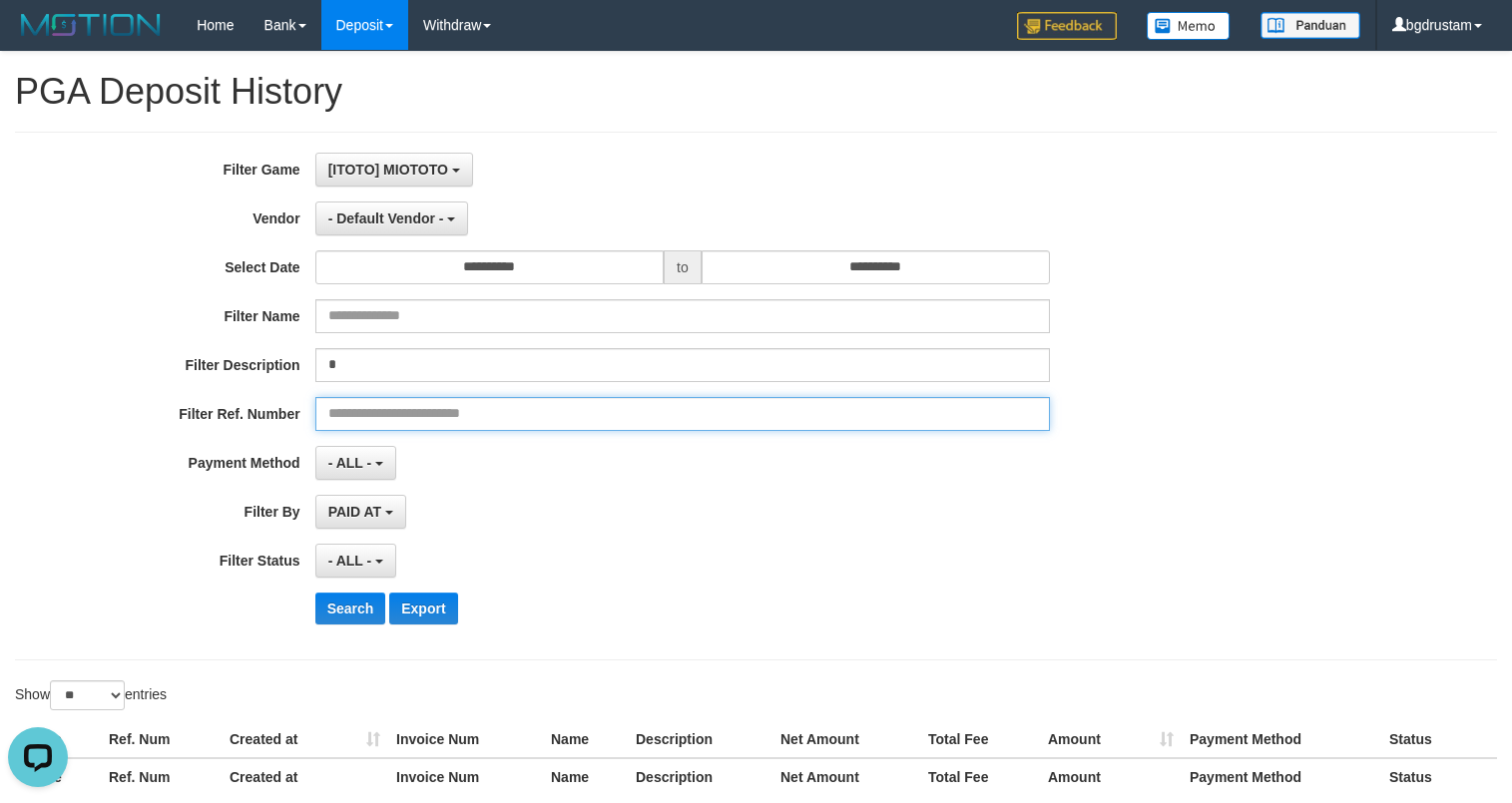 click at bounding box center [683, 414] 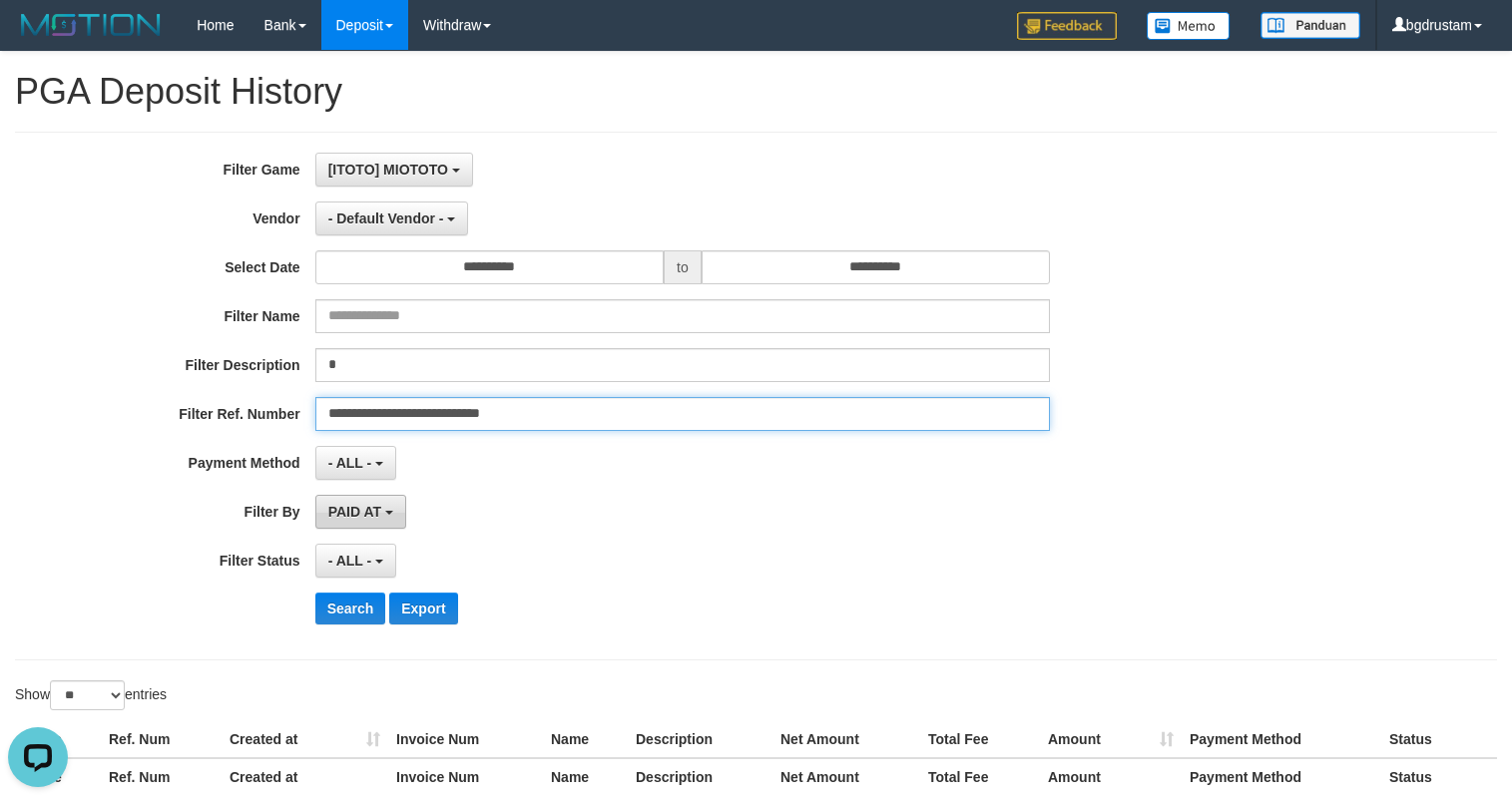 type on "**********" 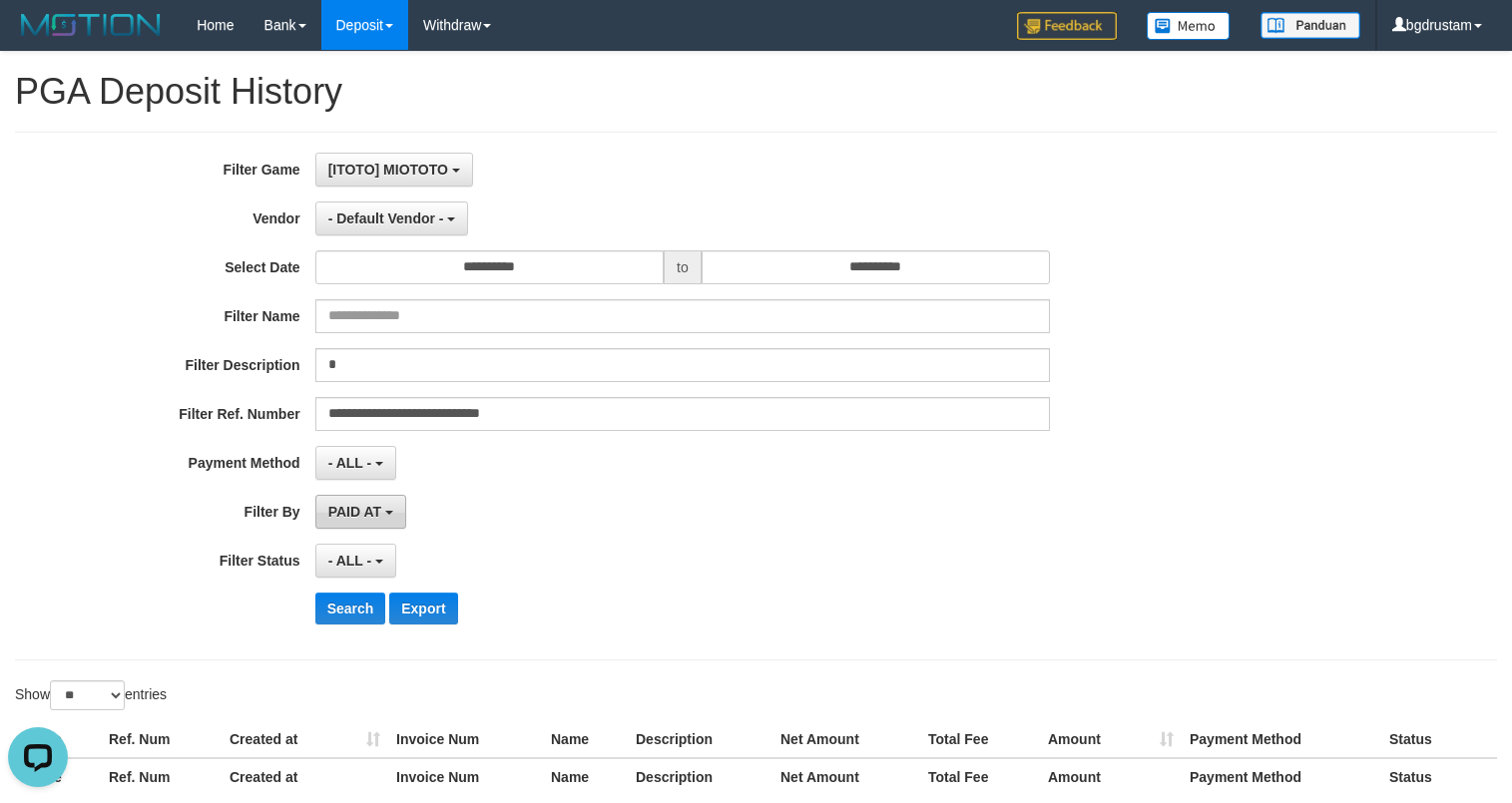 click on "PAID AT" at bounding box center [360, 512] 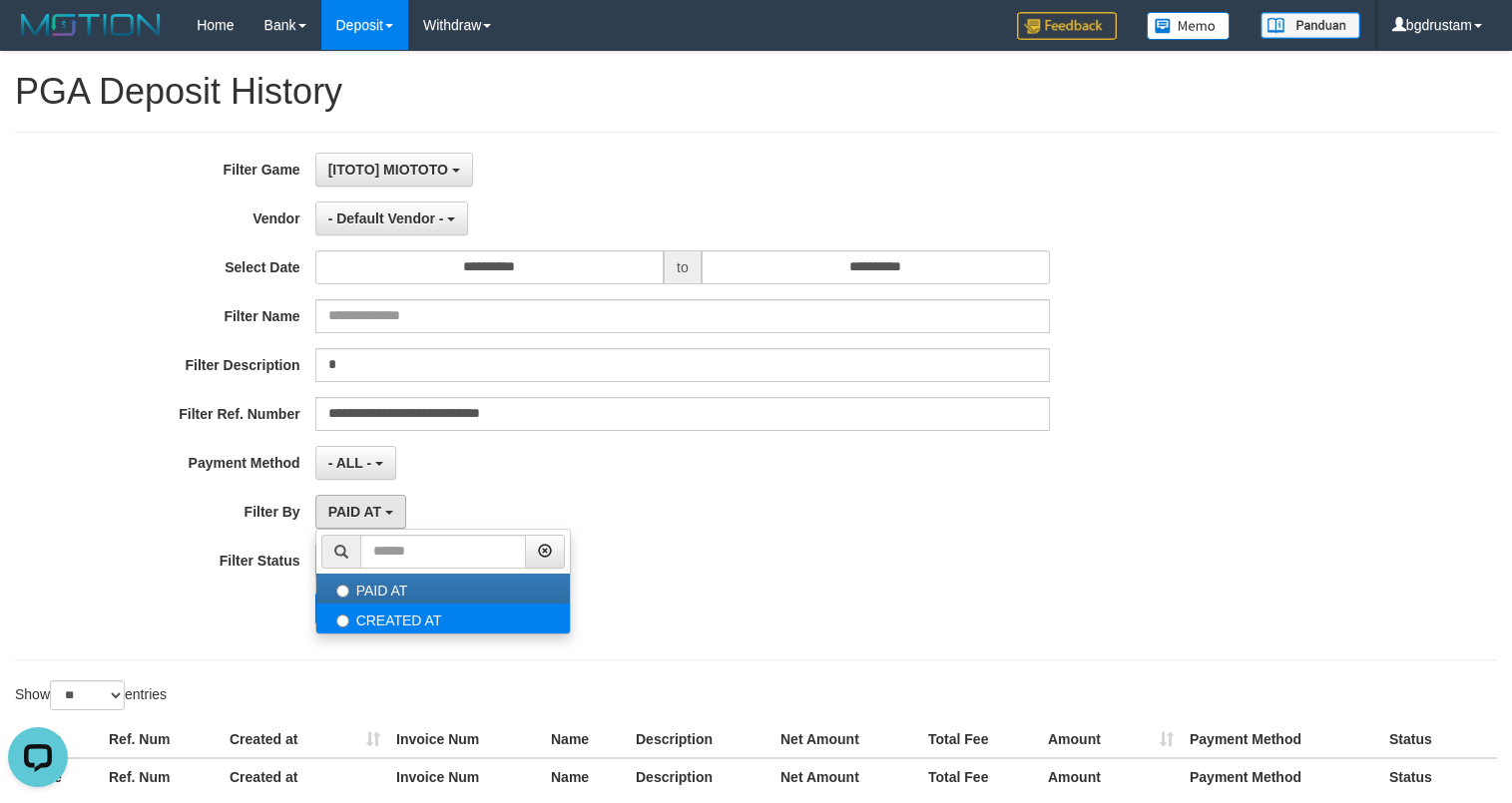 select on "*" 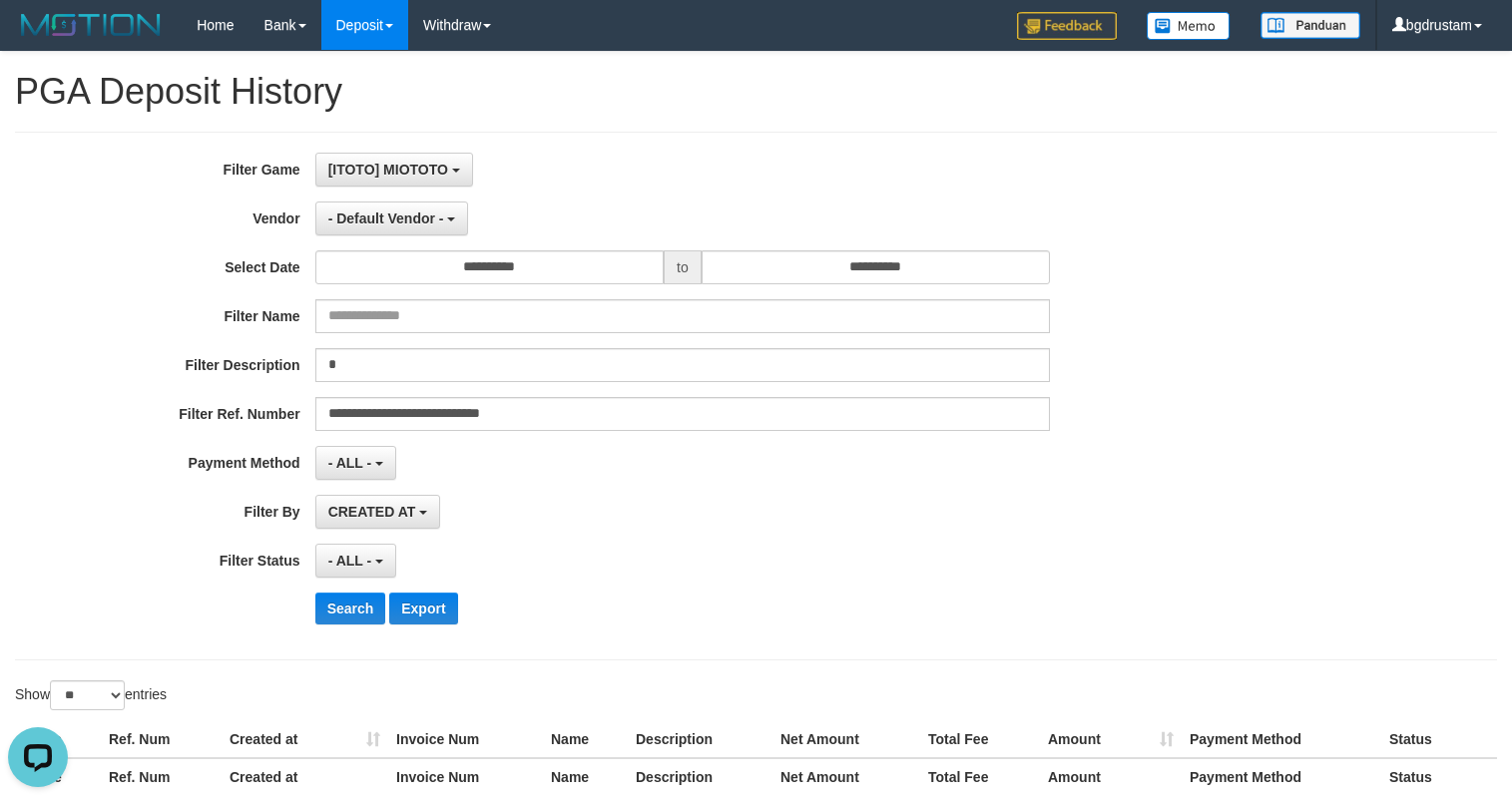 click on "**********" at bounding box center (630, 396) 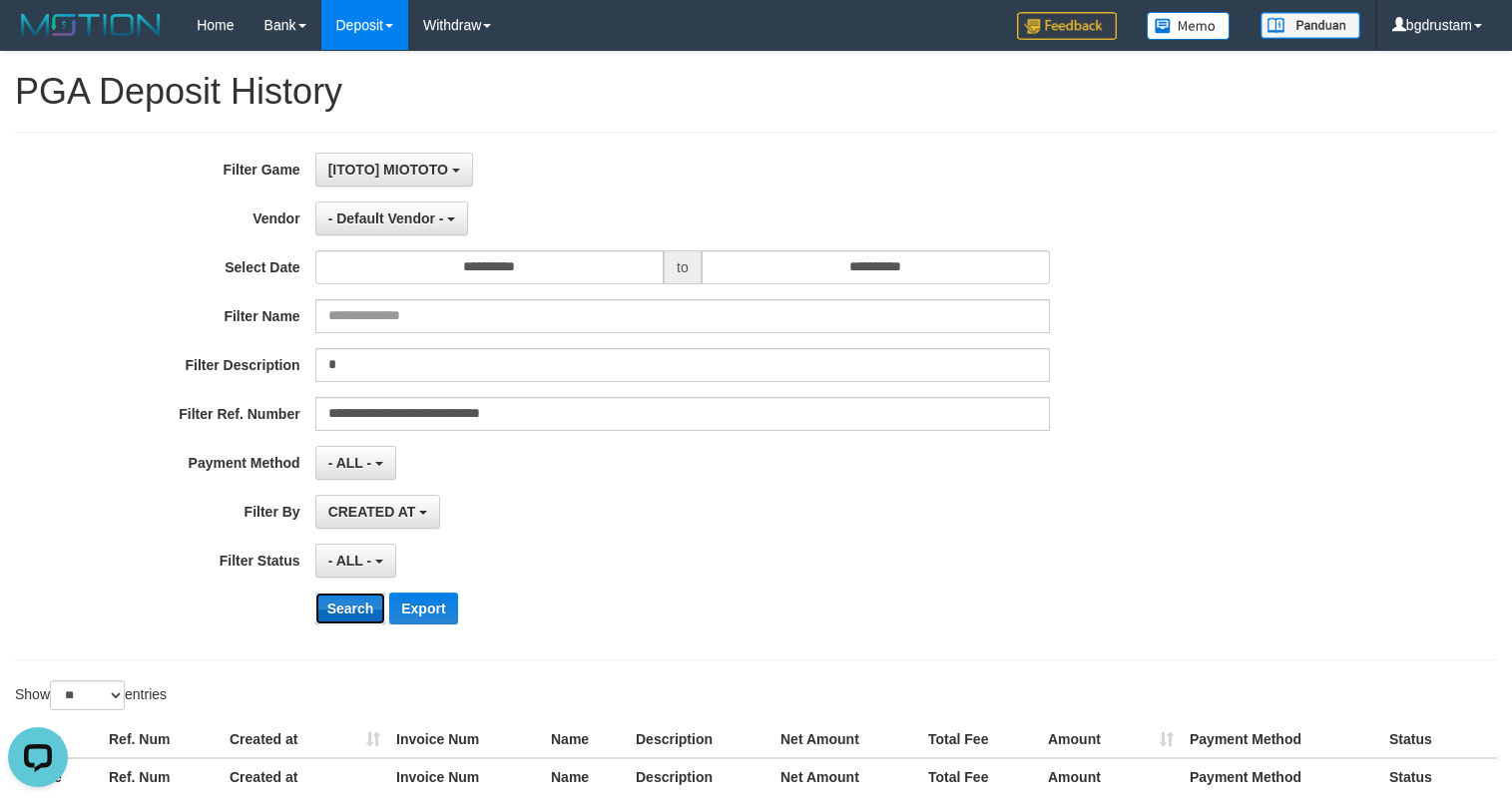 click on "Search" at bounding box center (350, 608) 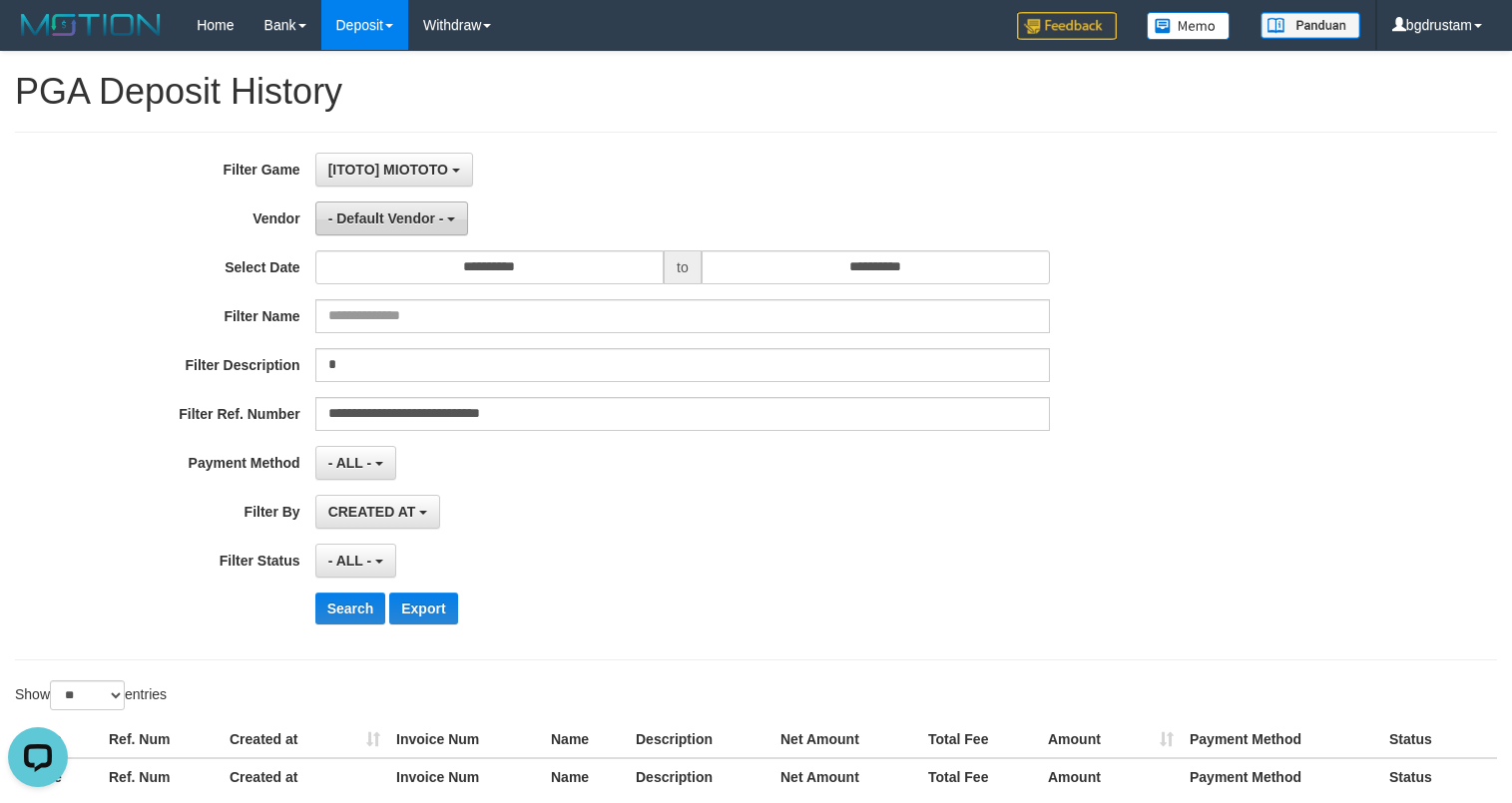 click on "- Default Vendor -" at bounding box center [386, 218] 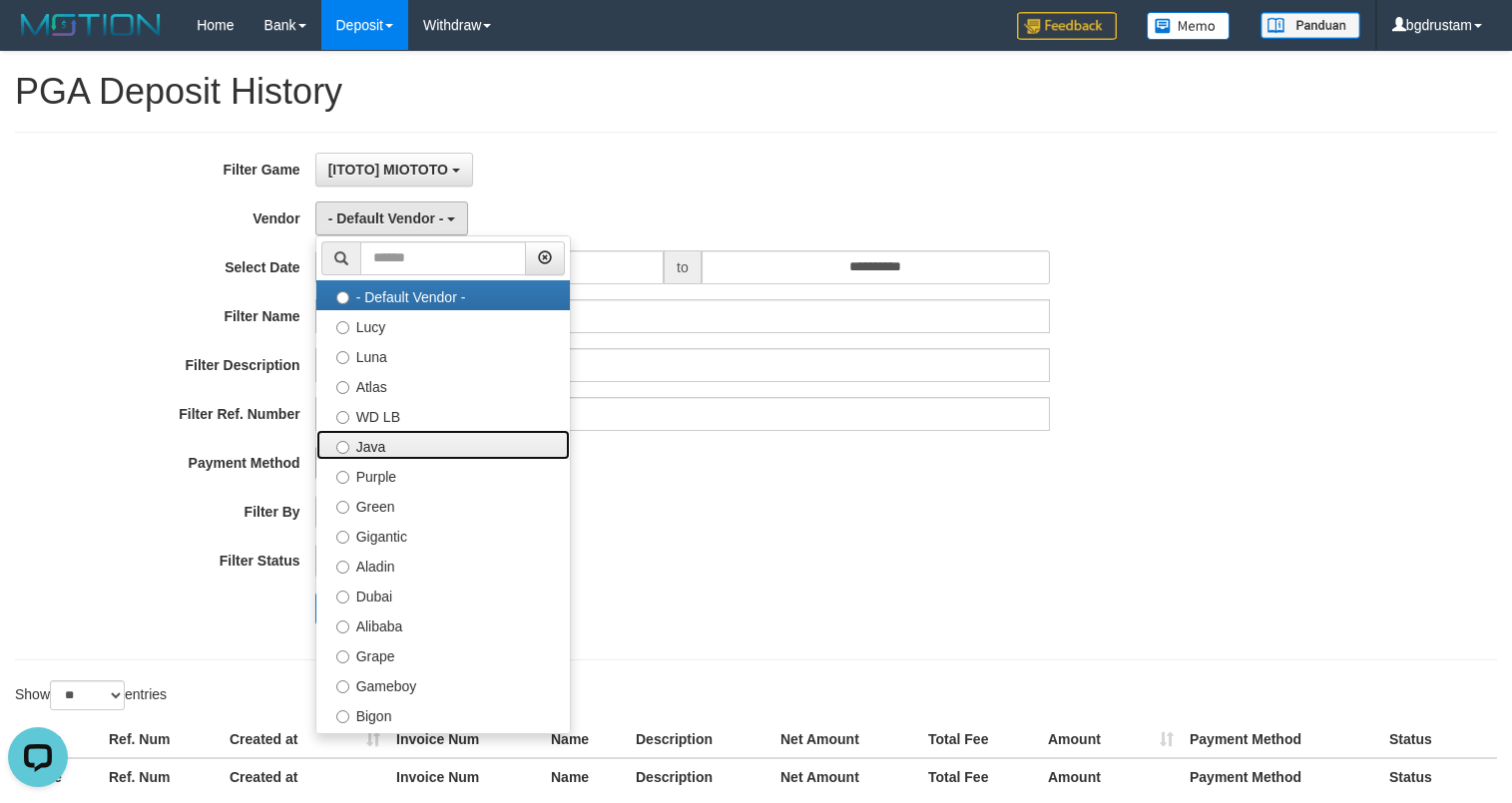 click on "Java" at bounding box center (443, 445) 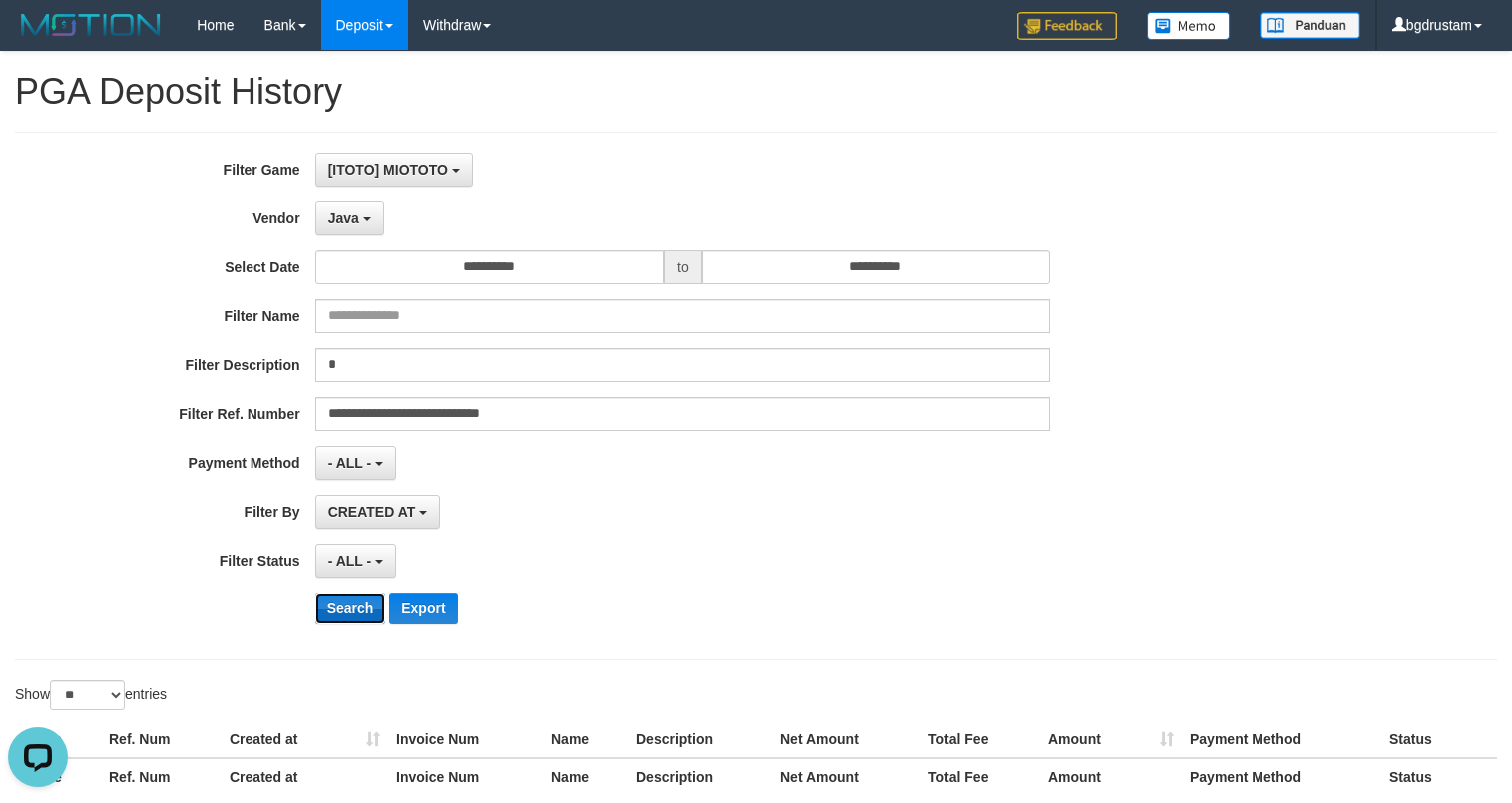 click on "Search" at bounding box center [350, 608] 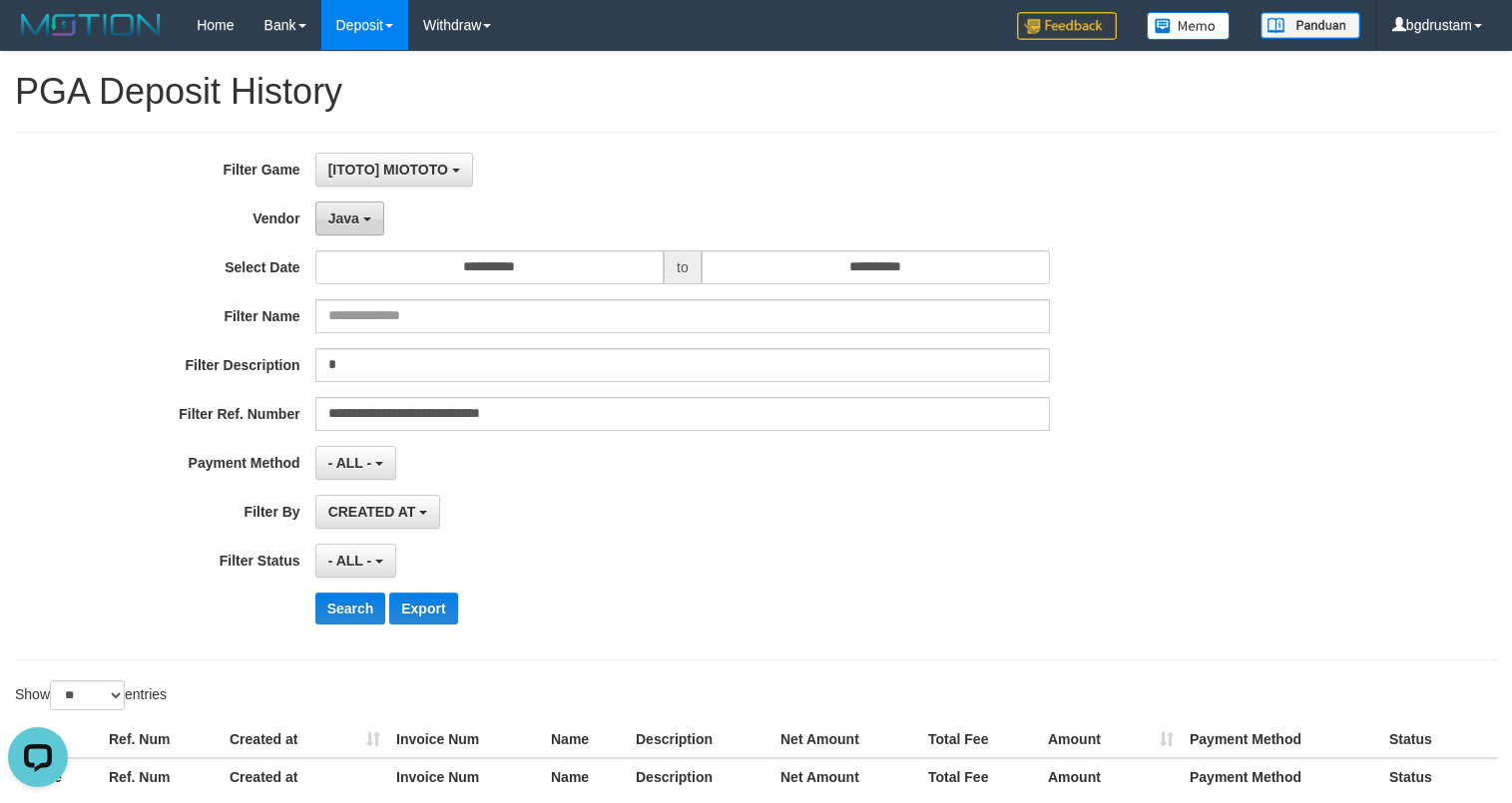 click on "Java" at bounding box center [343, 218] 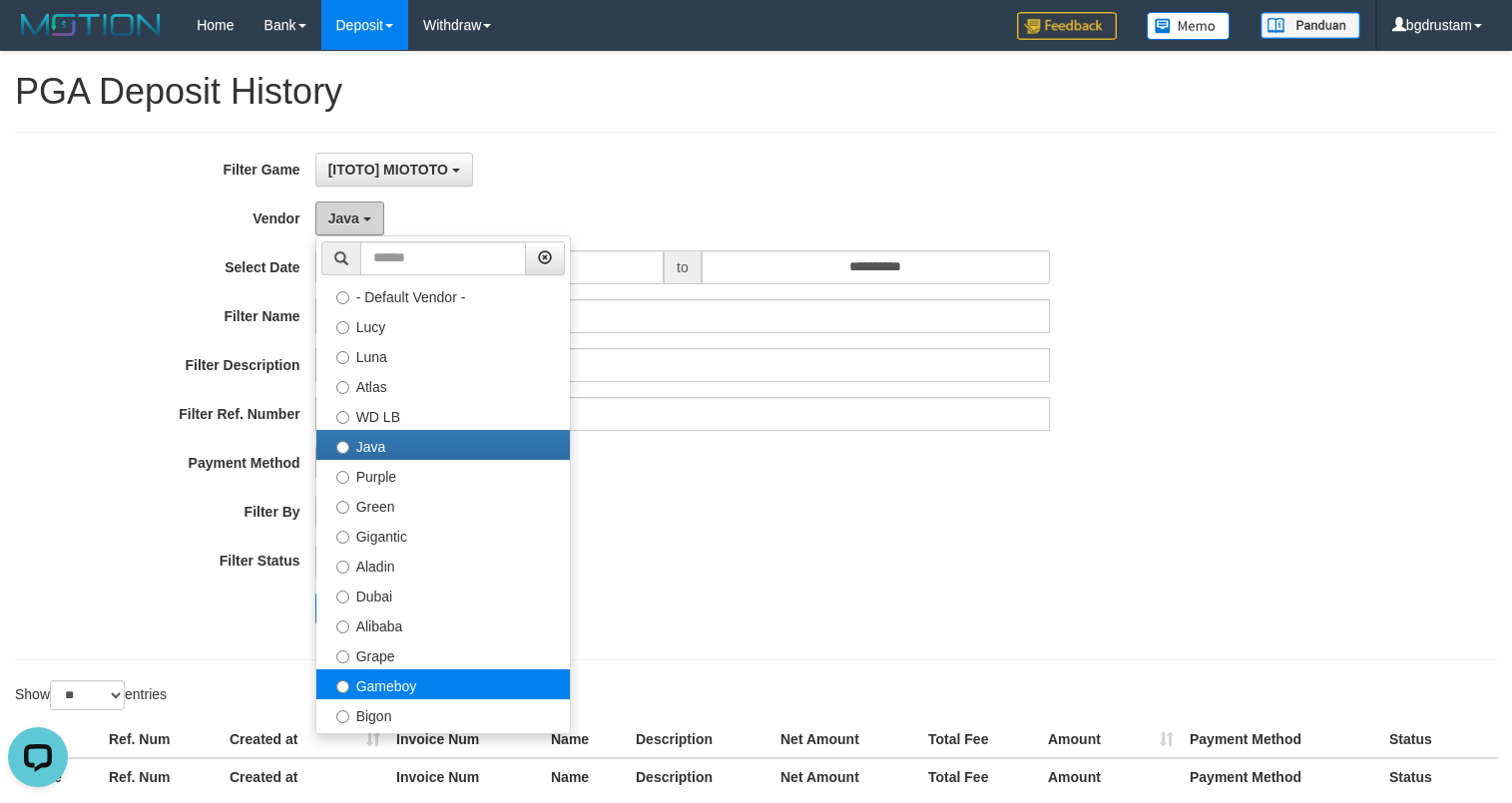 scroll, scrollTop: 100, scrollLeft: 0, axis: vertical 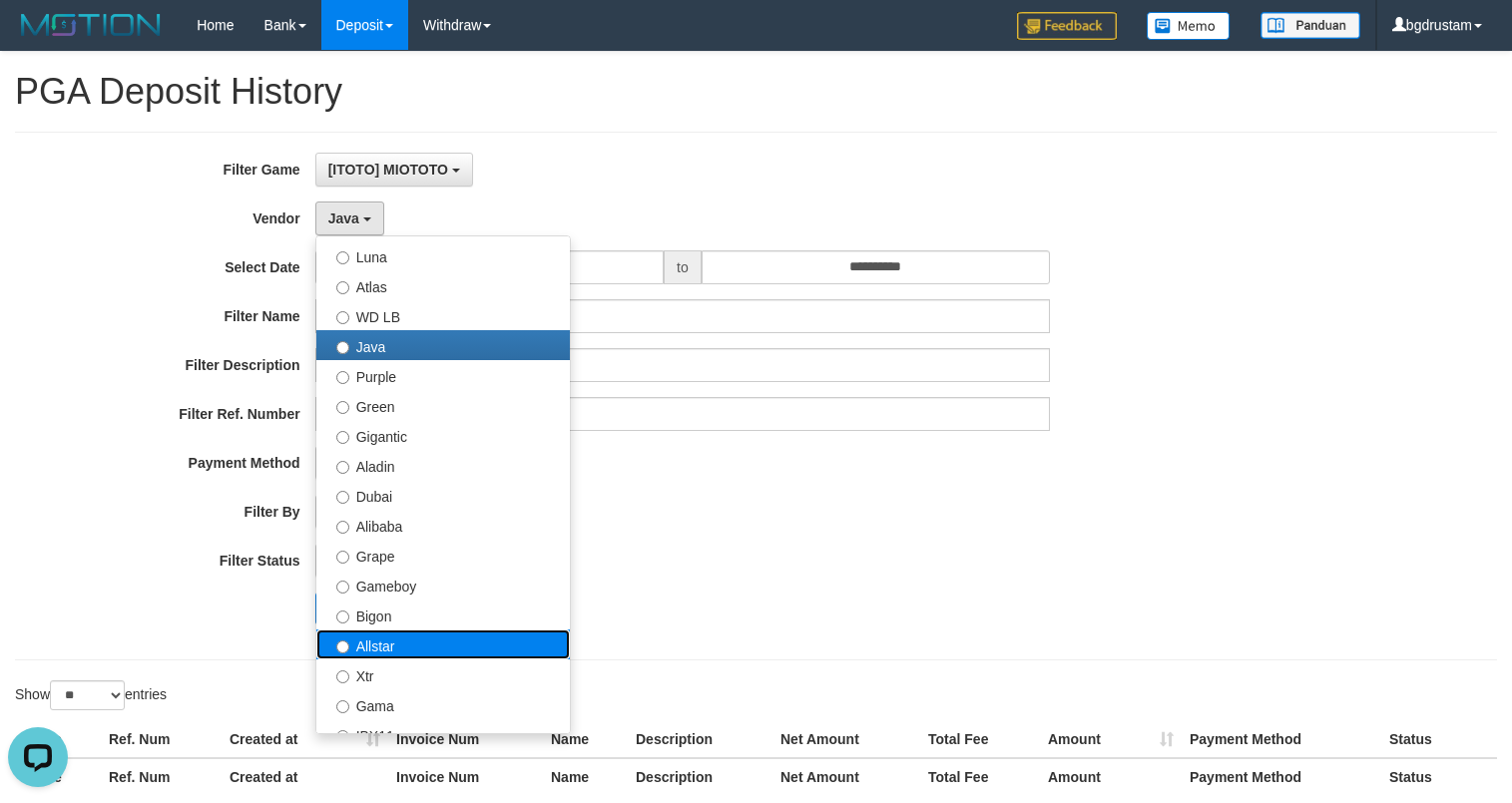 click on "Allstar" at bounding box center (443, 644) 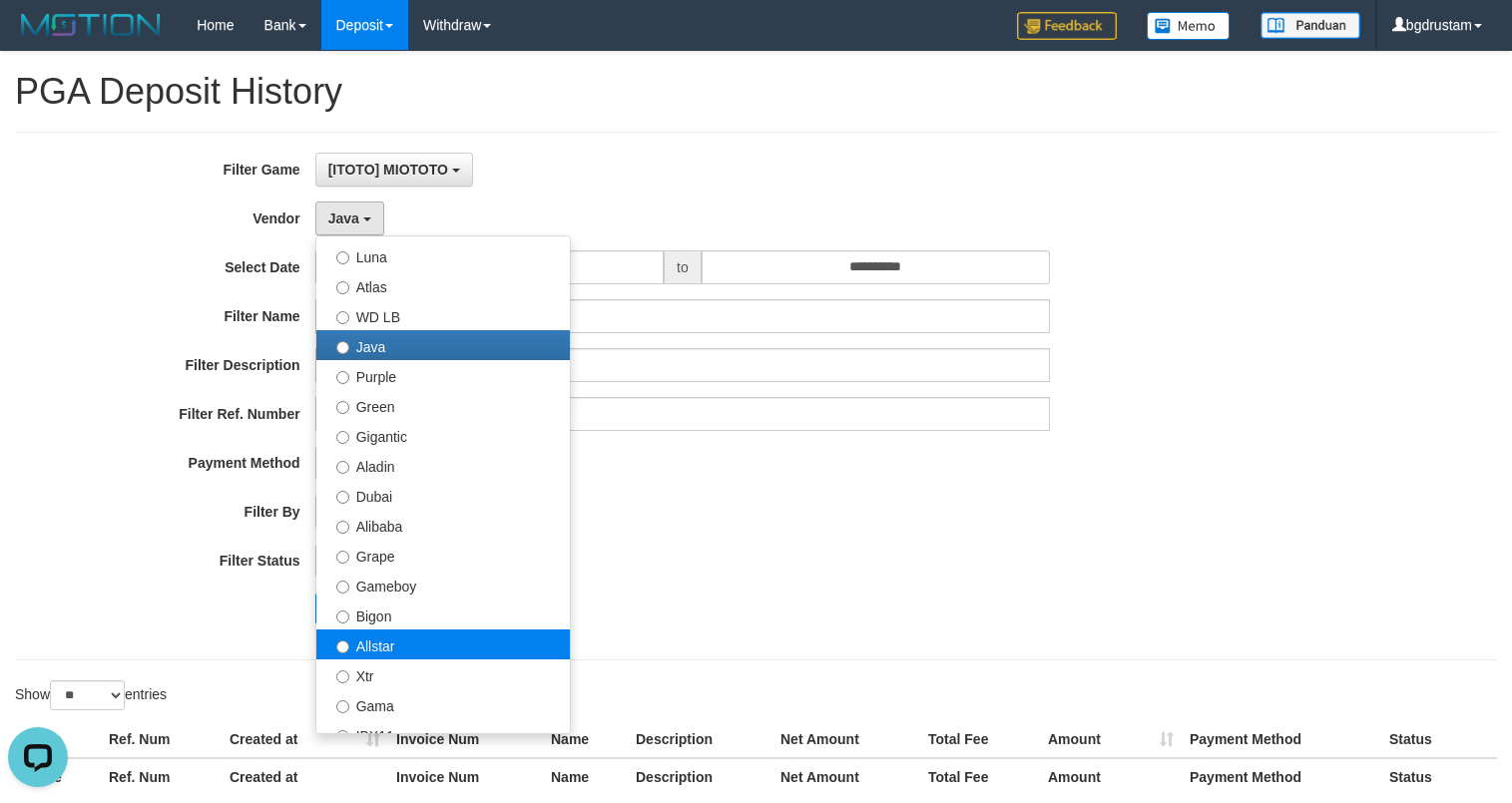 select on "**********" 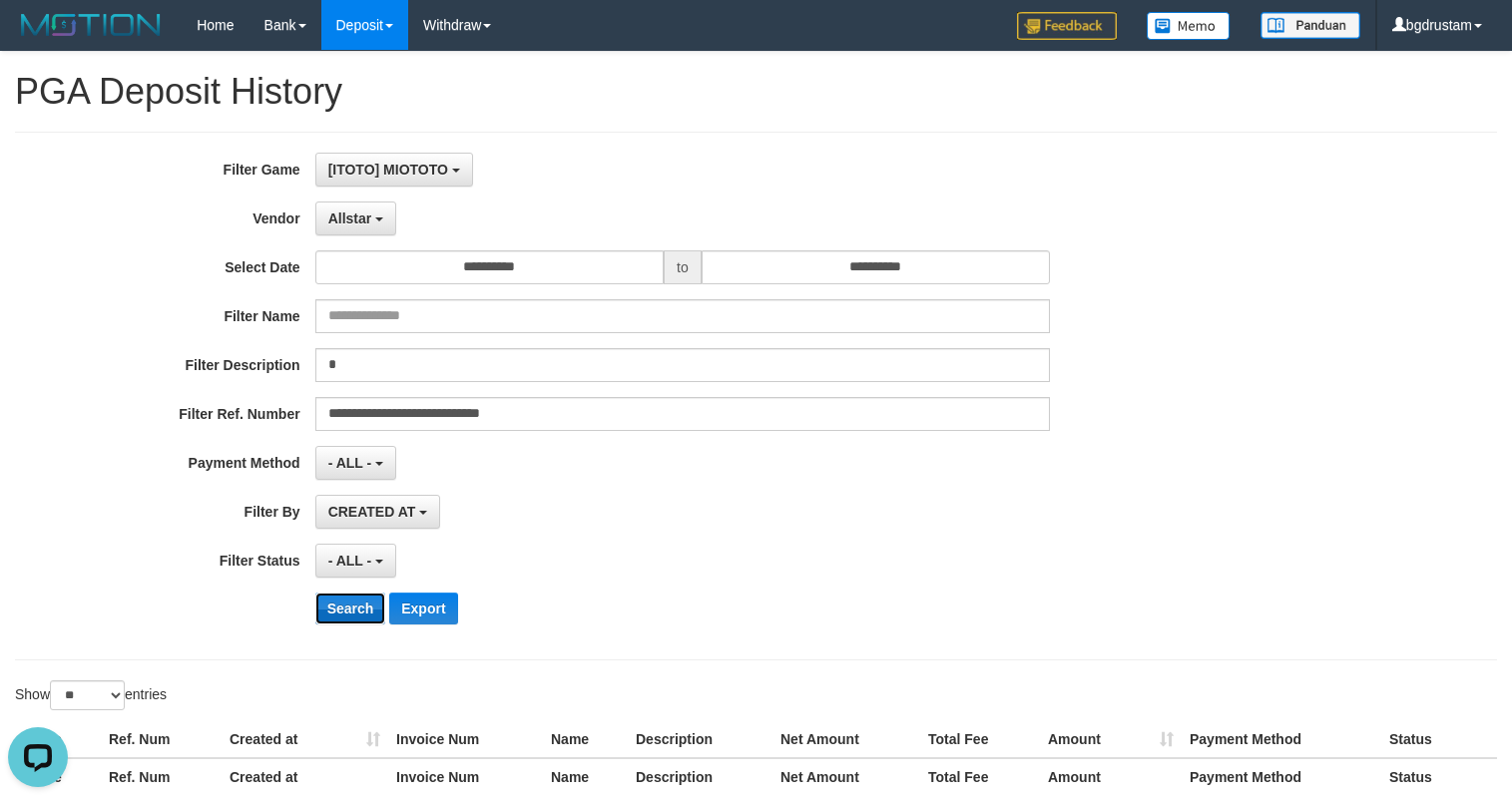 click on "Search" at bounding box center [350, 608] 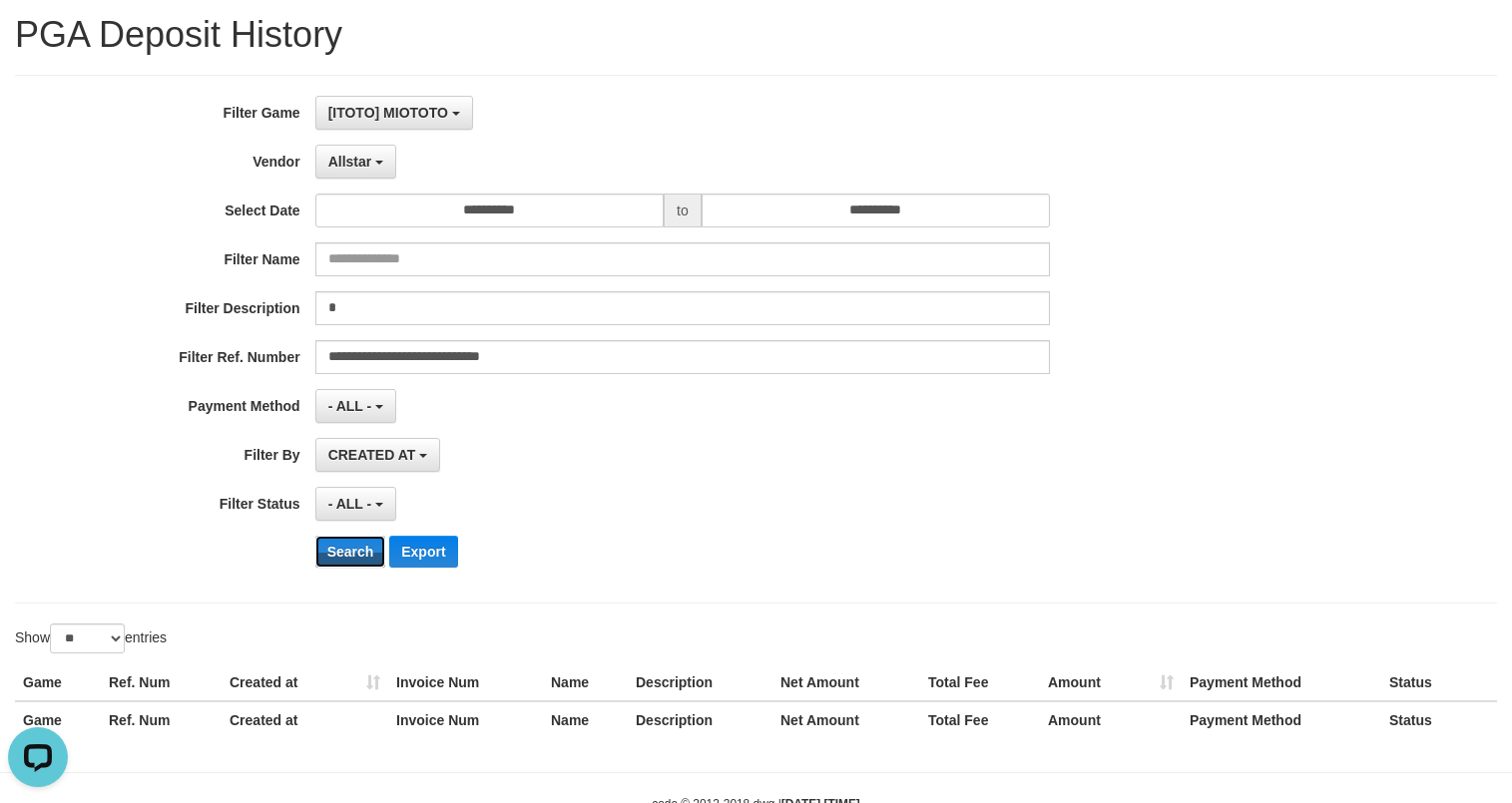 scroll, scrollTop: 0, scrollLeft: 0, axis: both 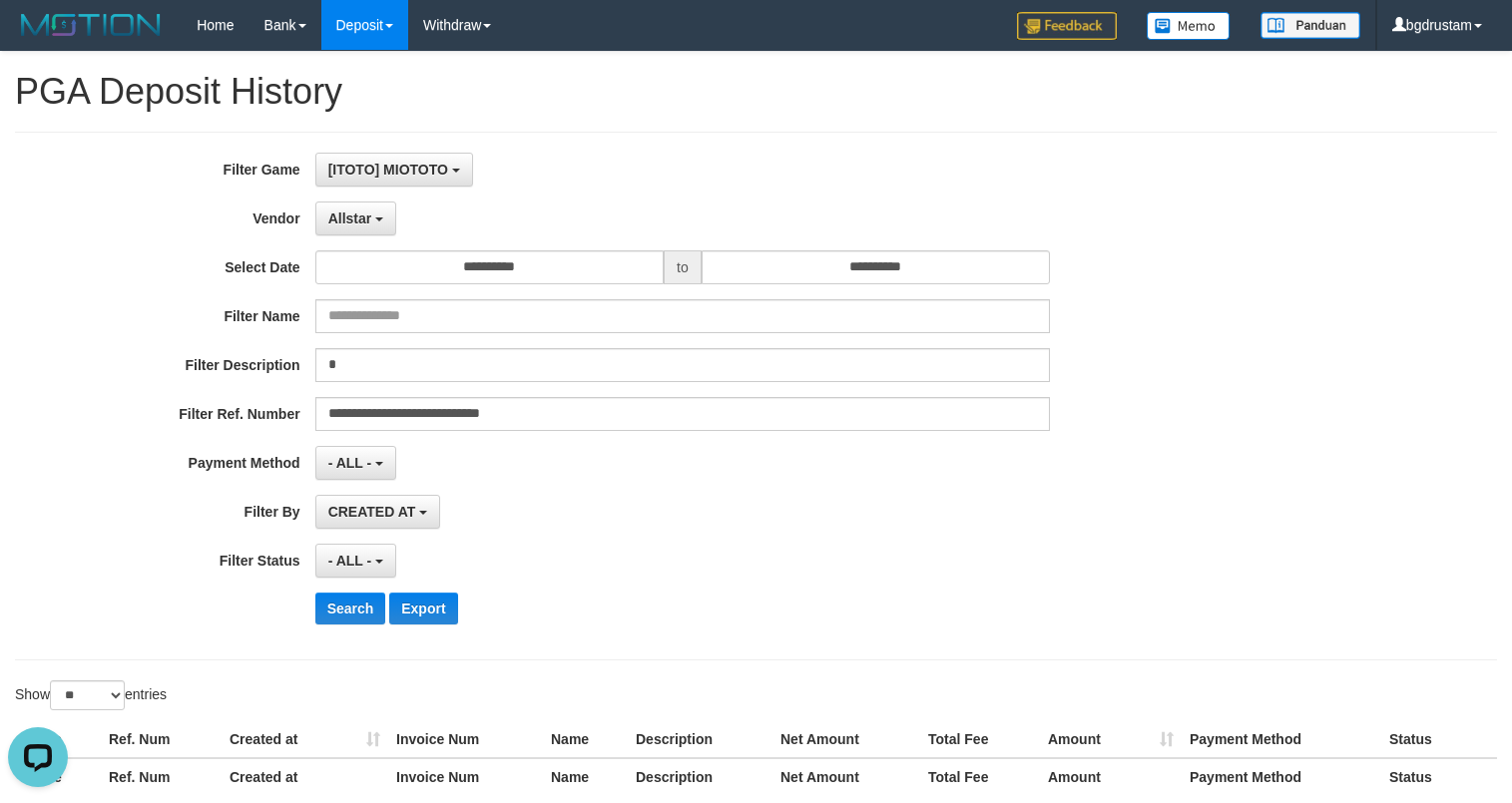 click on "- ALL -    SELECT ALL  - ALL -  SELECT PAYMENT METHOD
Mandiri
BNI
OVO
CIMB
BRI
MAYBANK
PERMATA
DANAMON
INDOMARET
ALFAMART
GOPAY
CC
BCA
QRIS
SINARMAS
LINKAJA
SHOPEEPAY
ATMBERSAMA
DANA
ARTHAGRAHA
SAMPOERNA
OCBCNISP" at bounding box center (683, 463) 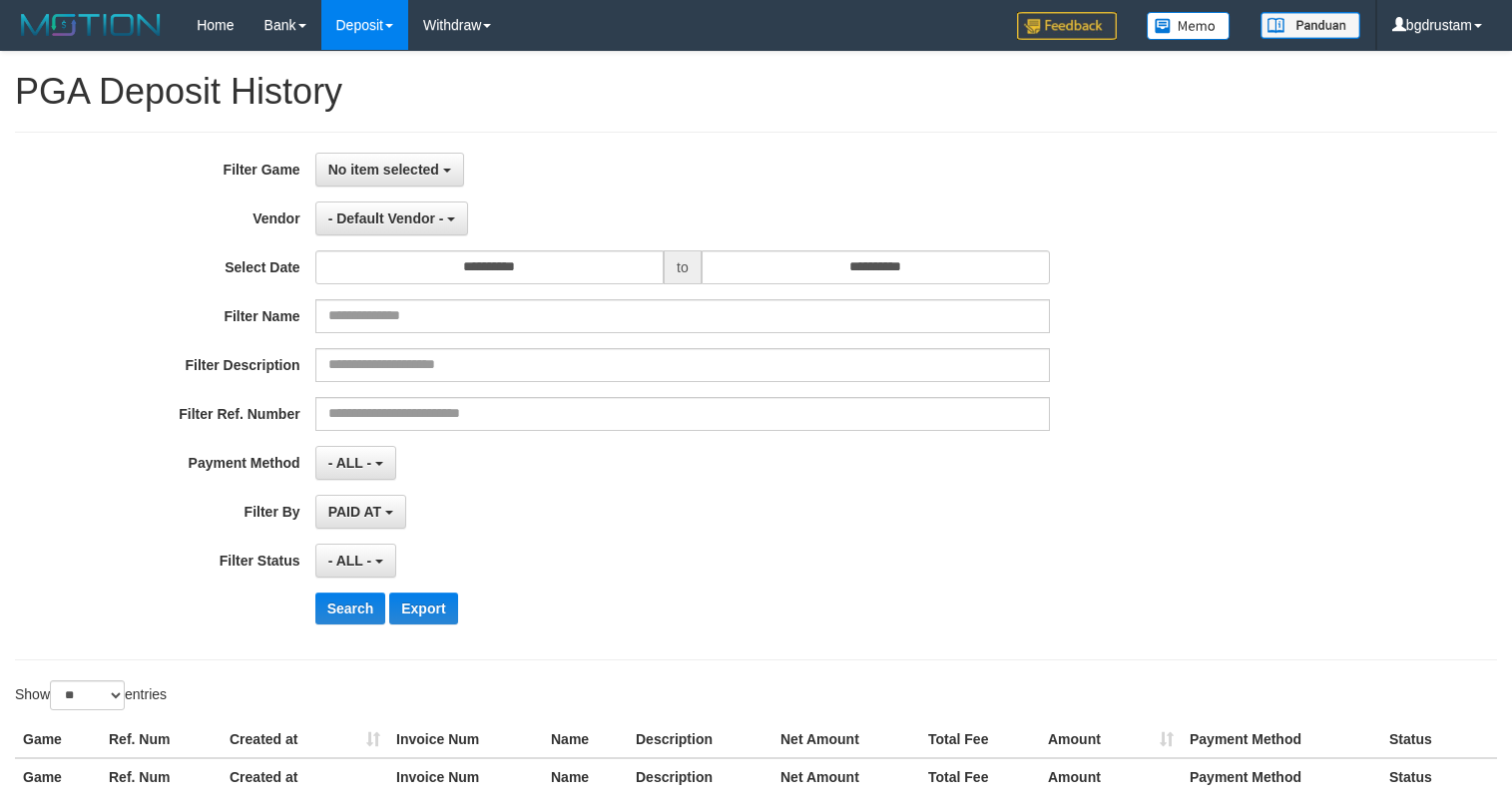 select 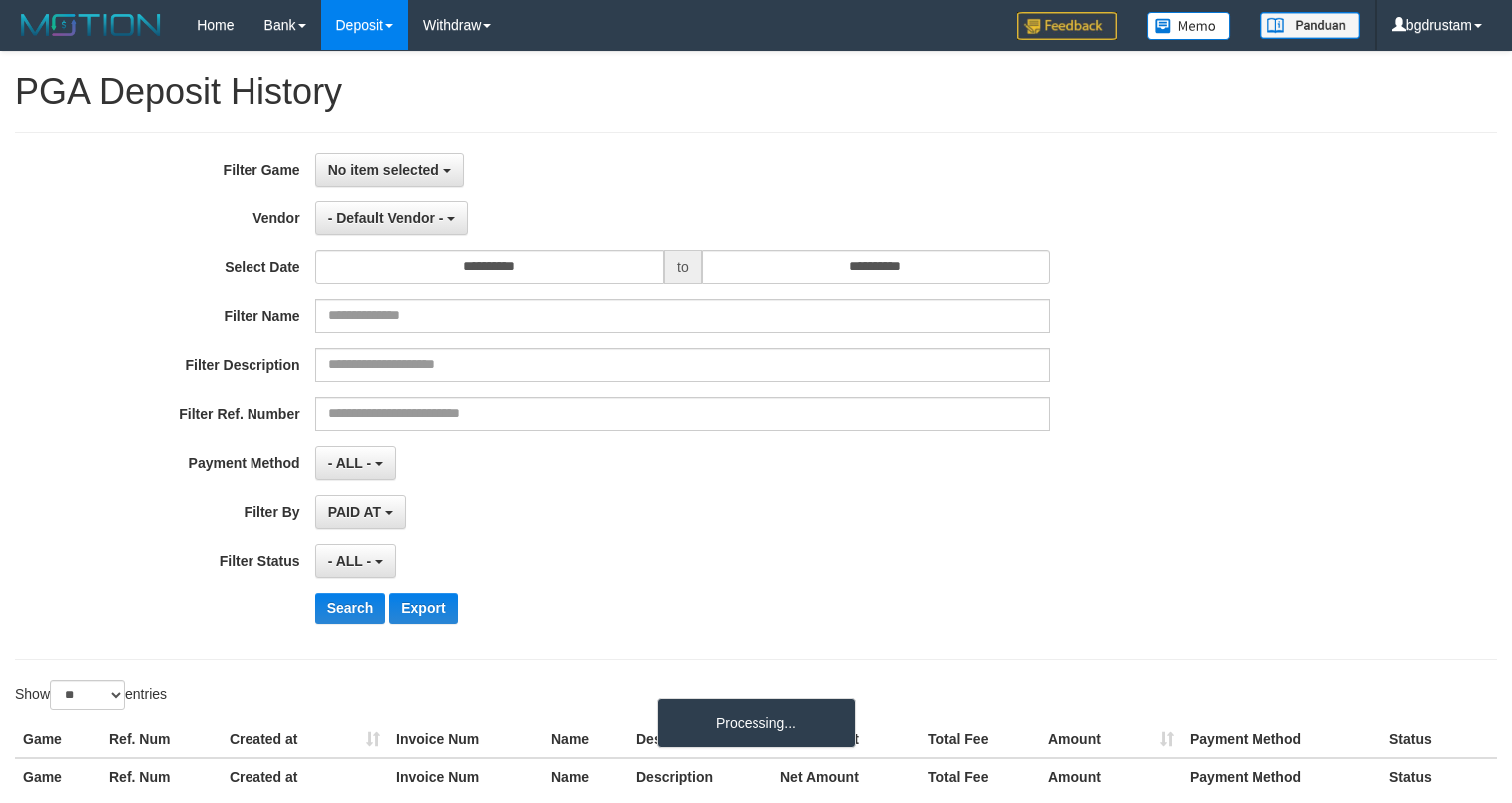 select 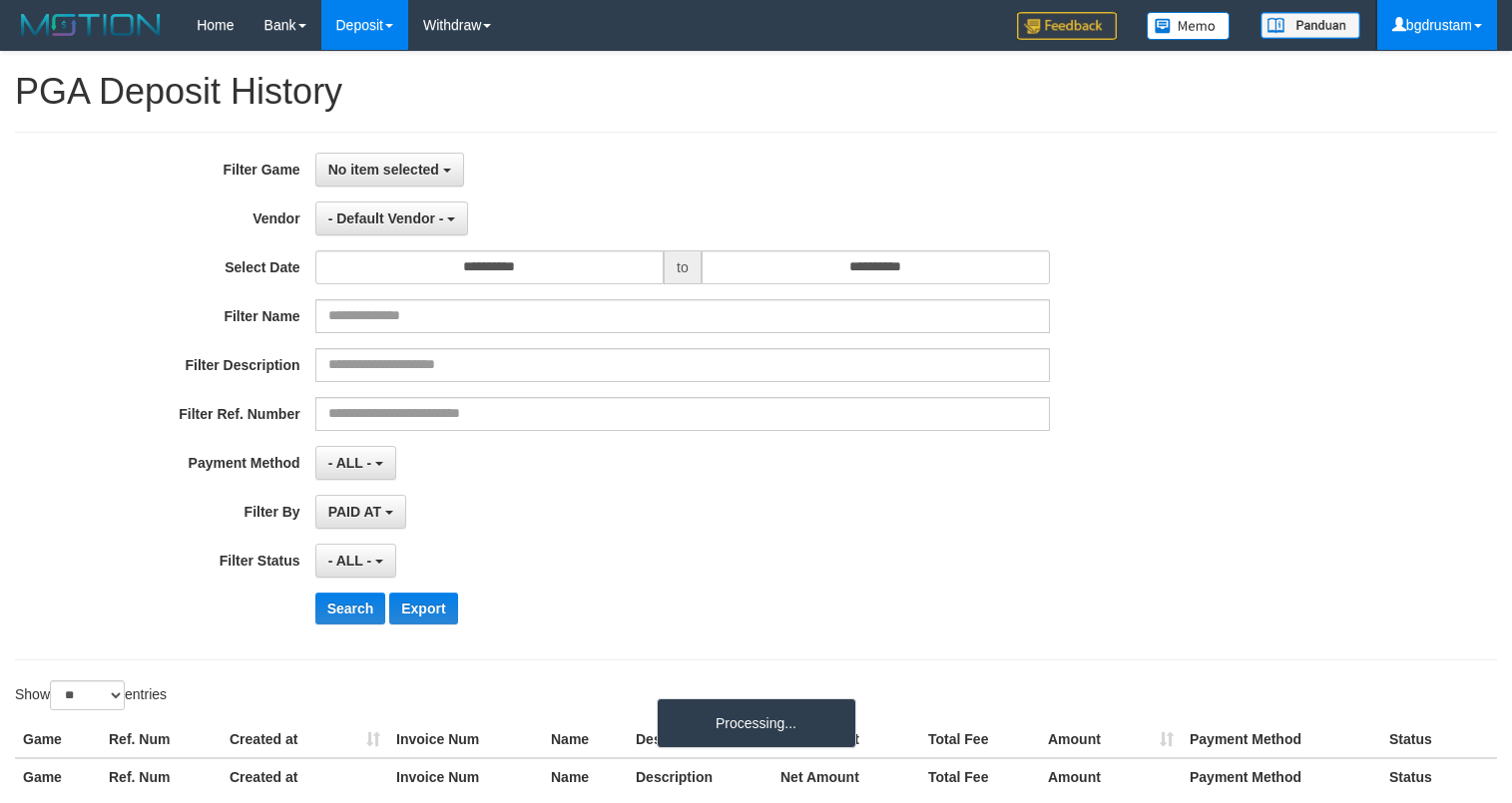 scroll, scrollTop: 0, scrollLeft: 0, axis: both 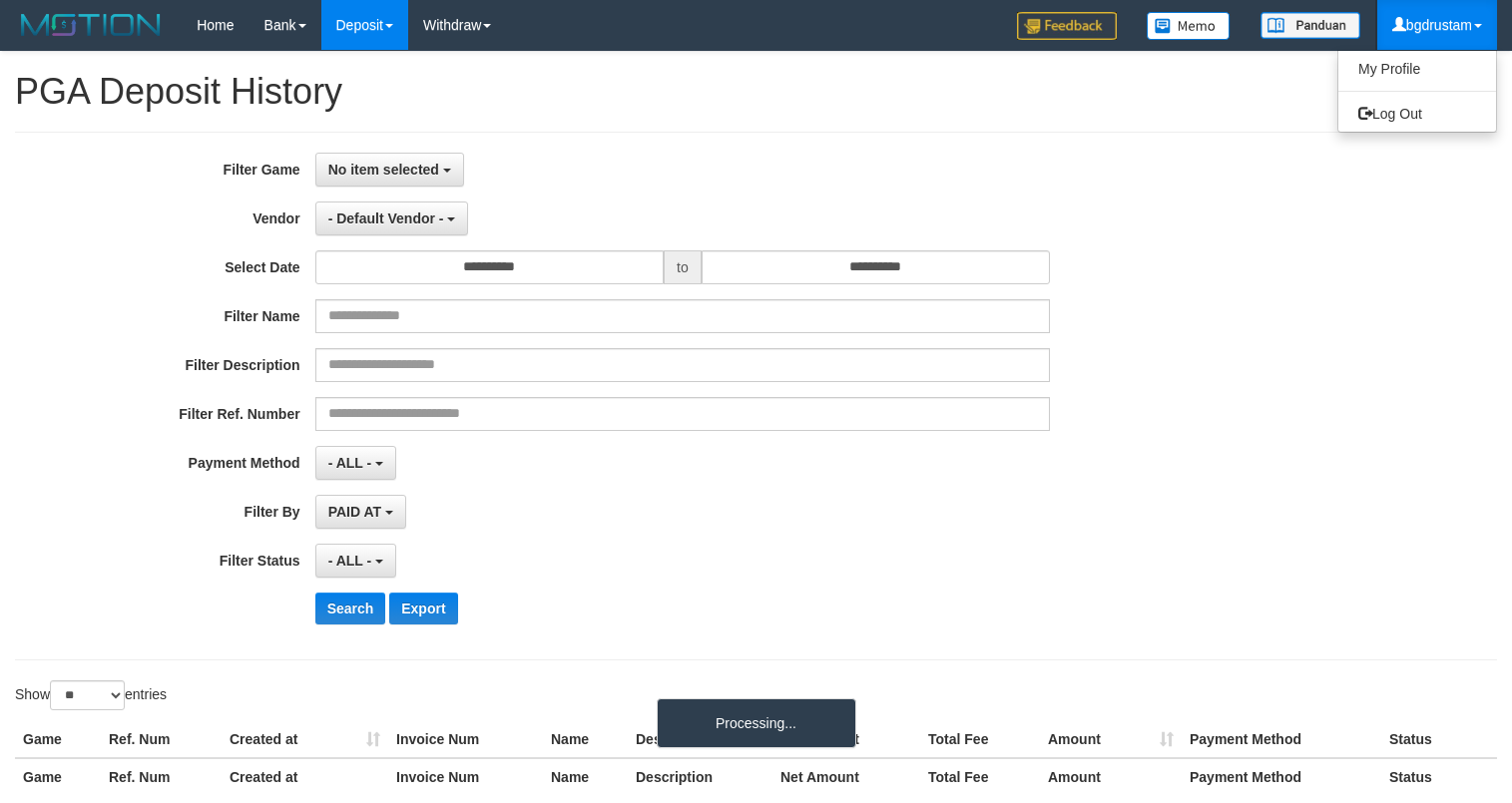 click on "bgdrustam" at bounding box center [1437, 25] 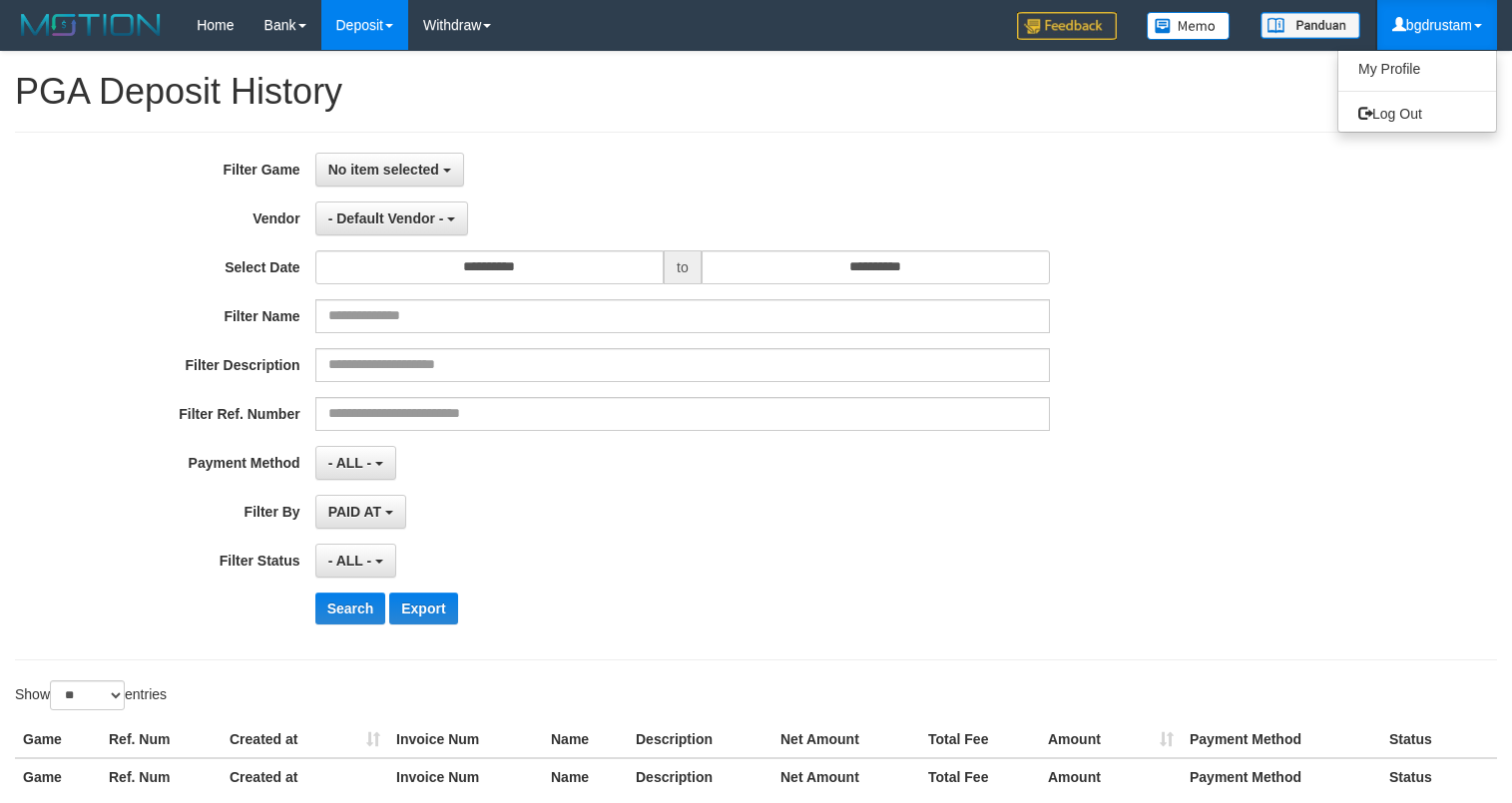 click on "bgdrustam" at bounding box center [1437, 25] 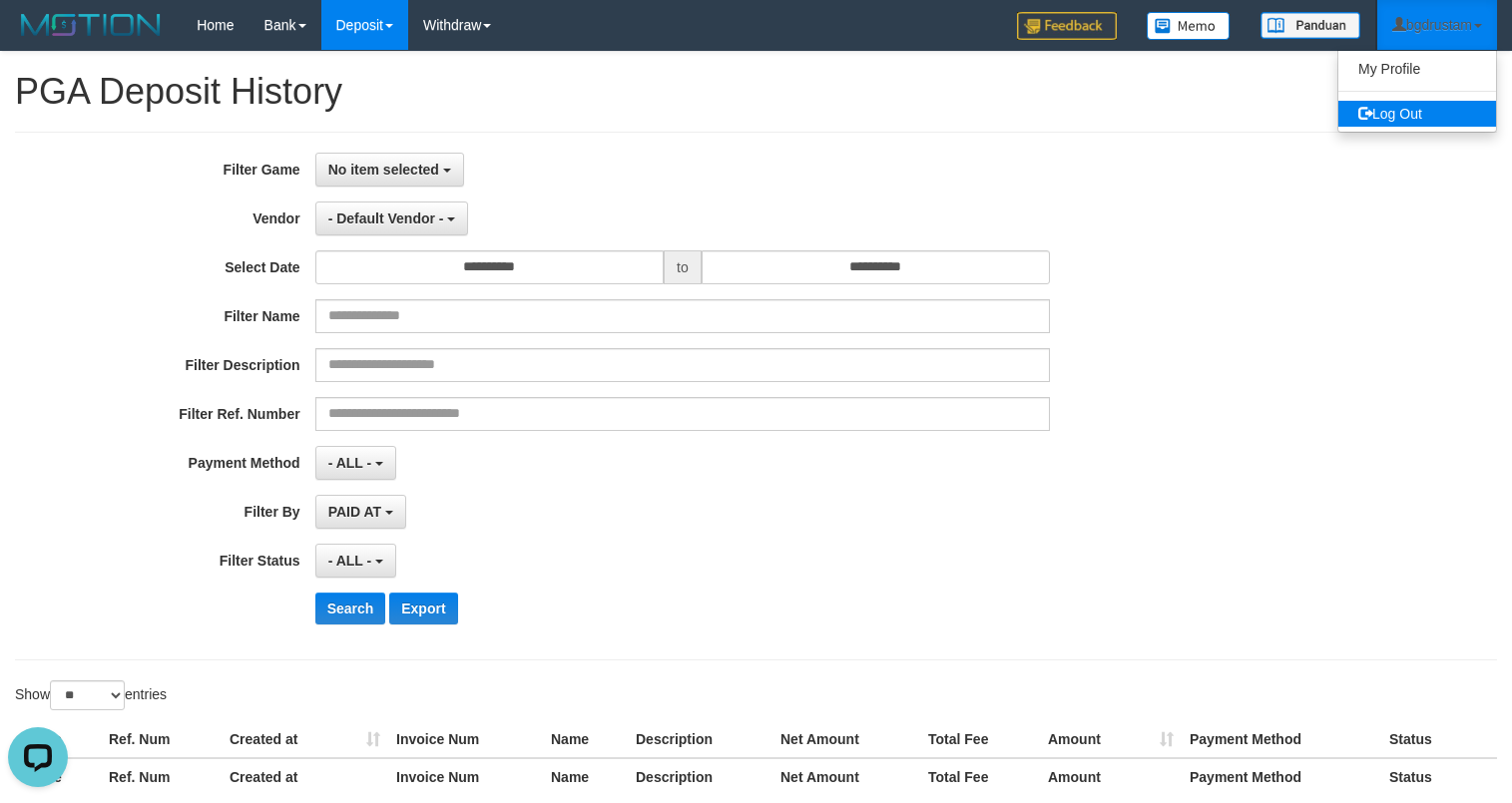 scroll, scrollTop: 0, scrollLeft: 0, axis: both 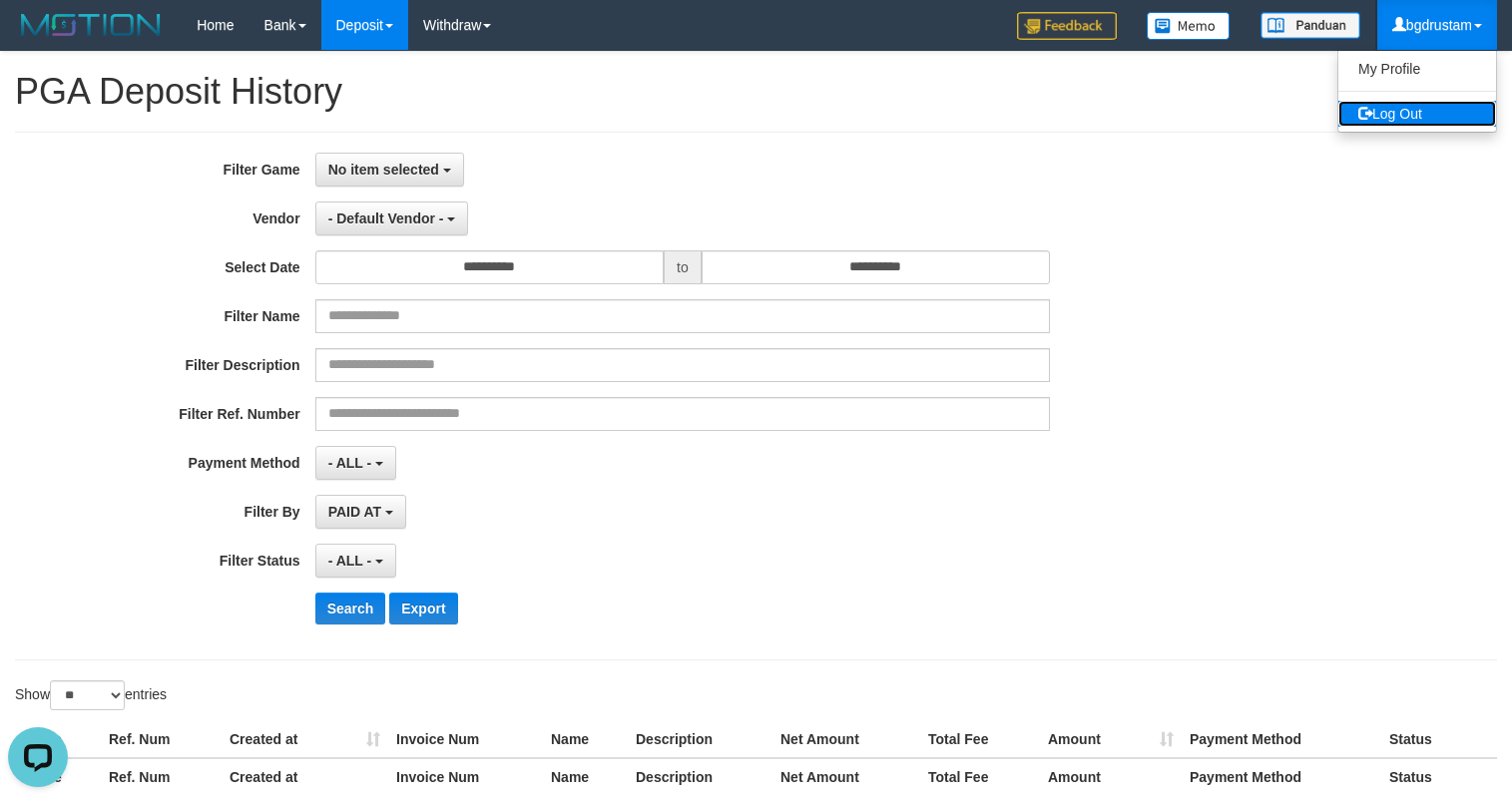 click on "Log Out" at bounding box center [1417, 114] 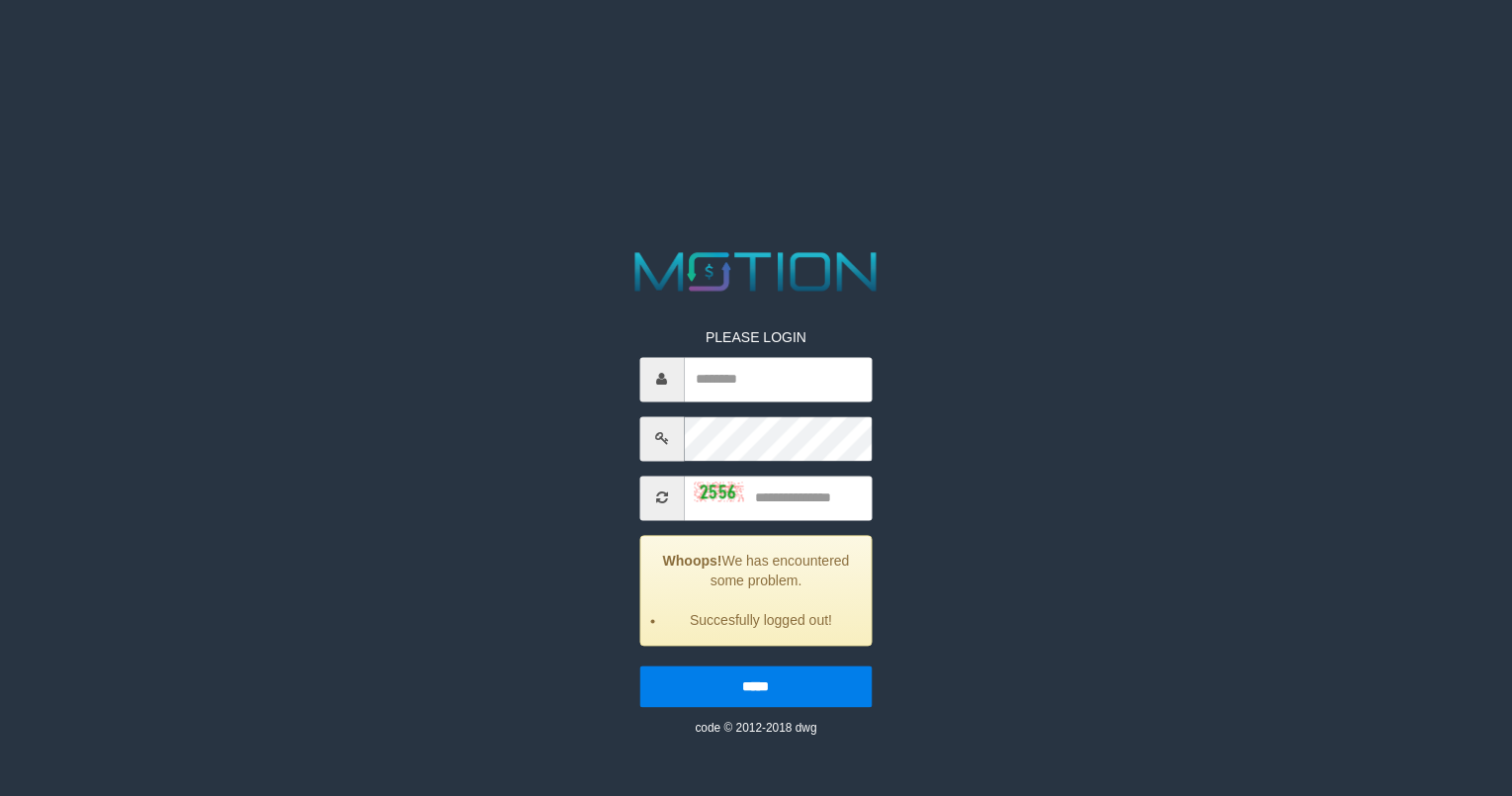scroll, scrollTop: 0, scrollLeft: 0, axis: both 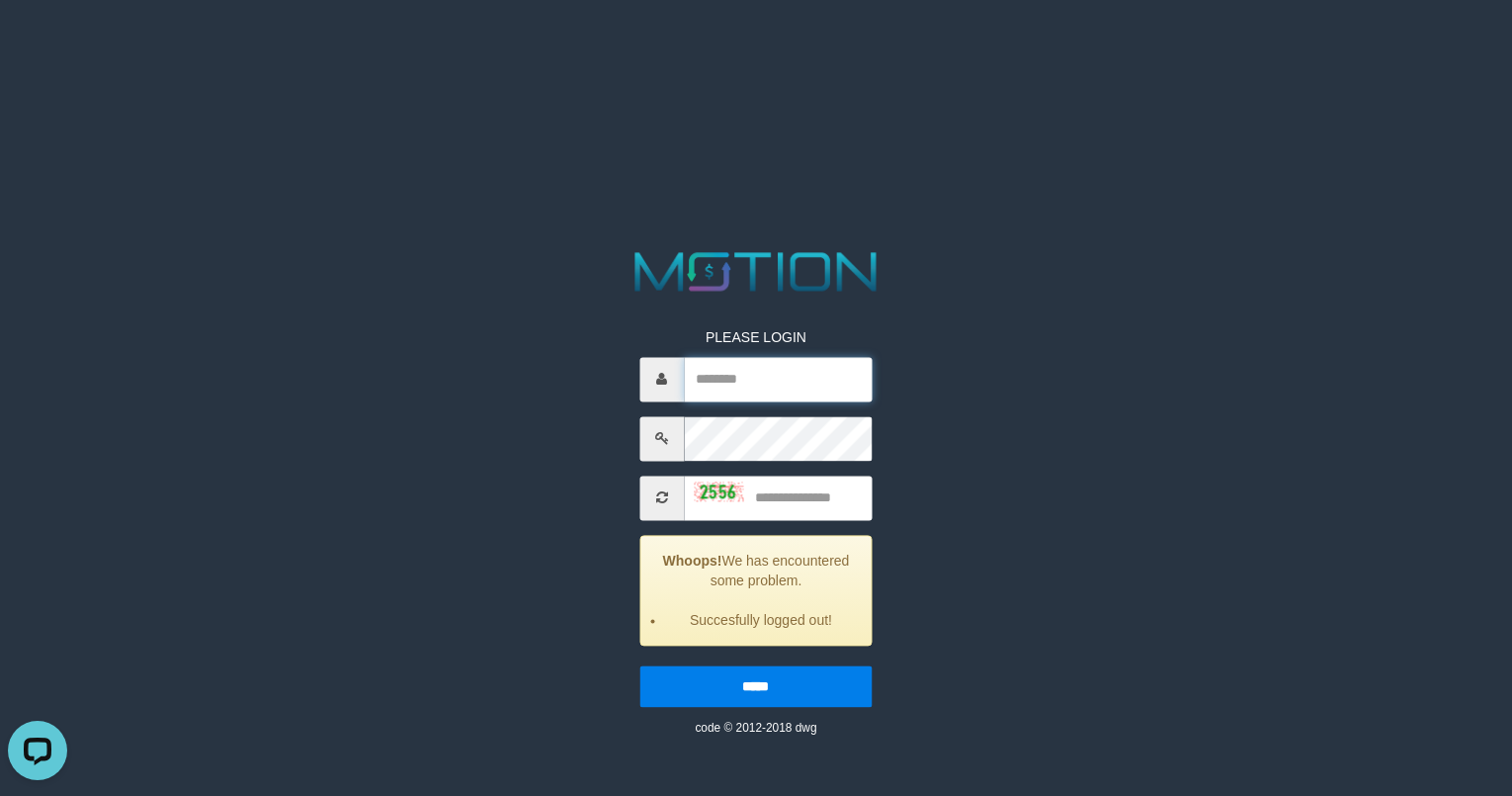 click at bounding box center (778, 379) 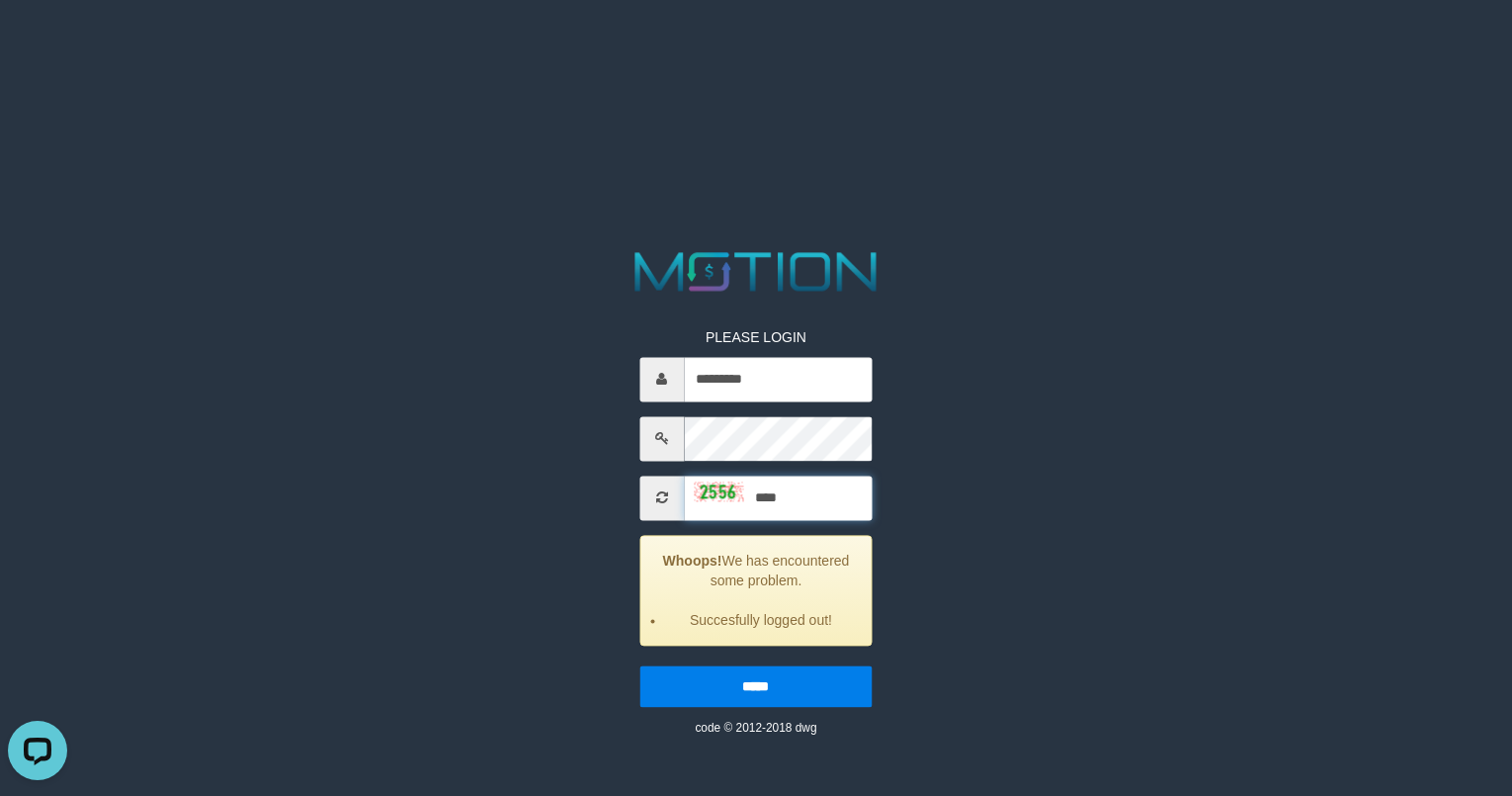 type on "****" 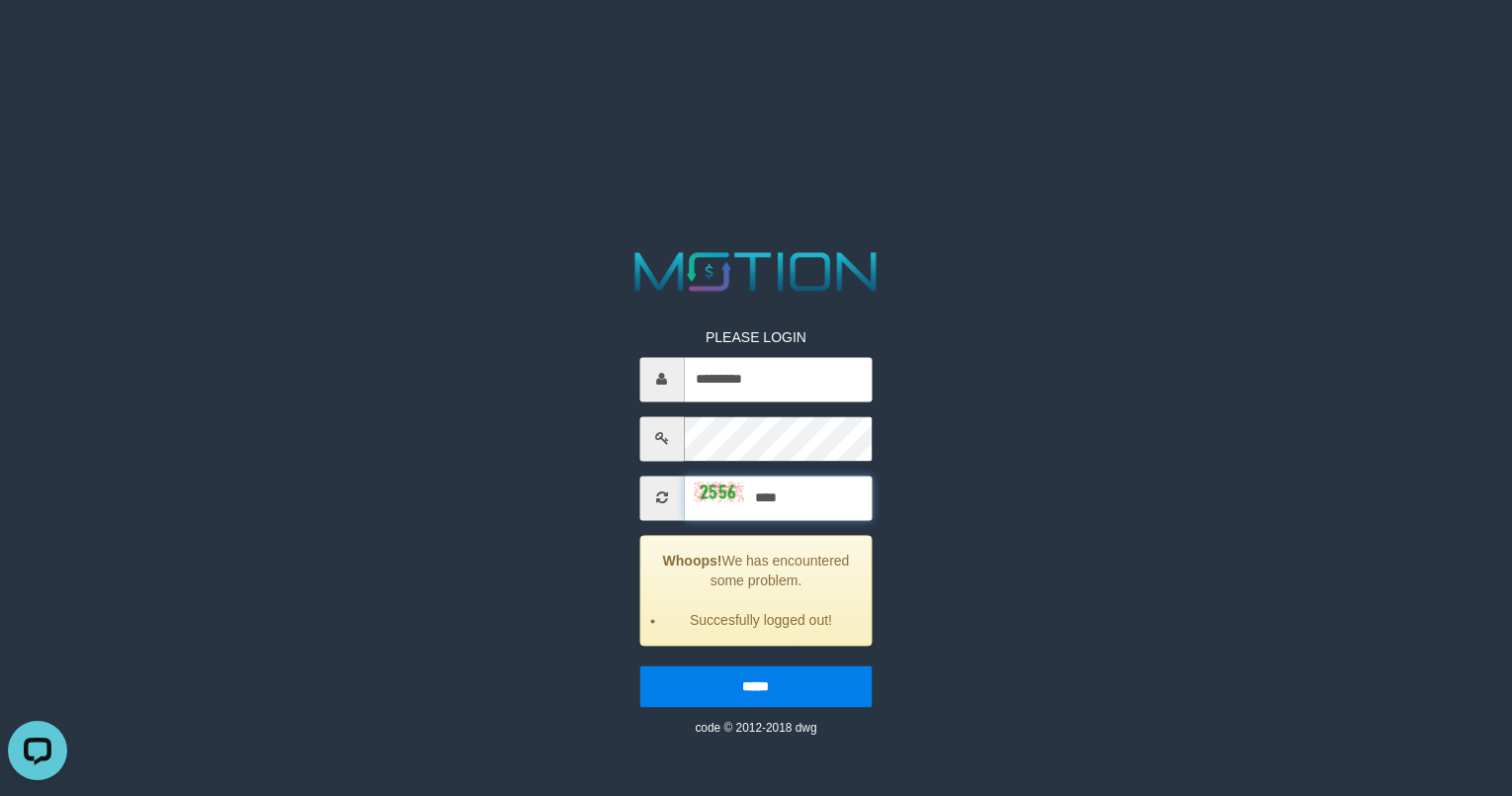 click on "*****" at bounding box center [755, 686] 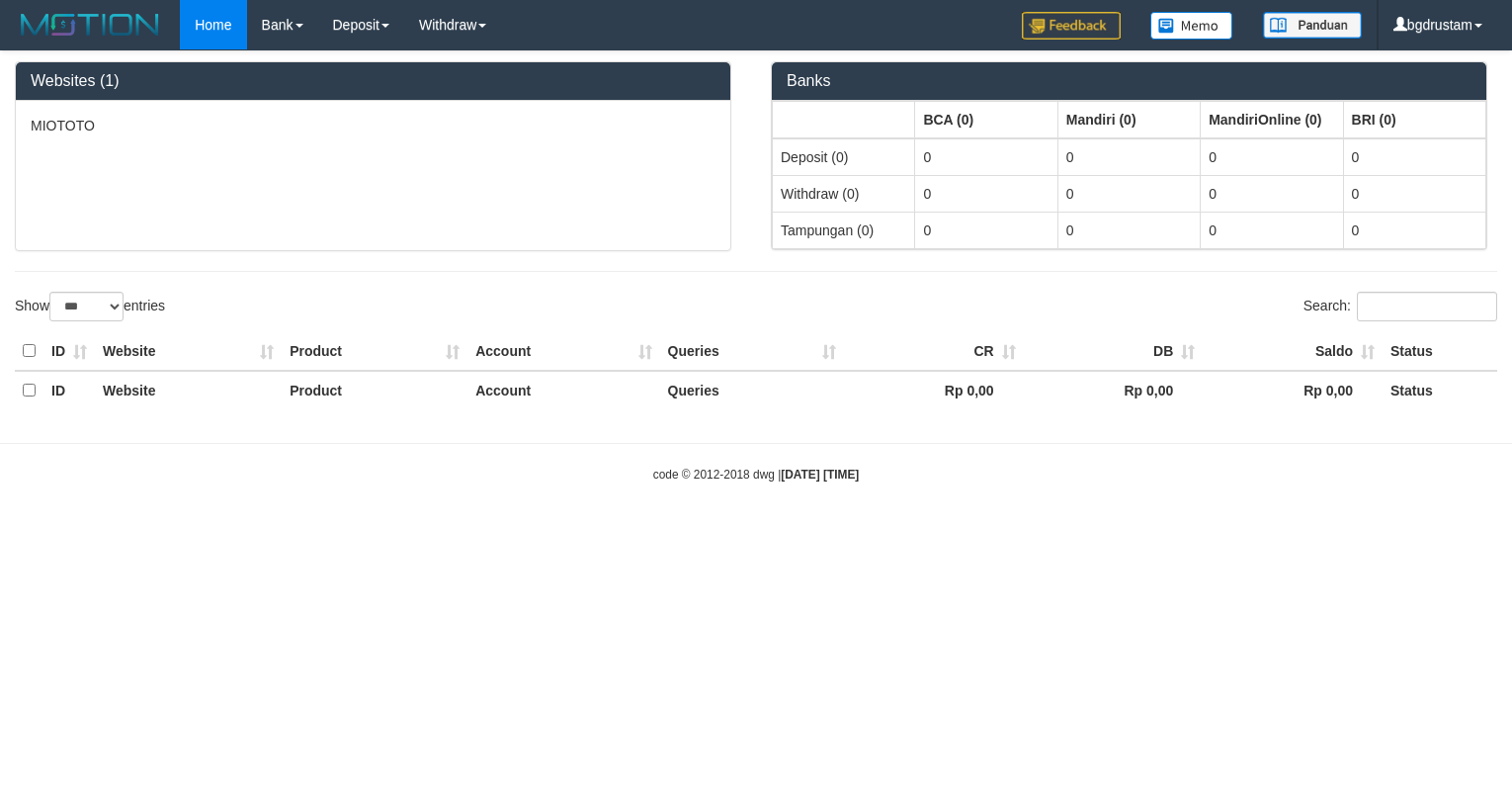 select on "***" 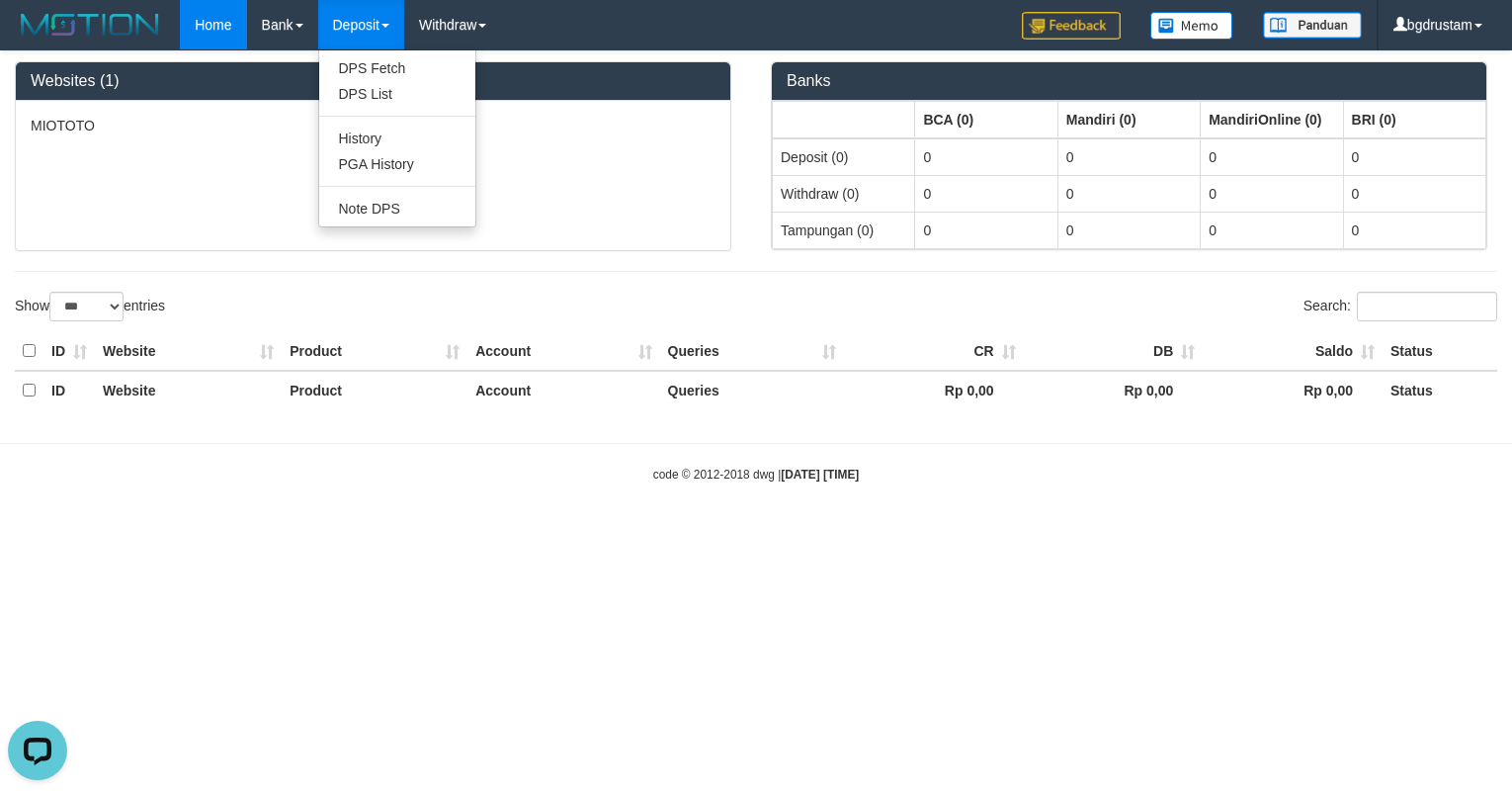scroll, scrollTop: 0, scrollLeft: 0, axis: both 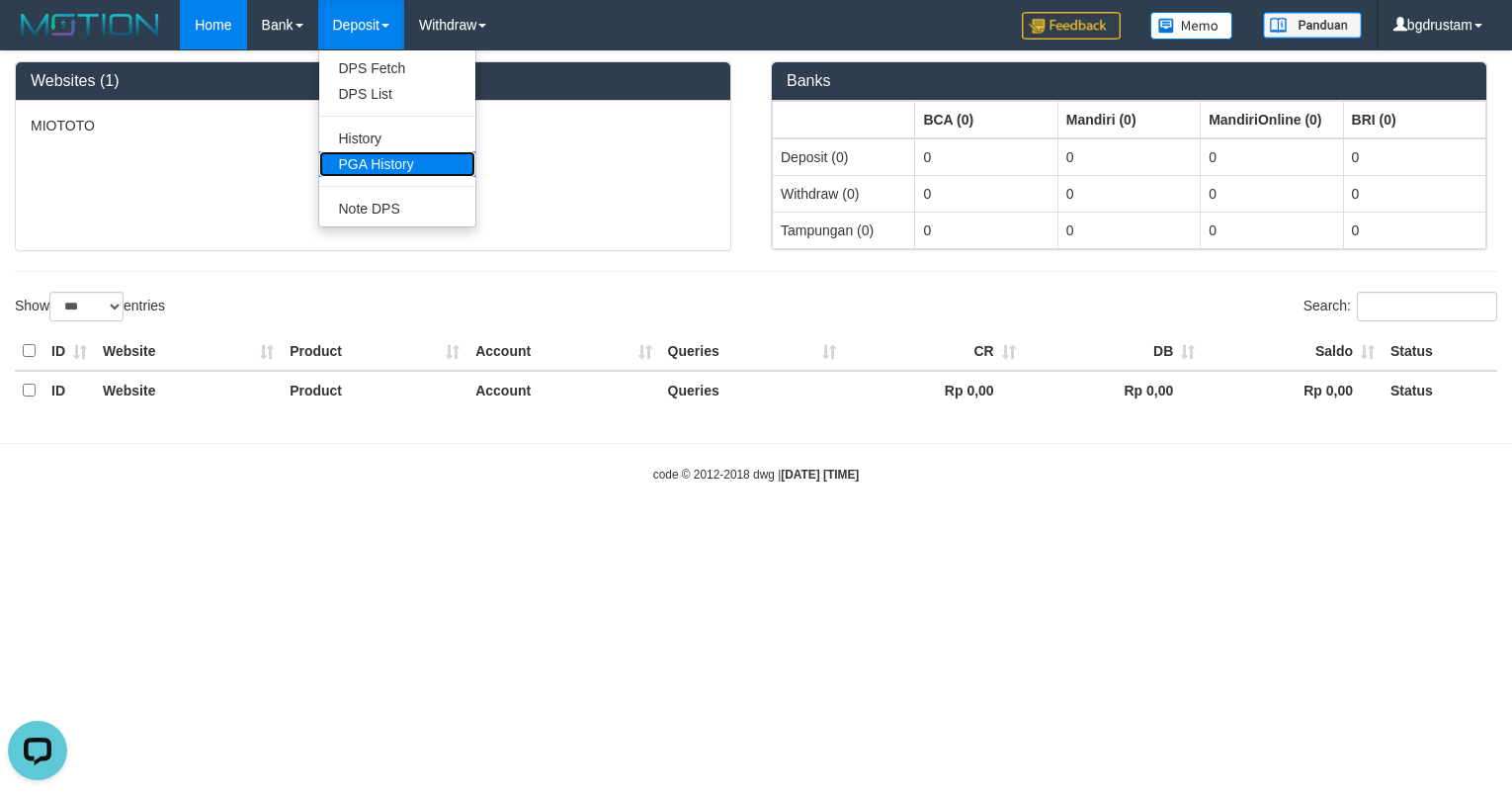 click on "PGA History" at bounding box center (397, 164) 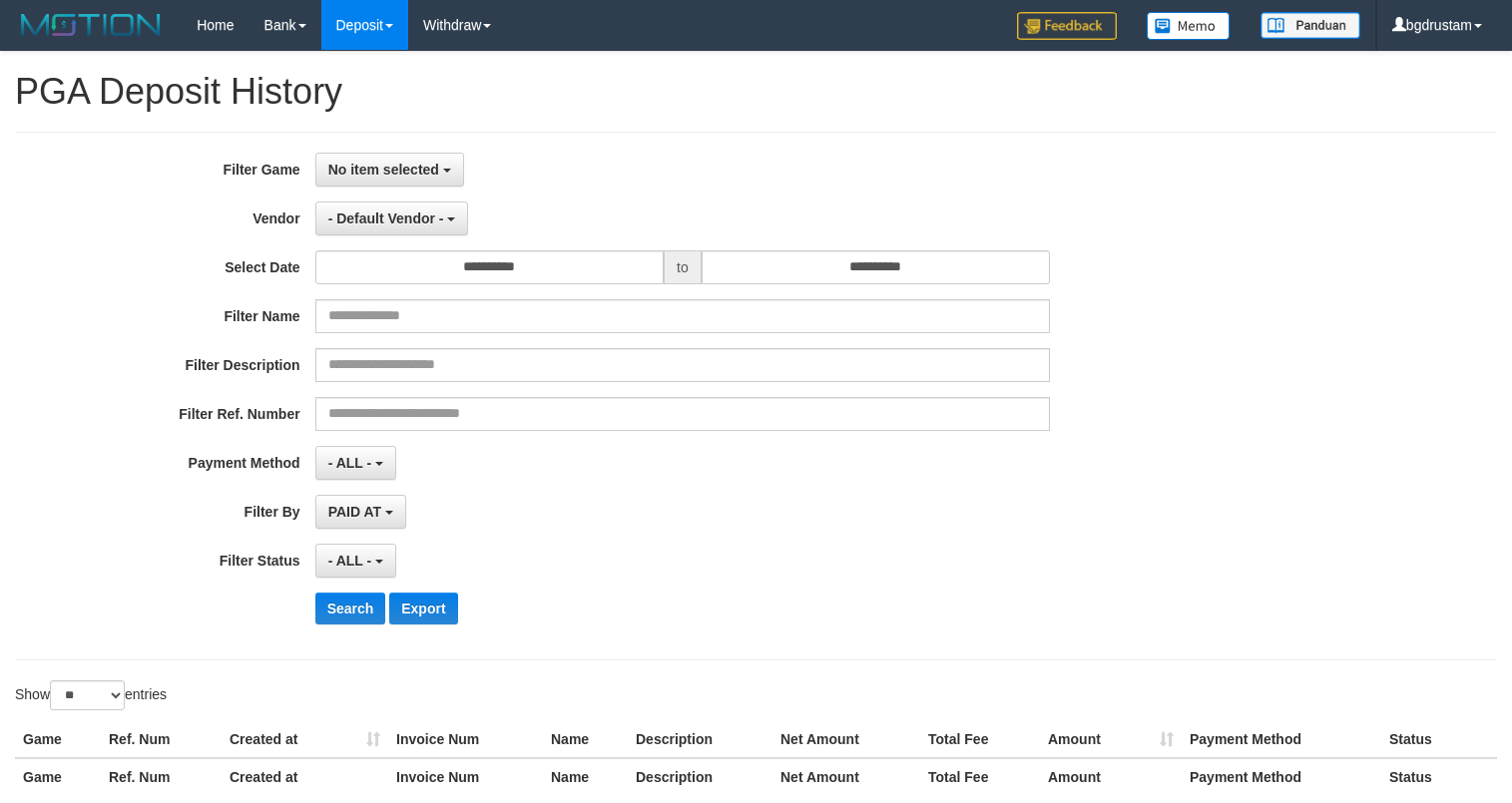 select 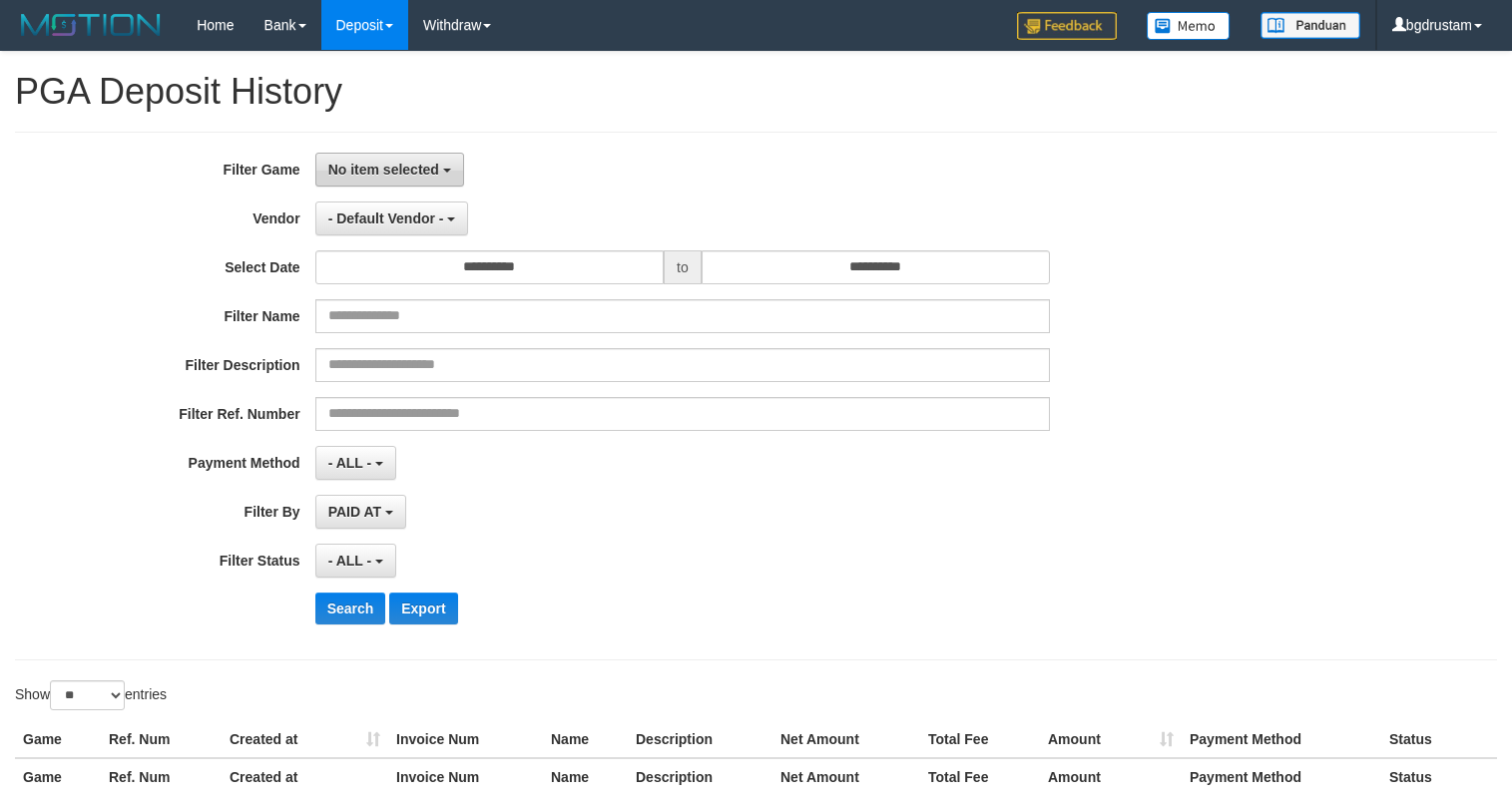 scroll, scrollTop: 0, scrollLeft: 0, axis: both 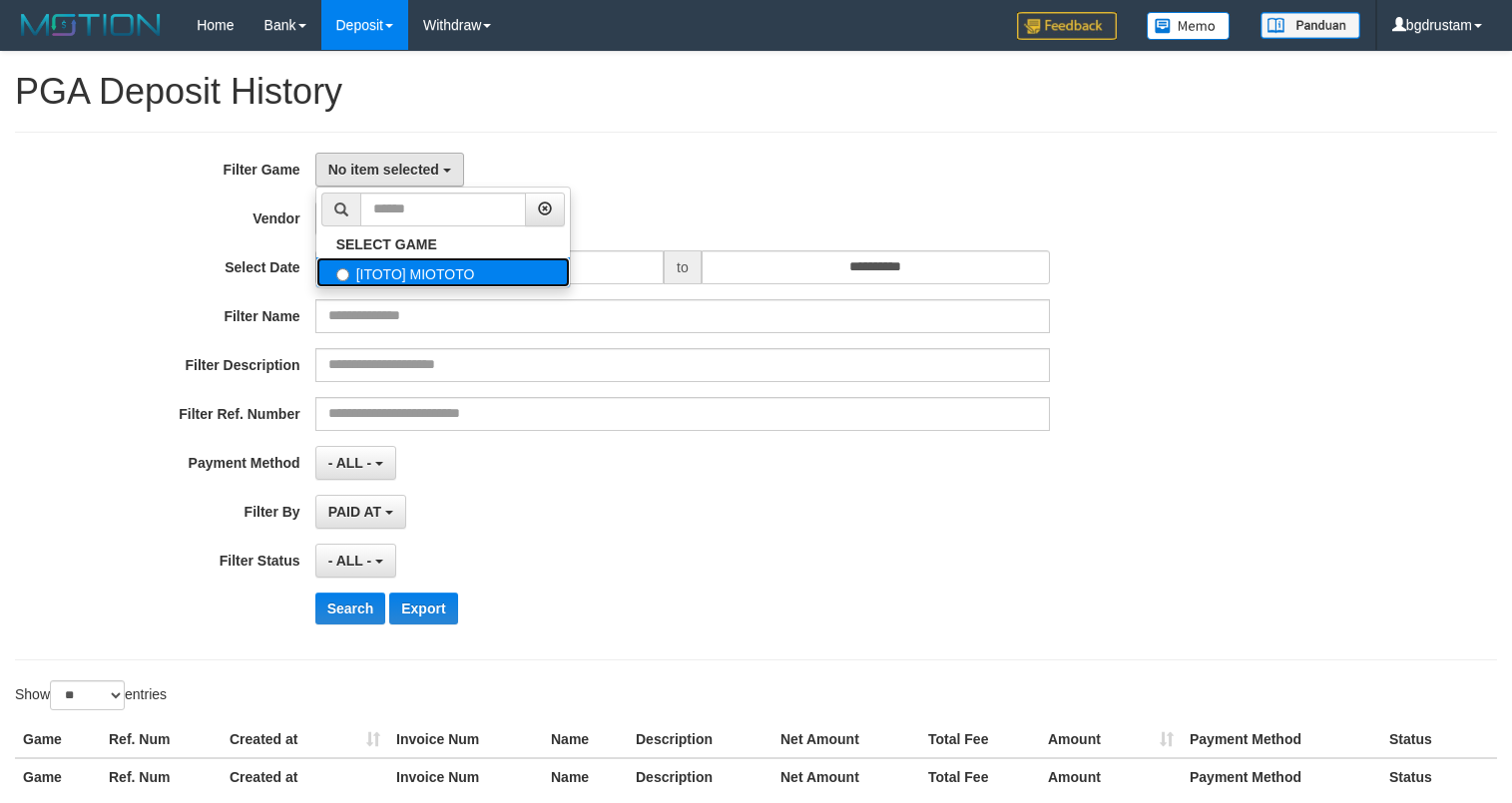 click on "[ITOTO] MIOTOTO" at bounding box center [443, 272] 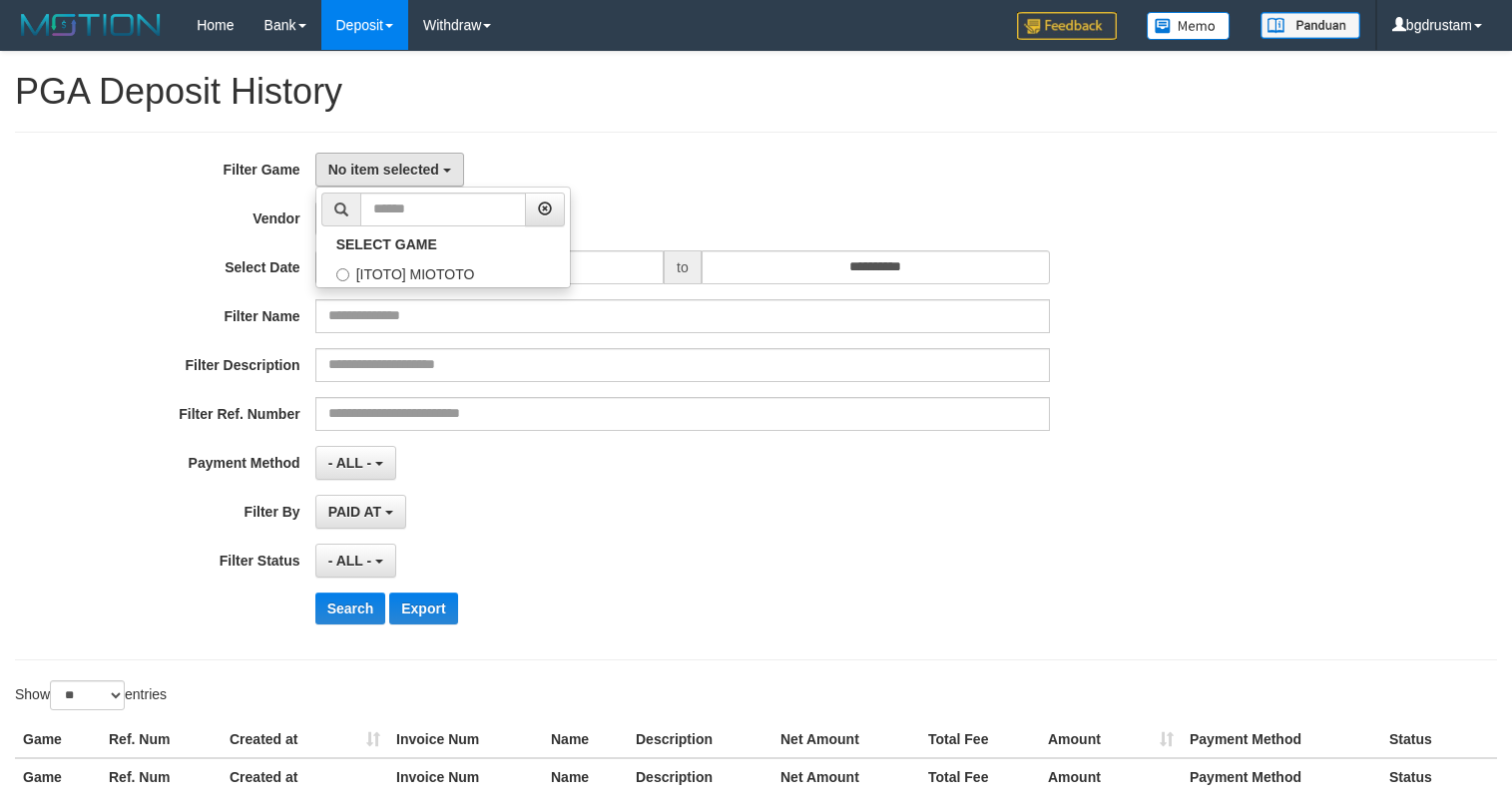 select on "****" 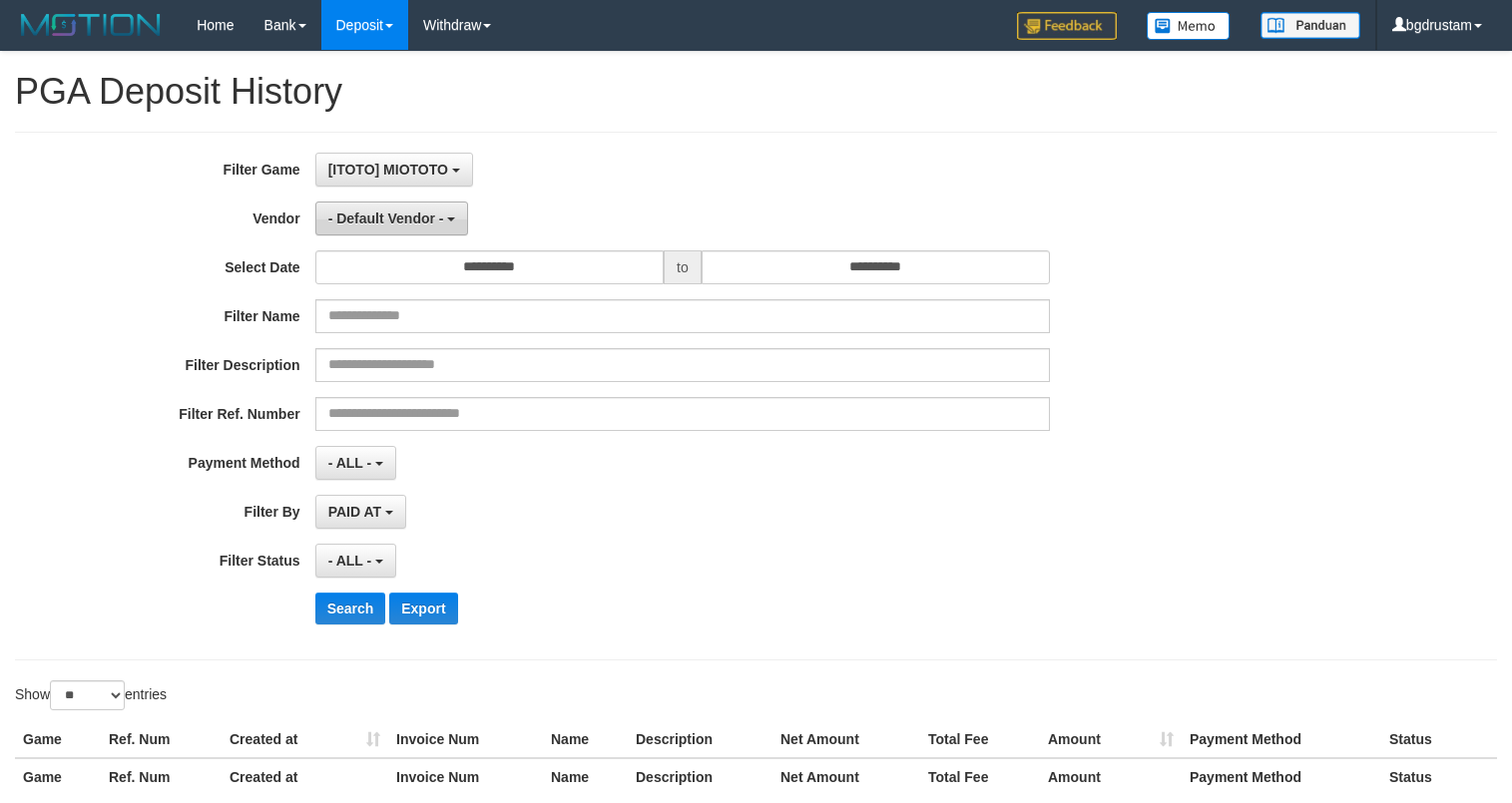 scroll, scrollTop: 18, scrollLeft: 0, axis: vertical 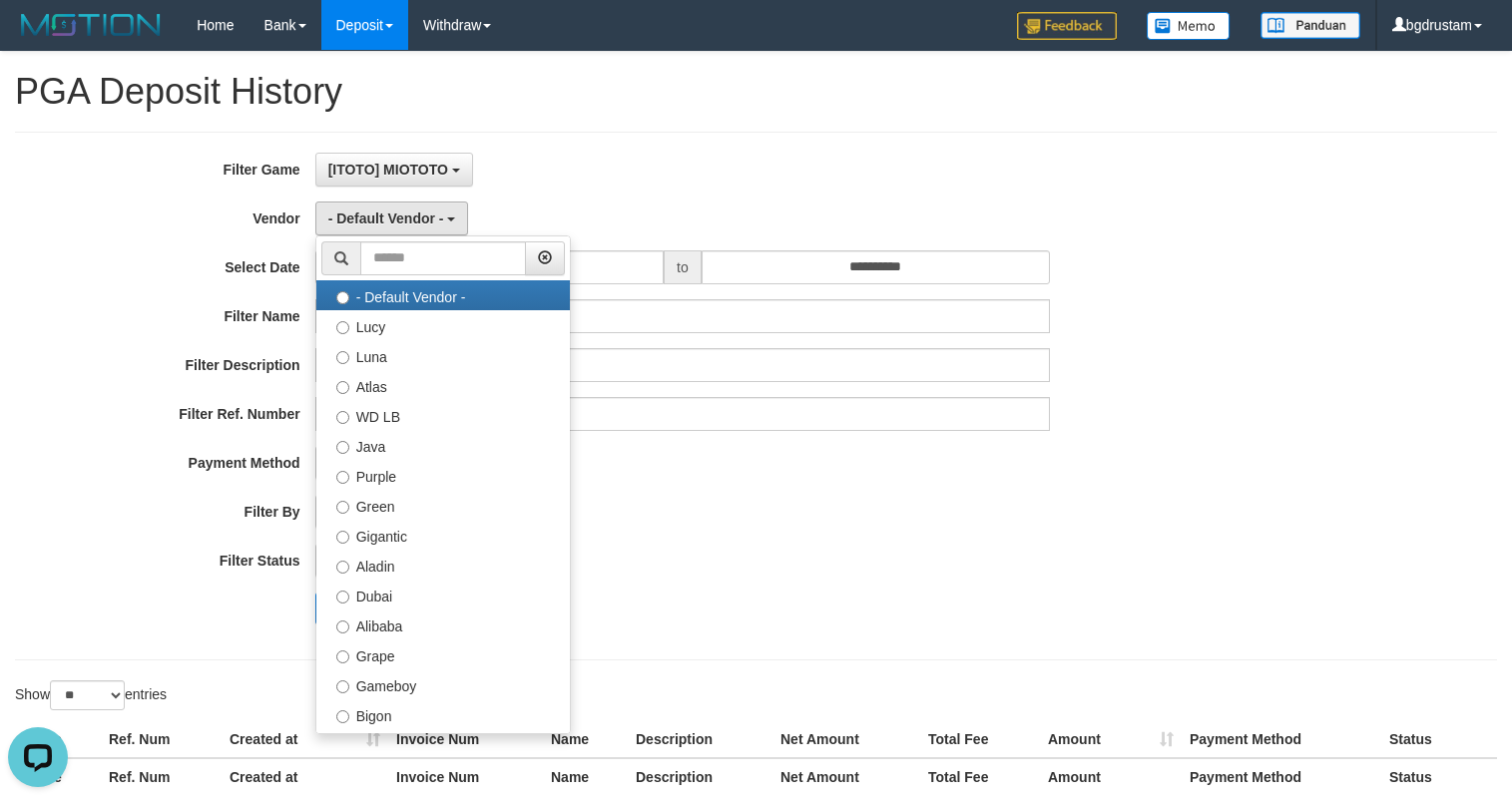 click on "[ITOTO] MIOTOTO
SELECT GAME
[ITOTO] MIOTOTO" at bounding box center [683, 170] 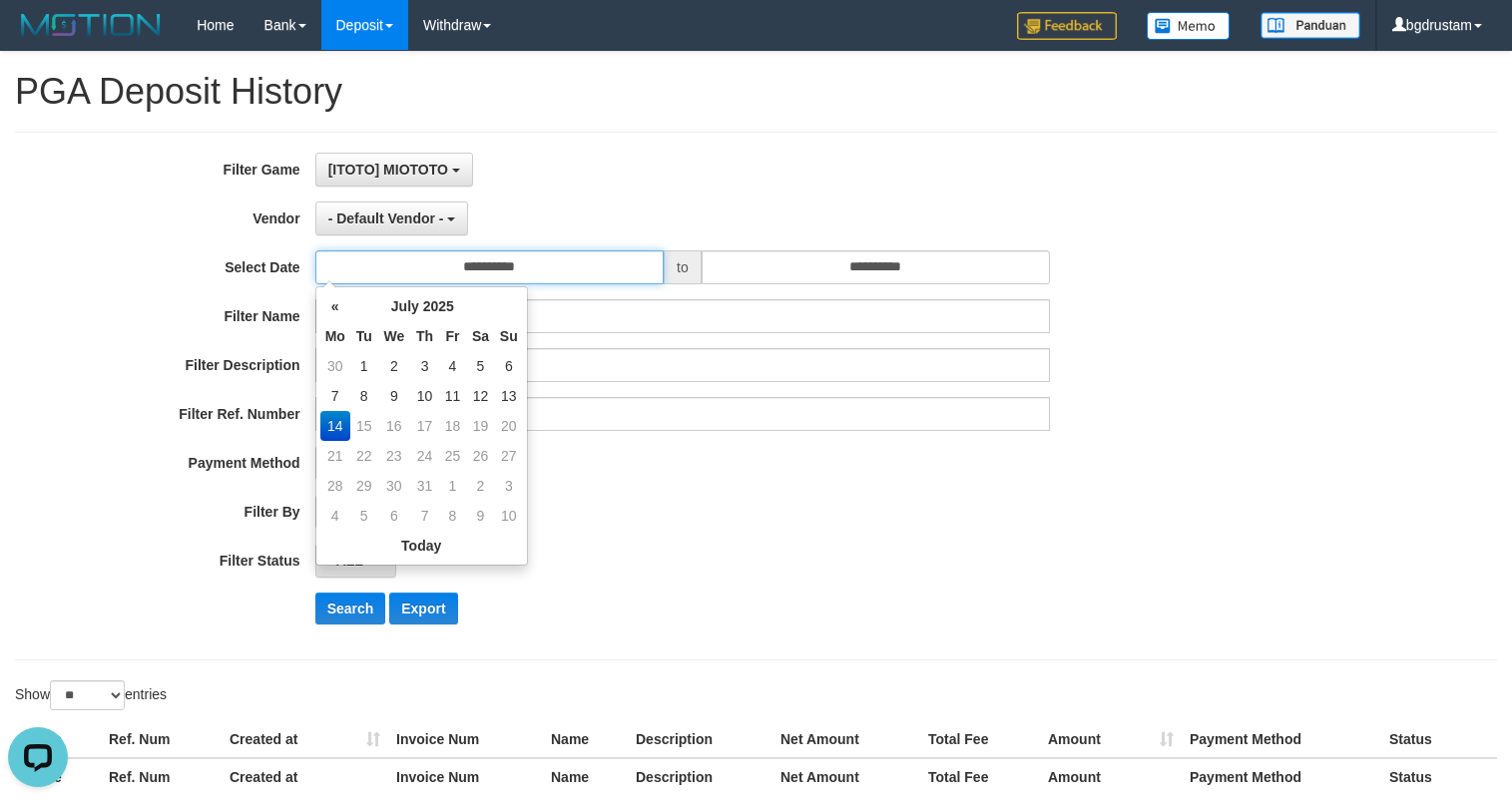 click on "**********" at bounding box center [489, 267] 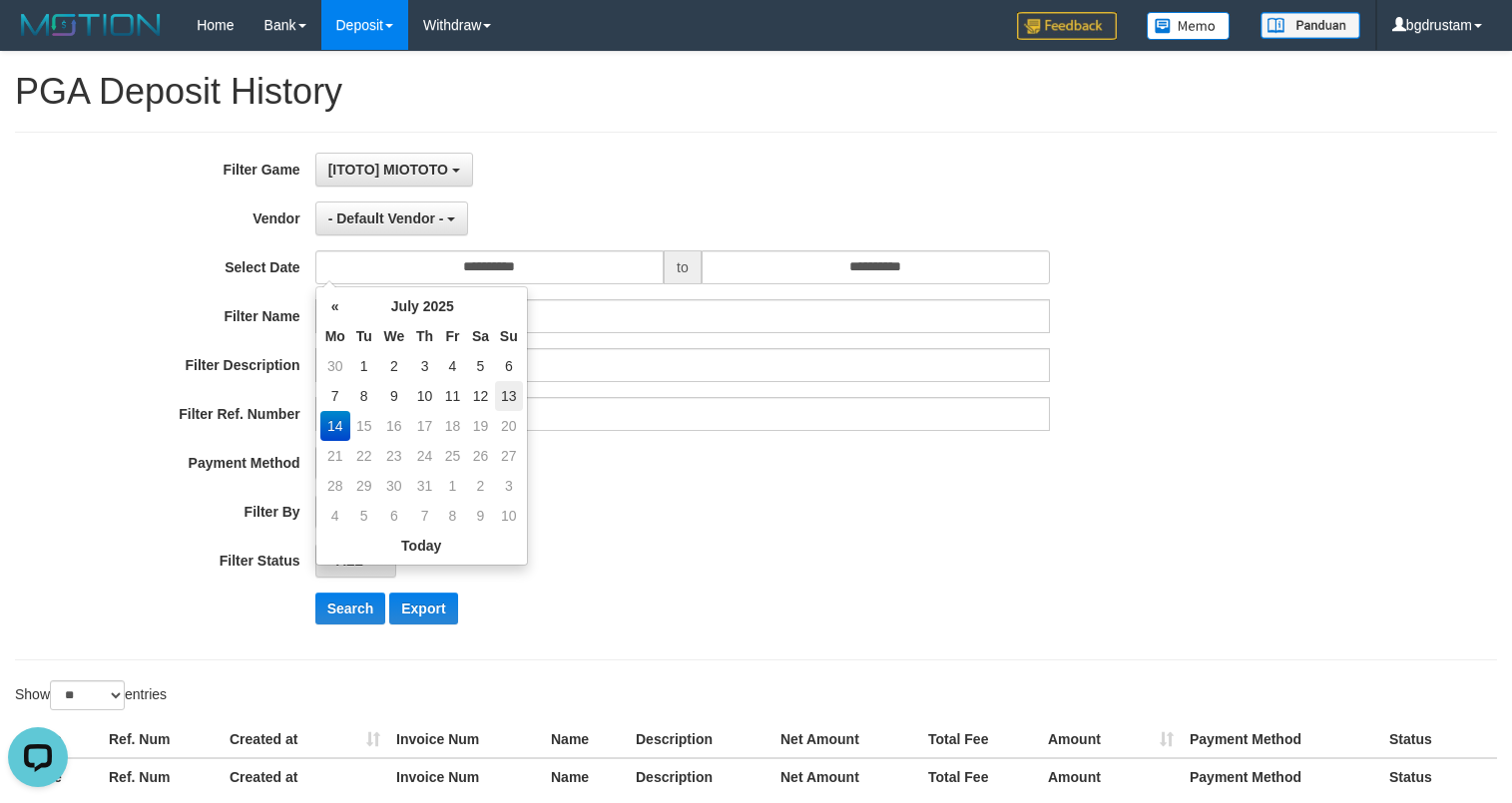 click on "13" at bounding box center (509, 396) 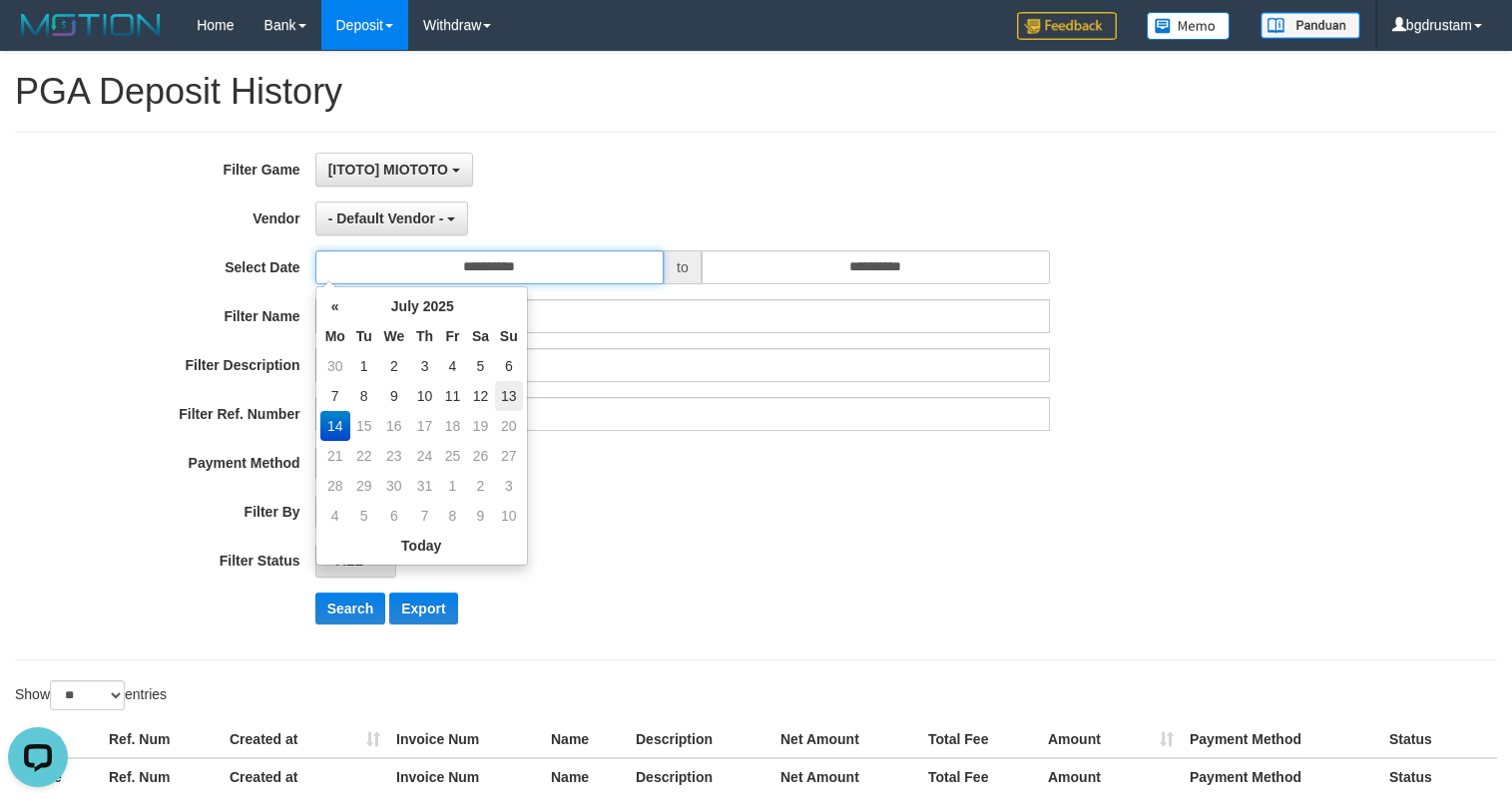 type on "**********" 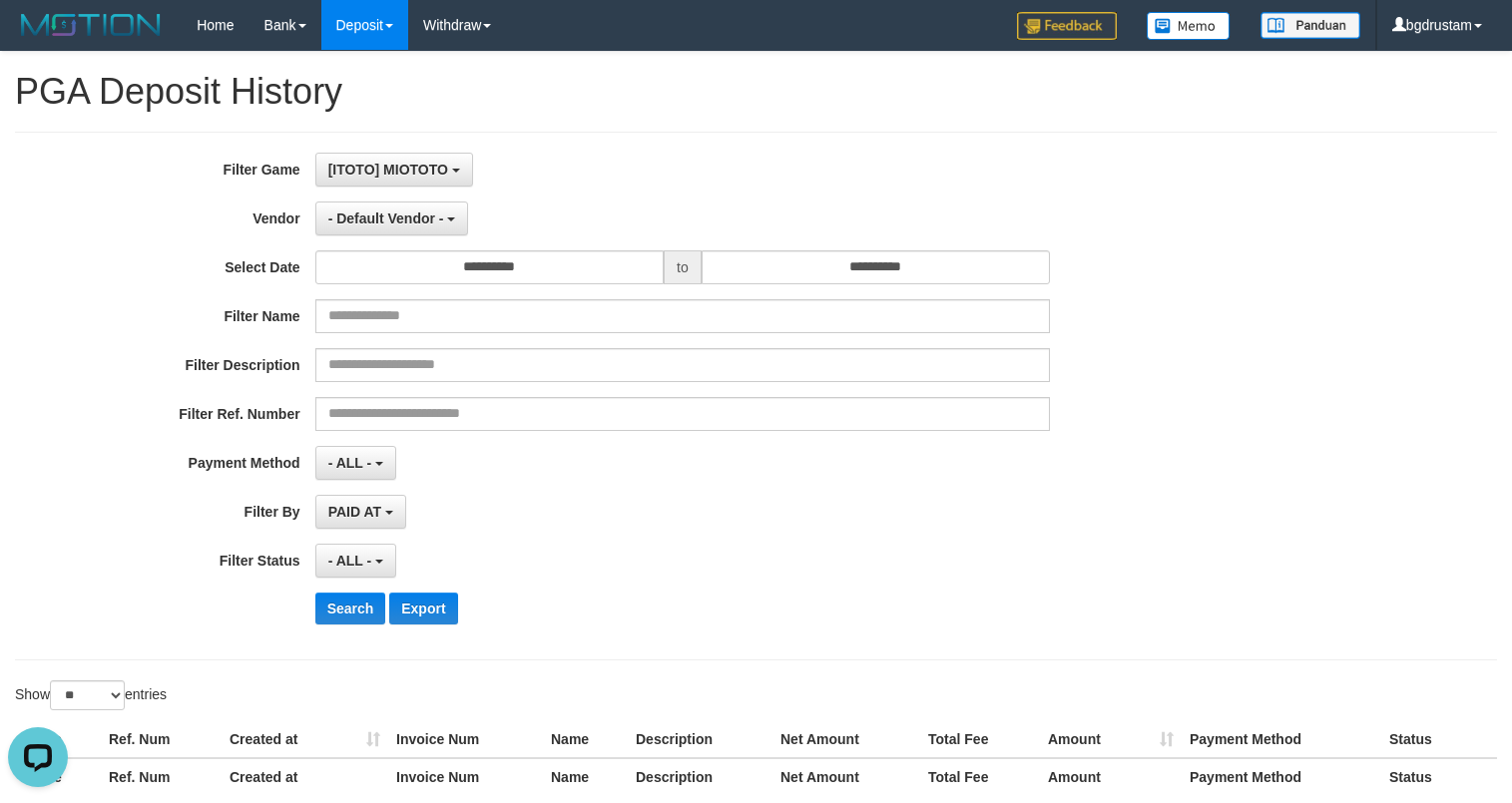 click on "- Default Vendor -    - Default Vendor -  Lucy  Luna  Atlas  WD LB  Java  Purple  Green  Gigantic  Aladin  Dubai  Alibaba  Grape  Gameboy  Bigon  Allstar  Xtr  Gama  IBX11  Selat  Borde  Indahjualpulsa  Lemavo  Gogogoy  Itudo  Yuwanatopup  Sidikgame  Voucher100  Awalpulsa  Lambda  Combo  IBX3 NUANSATOPUP  IBX3 Pusatjualpulsa  IBX3 Itemgame  IBX3 SILAKSA  IBX3 Makmurvoucher  IBX3 MAKMURTOPUP  IBX3 Pilihvoucher" at bounding box center [683, 218] 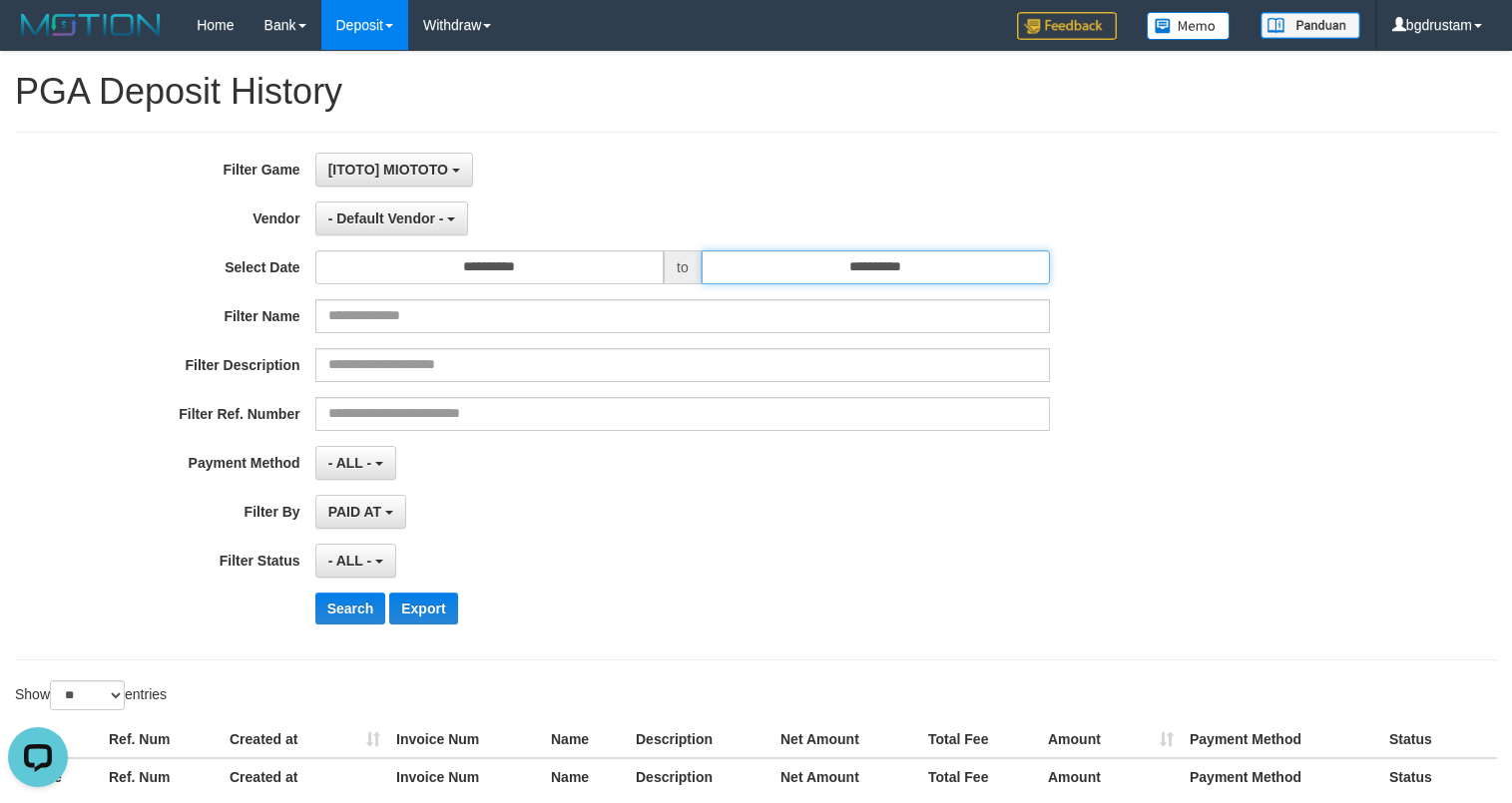 click on "**********" at bounding box center (875, 267) 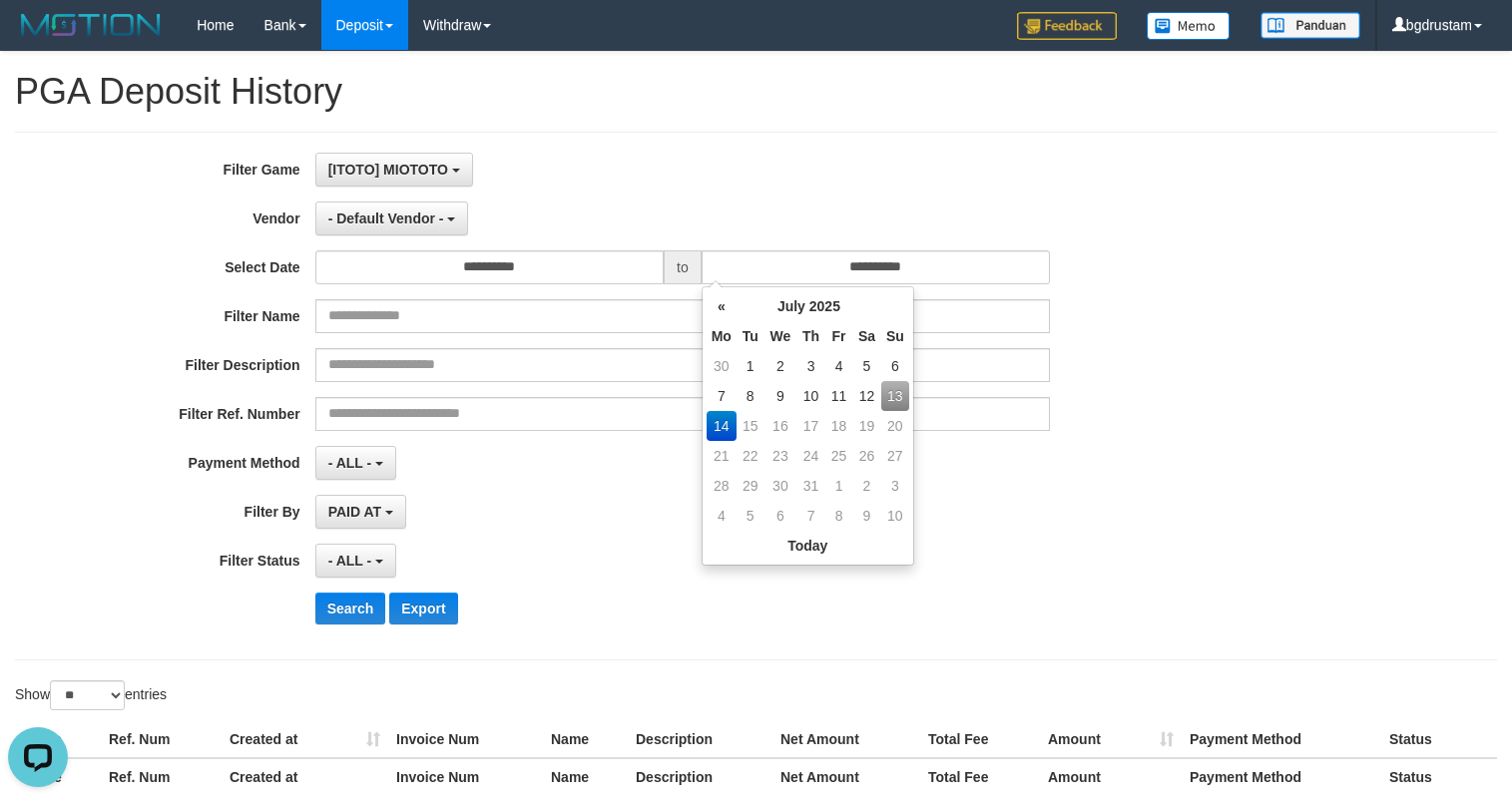 click on "14" at bounding box center [722, 426] 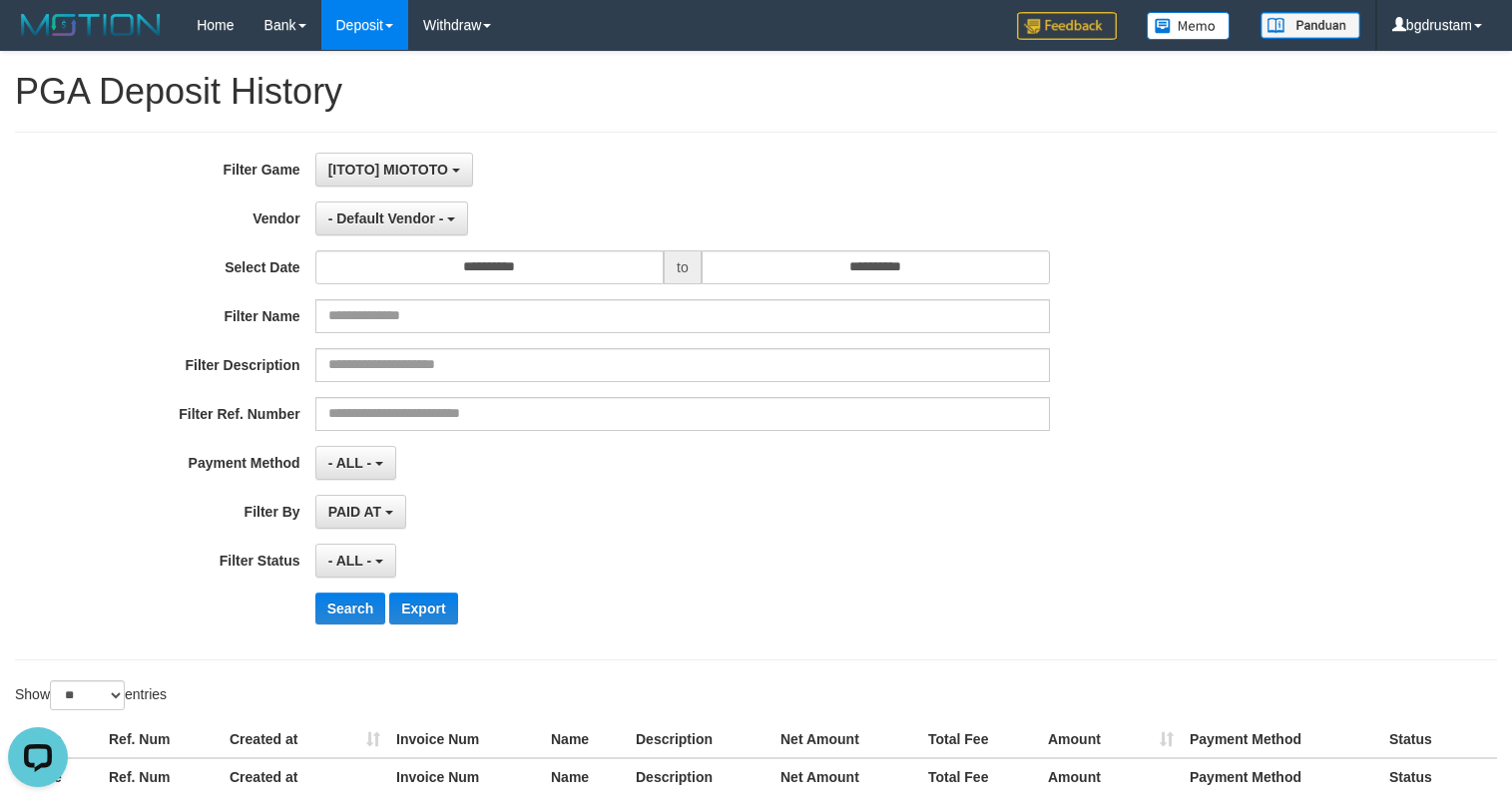drag, startPoint x: 864, startPoint y: 166, endPoint x: 1485, endPoint y: 65, distance: 629.1598 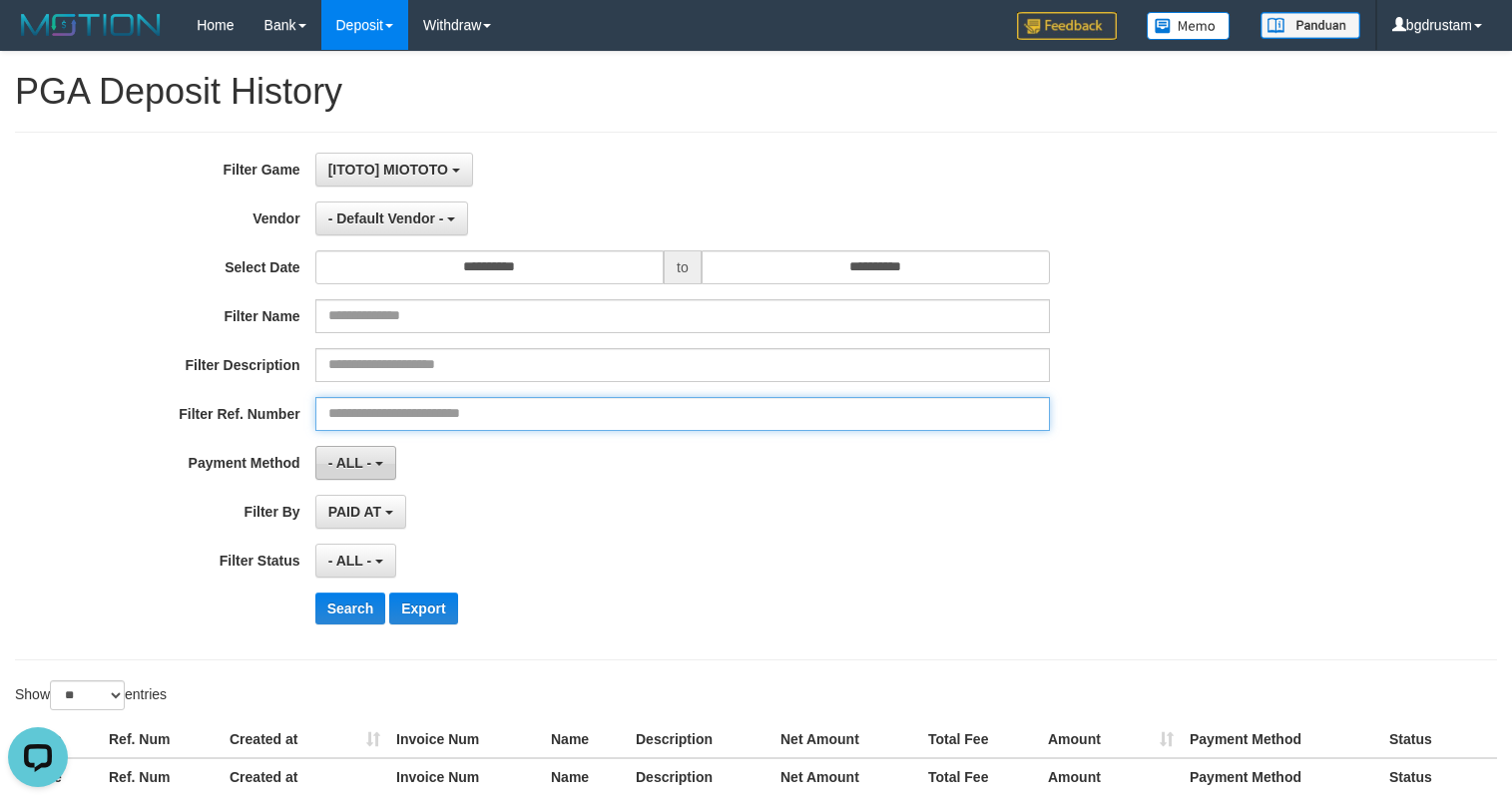 drag, startPoint x: 373, startPoint y: 405, endPoint x: 380, endPoint y: 463, distance: 58.420887 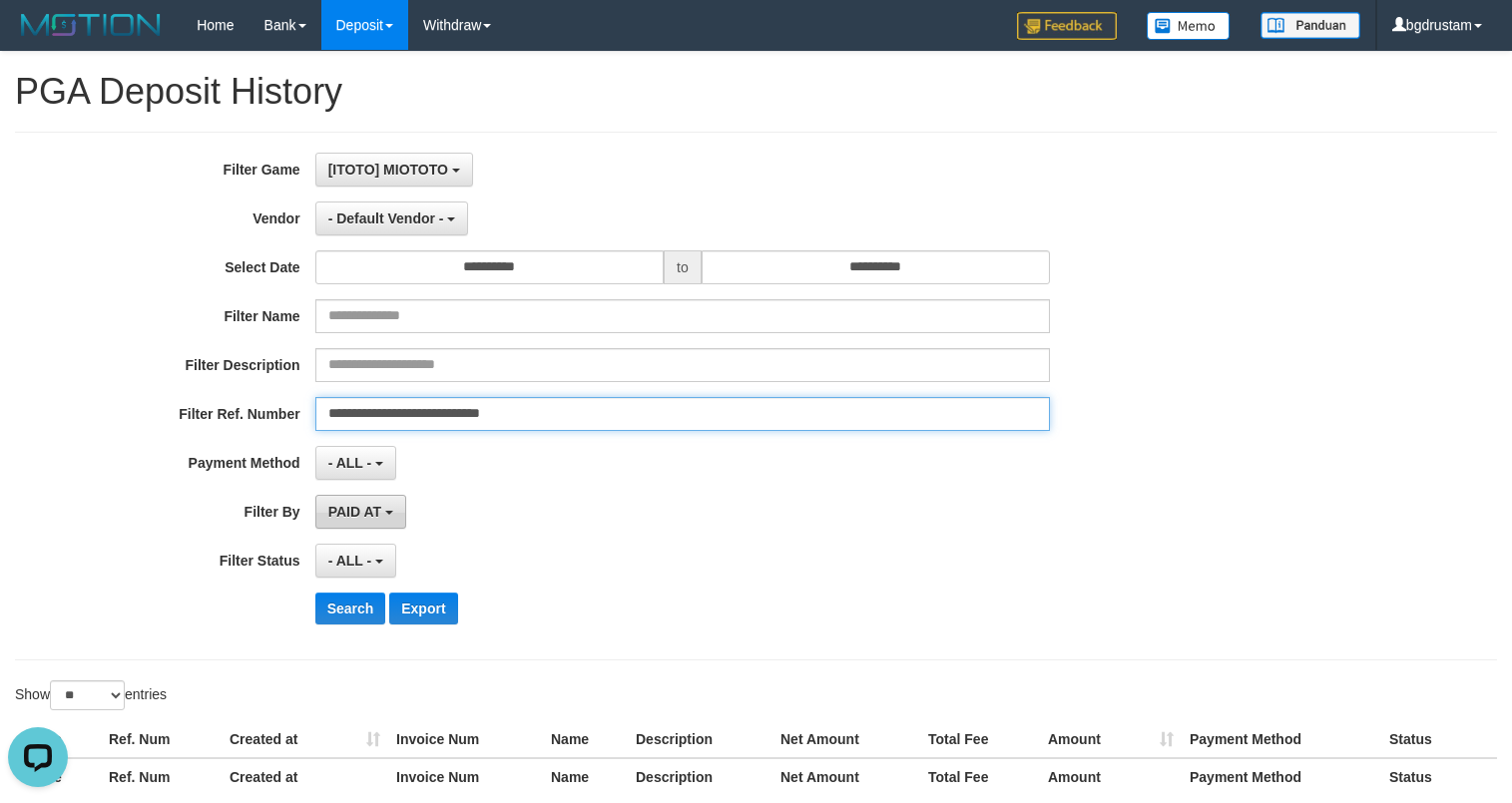 type on "**********" 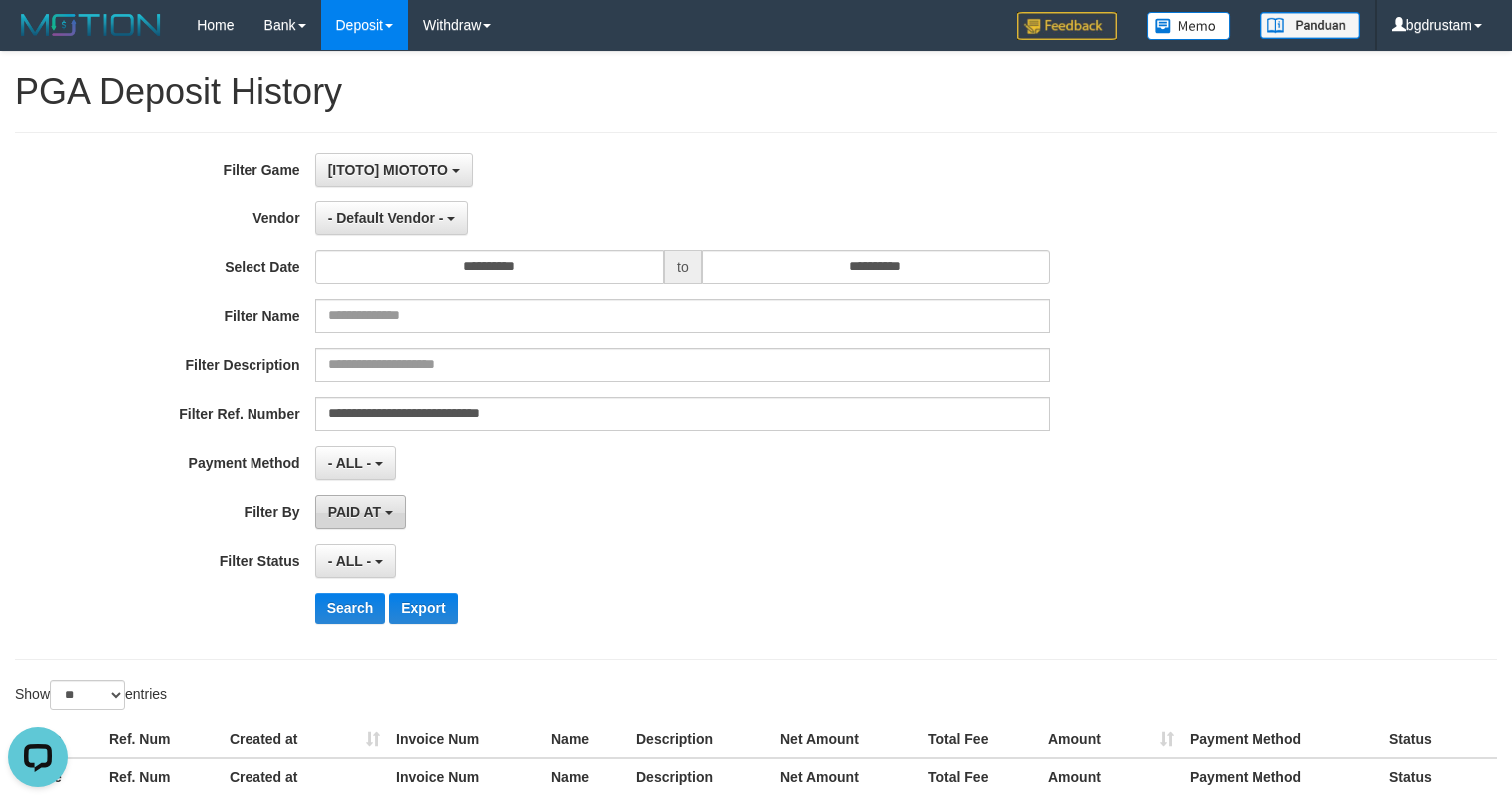 click on "PAID AT" at bounding box center [354, 512] 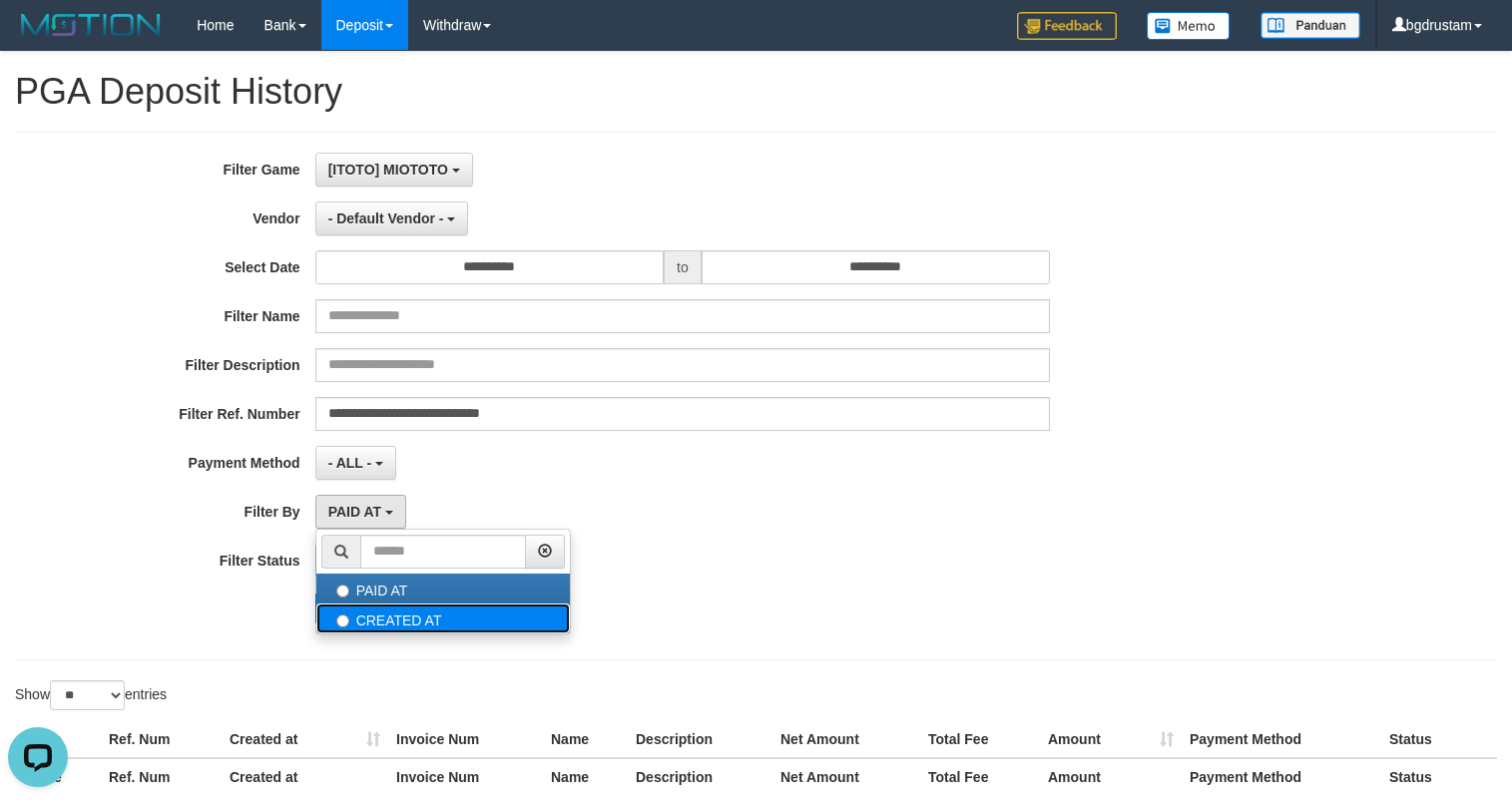 click on "CREATED AT" at bounding box center [443, 618] 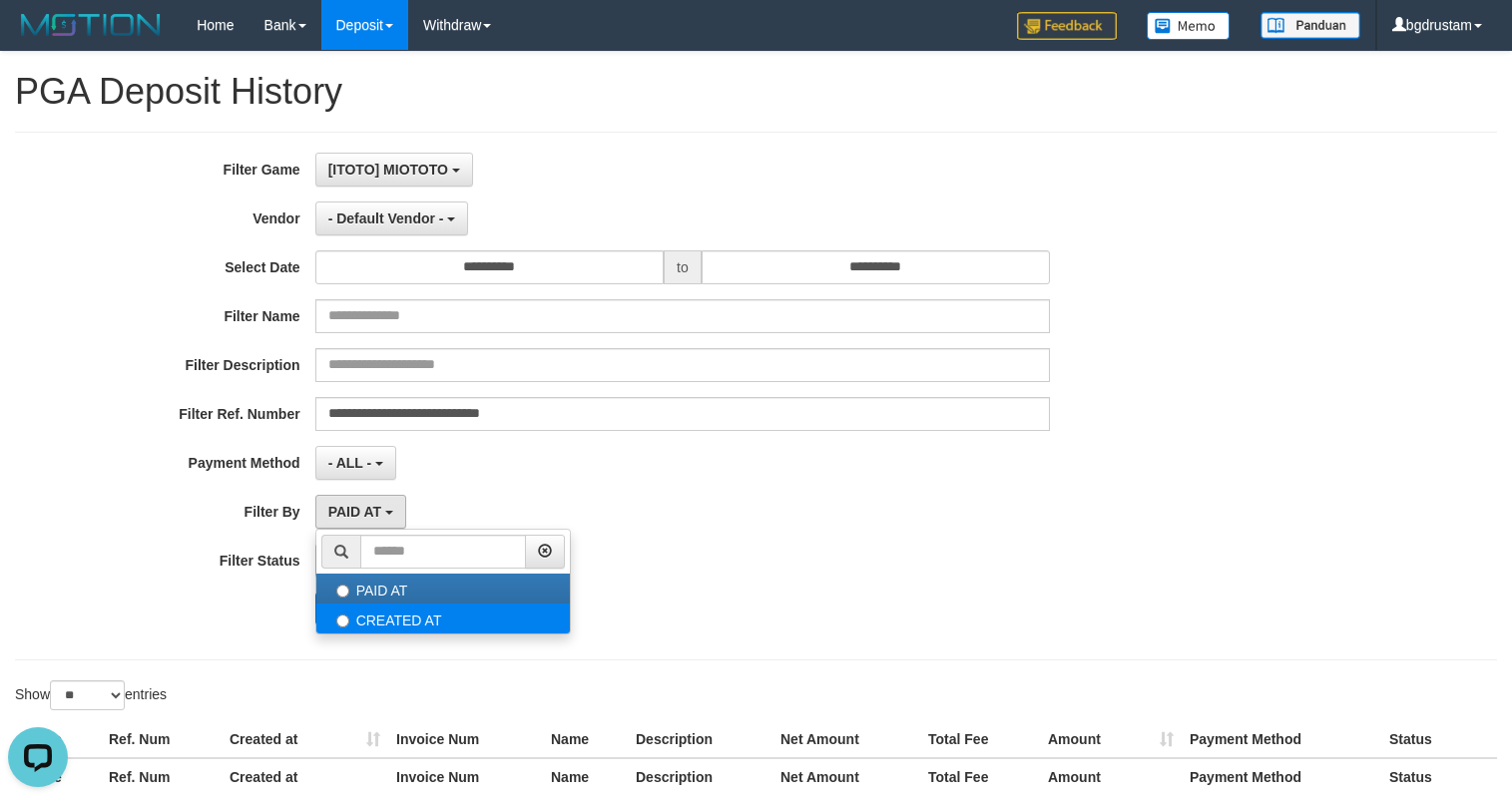 select on "*" 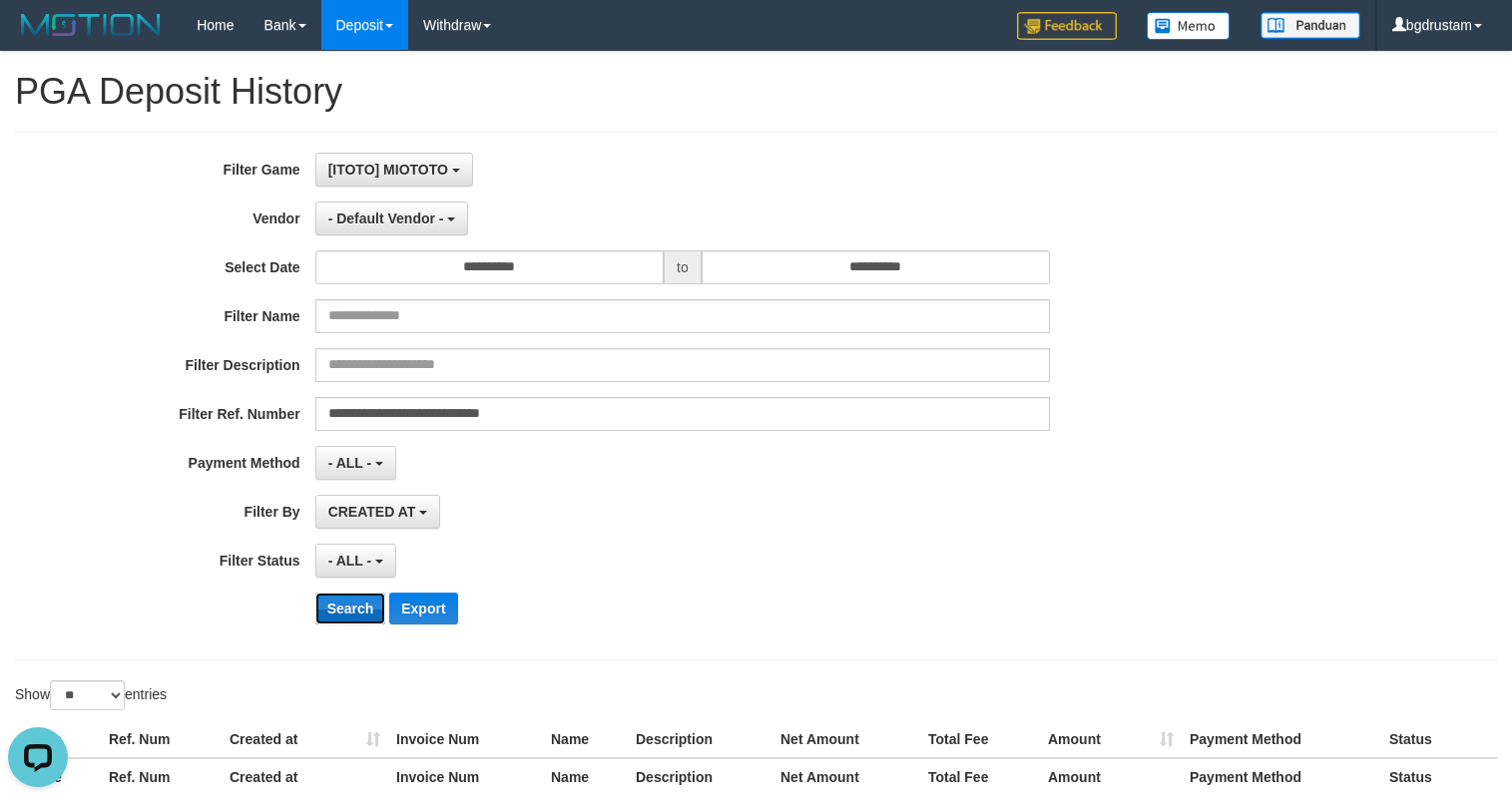click on "Search" at bounding box center [350, 608] 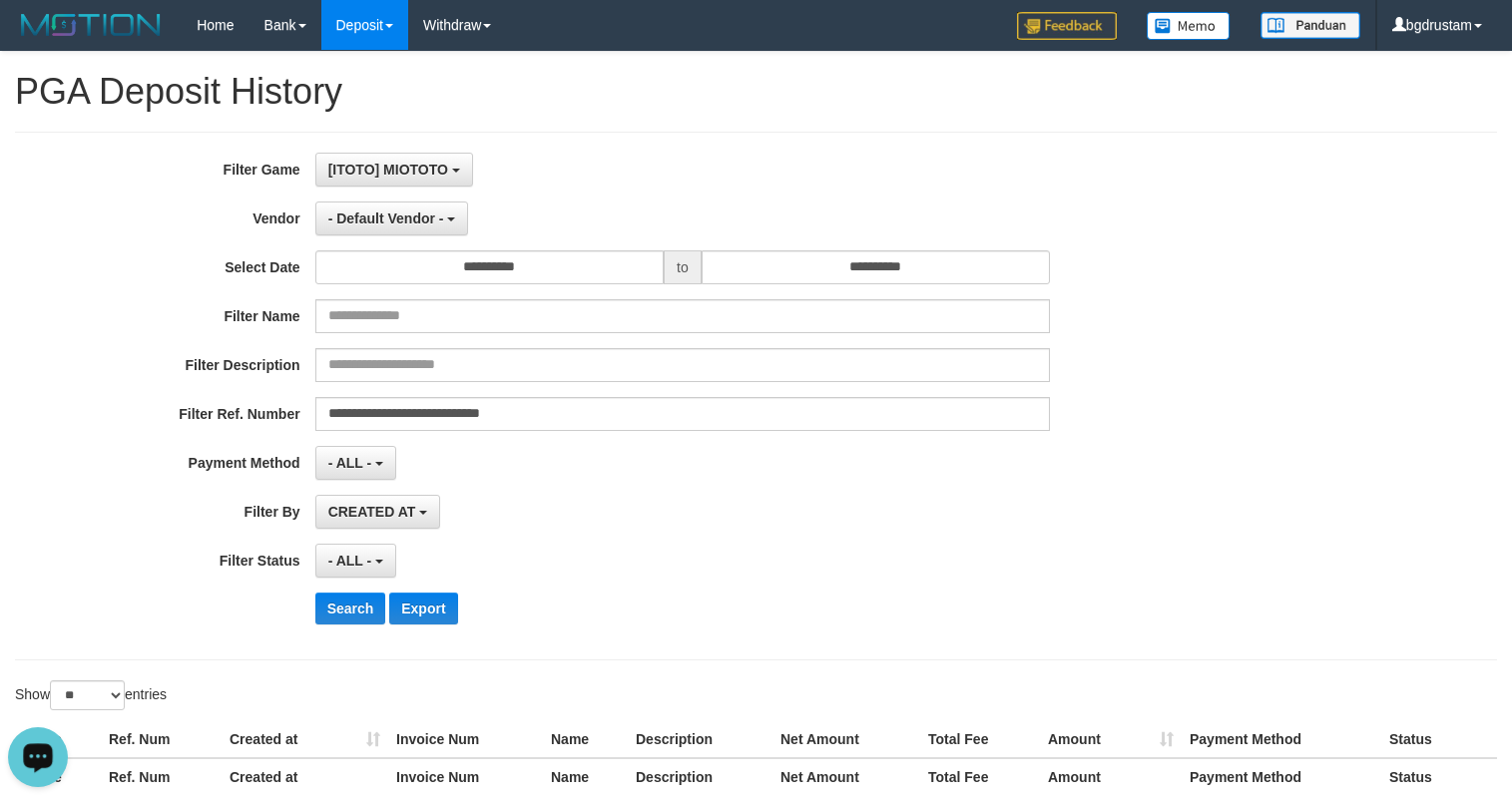click at bounding box center [38, 756] 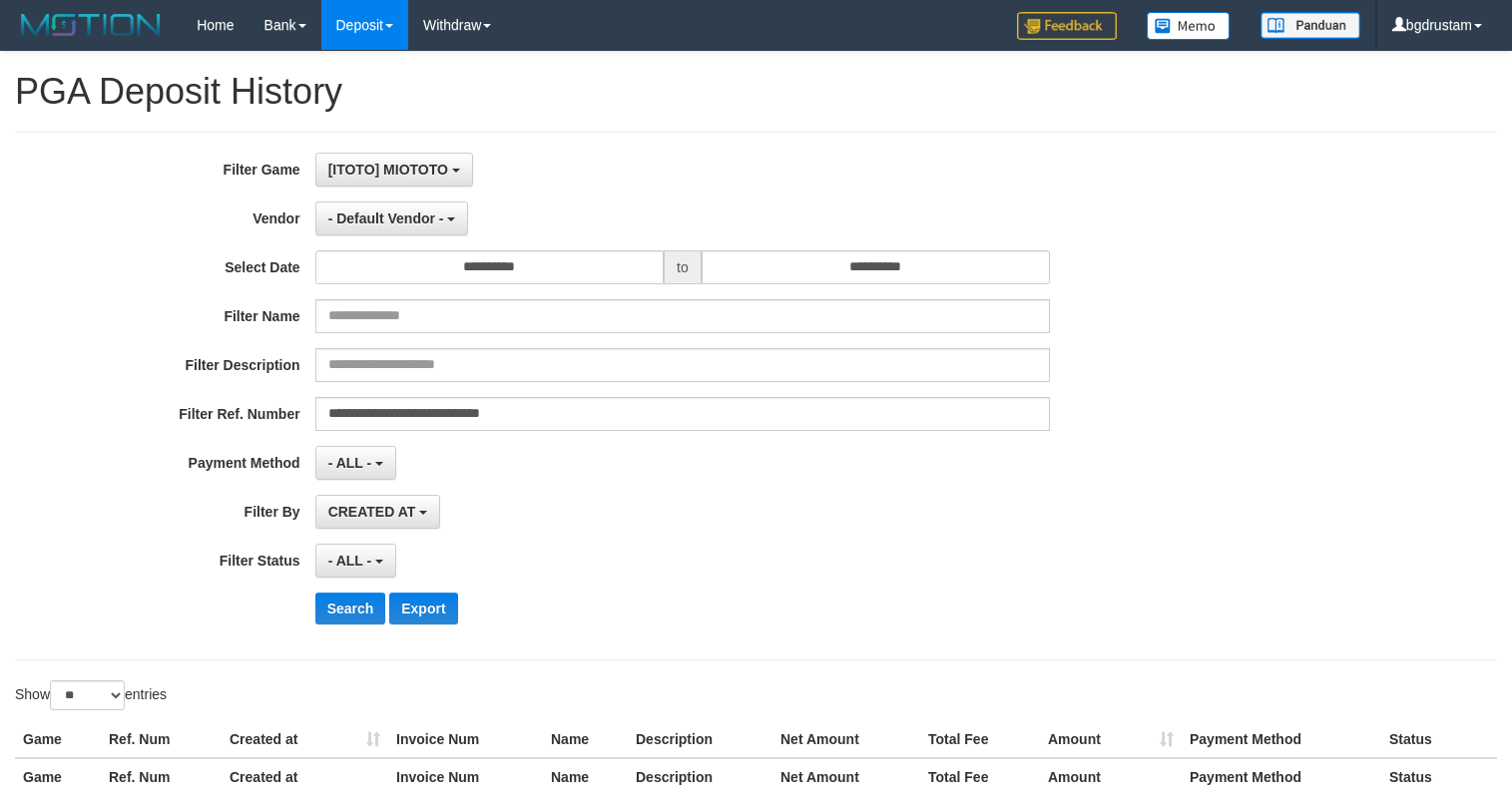 drag, startPoint x: 751, startPoint y: 530, endPoint x: 610, endPoint y: 389, distance: 199.40411 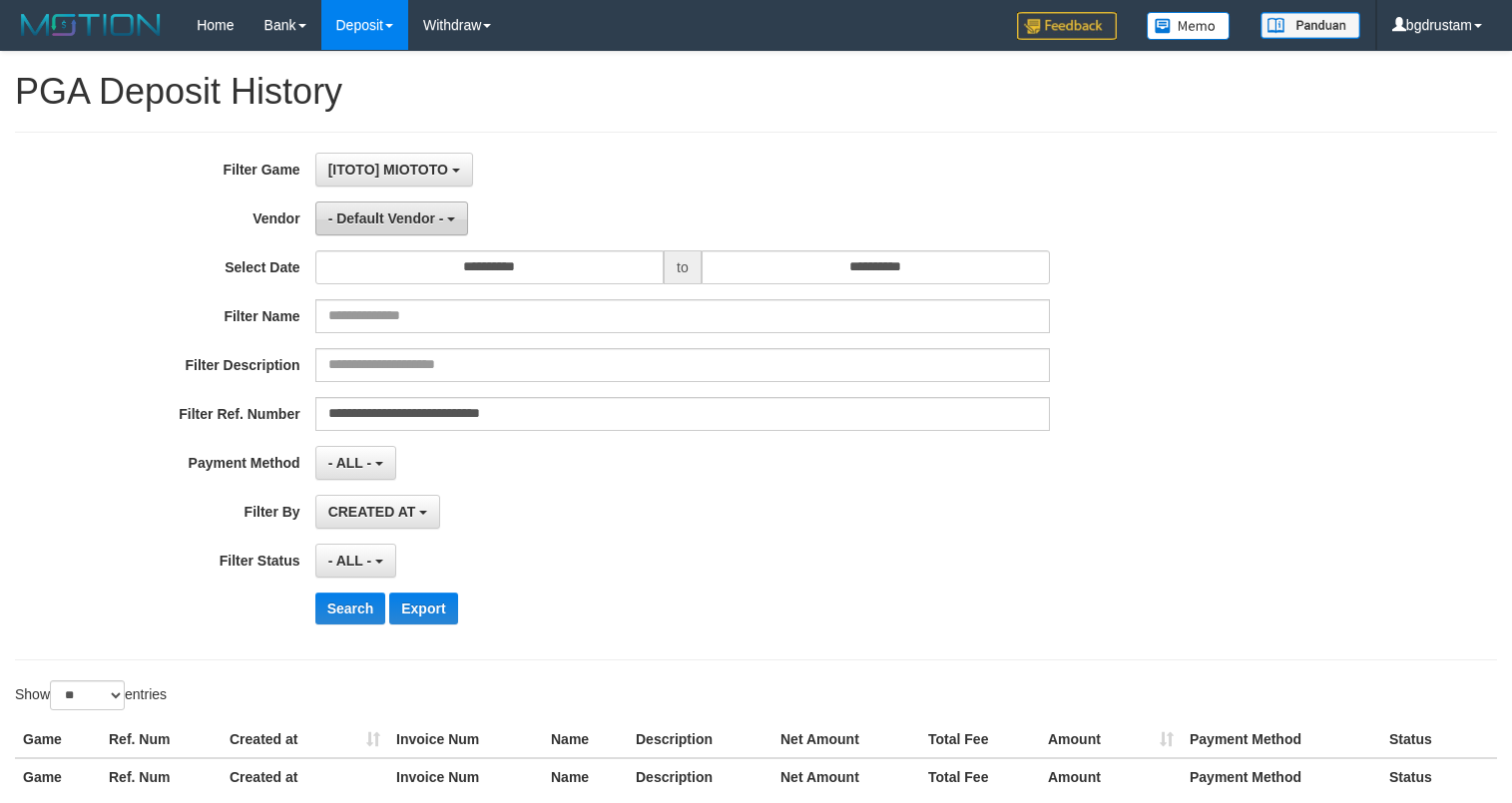 click on "- Default Vendor -" at bounding box center [386, 218] 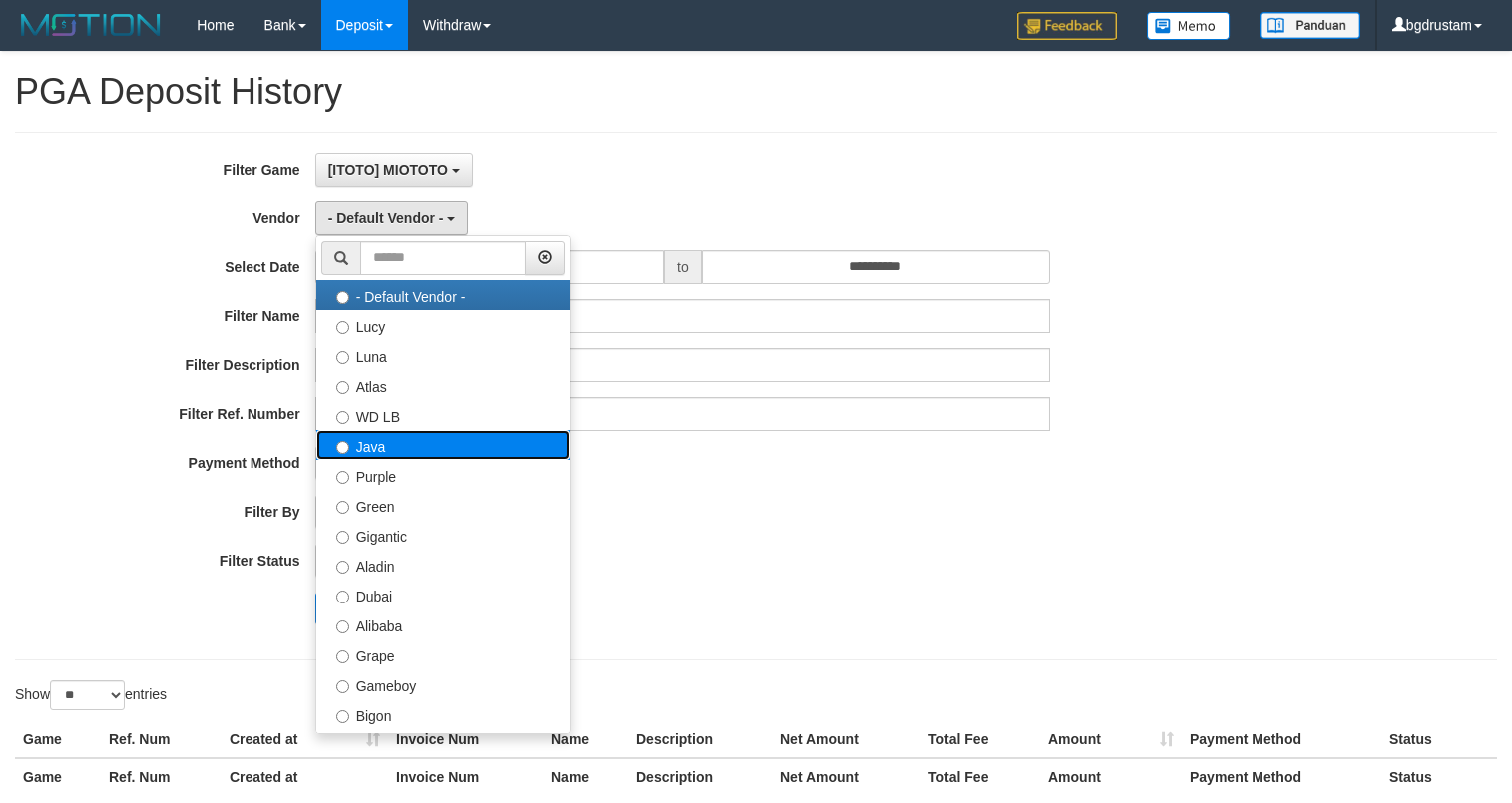 click on "Java" at bounding box center (443, 445) 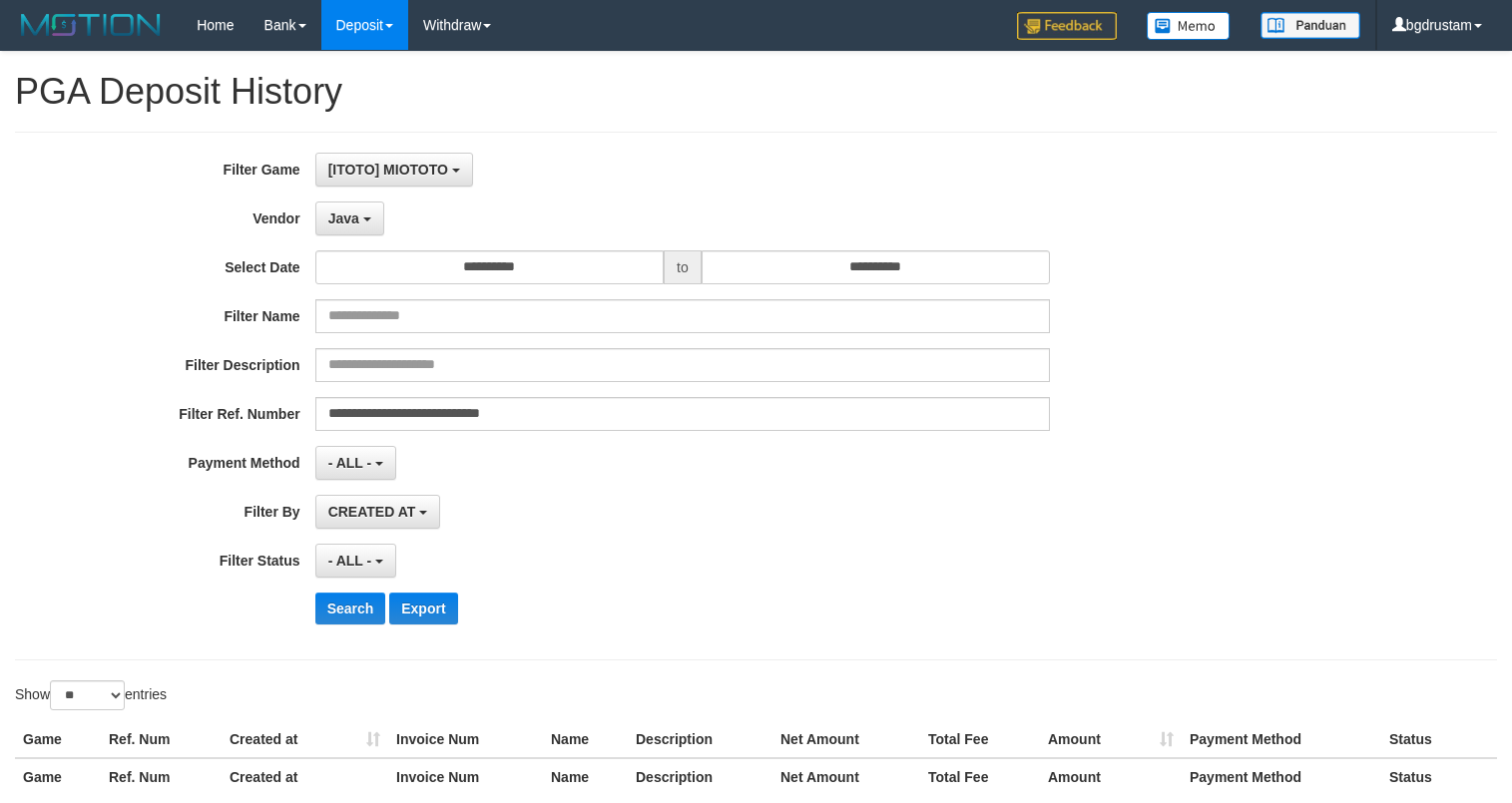 click on "- ALL -    SELECT ALL  - ALL -  SELECT STATUS
PENDING/UNPAID
PAID
CANCELED
EXPIRED" at bounding box center (683, 561) 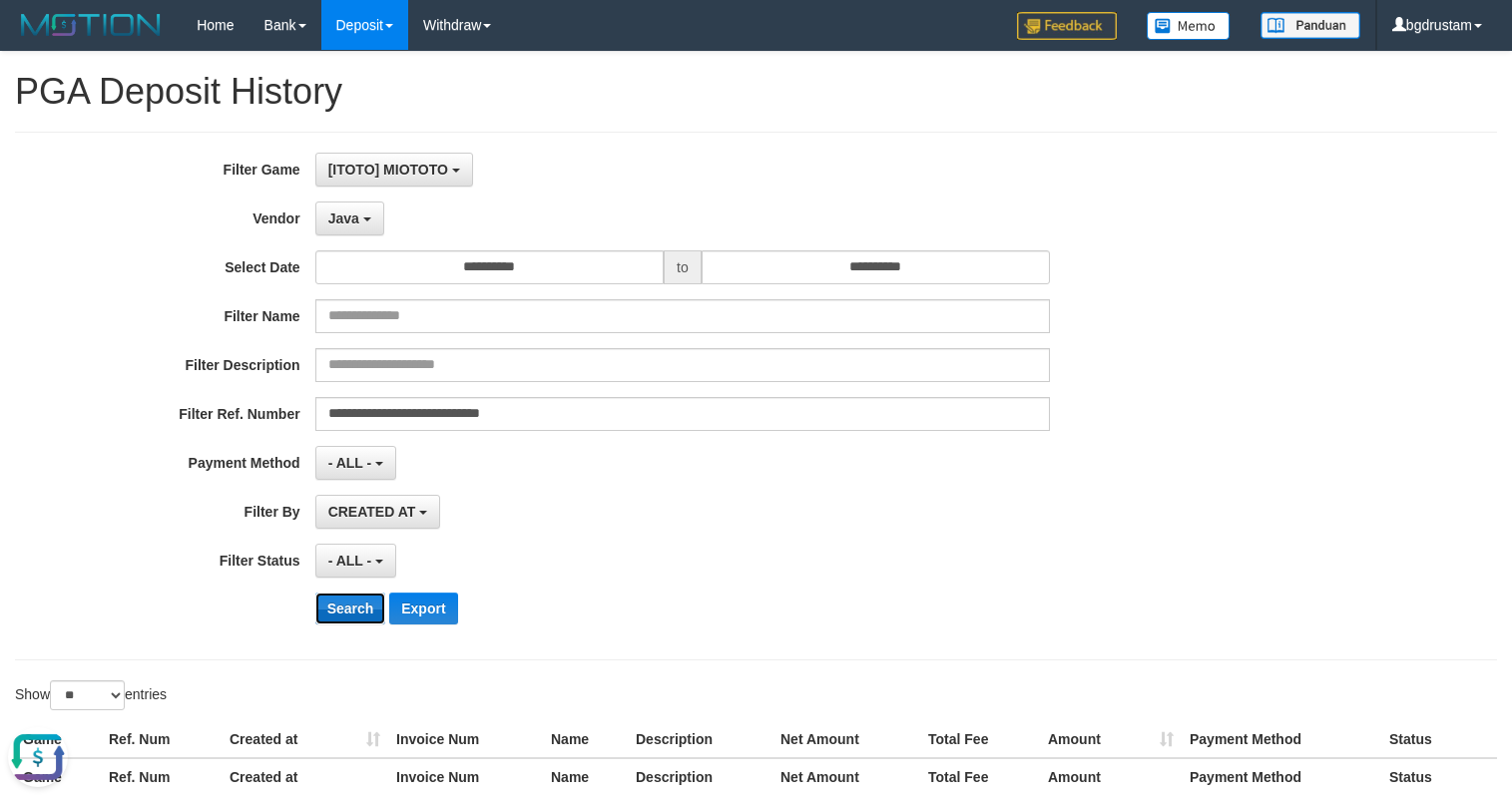 click on "Search" at bounding box center (350, 608) 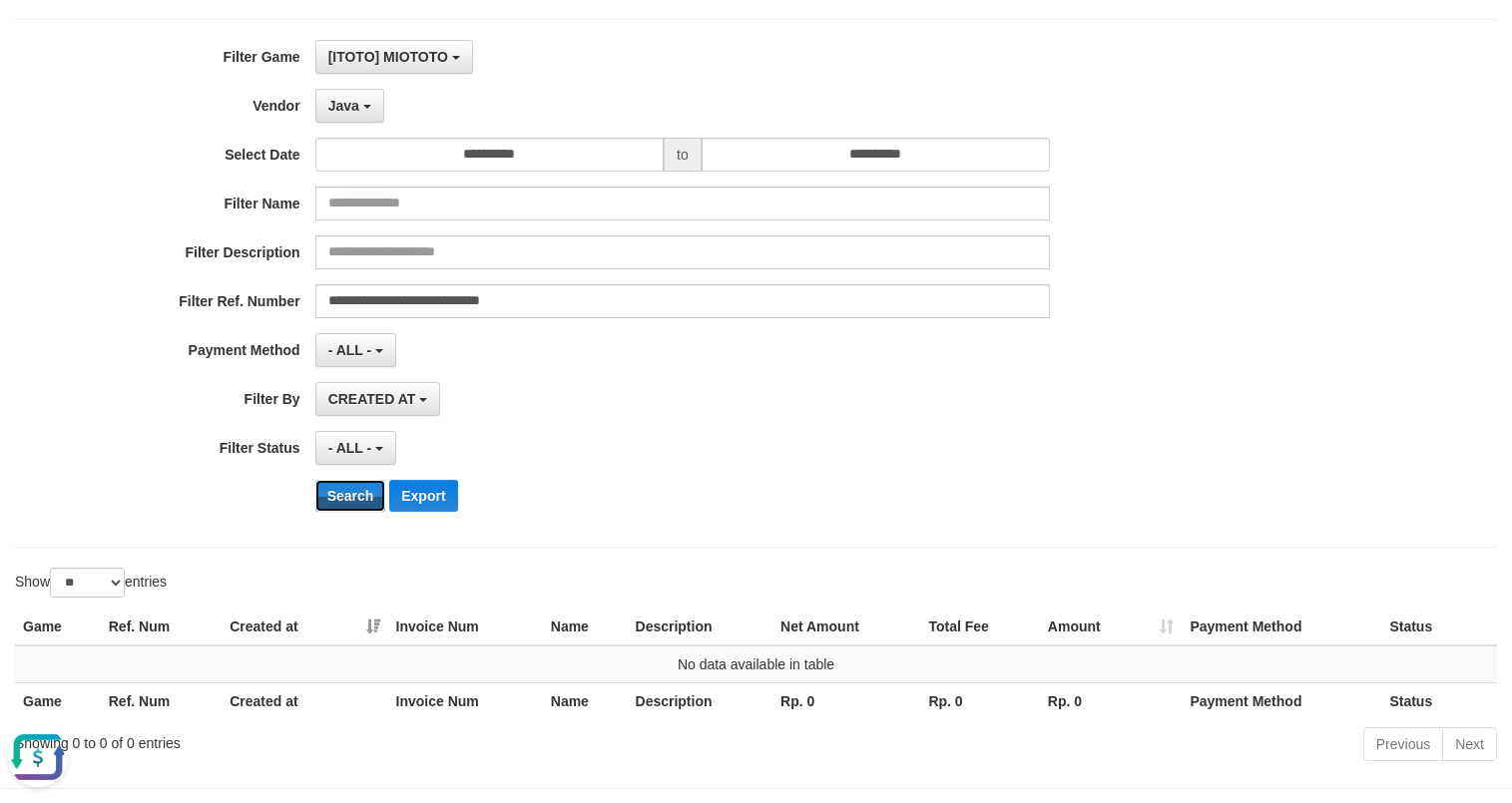scroll, scrollTop: 0, scrollLeft: 0, axis: both 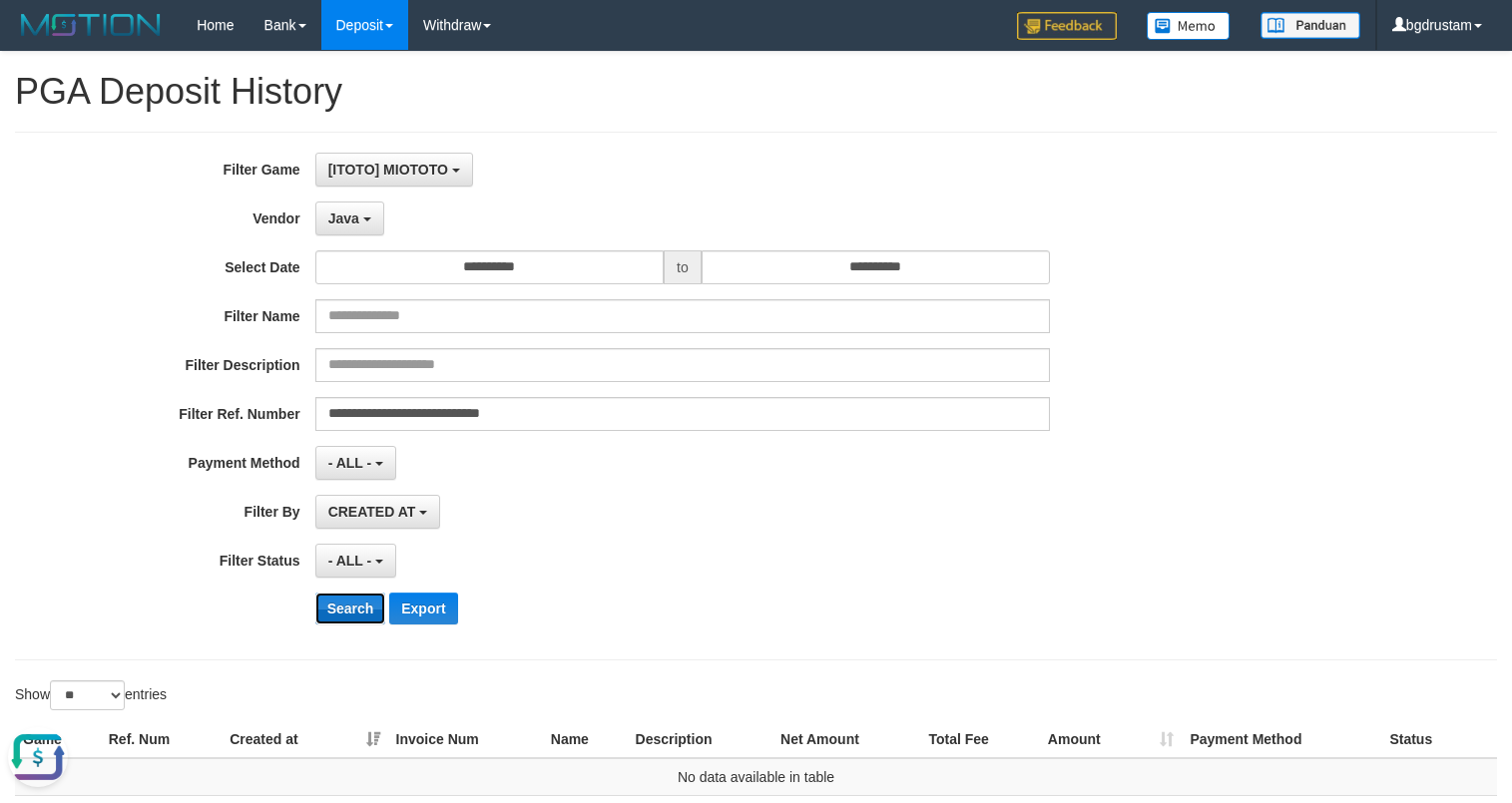 click on "Search" at bounding box center (350, 608) 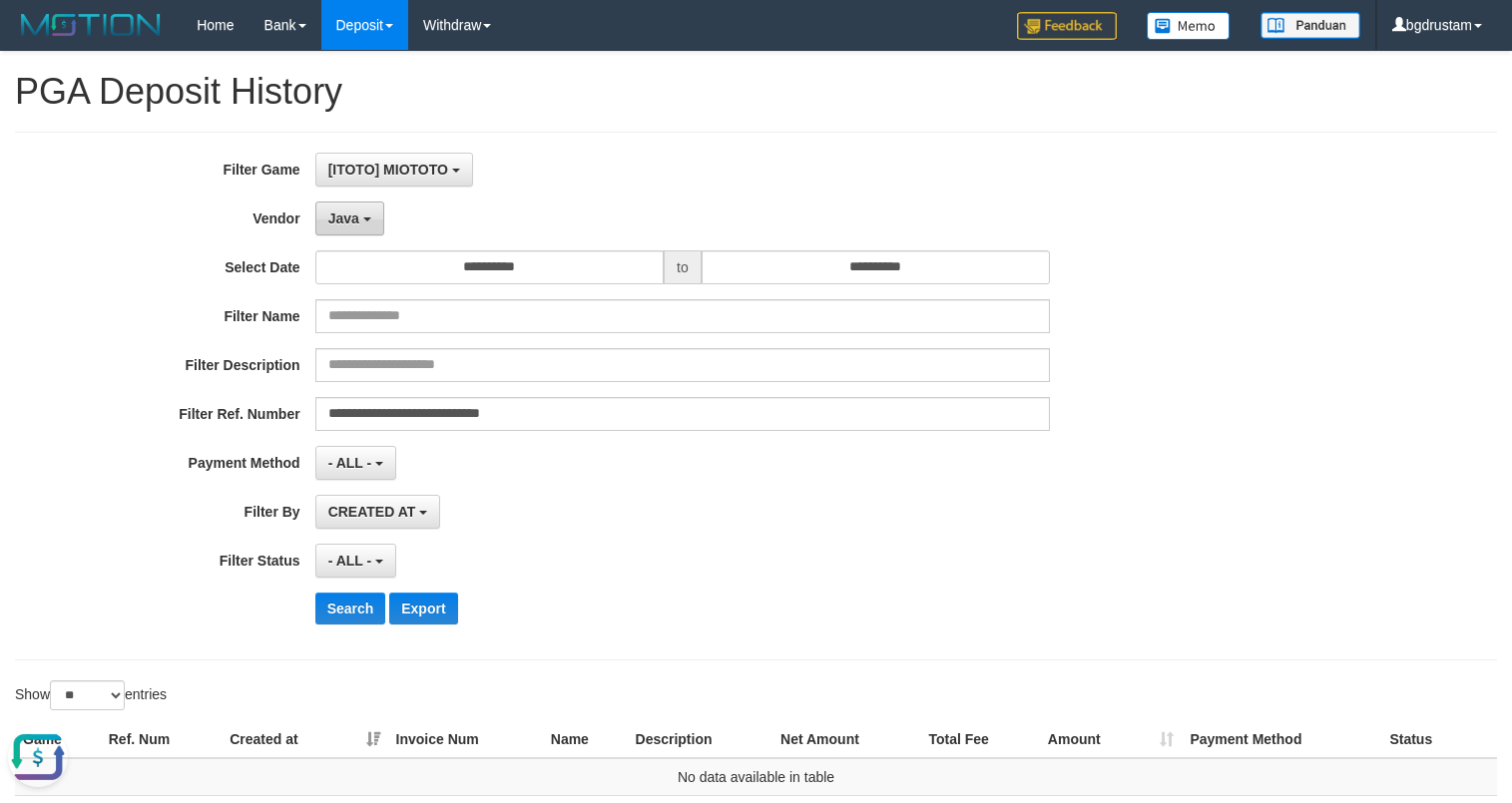 click on "Java" at bounding box center [343, 218] 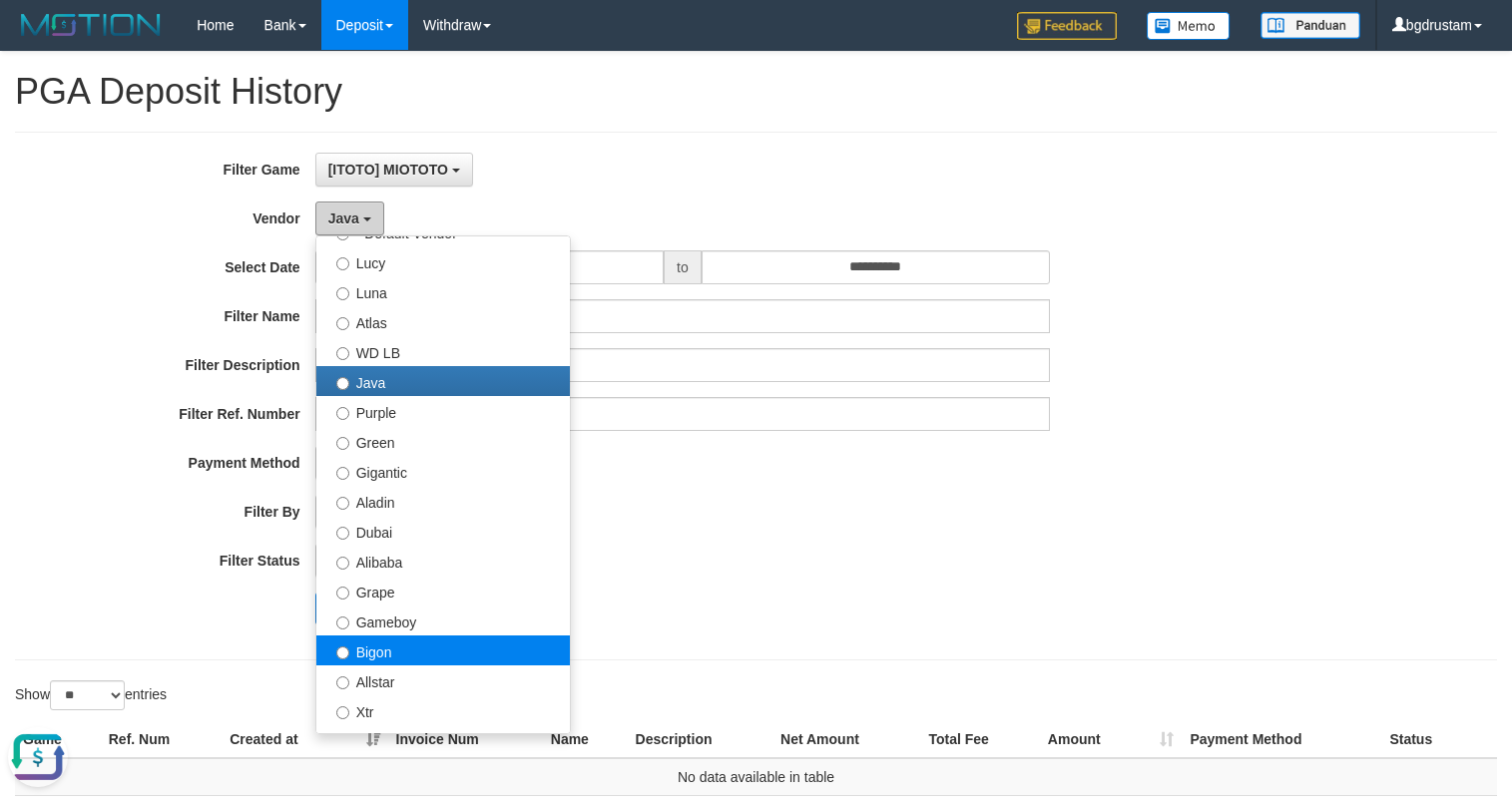 scroll, scrollTop: 100, scrollLeft: 0, axis: vertical 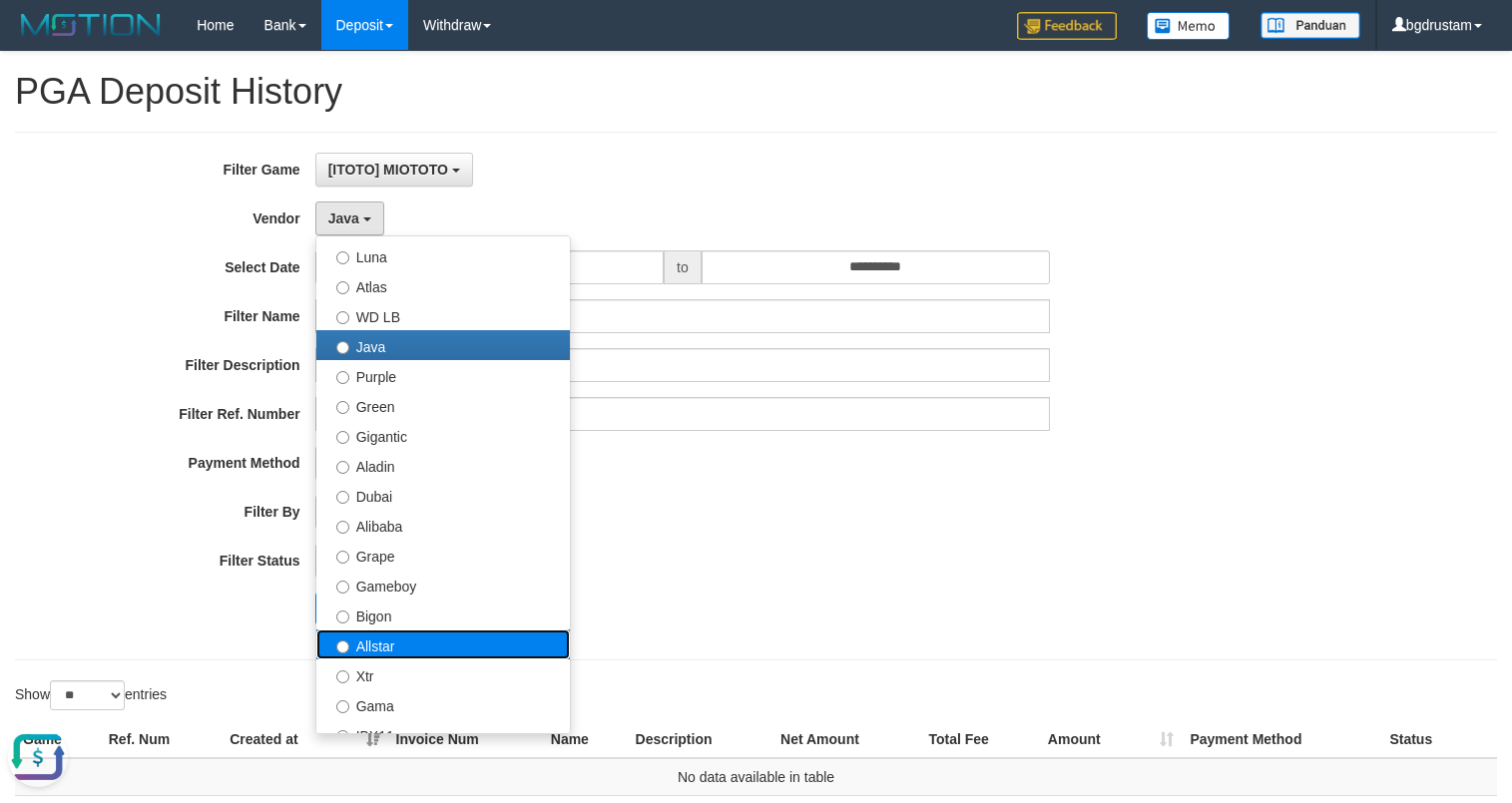 click on "Allstar" at bounding box center [443, 644] 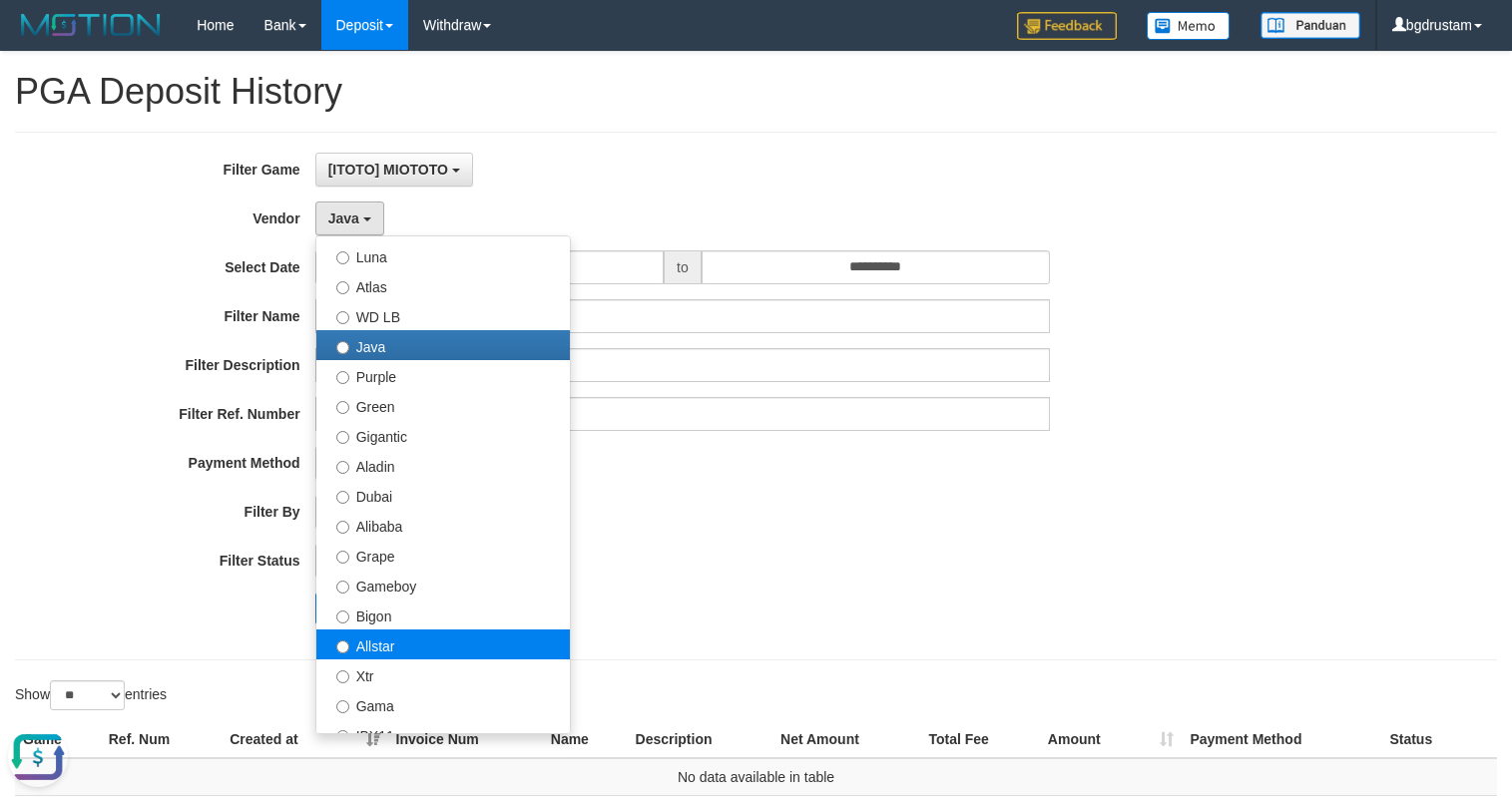 select on "**********" 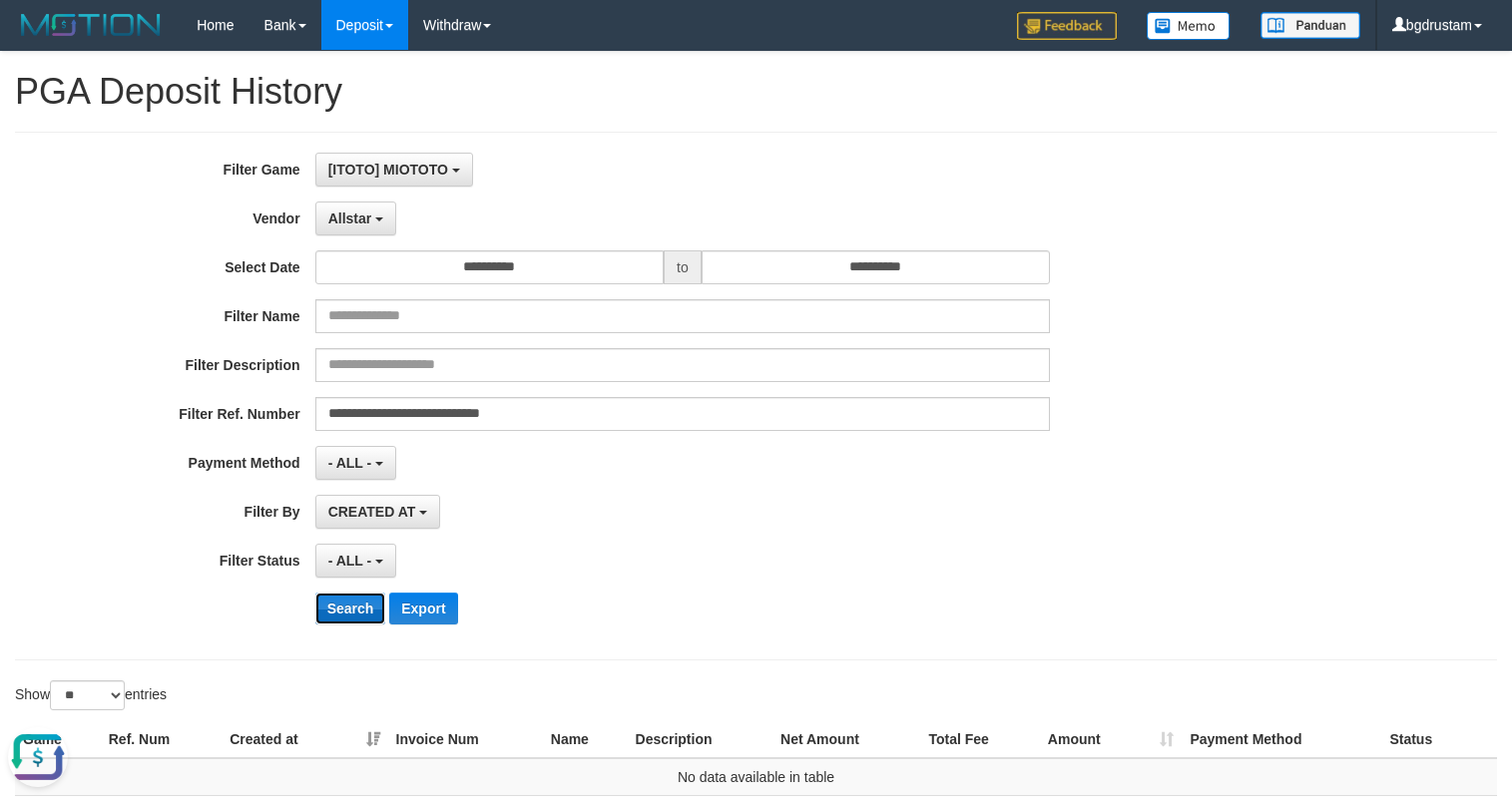 click on "Search" at bounding box center (350, 608) 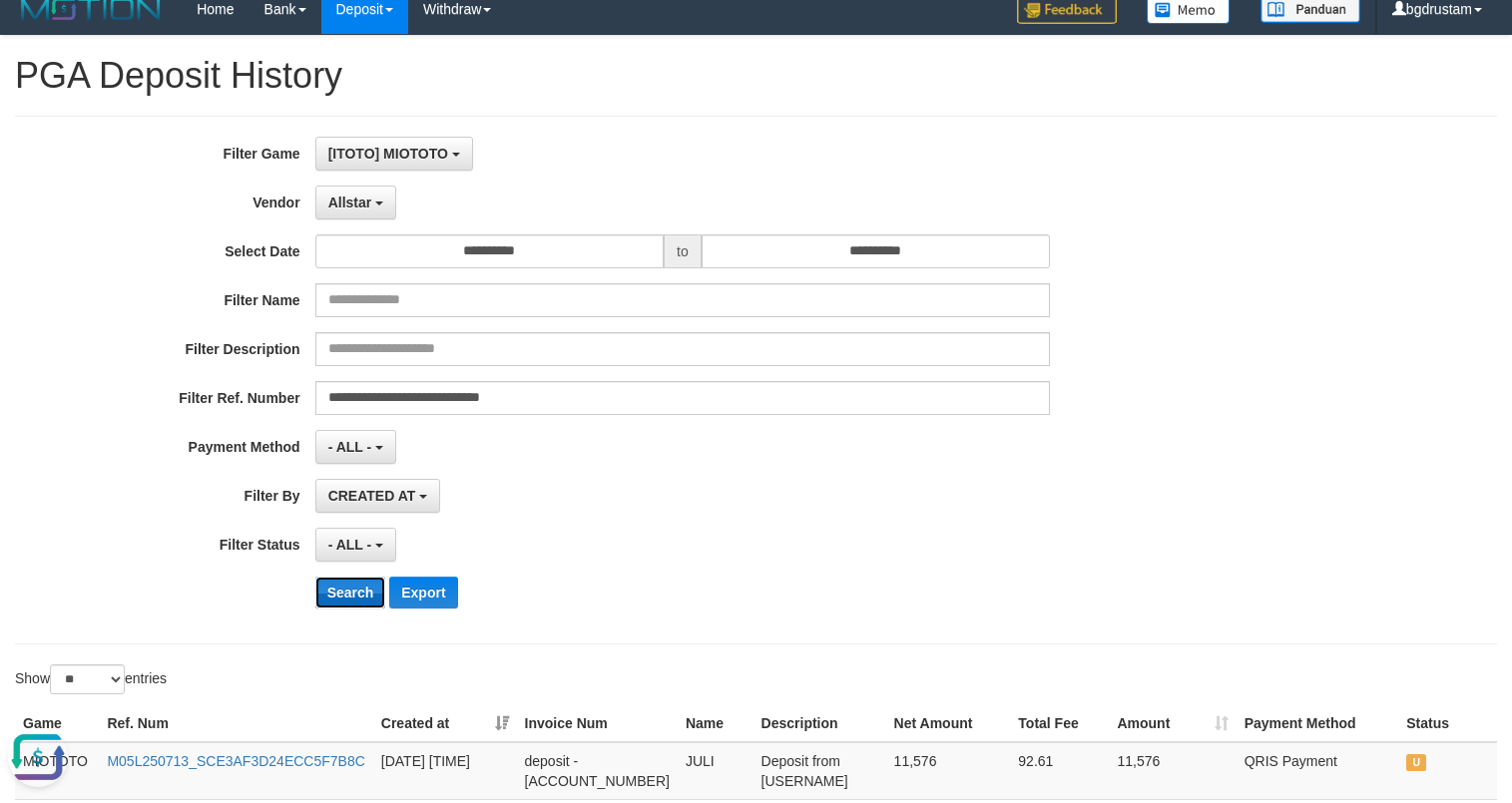 scroll, scrollTop: 0, scrollLeft: 0, axis: both 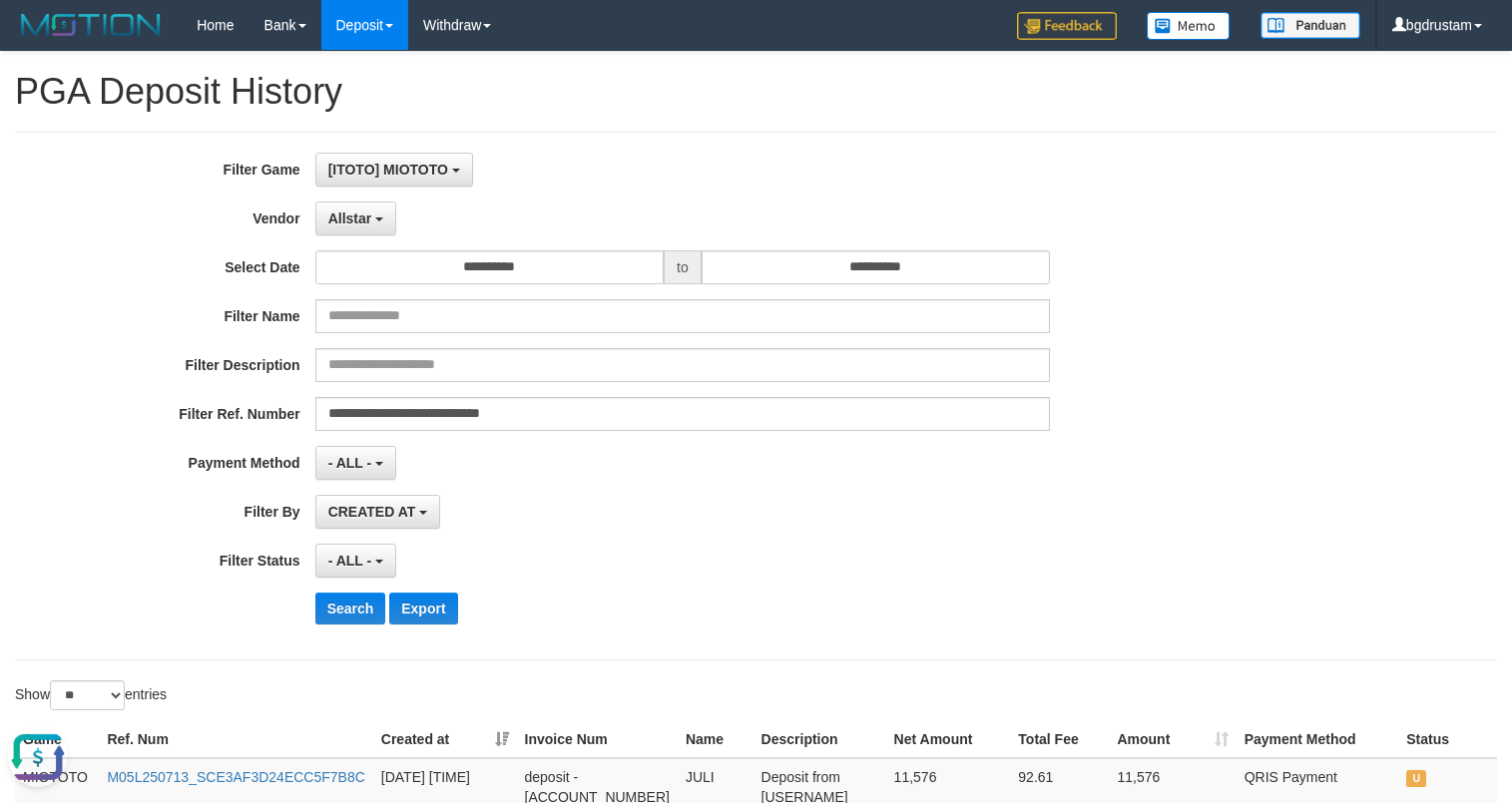click at bounding box center [38, 757] 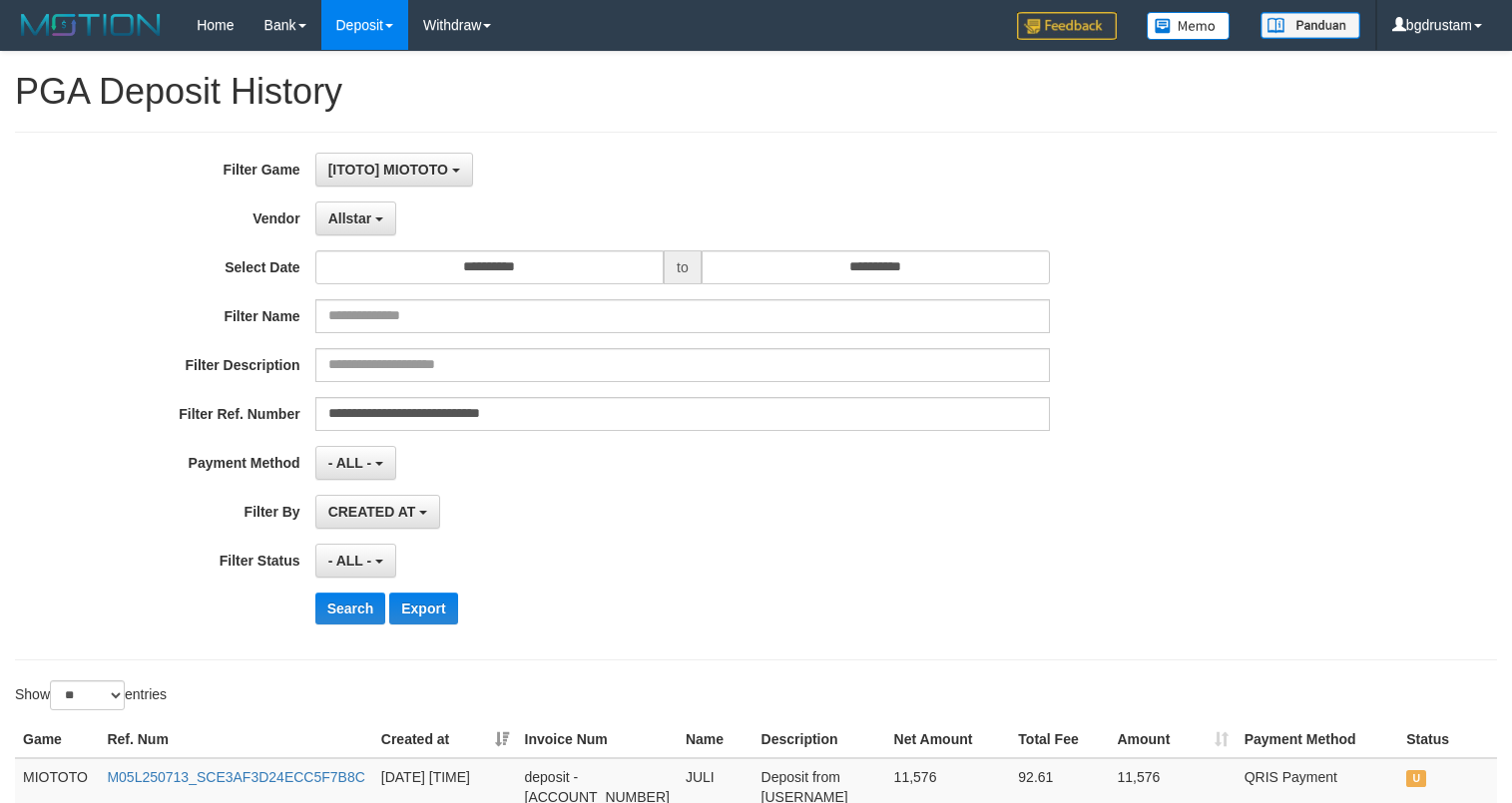 drag, startPoint x: 563, startPoint y: 524, endPoint x: 558, endPoint y: 533, distance: 10.29563 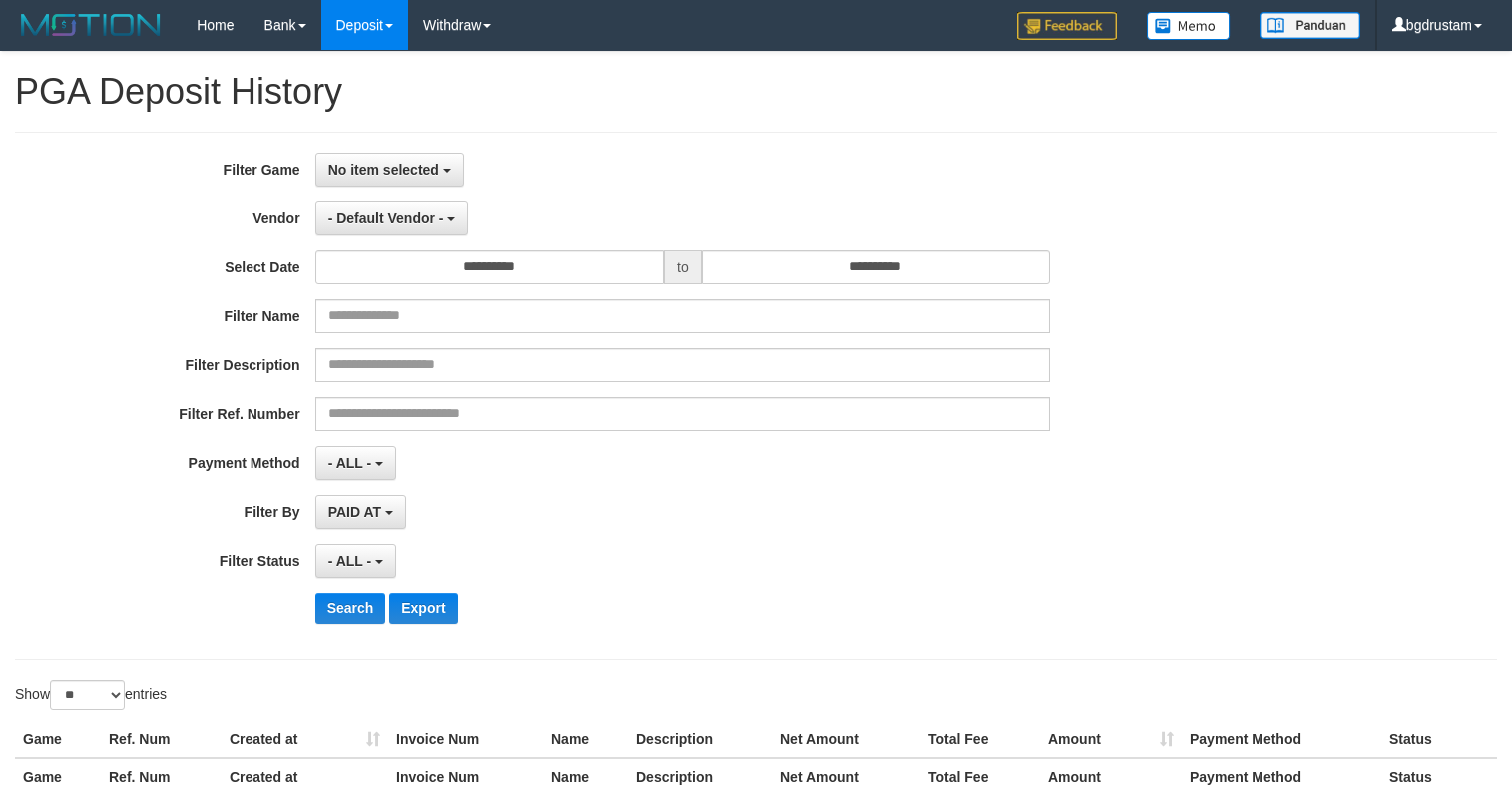 select 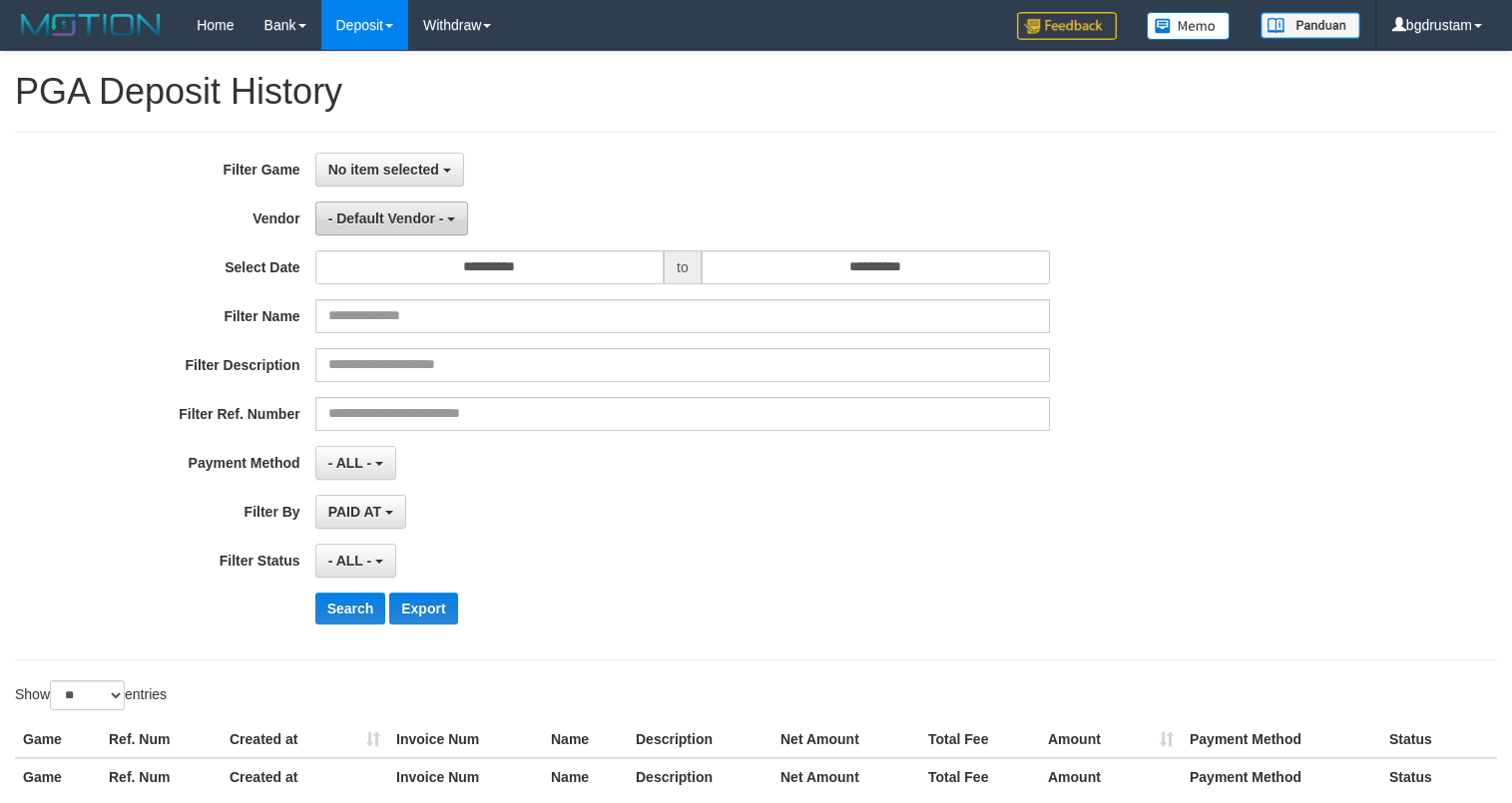 scroll, scrollTop: 0, scrollLeft: 0, axis: both 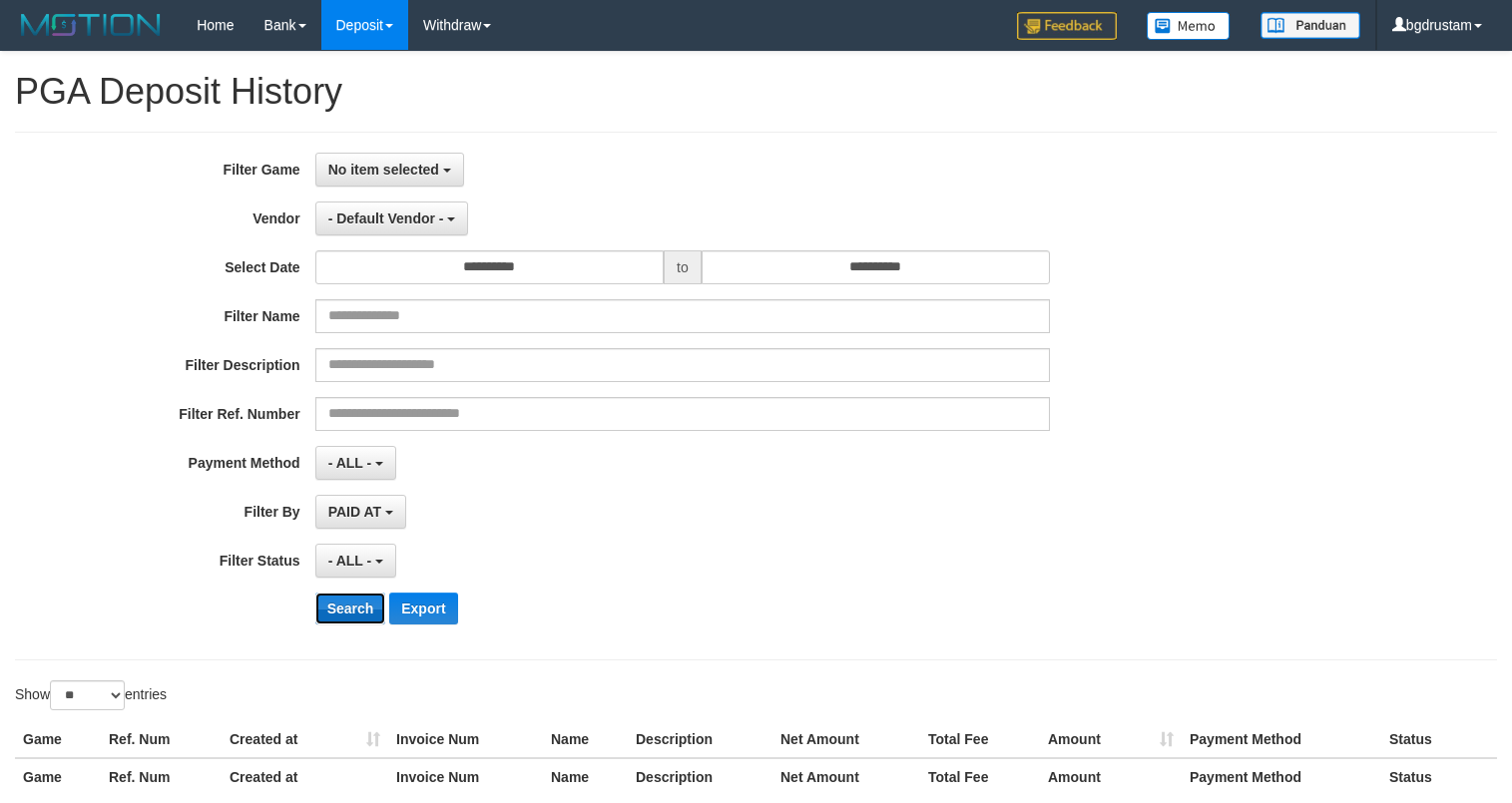 click on "Toggle navigation
Home
Bank
Account List
Load
By Website
Group
[ITOTO]													MIOTOTO
Mutasi Bank
Search
Sync
Note Mutasi
Deposit
DPS Fetch
DPS List
History
PGA History
Note DPS" at bounding box center (756, 460) 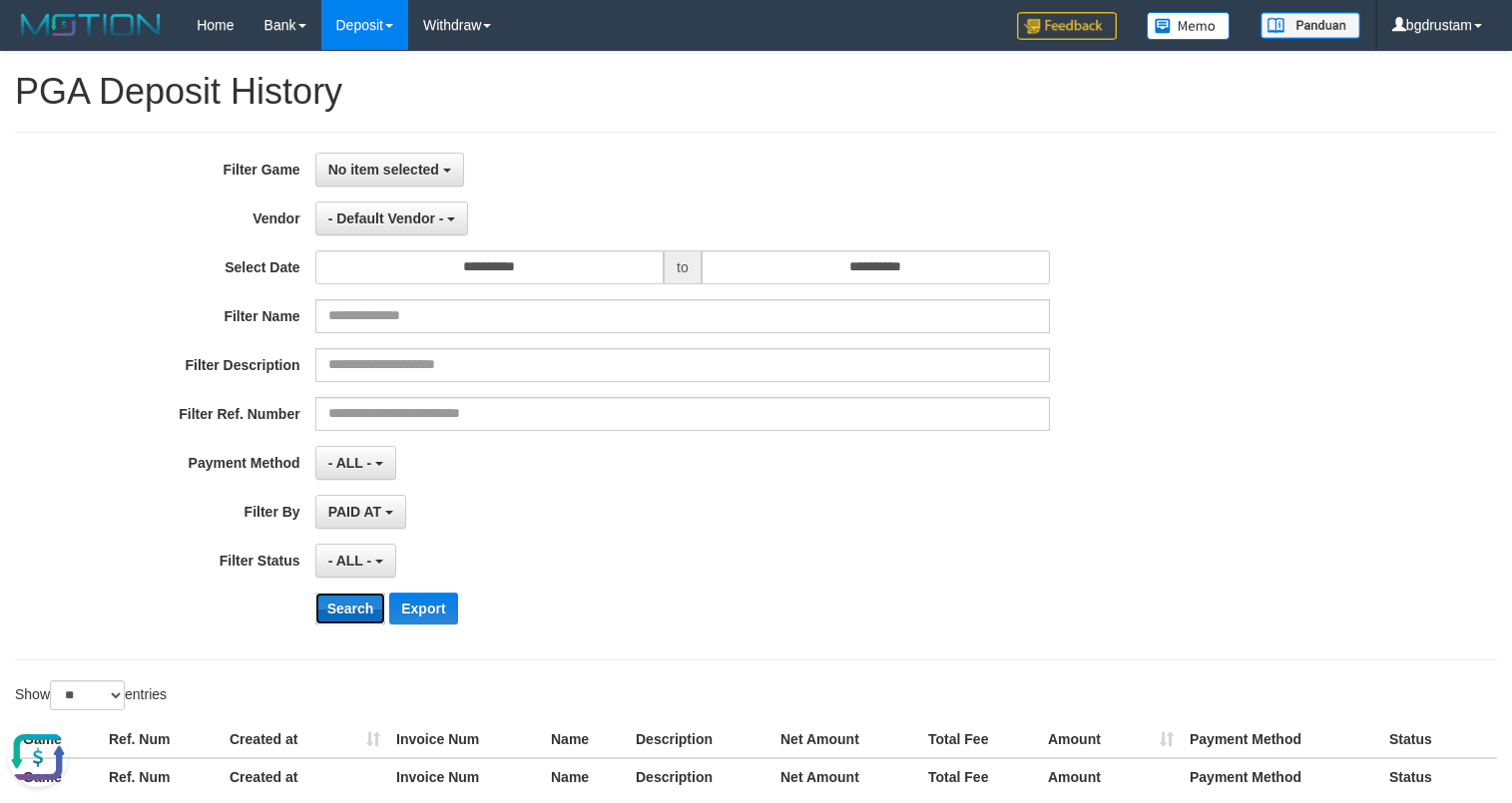 click on "Search" at bounding box center (350, 608) 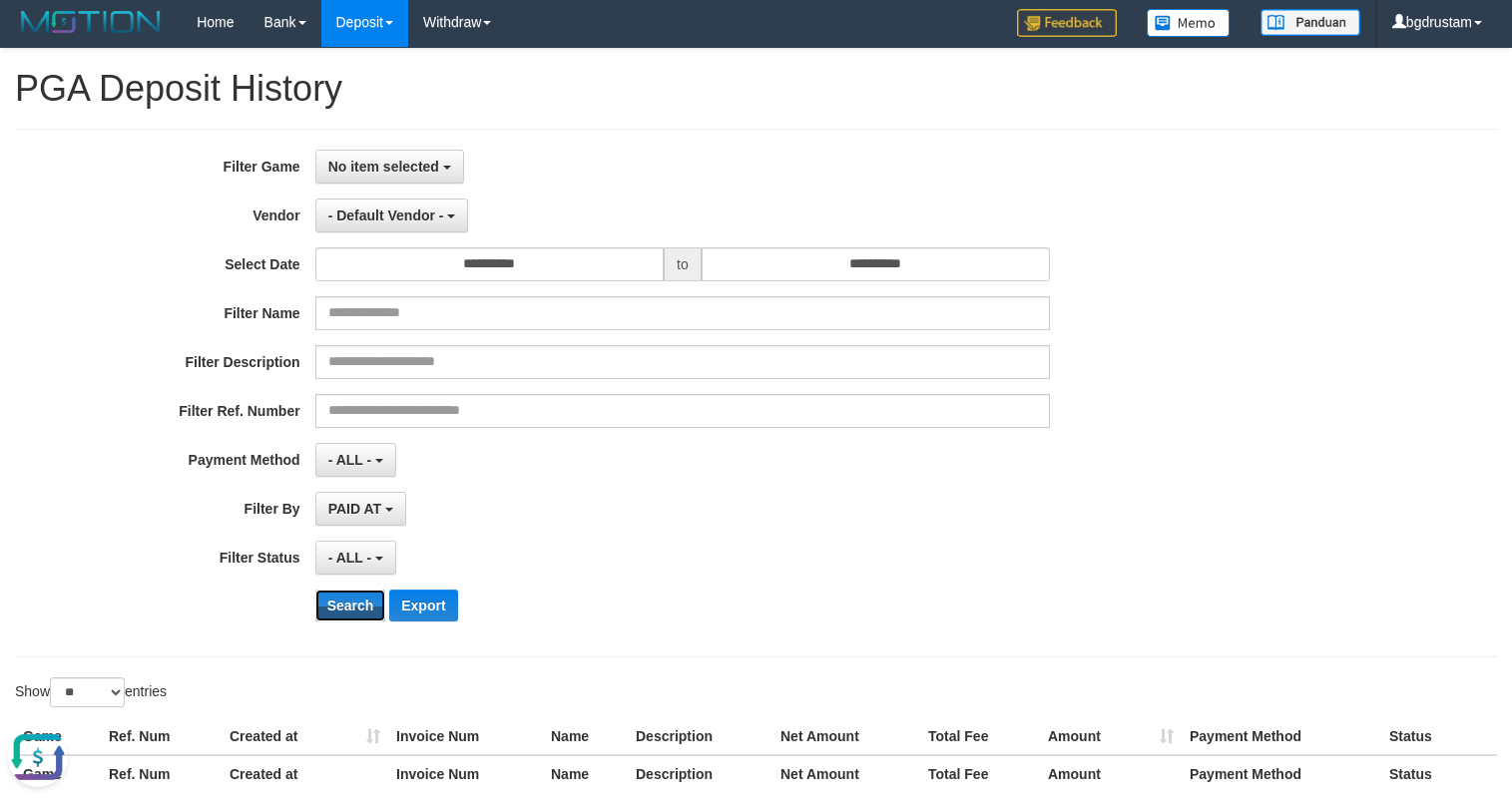 scroll, scrollTop: 0, scrollLeft: 0, axis: both 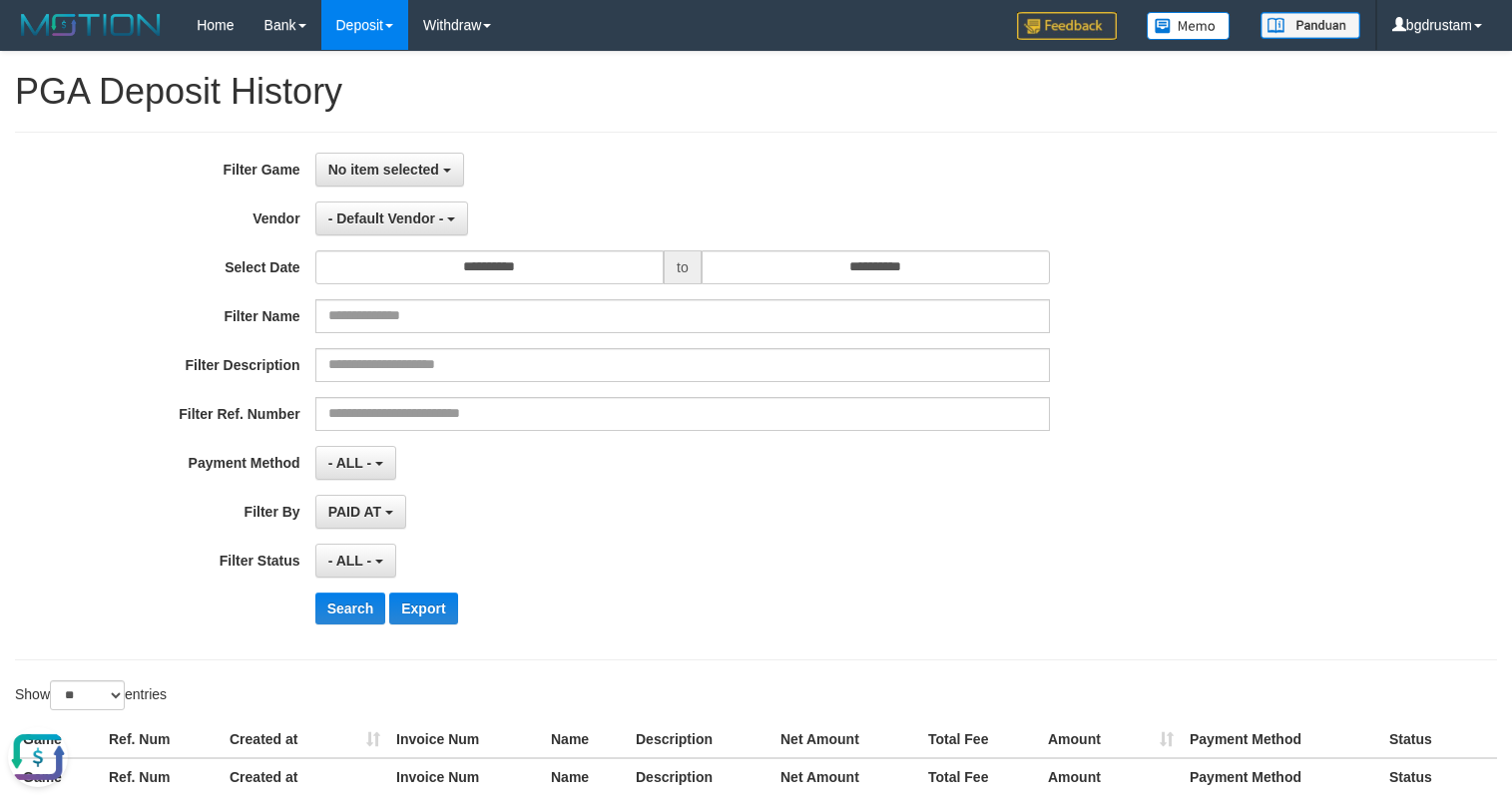 click on "**********" at bounding box center [630, 396] 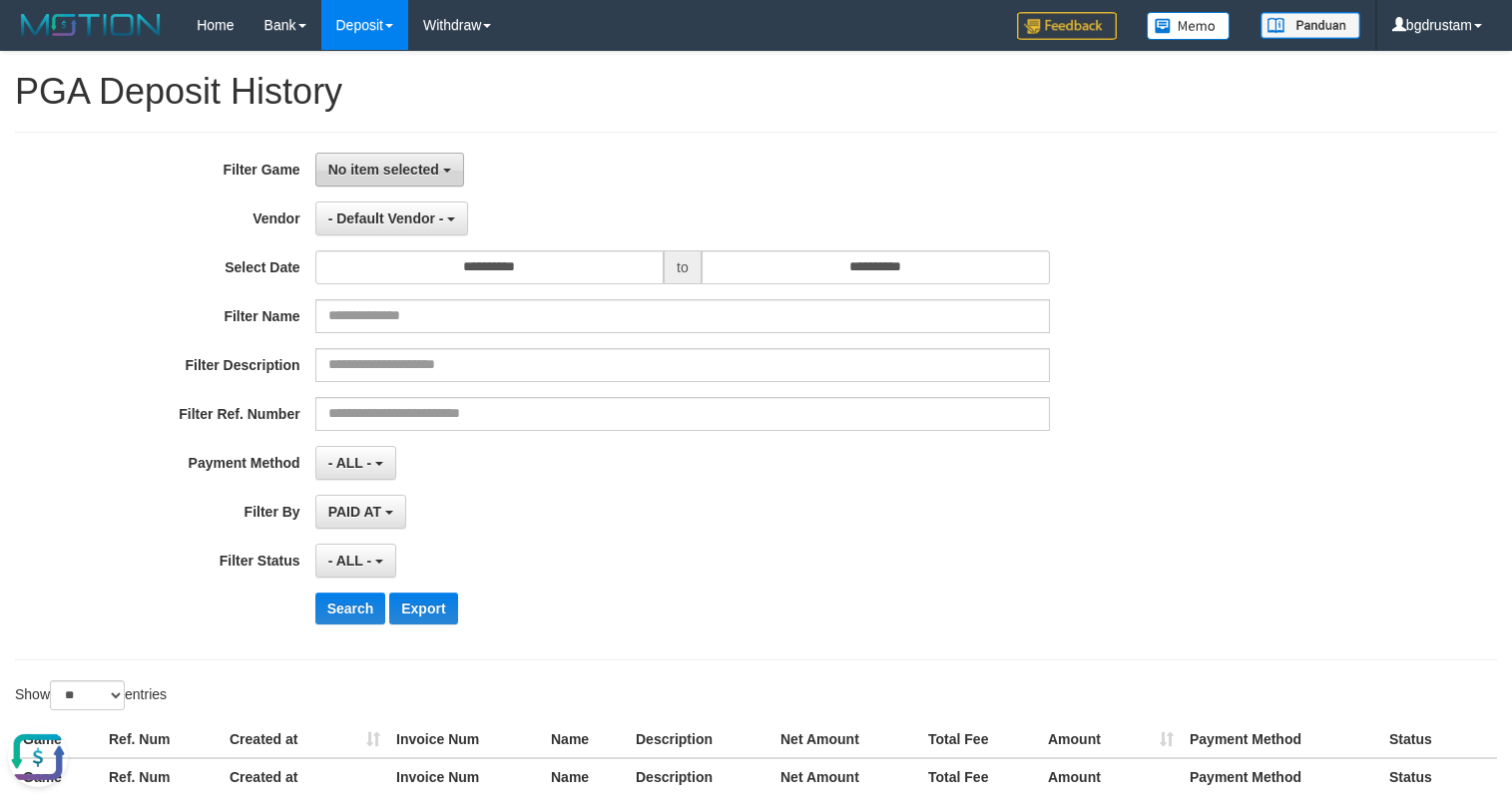 click on "No item selected" at bounding box center (383, 170) 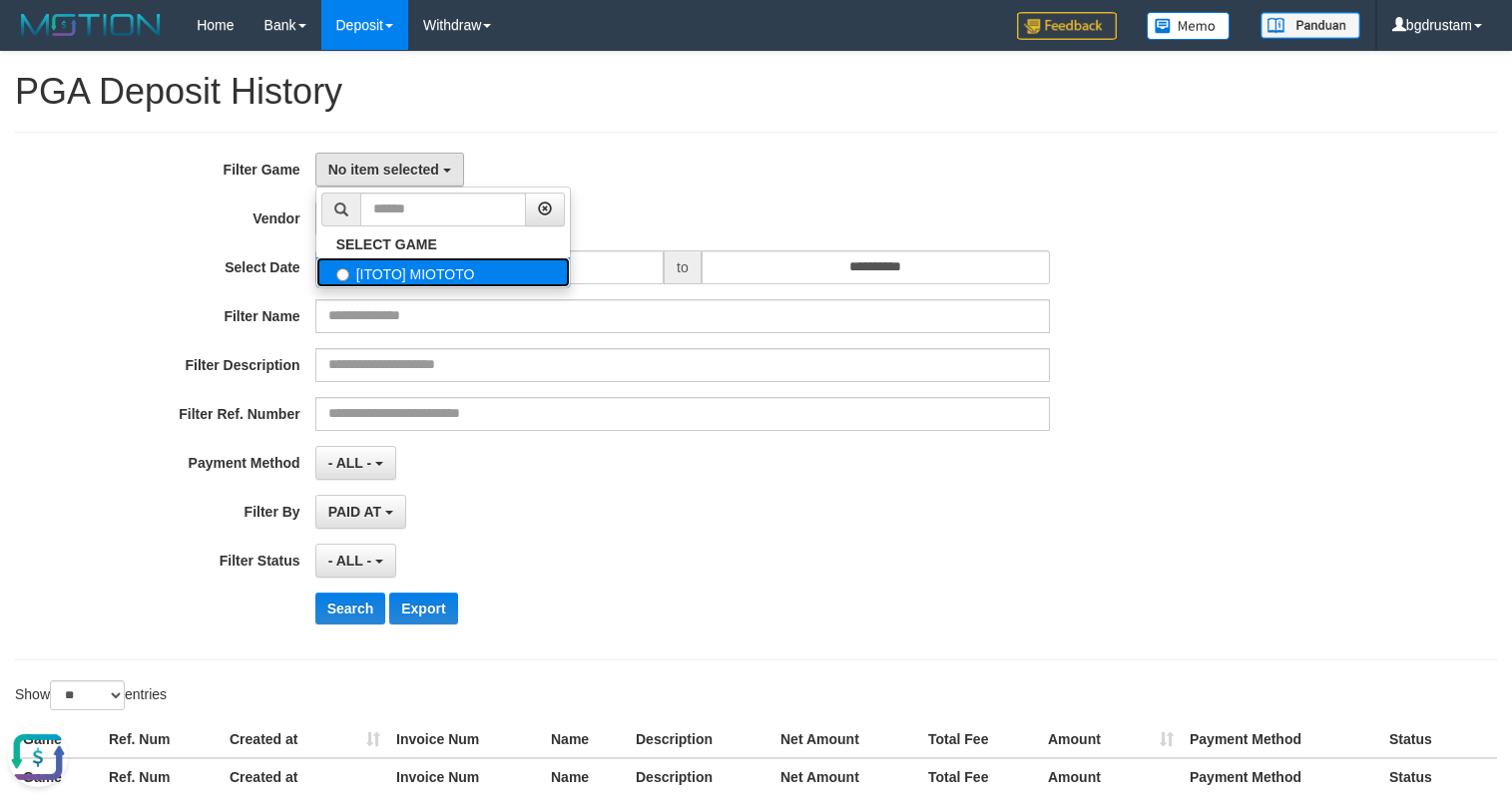 click on "[ITOTO] MIOTOTO" at bounding box center [443, 272] 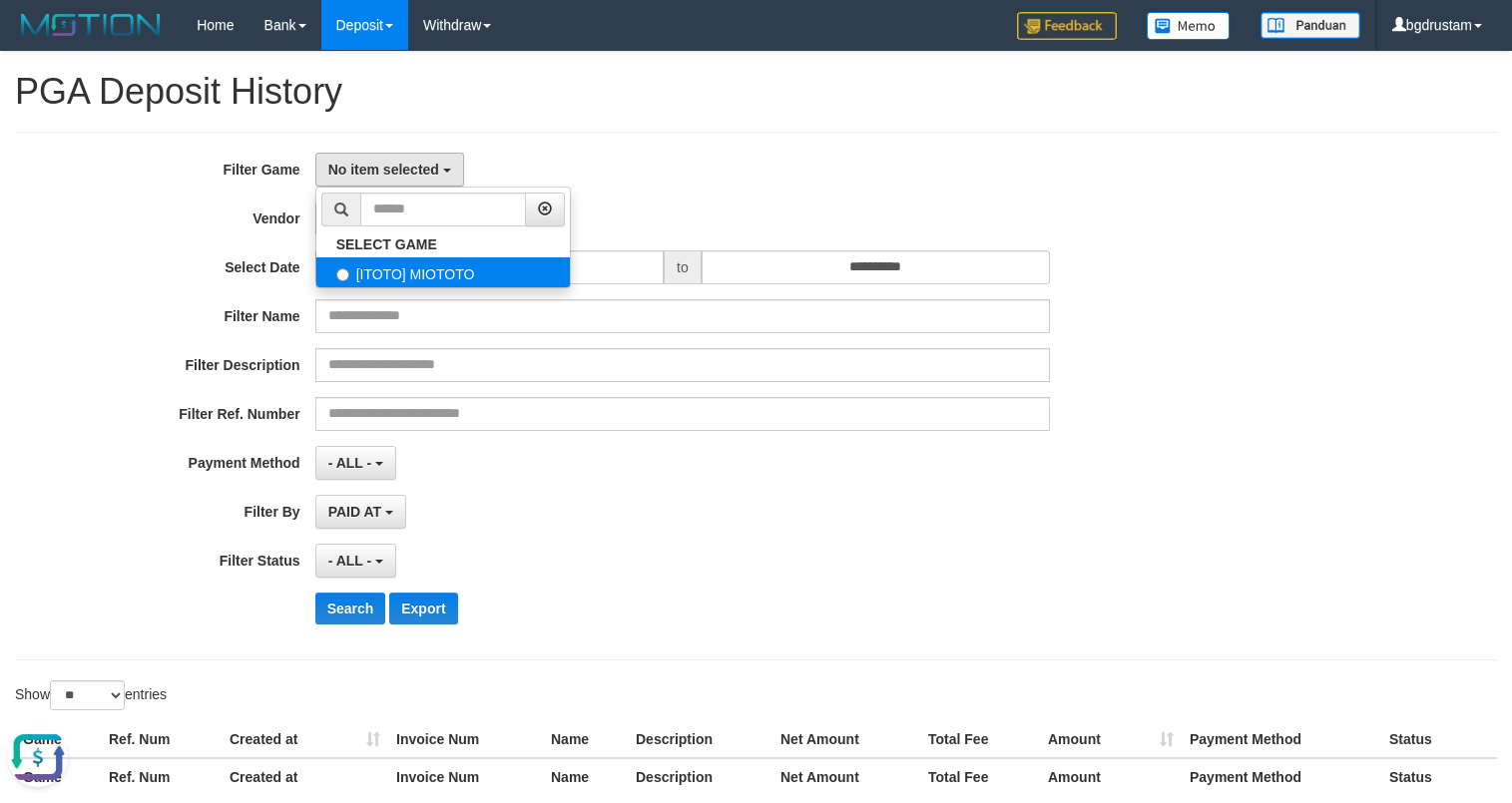 select on "****" 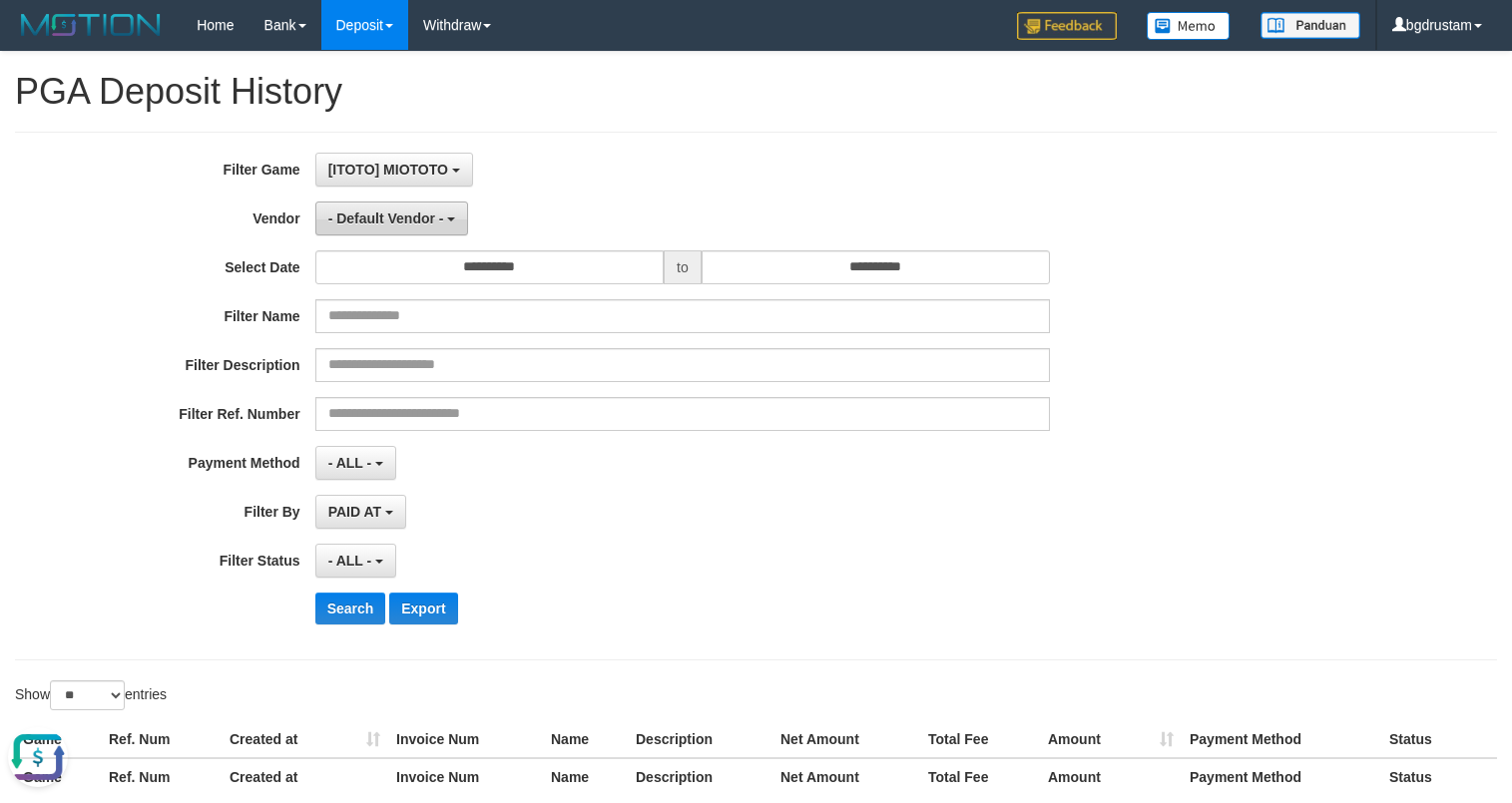 scroll, scrollTop: 18, scrollLeft: 0, axis: vertical 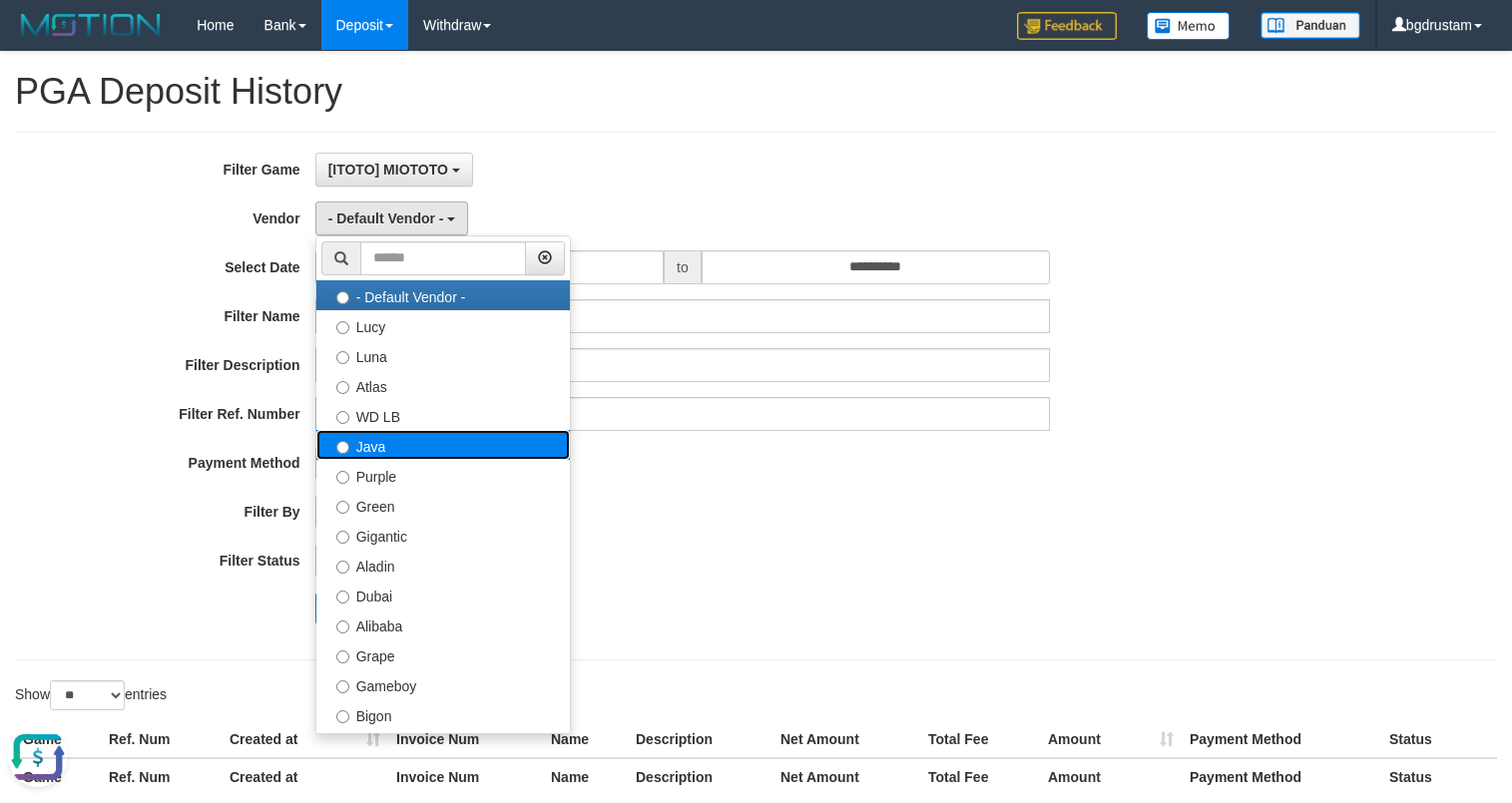 click on "Java" at bounding box center [443, 445] 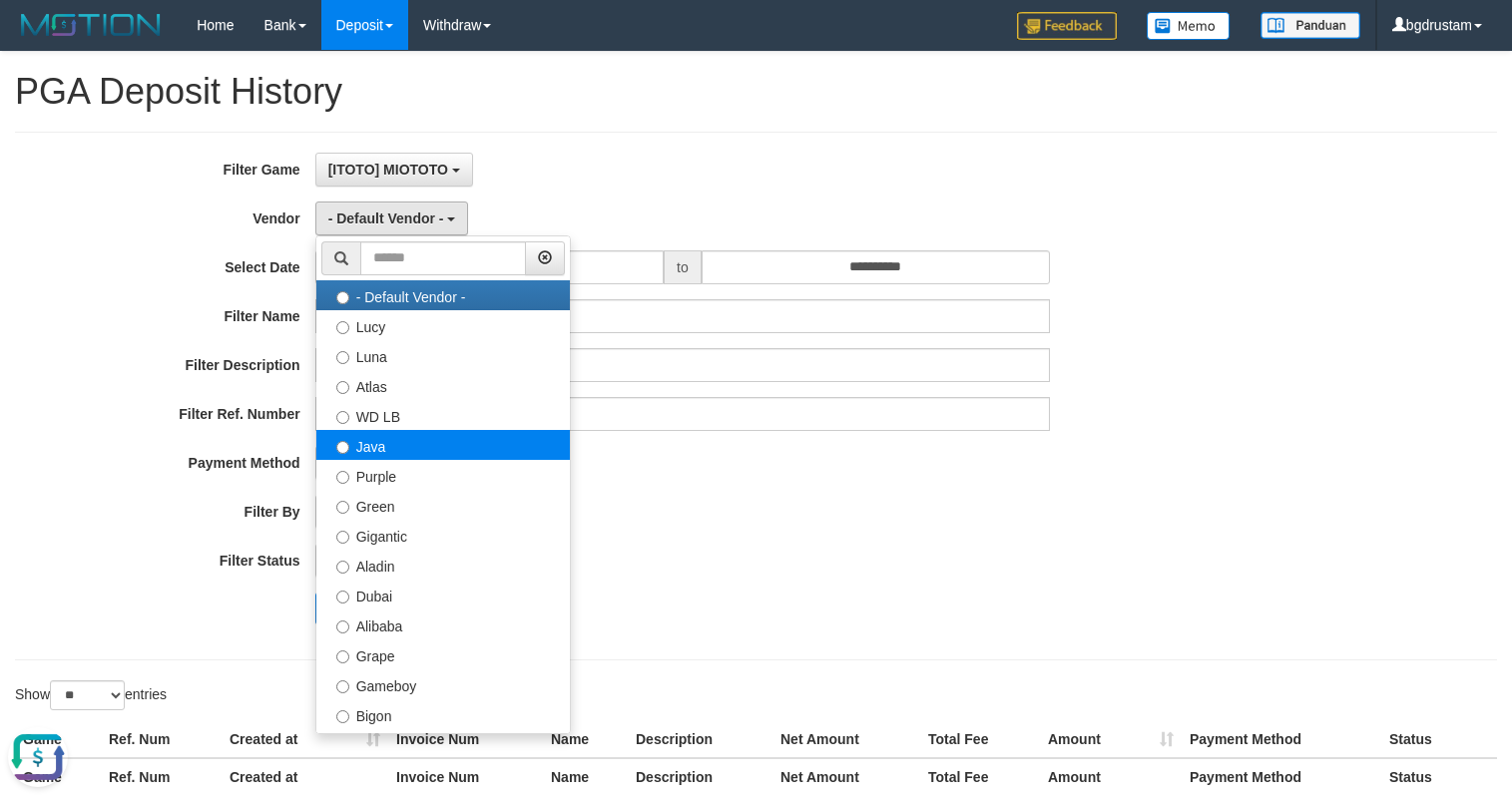 select on "**********" 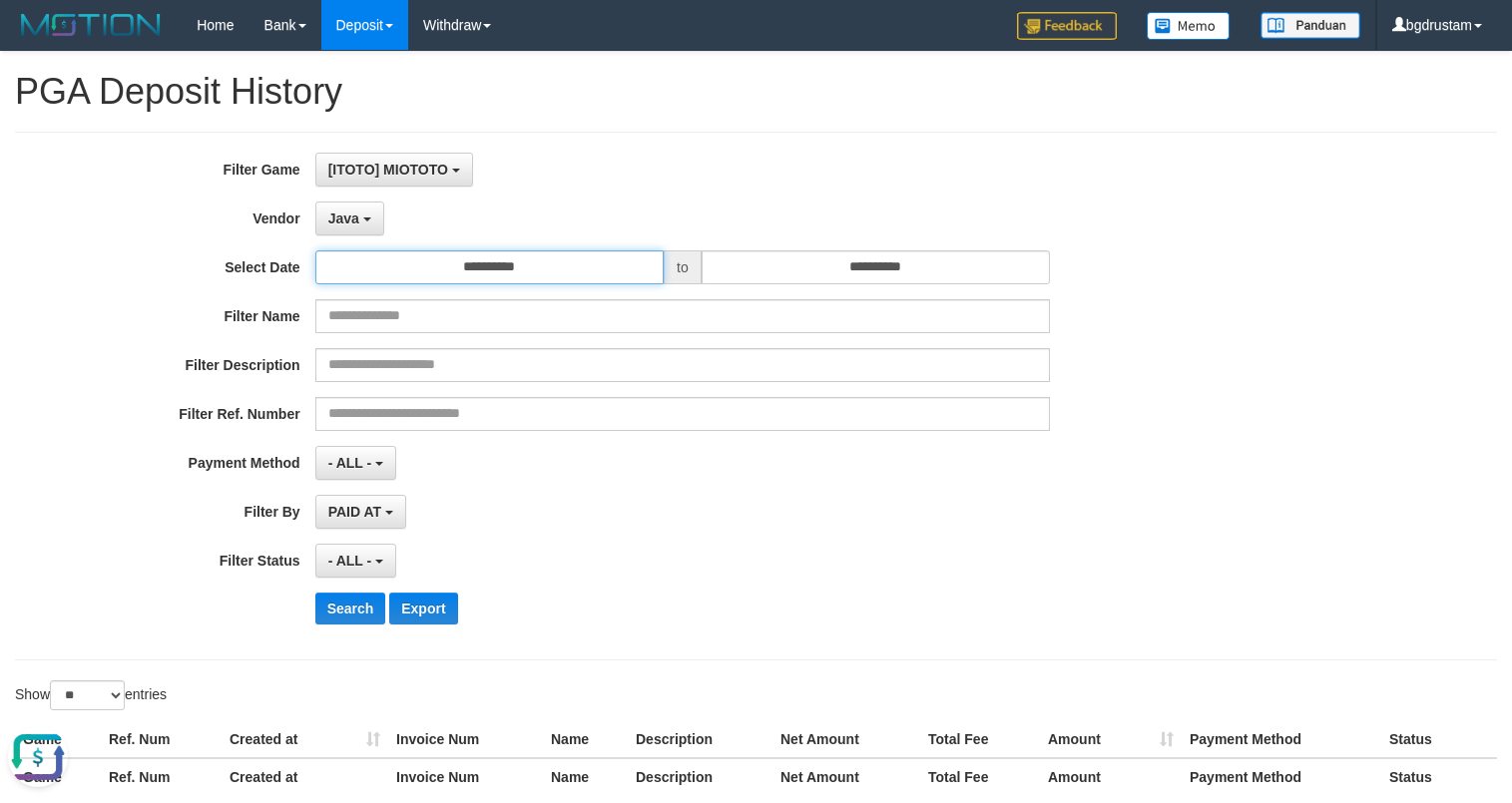 drag, startPoint x: 559, startPoint y: 261, endPoint x: 552, endPoint y: 302, distance: 41.59327 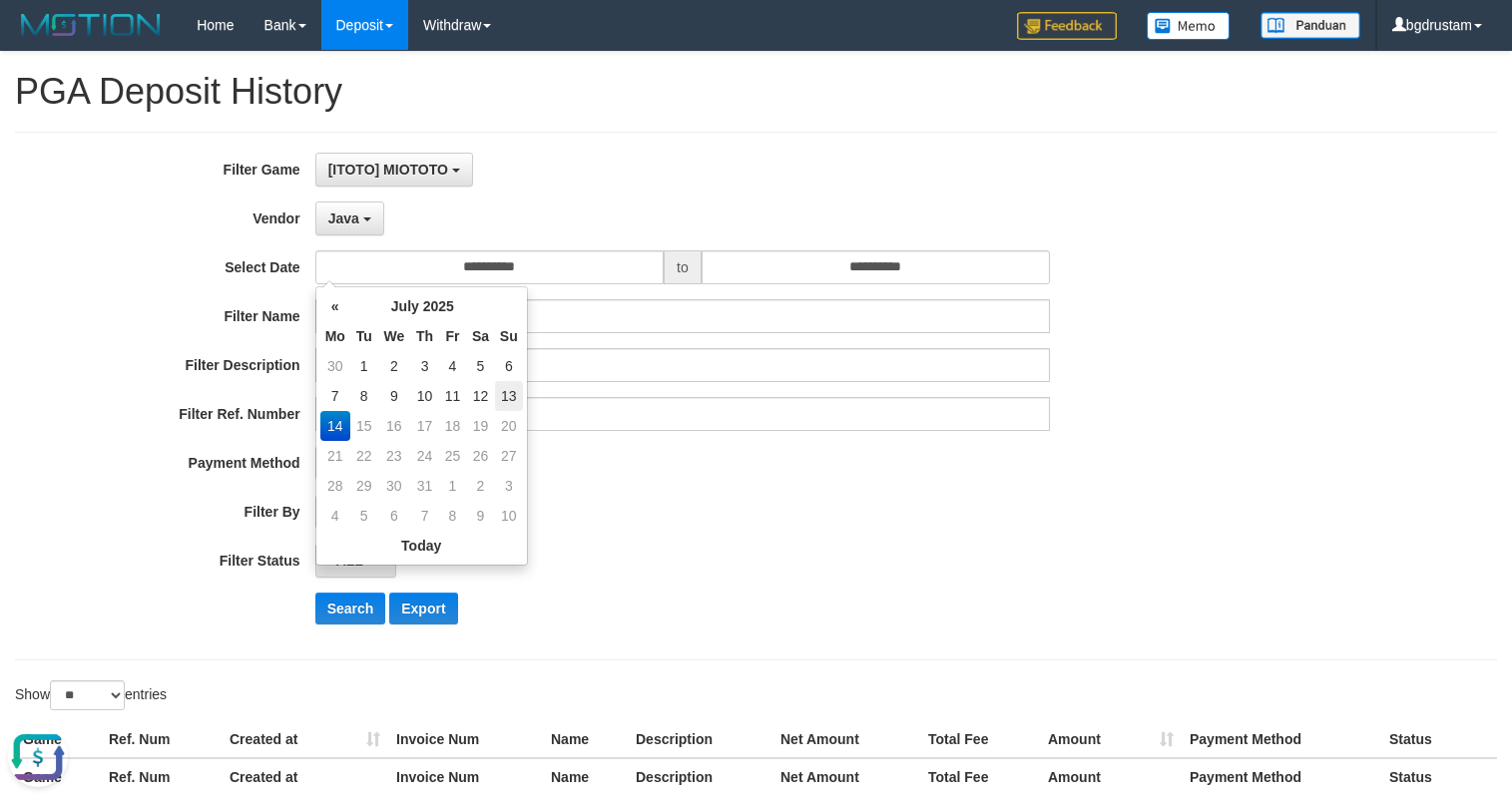 click on "13" at bounding box center [509, 396] 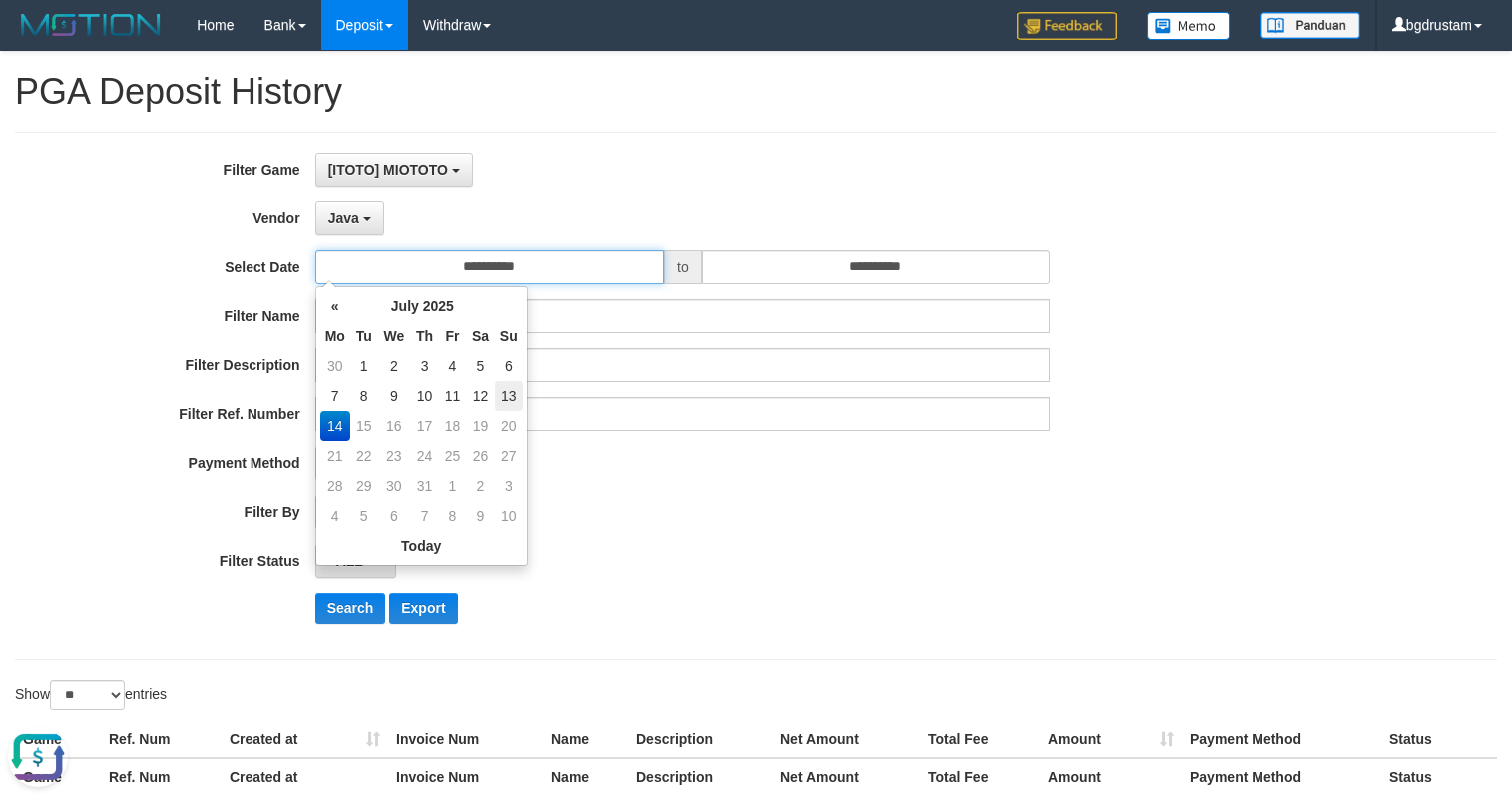 type on "**********" 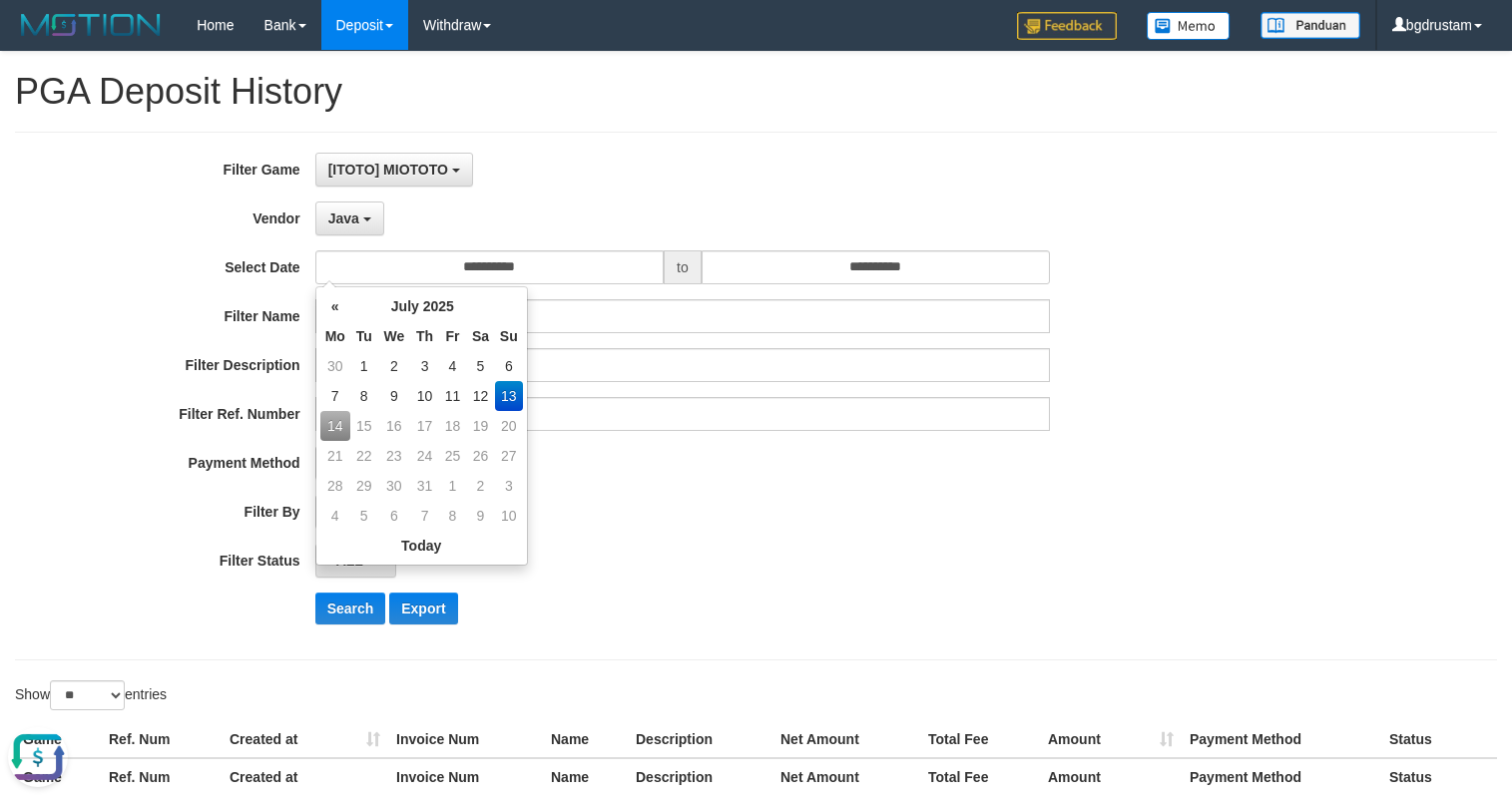 click on "PAID AT
PAID AT
CREATED AT" at bounding box center [683, 512] 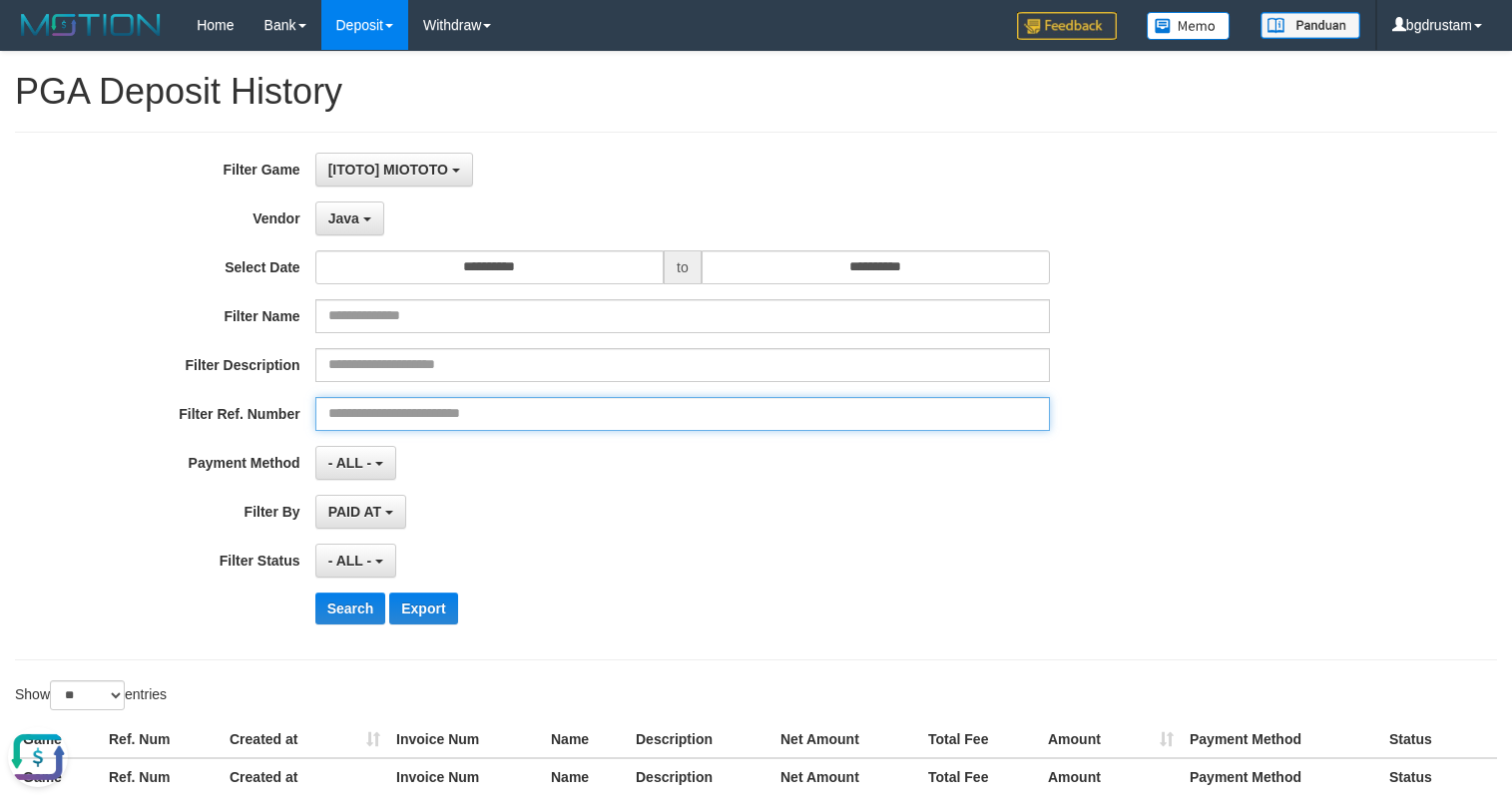click at bounding box center (683, 414) 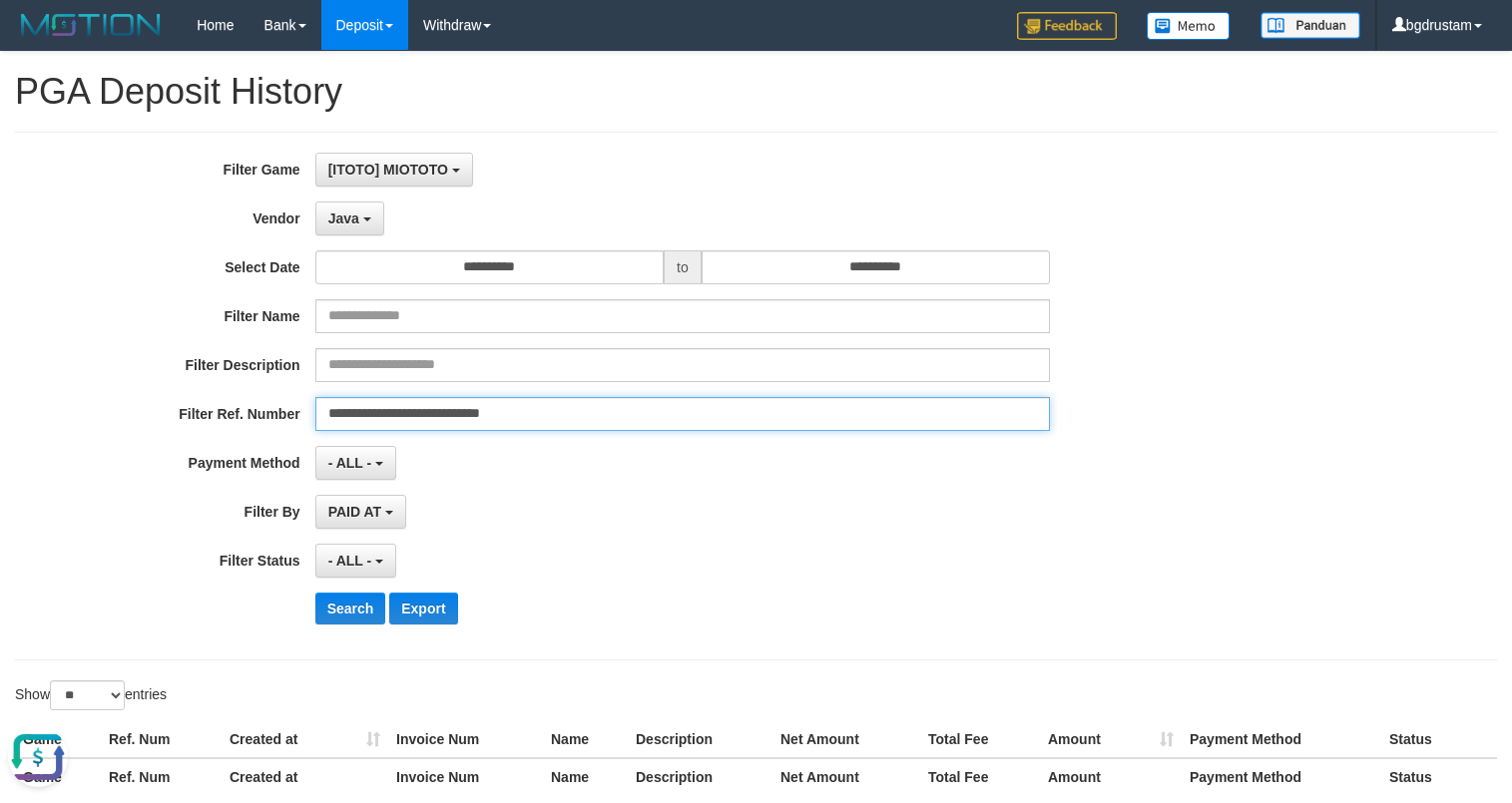 type on "**********" 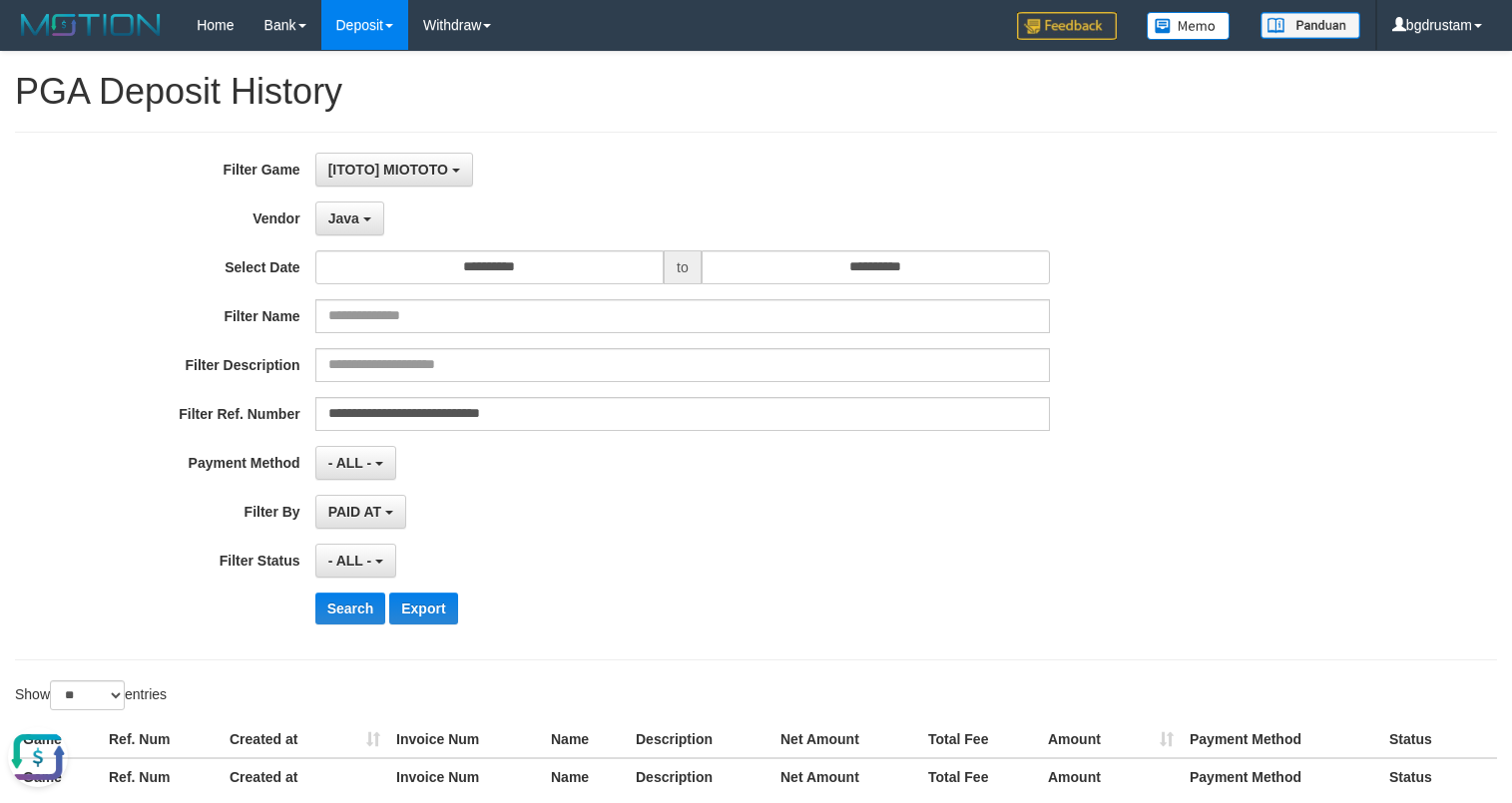 click on "**********" at bounding box center [630, 396] 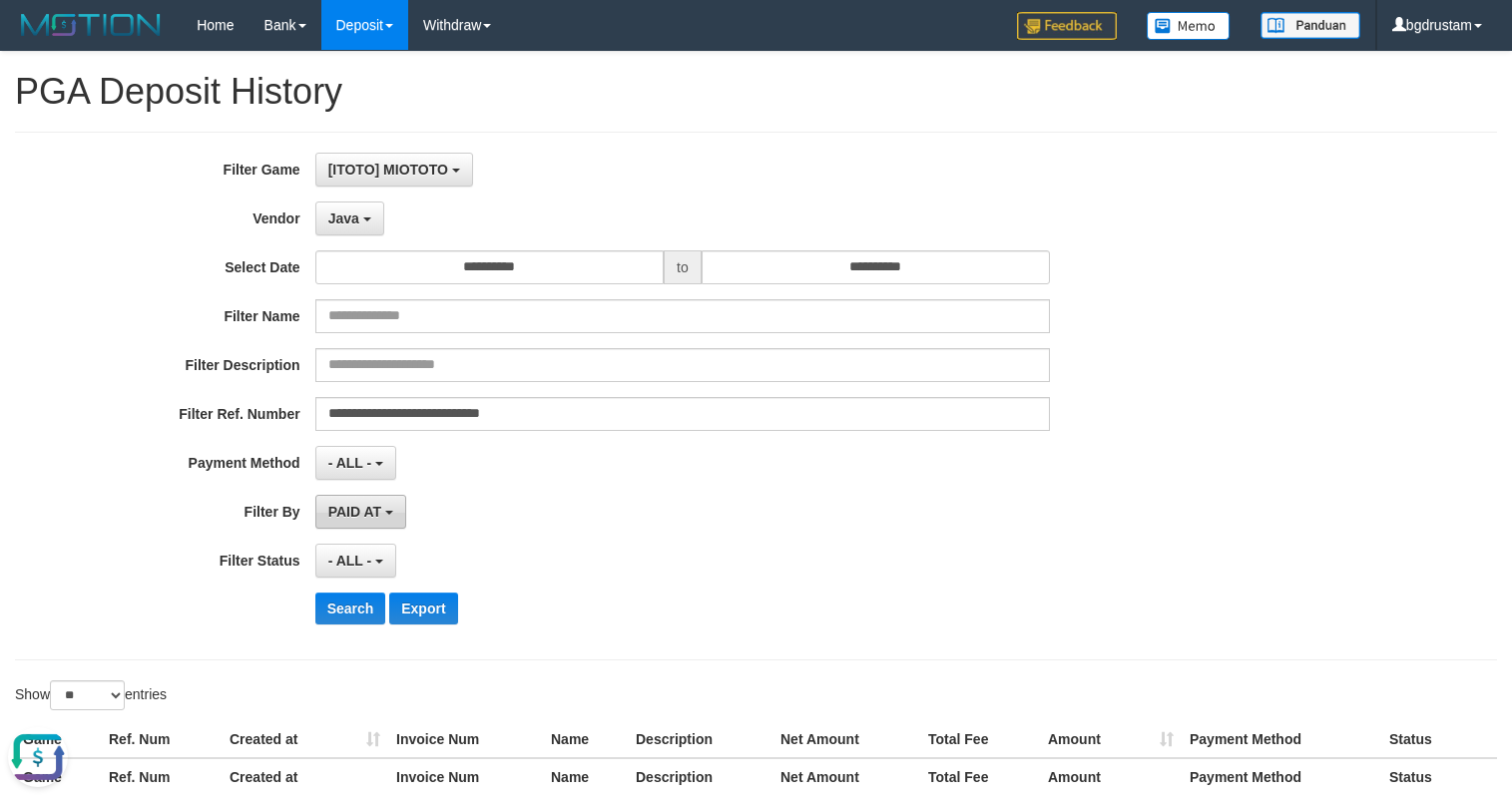 click on "PAID AT" at bounding box center (354, 512) 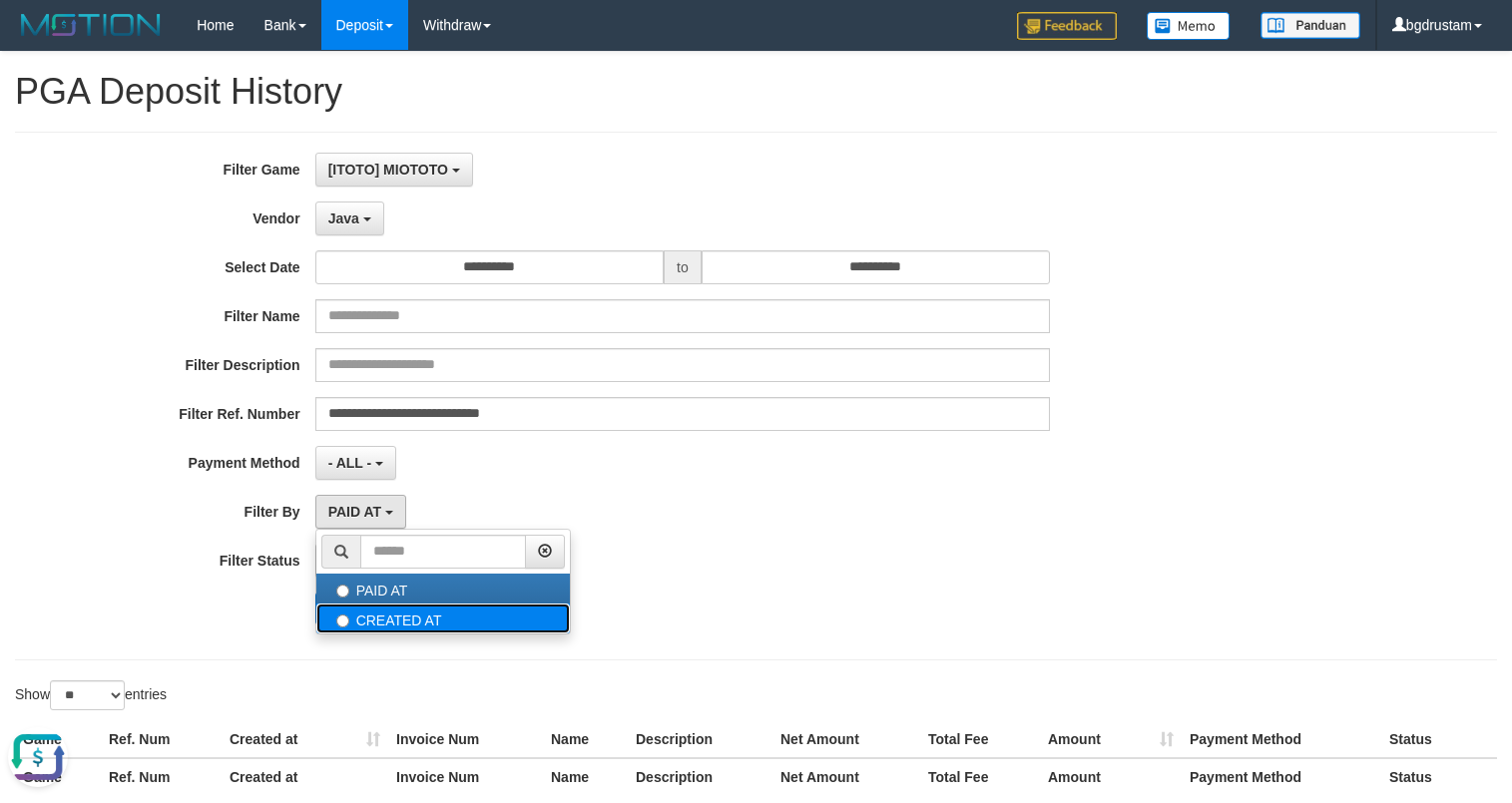 click on "CREATED AT" at bounding box center (443, 618) 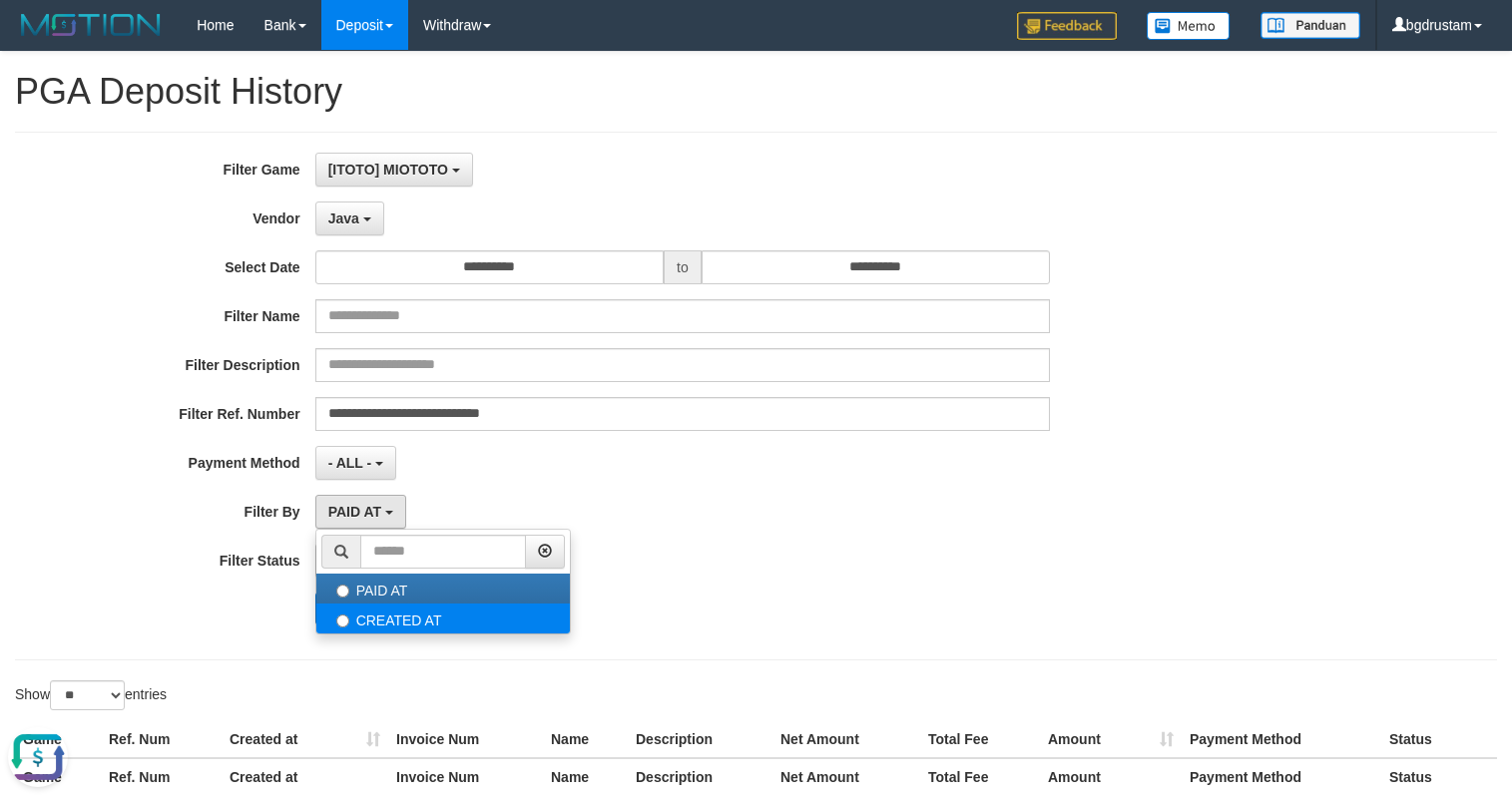 select on "*" 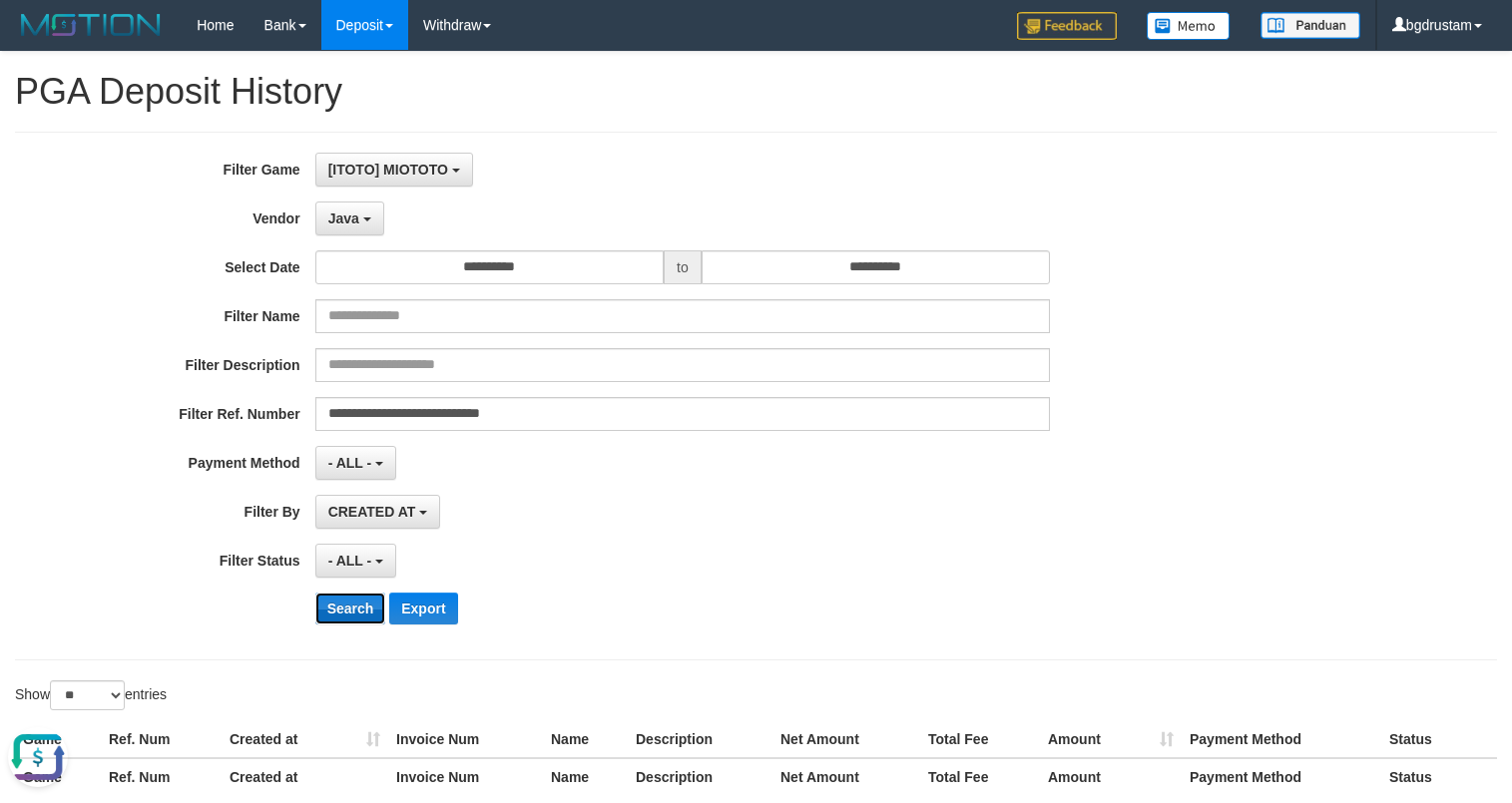 click on "Search" at bounding box center [350, 608] 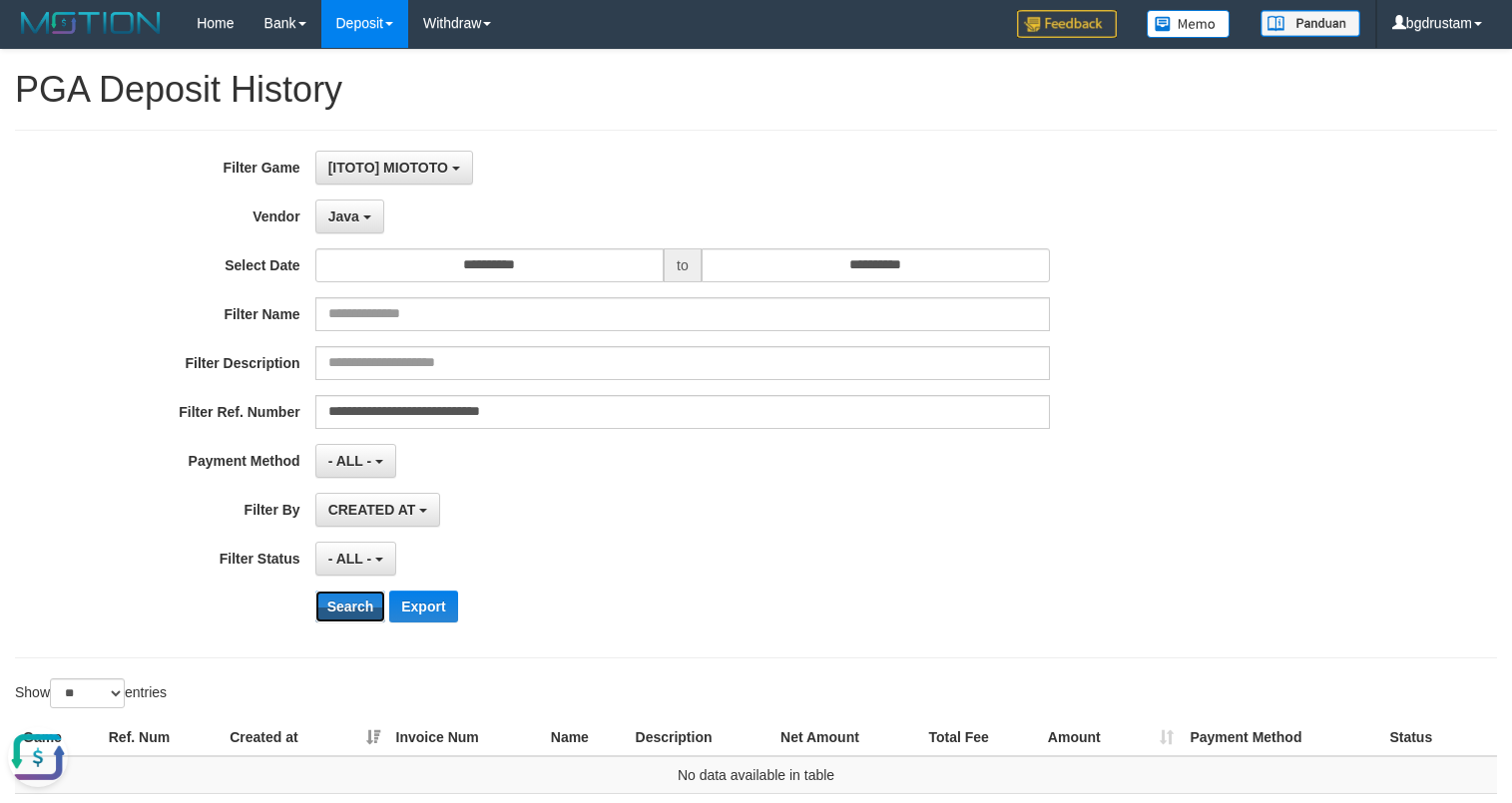scroll, scrollTop: 0, scrollLeft: 0, axis: both 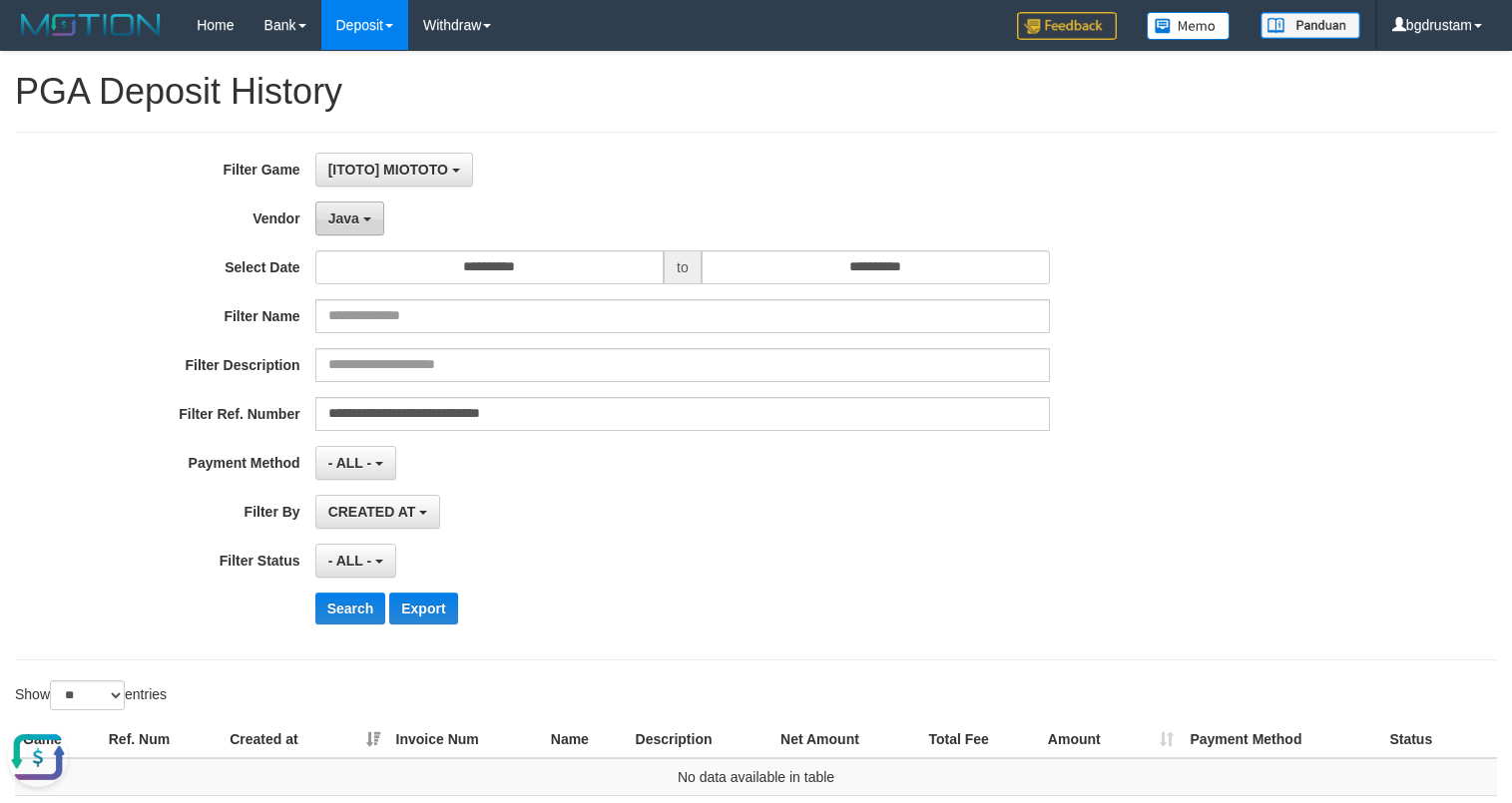 click on "Java" at bounding box center (343, 218) 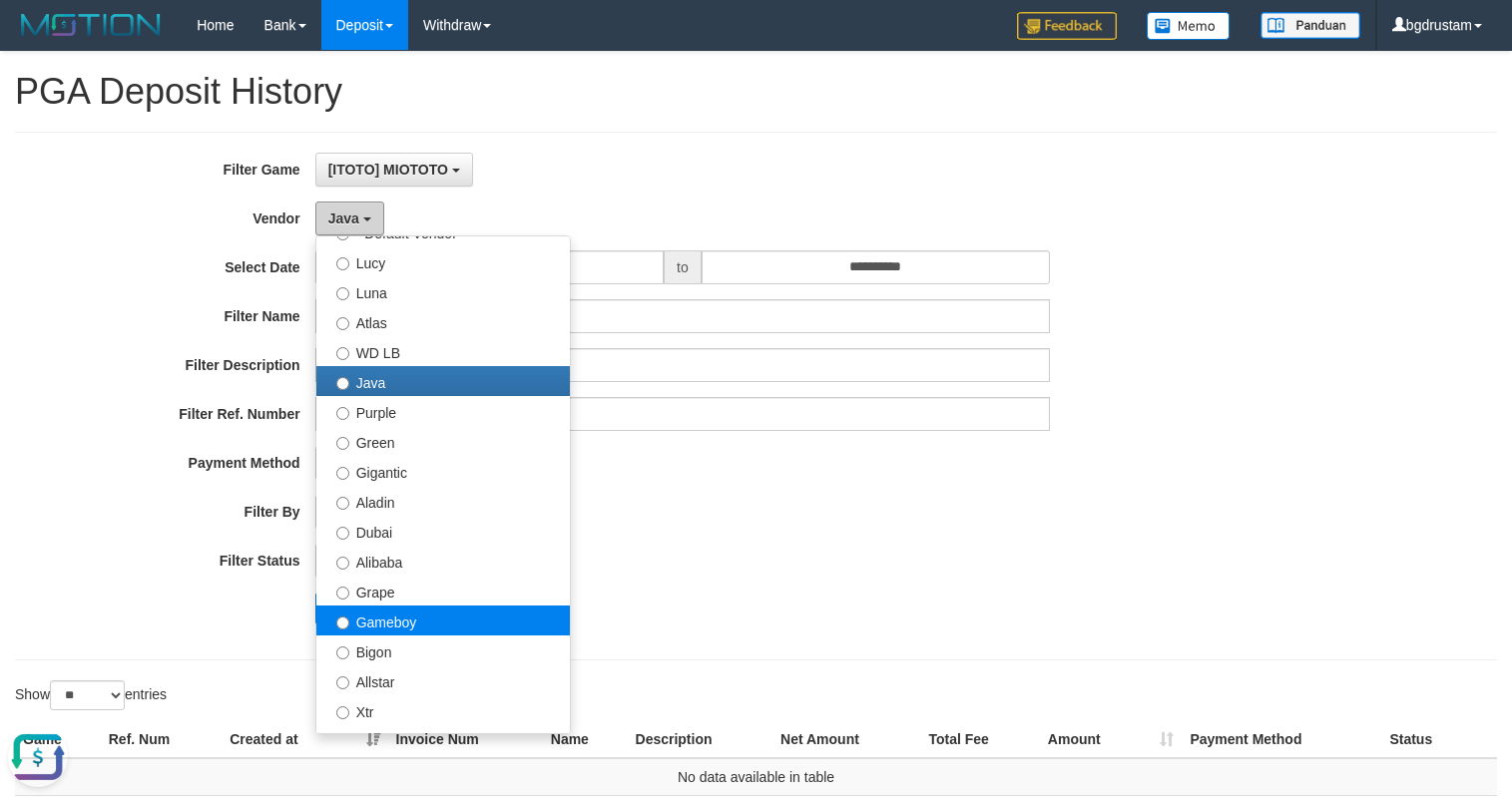 scroll, scrollTop: 100, scrollLeft: 0, axis: vertical 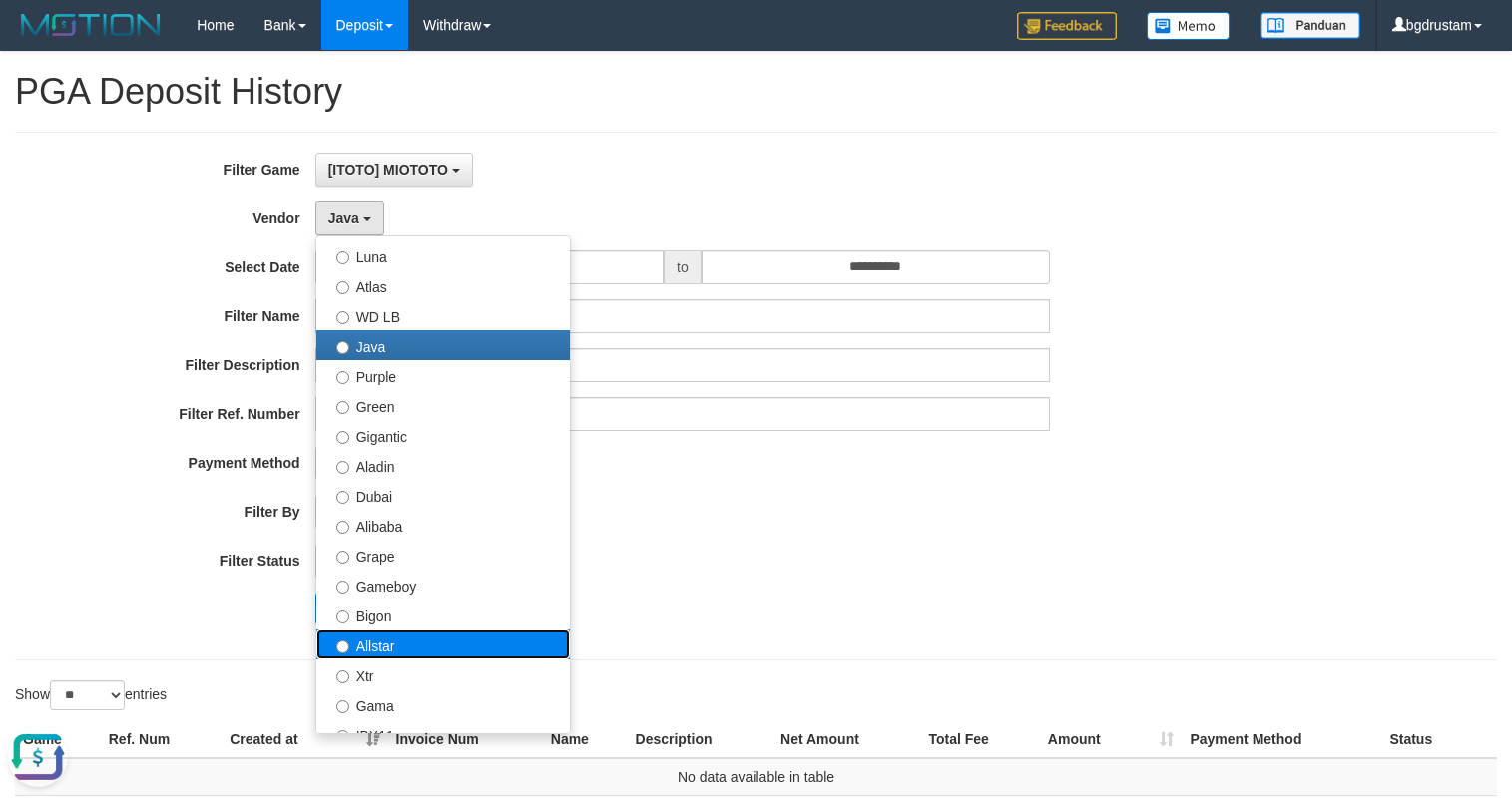 click on "Allstar" at bounding box center (443, 644) 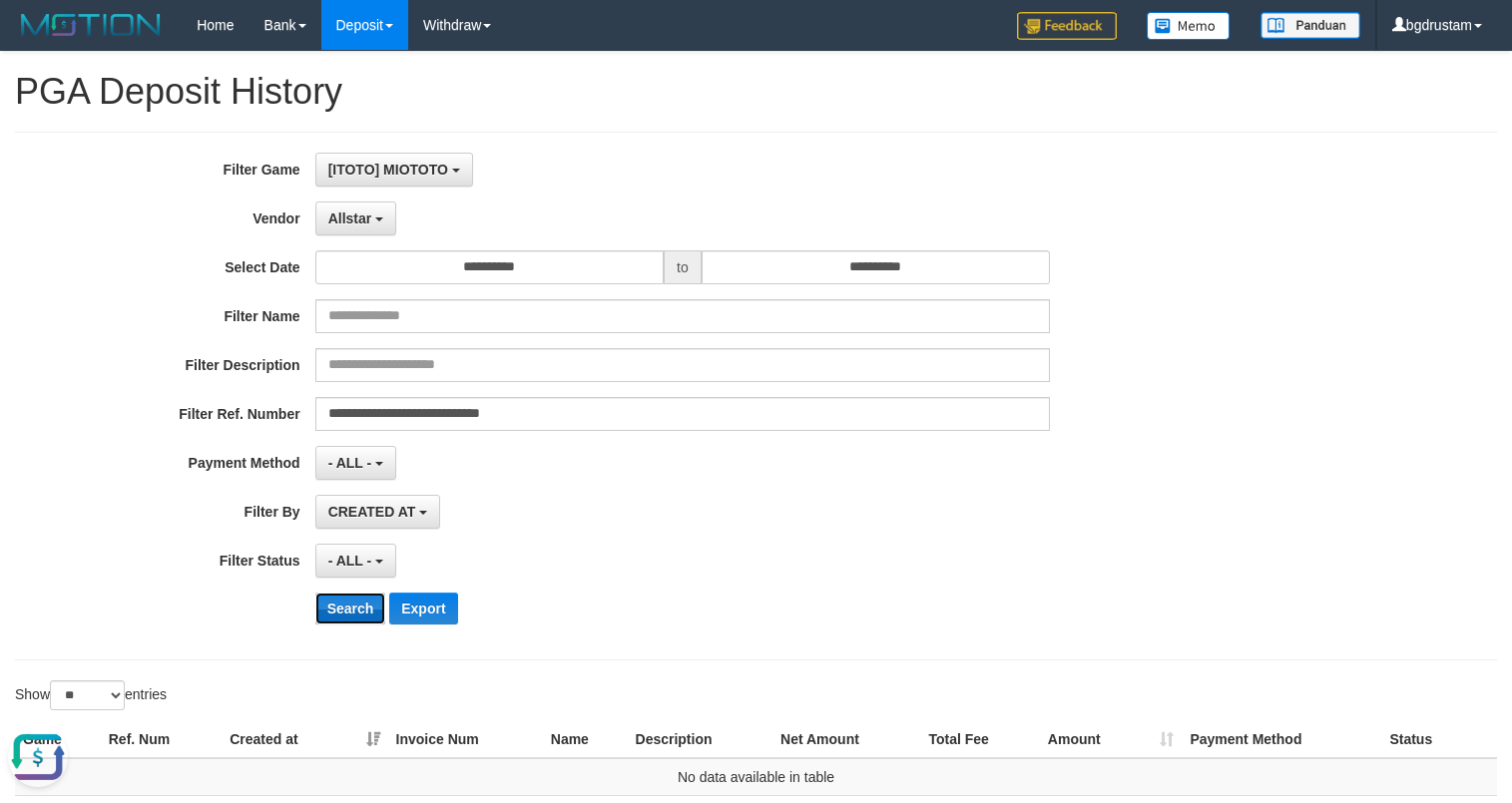 click on "Search" at bounding box center (350, 608) 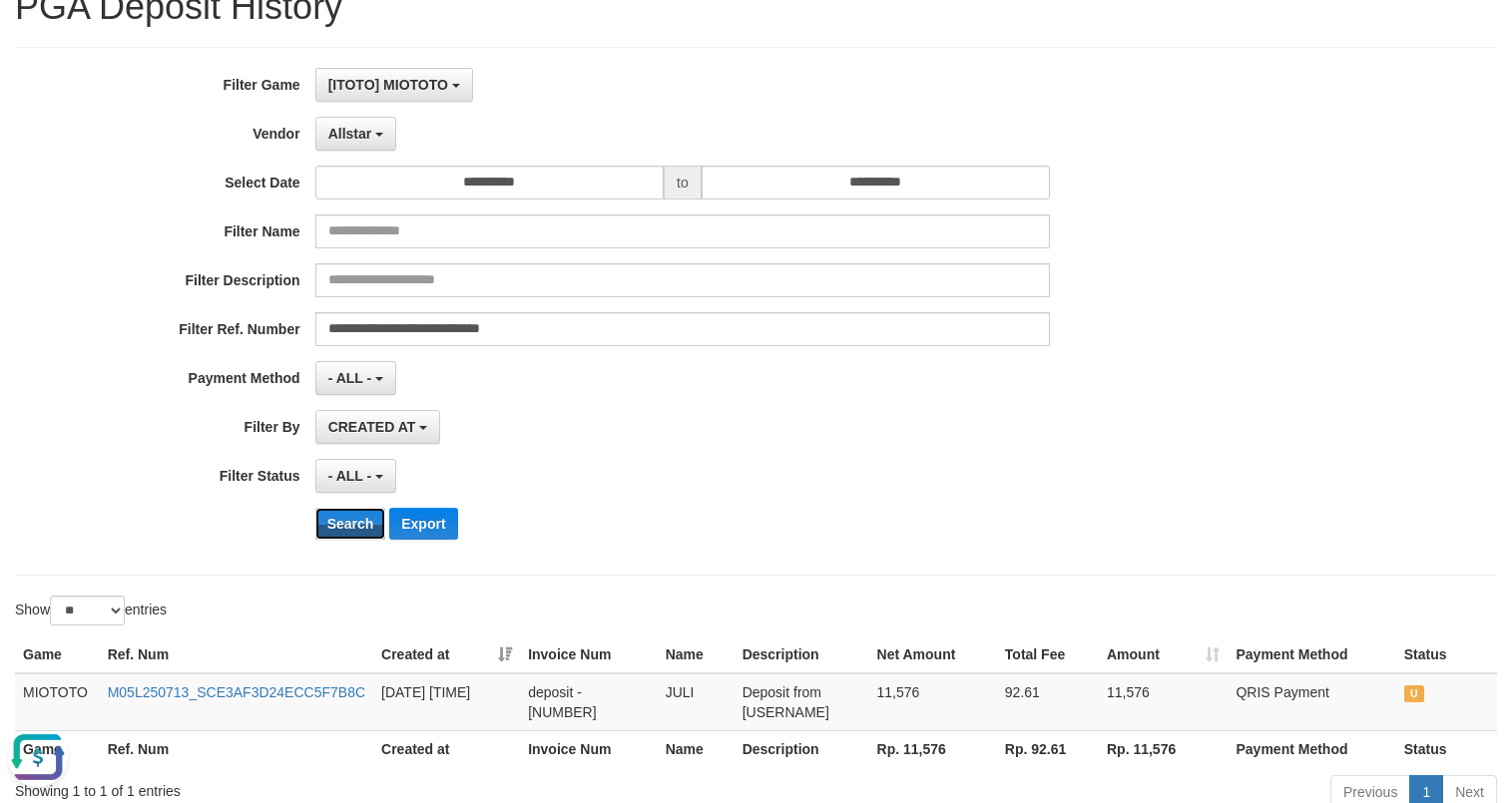 scroll, scrollTop: 189, scrollLeft: 0, axis: vertical 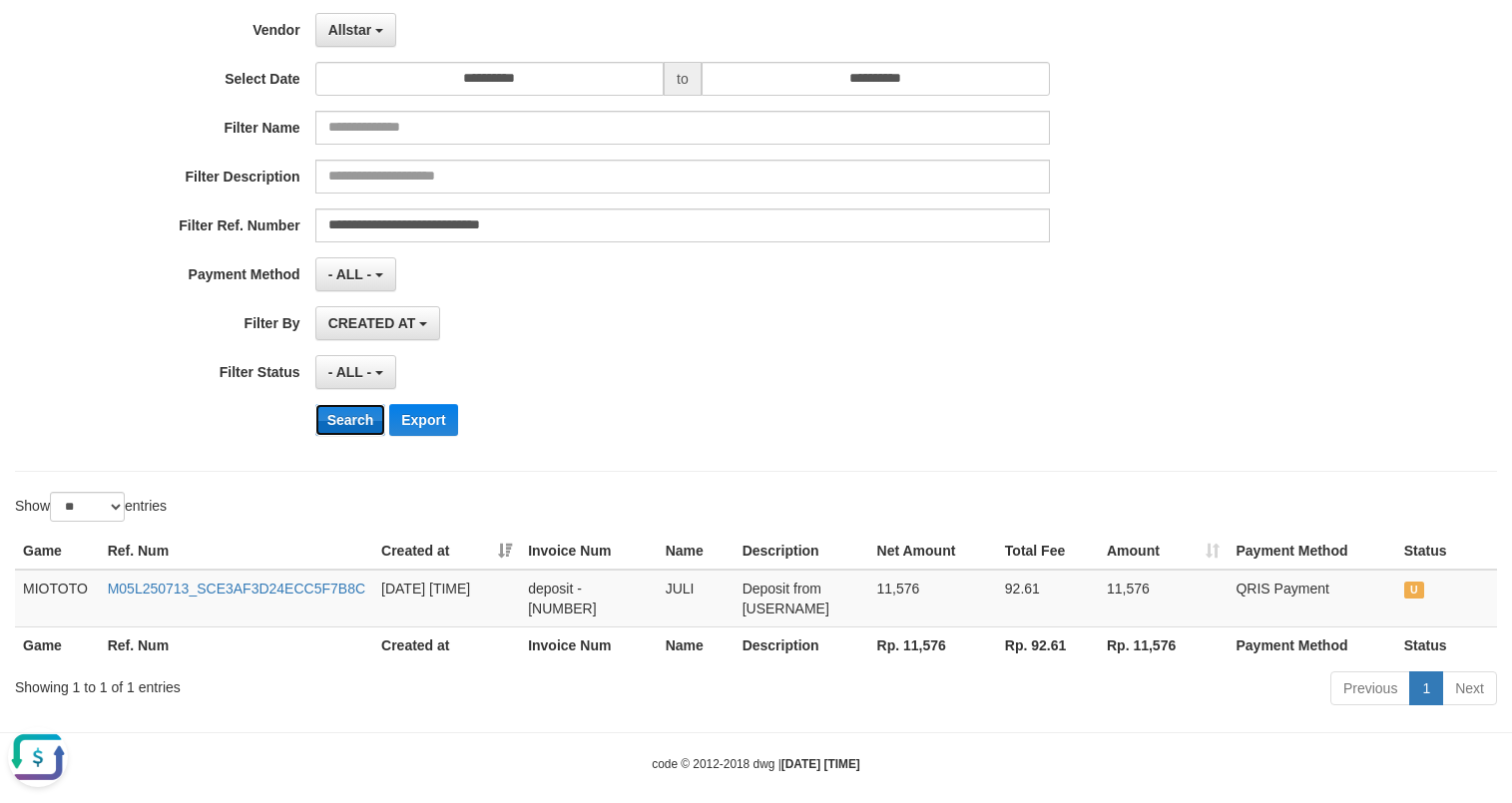 click on "Search" at bounding box center [350, 420] 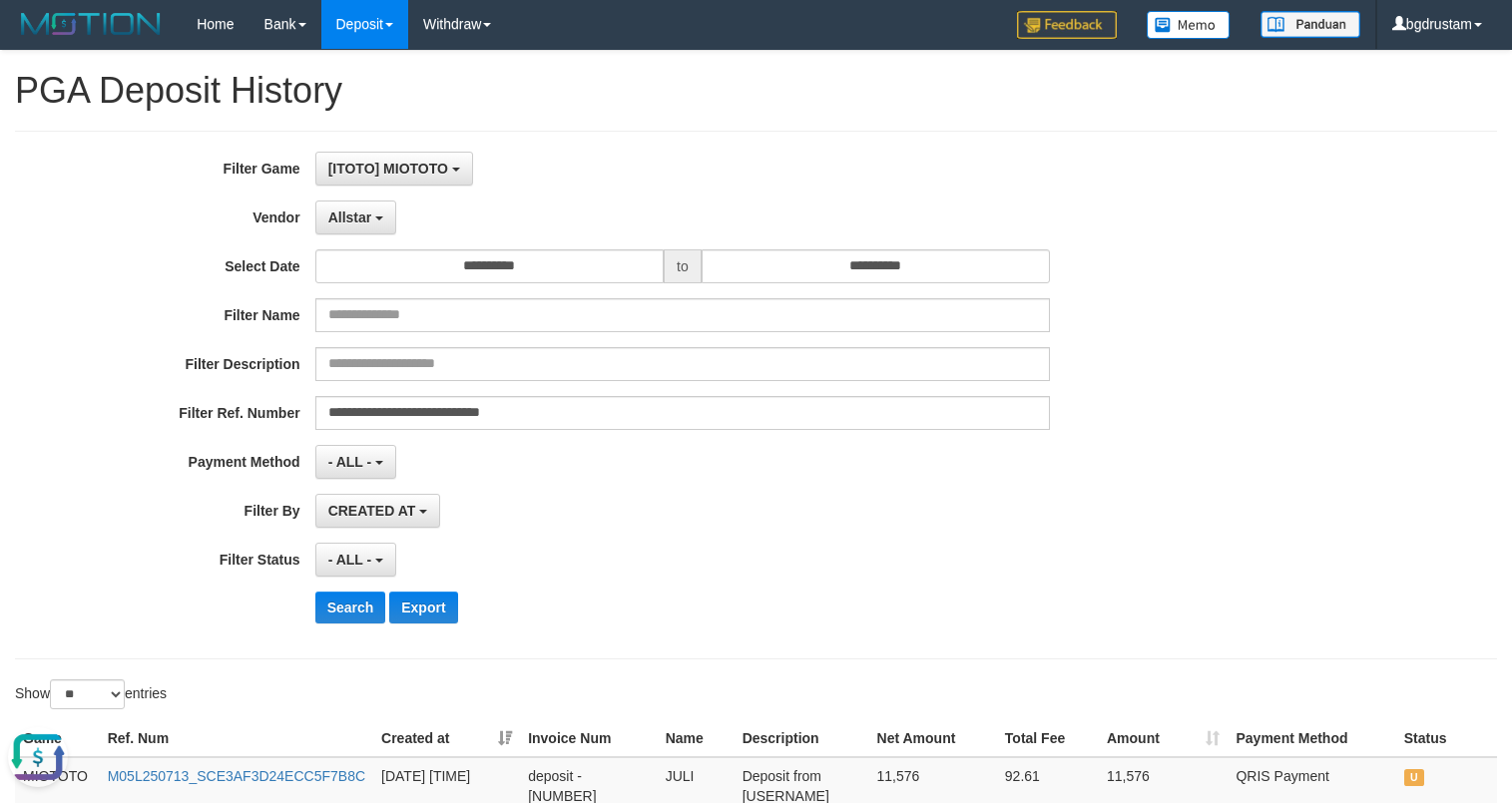 scroll, scrollTop: 0, scrollLeft: 0, axis: both 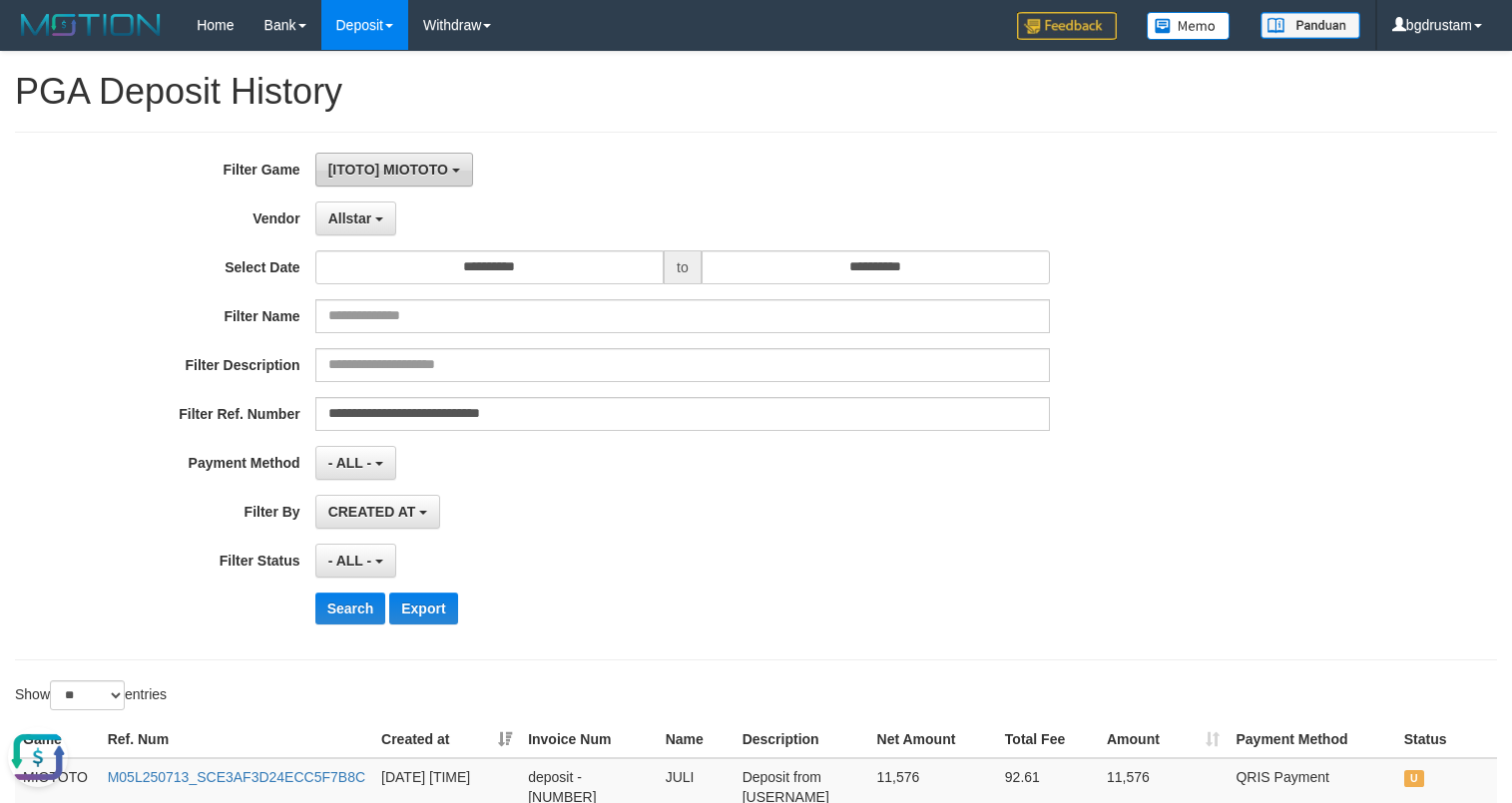 click on "[ITOTO] MIOTOTO" at bounding box center (388, 170) 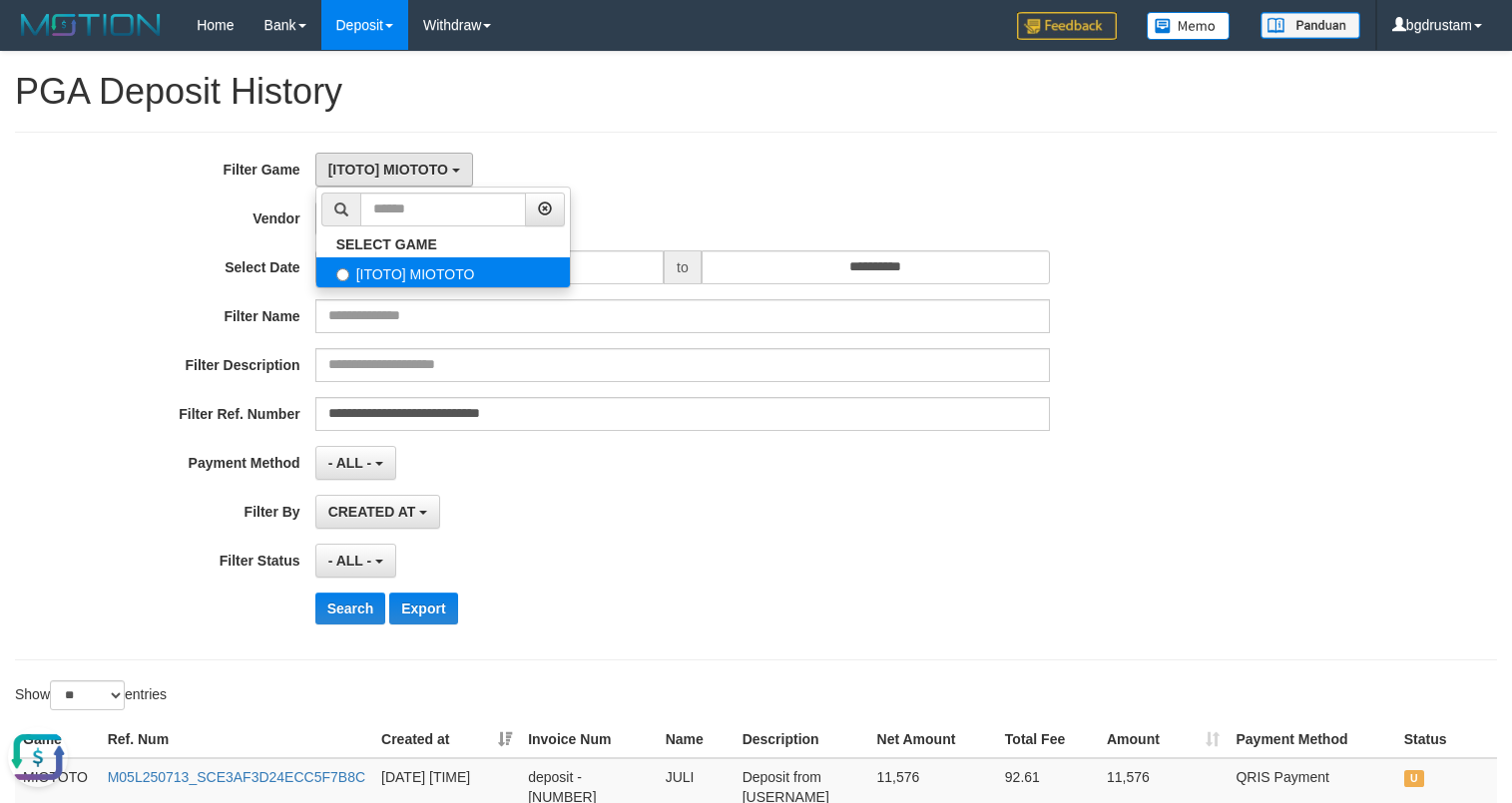 click on "[ITOTO] MIOTOTO" at bounding box center [443, 272] 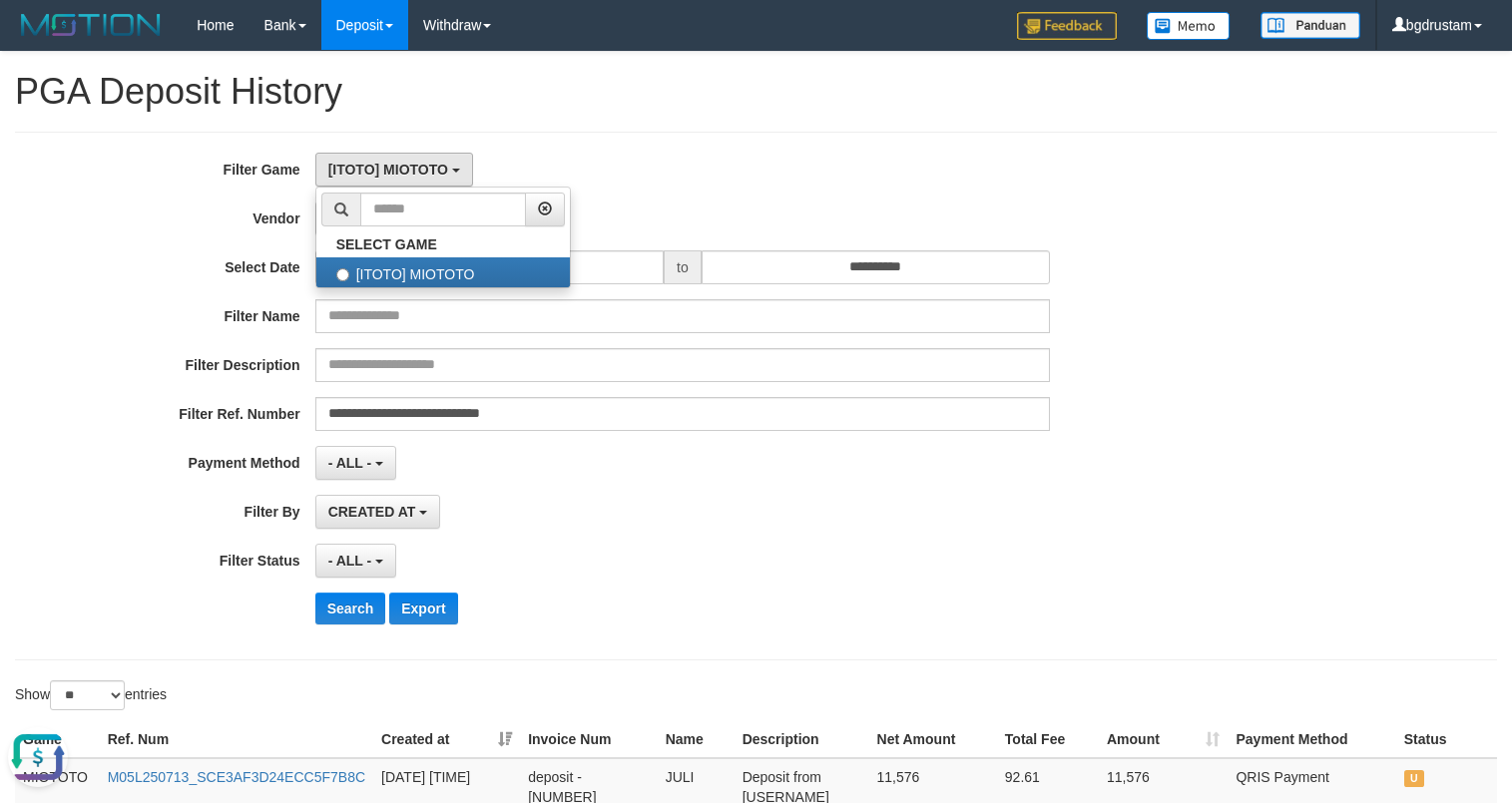 click on "[ITOTO] MIOTOTO
SELECT GAME
[ITOTO] MIOTOTO" at bounding box center [683, 170] 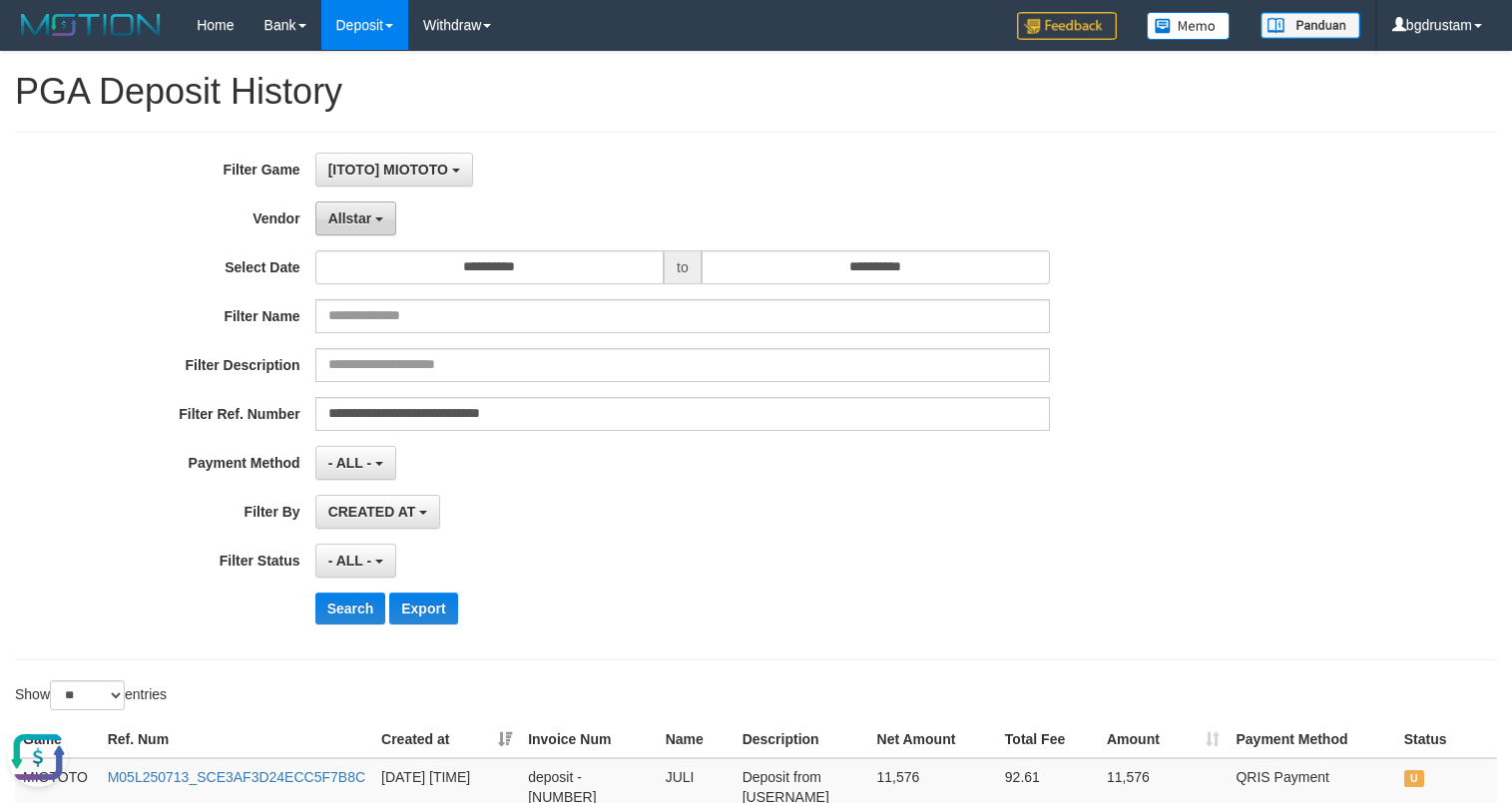 click on "Allstar" at bounding box center (350, 218) 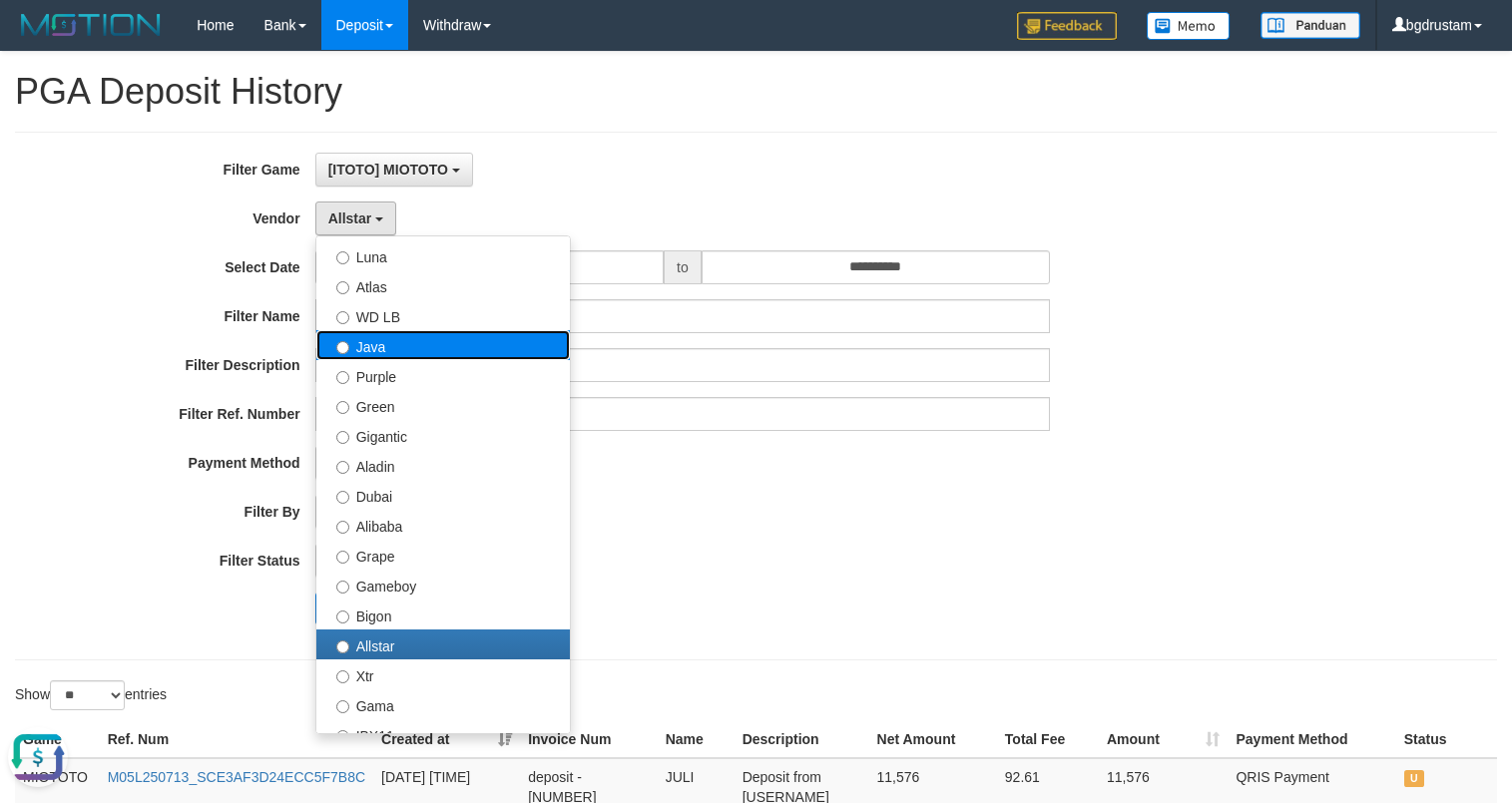 click on "Java" at bounding box center (443, 345) 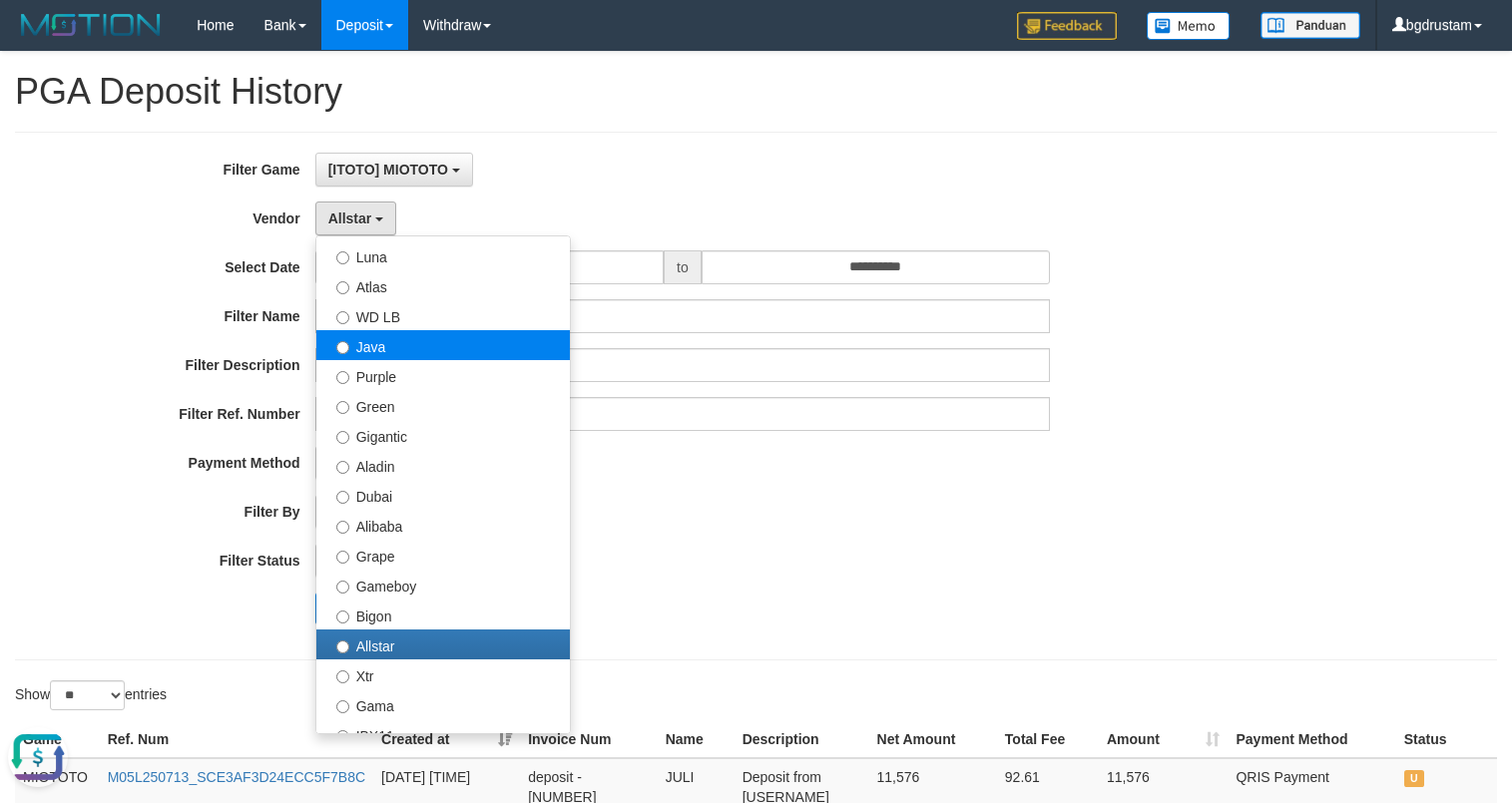 select on "**********" 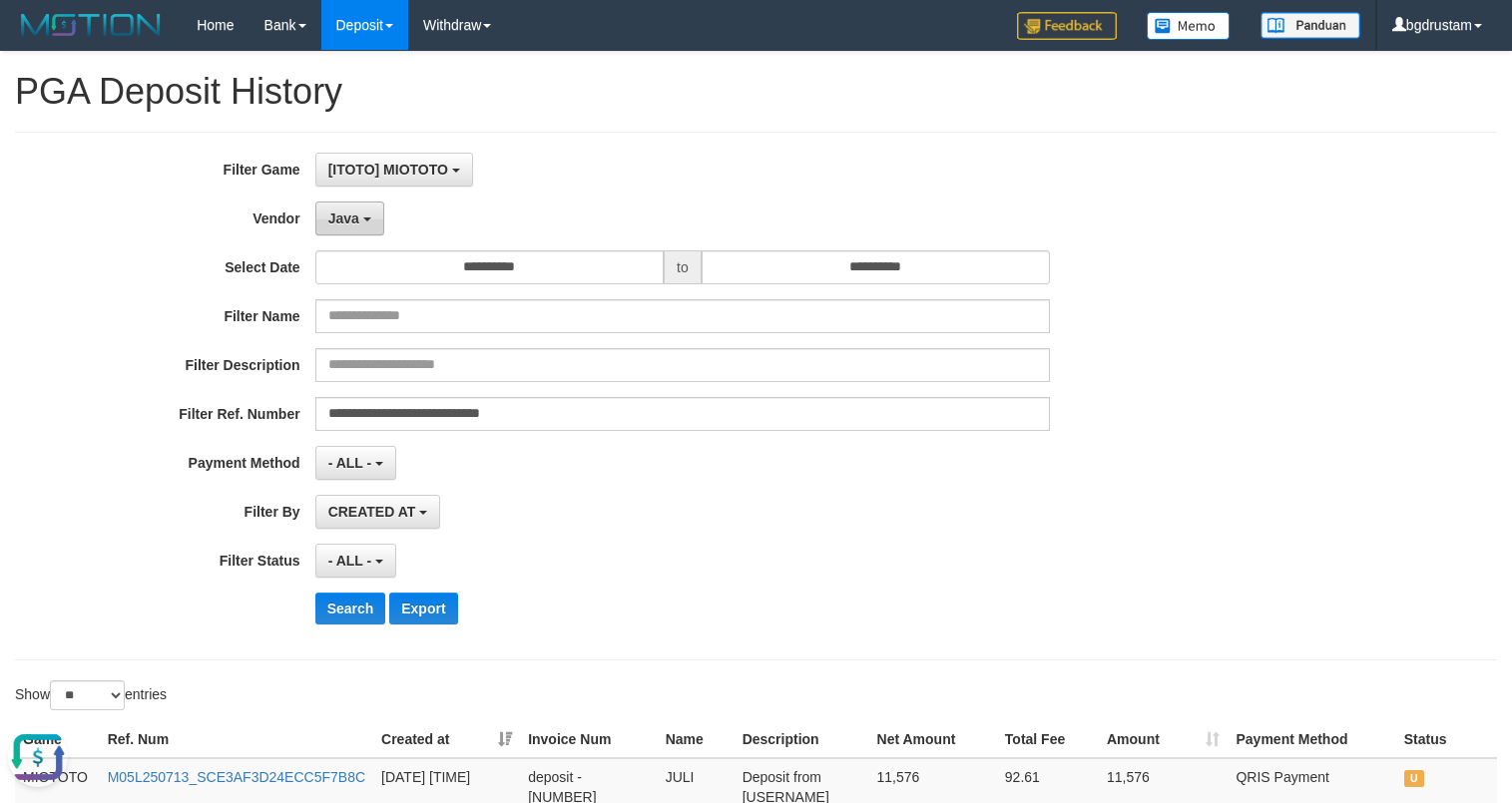 click on "Java" at bounding box center [349, 218] 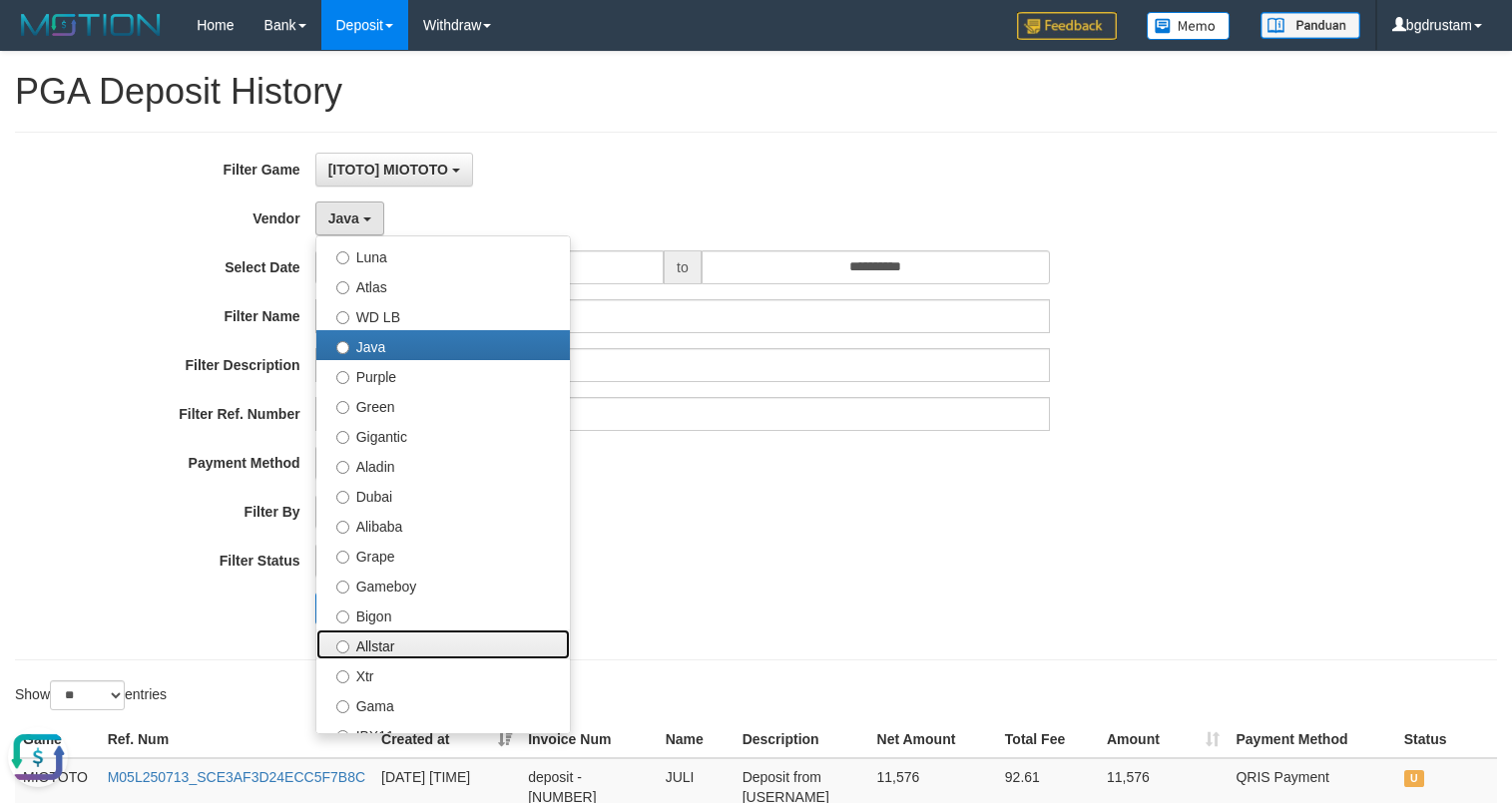 click on "Allstar" at bounding box center (443, 644) 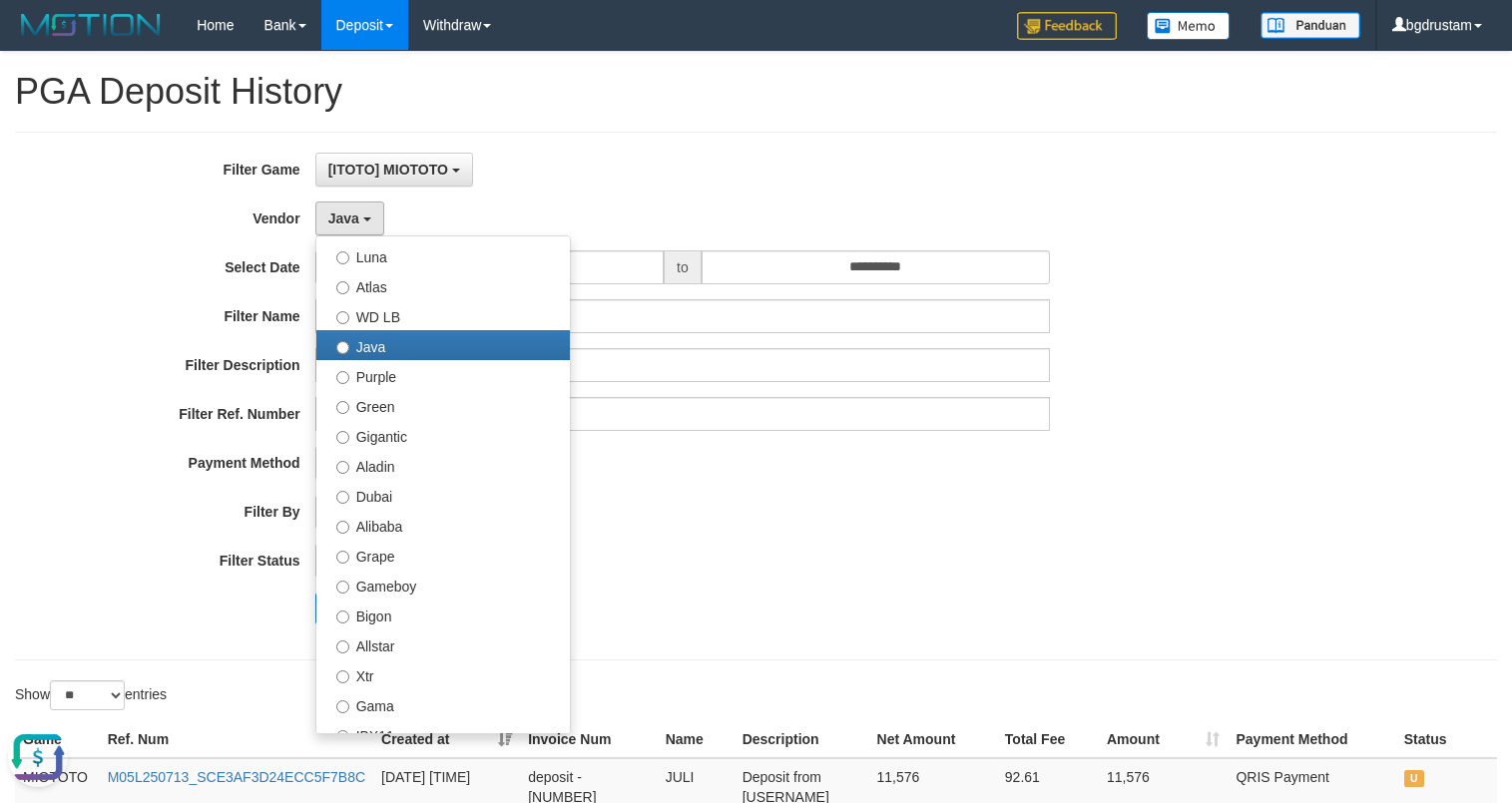 select on "**********" 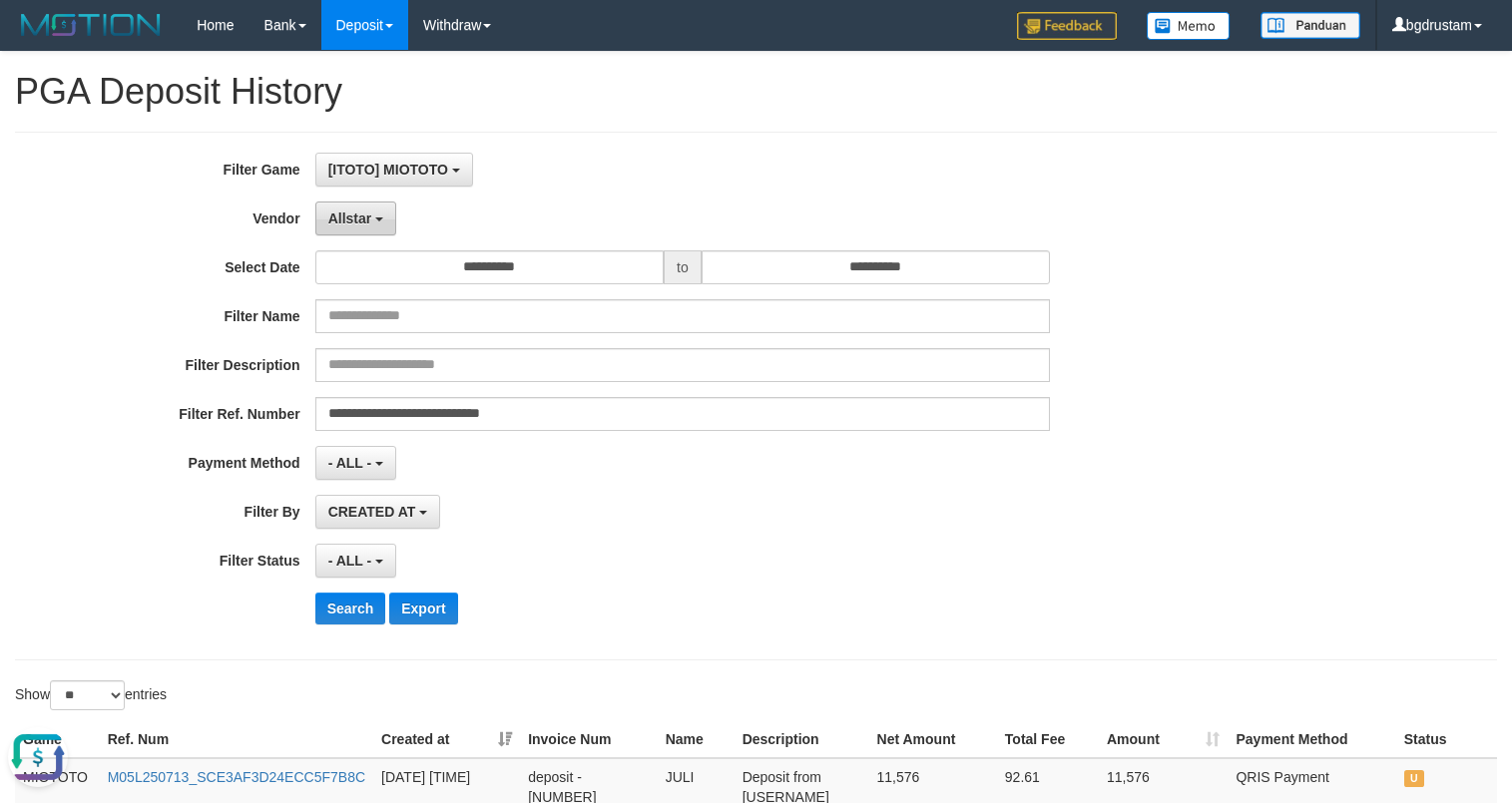 click on "Allstar" at bounding box center (350, 218) 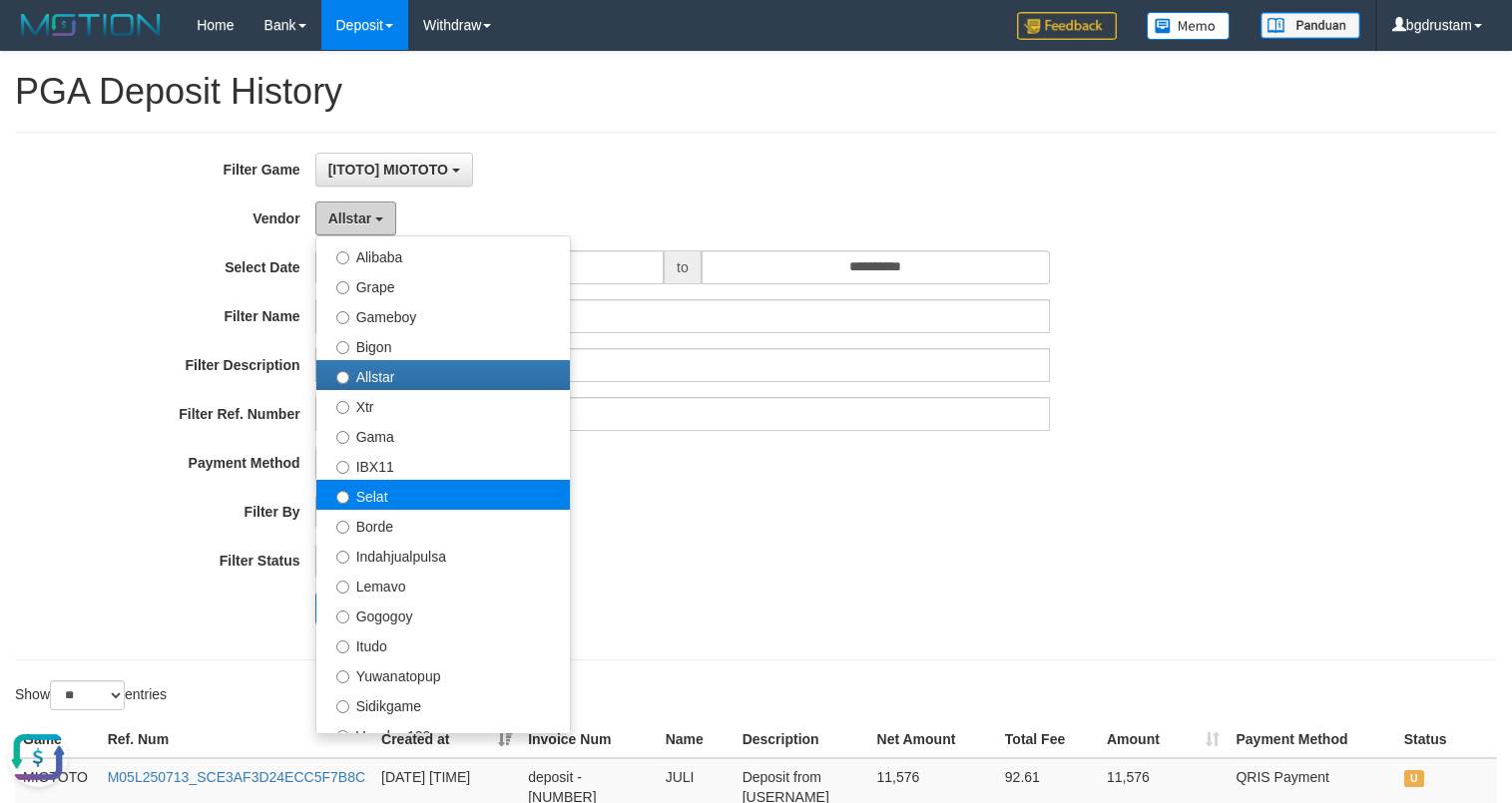 scroll, scrollTop: 399, scrollLeft: 0, axis: vertical 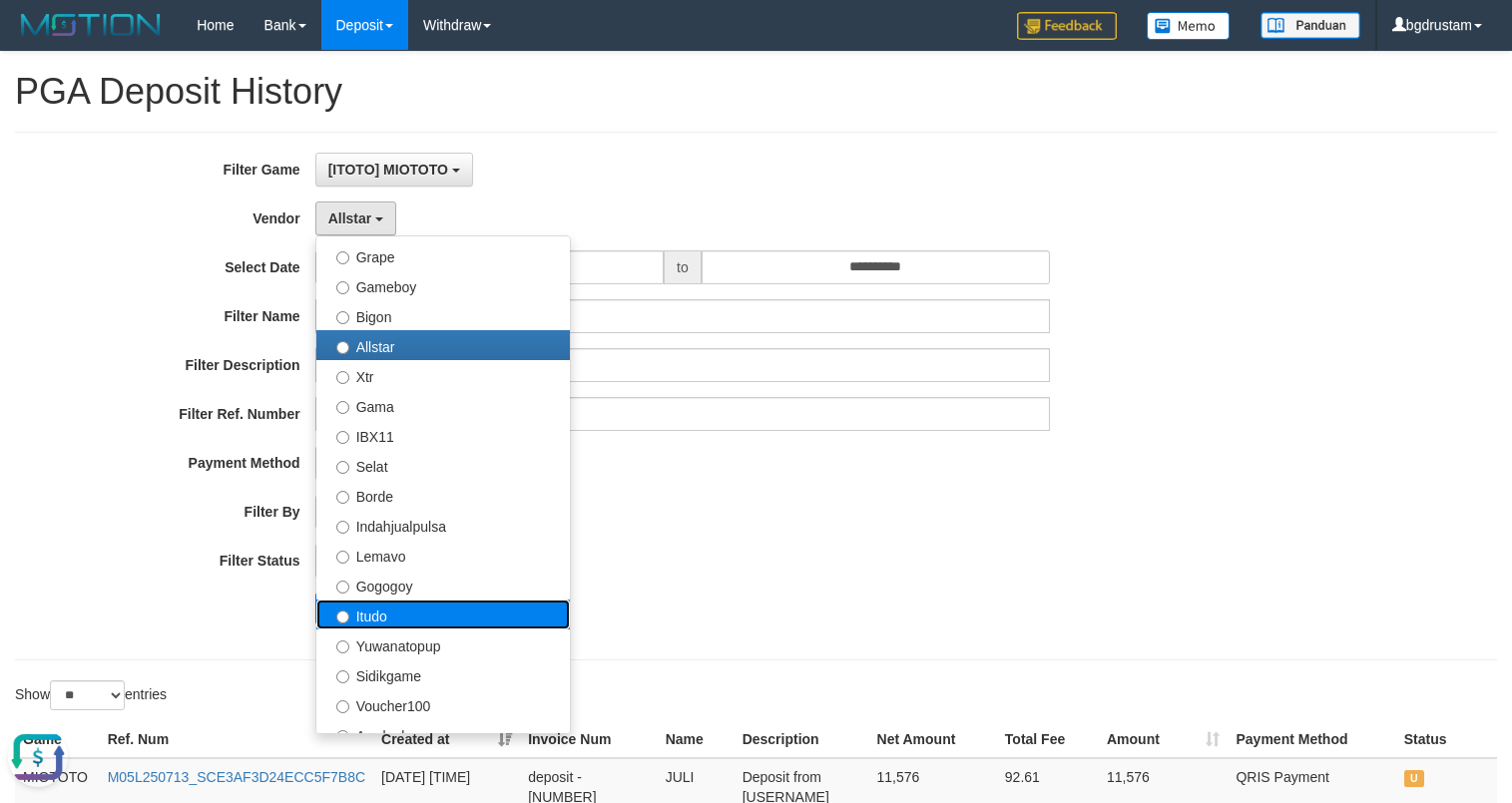 click on "Itudo" at bounding box center (443, 614) 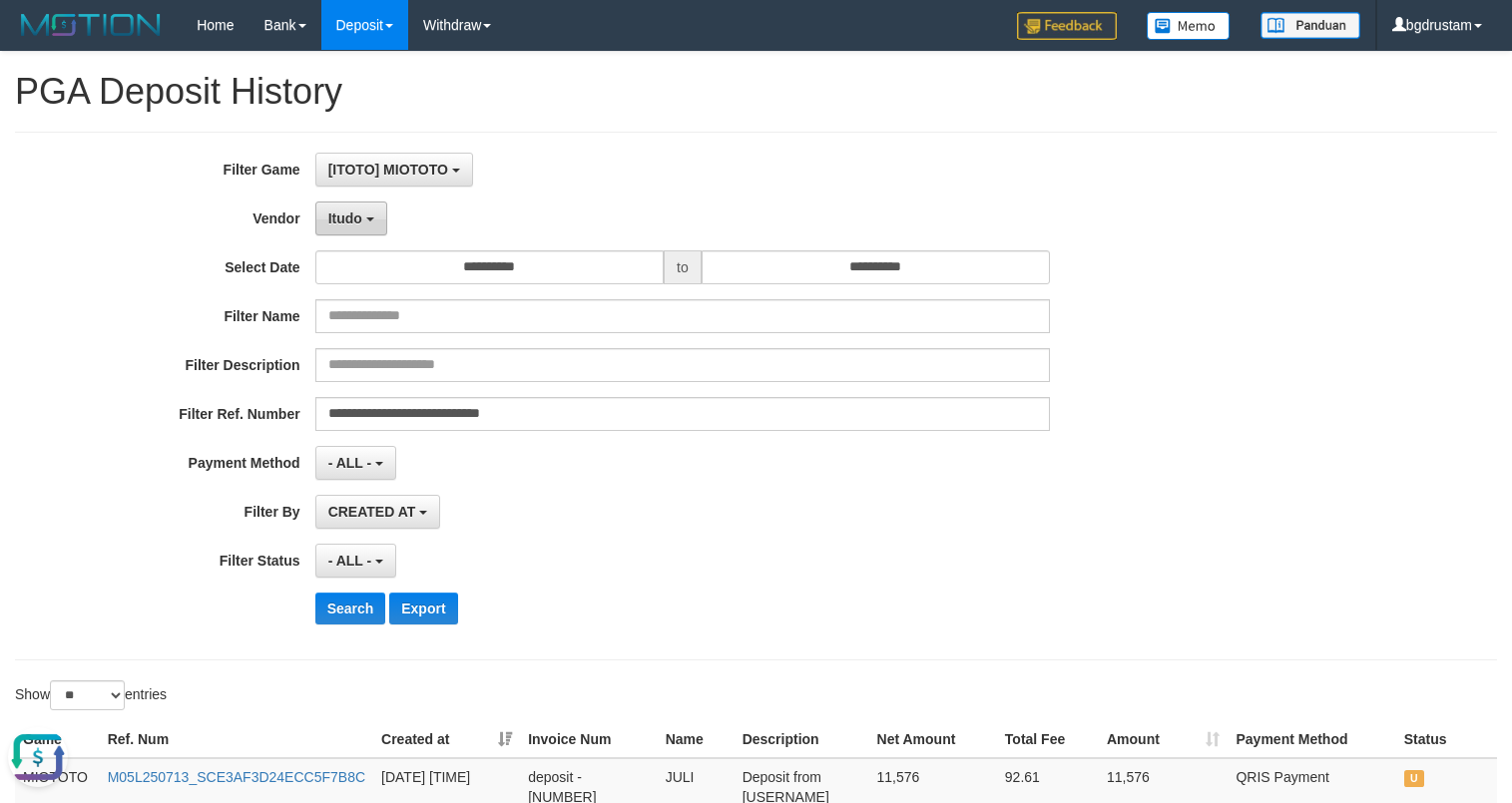 click on "Itudo" at bounding box center (351, 218) 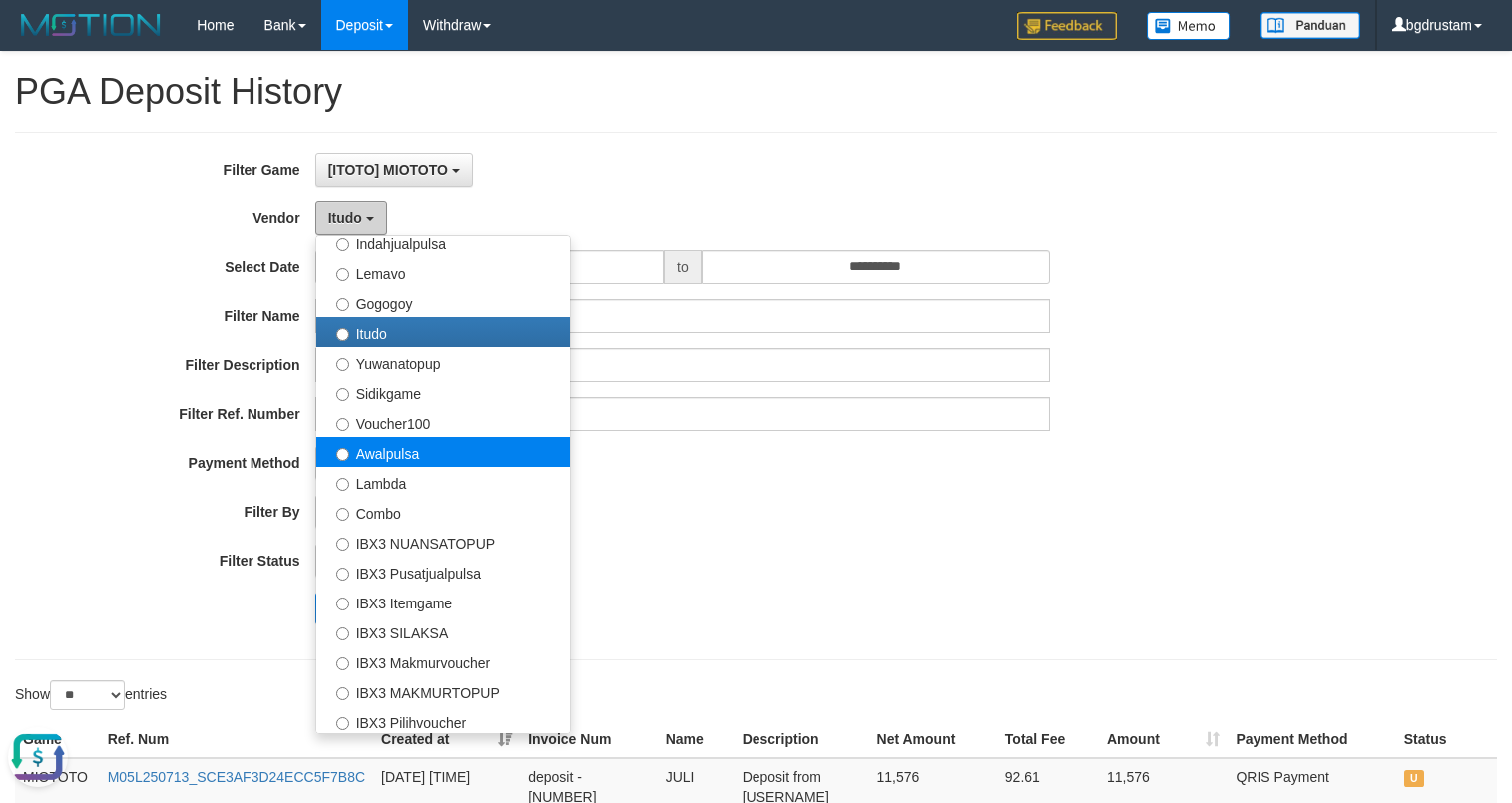 scroll, scrollTop: 684, scrollLeft: 0, axis: vertical 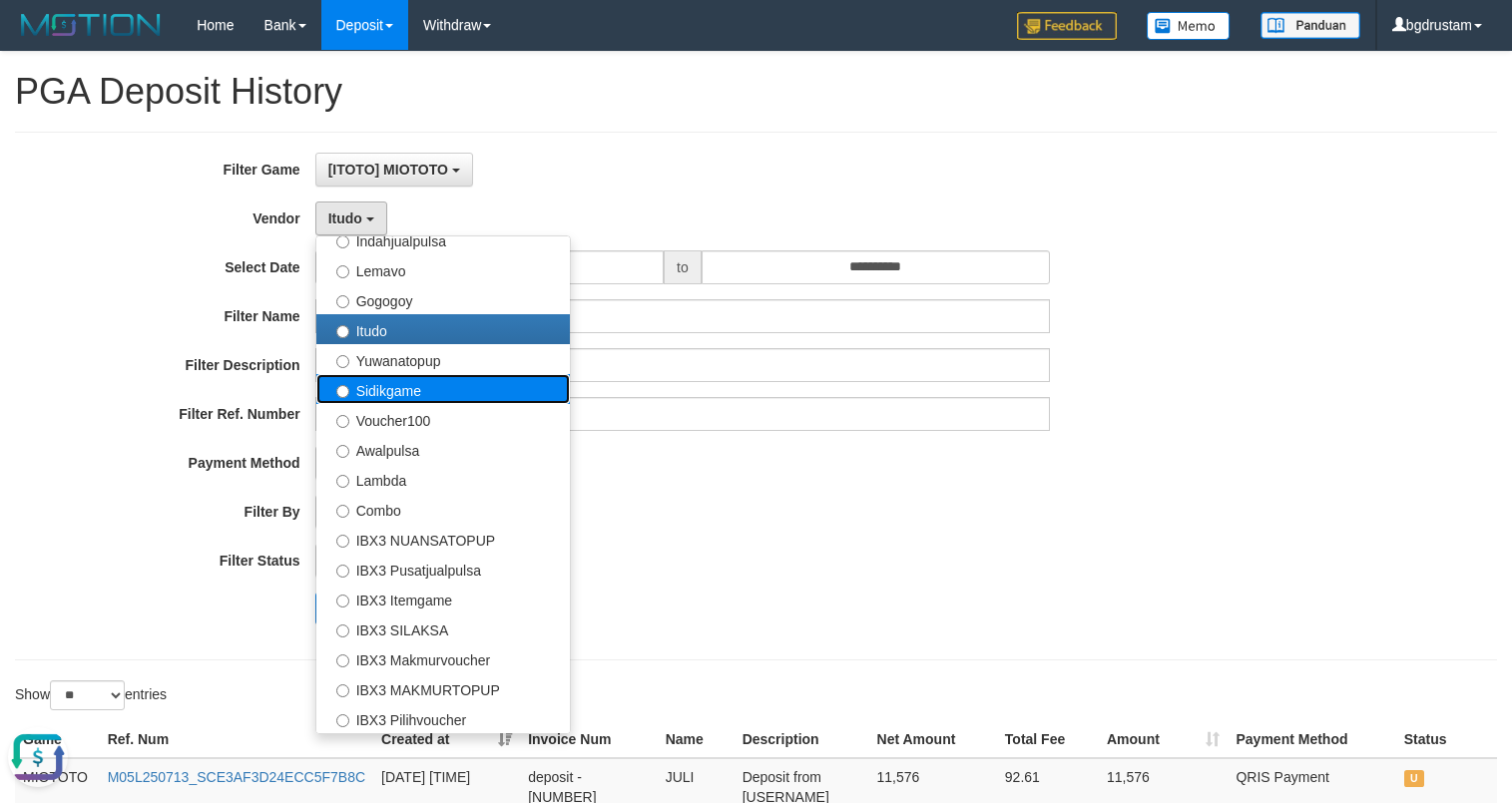 click on "Sidikgame" at bounding box center (443, 389) 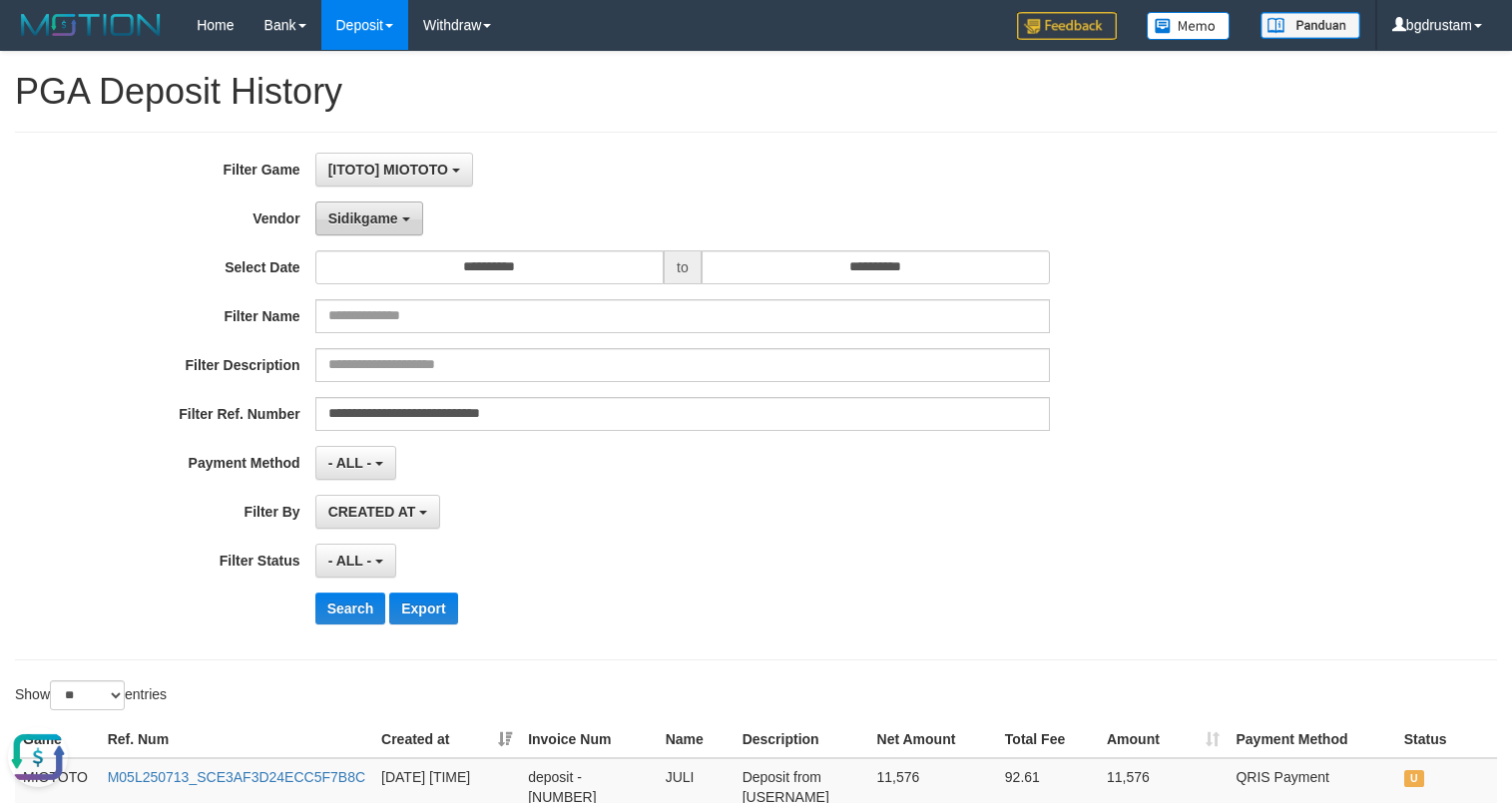click on "Sidikgame" at bounding box center (363, 218) 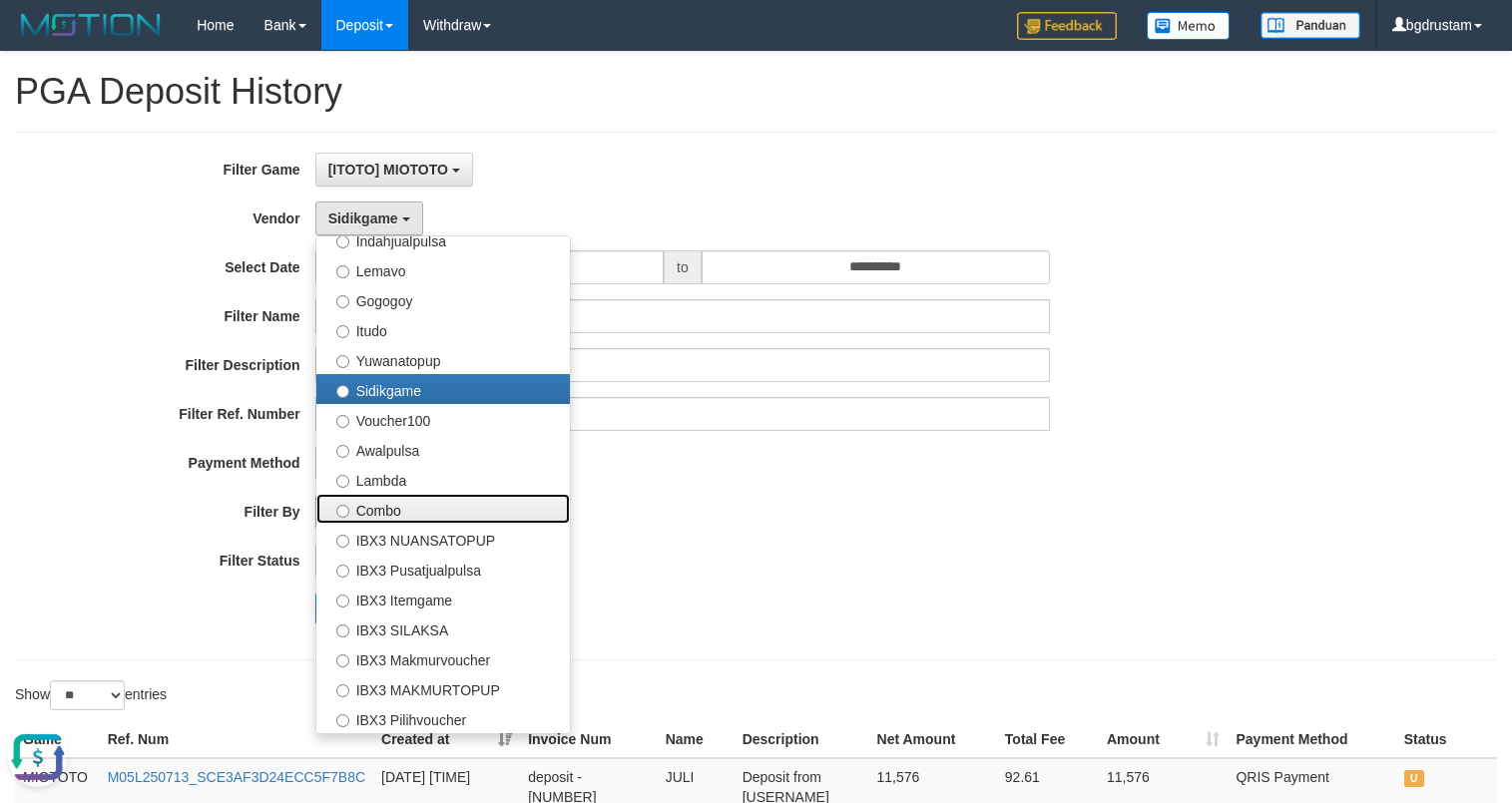 click on "Combo" at bounding box center (443, 509) 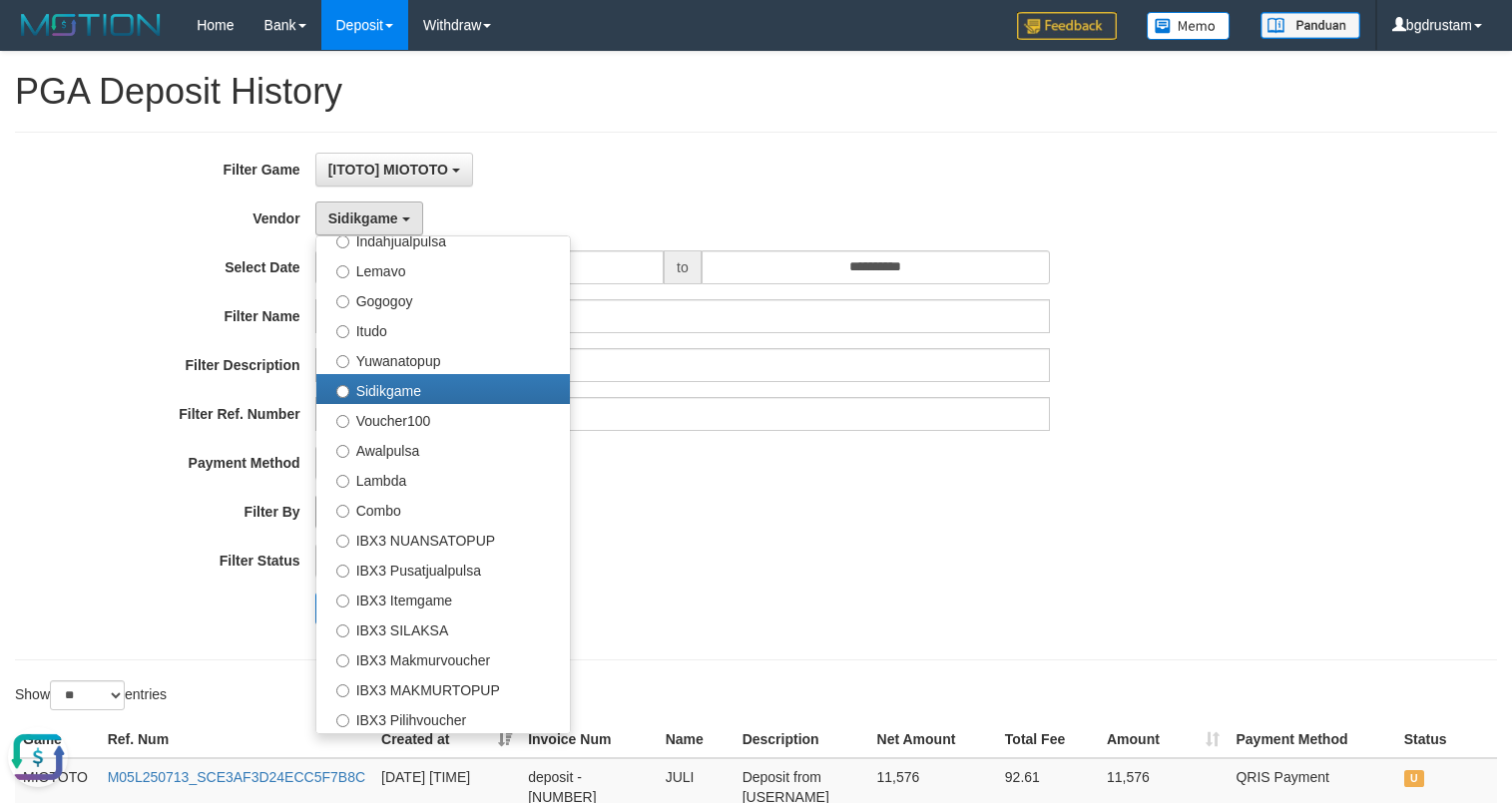 select on "**********" 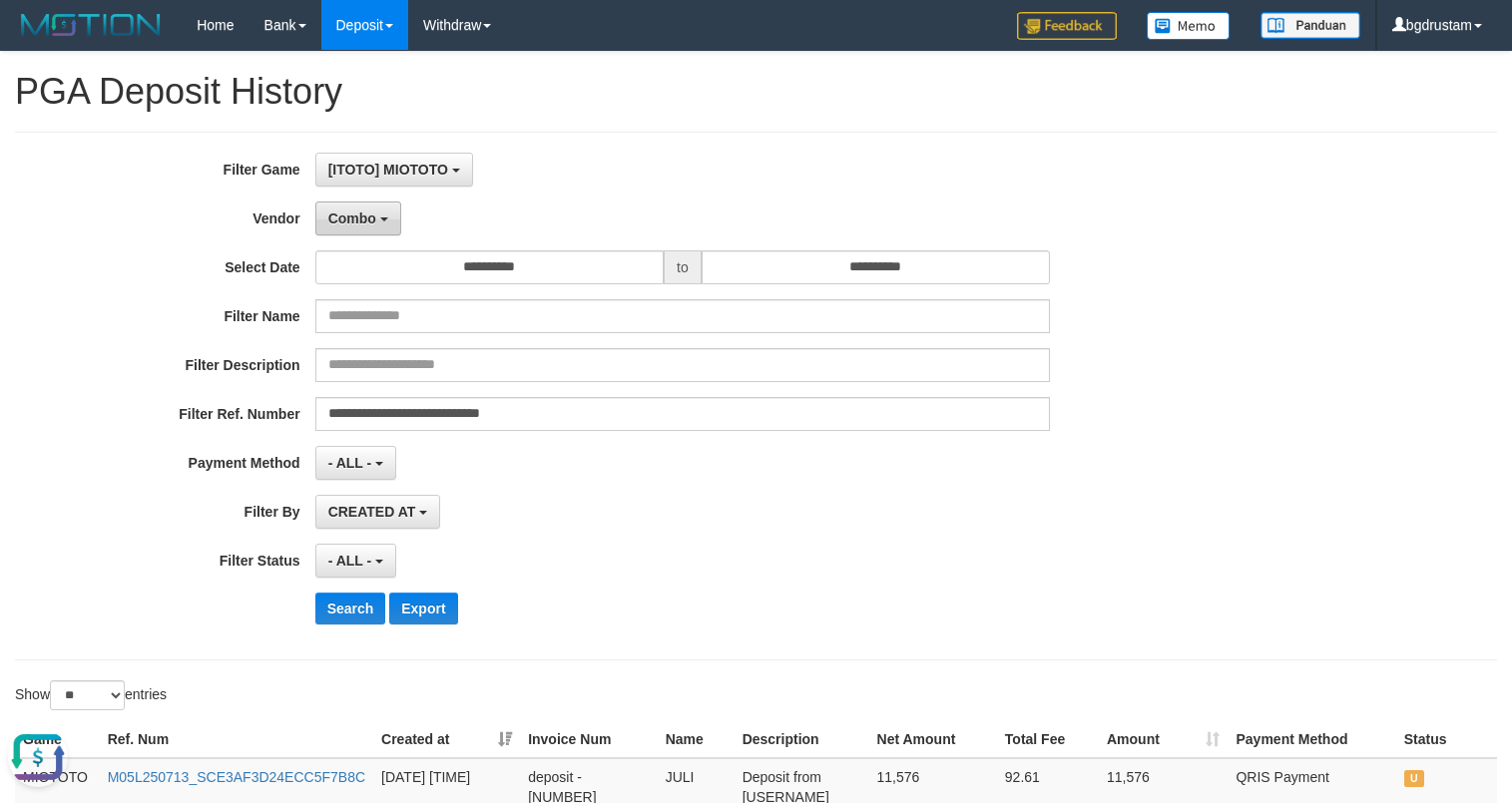 click on "Combo" at bounding box center (358, 218) 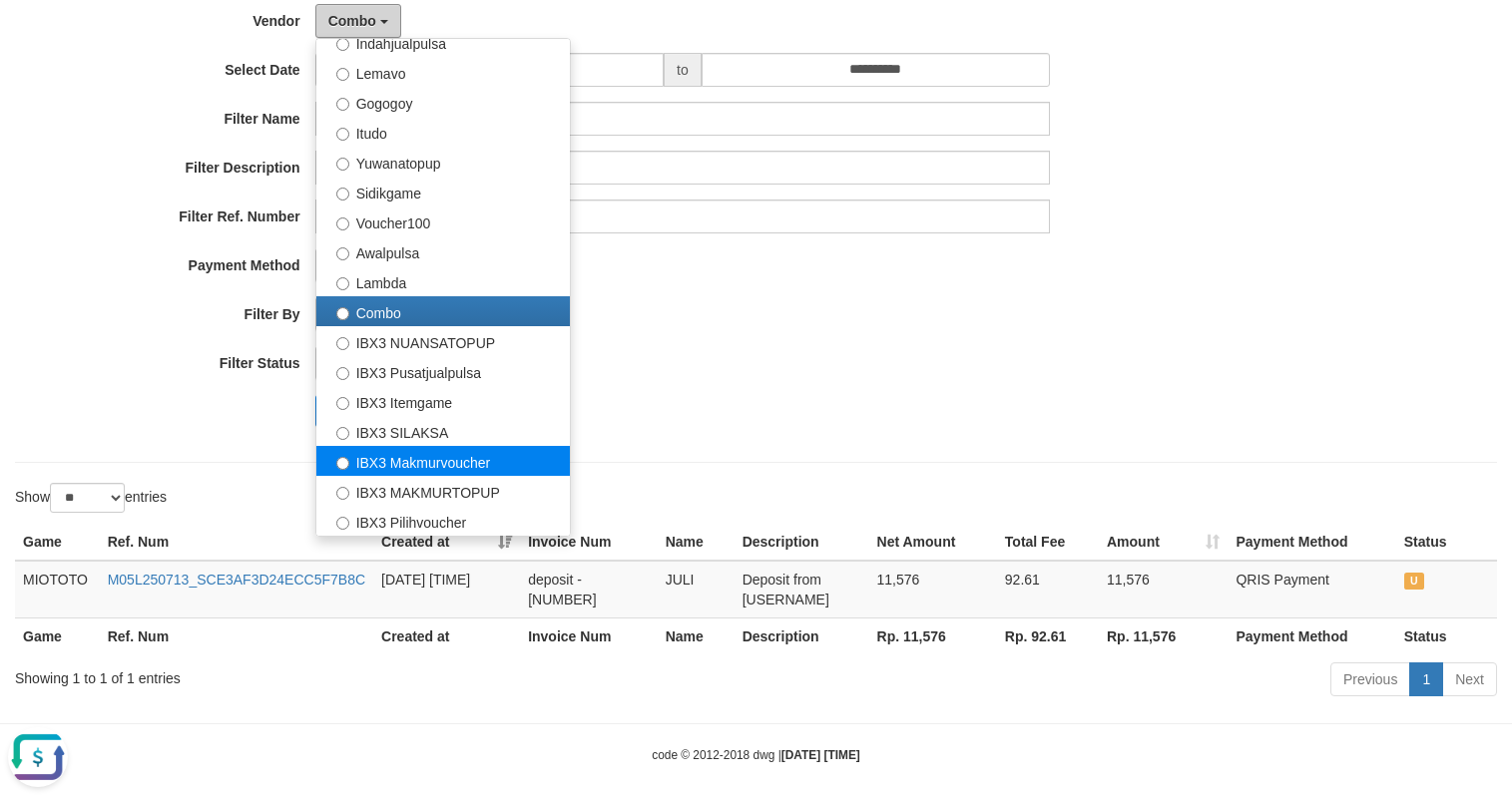 scroll, scrollTop: 208, scrollLeft: 0, axis: vertical 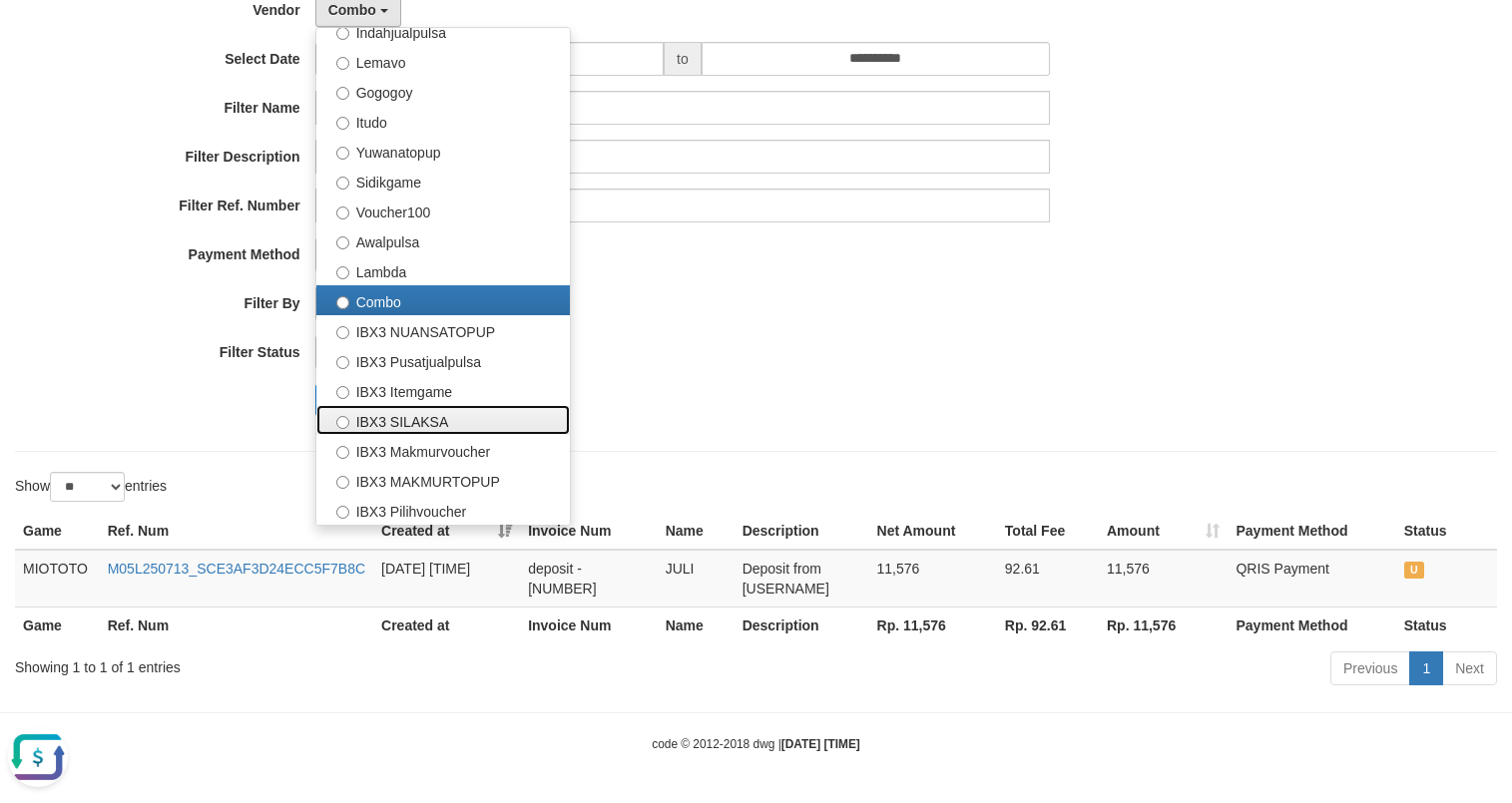 click on "IBX3 SILAKSA" at bounding box center (443, 420) 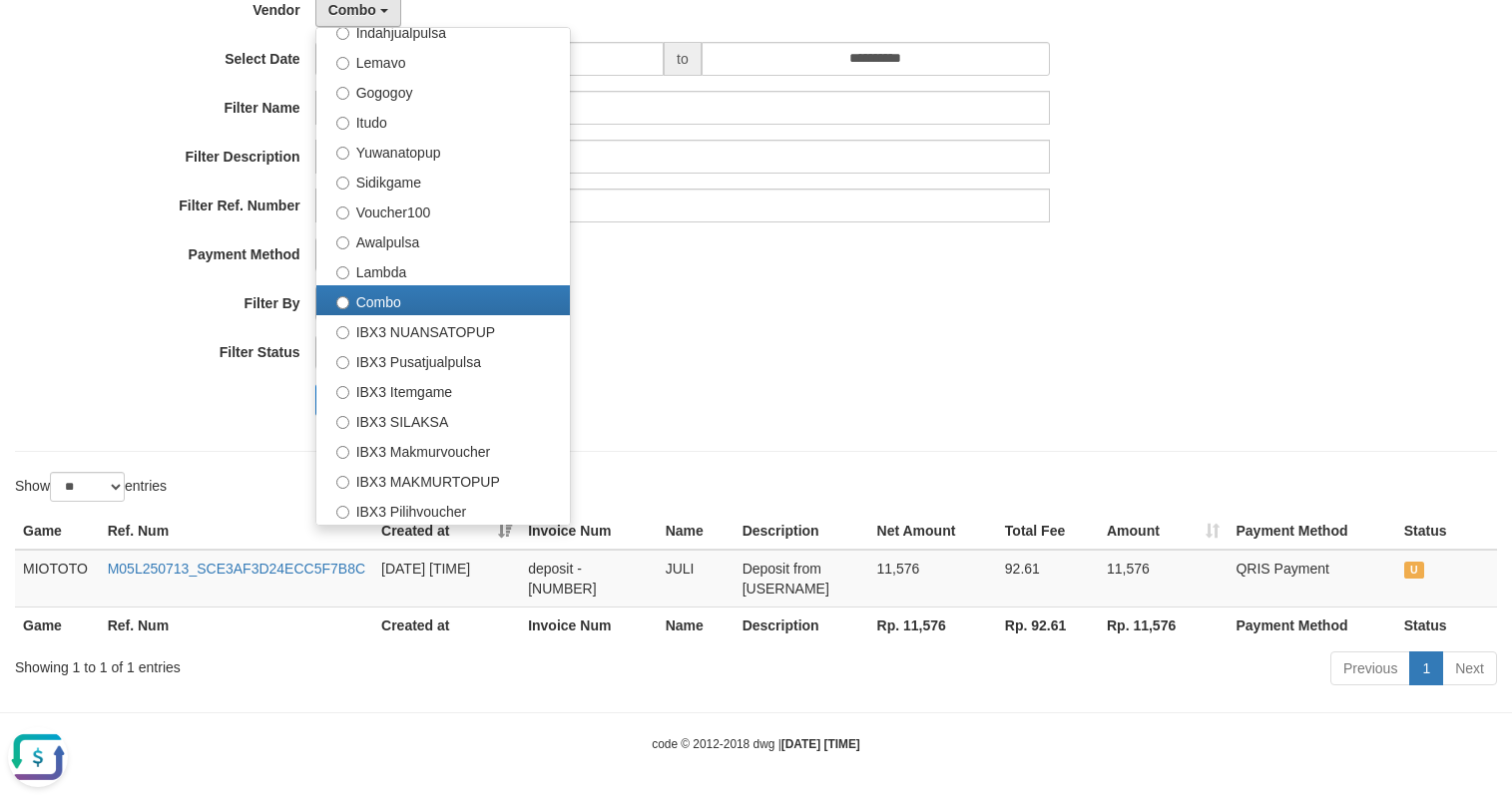 select on "**********" 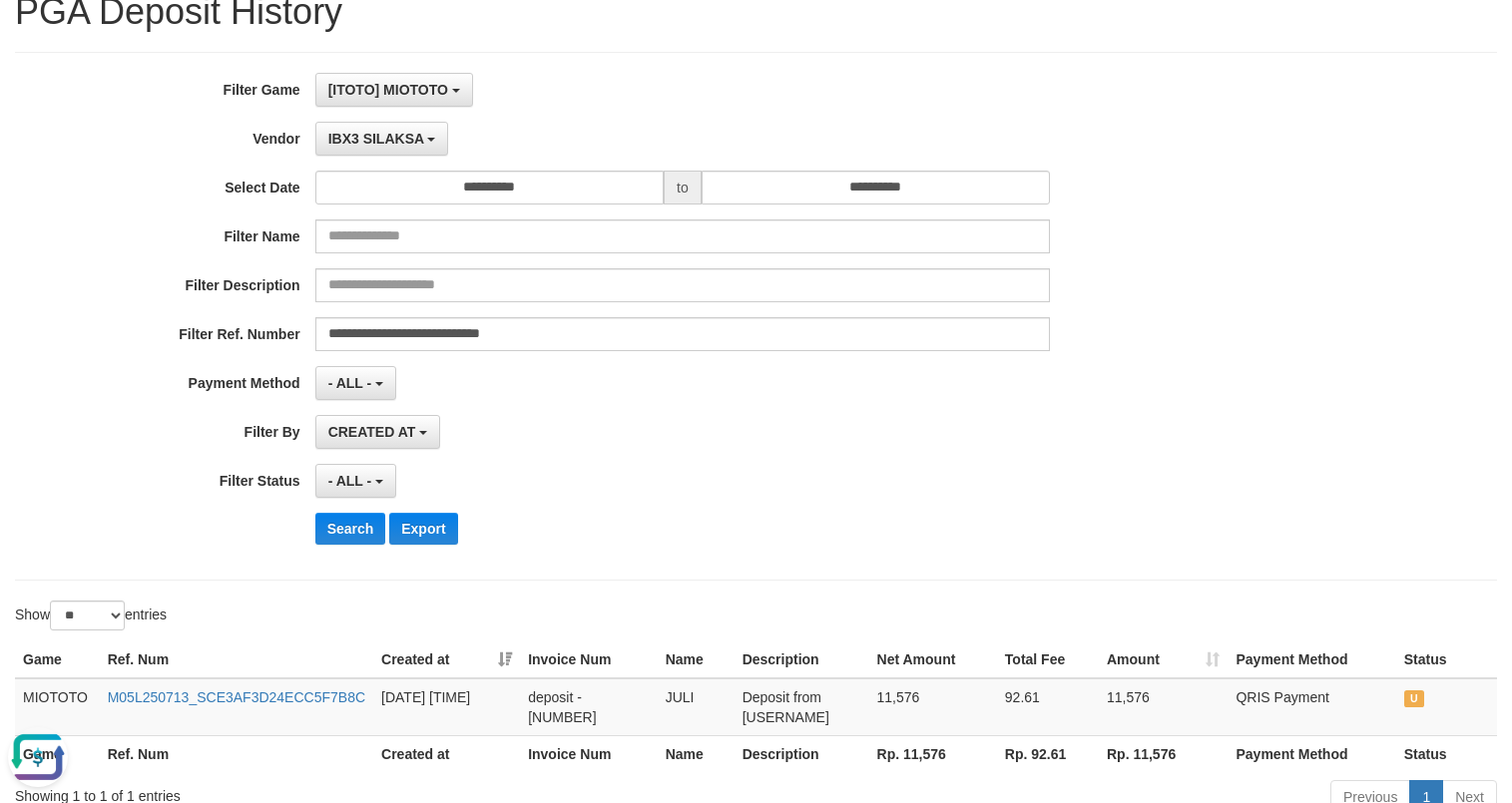 scroll, scrollTop: 0, scrollLeft: 0, axis: both 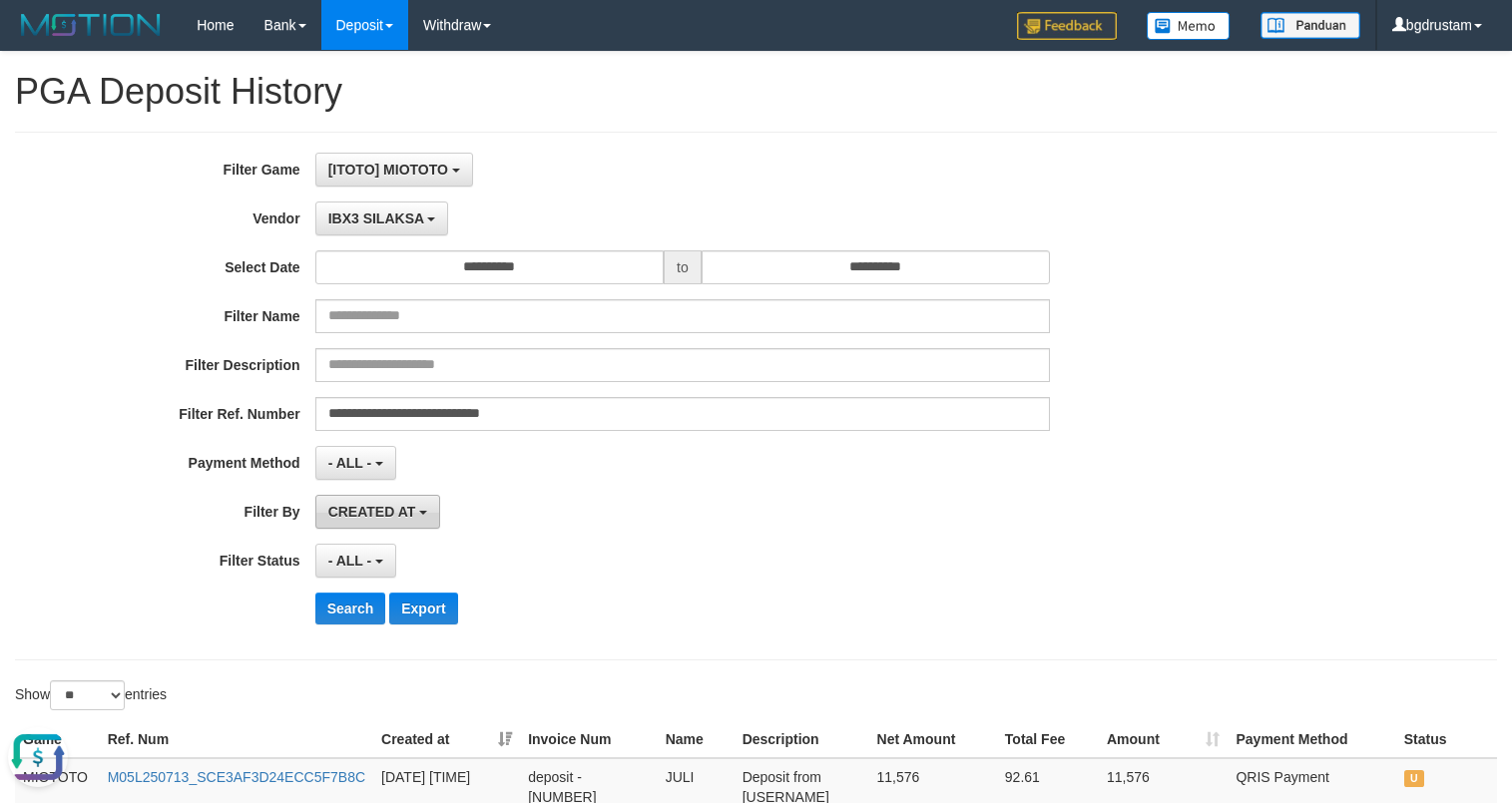 drag, startPoint x: 368, startPoint y: 513, endPoint x: 374, endPoint y: 526, distance: 14.3178211 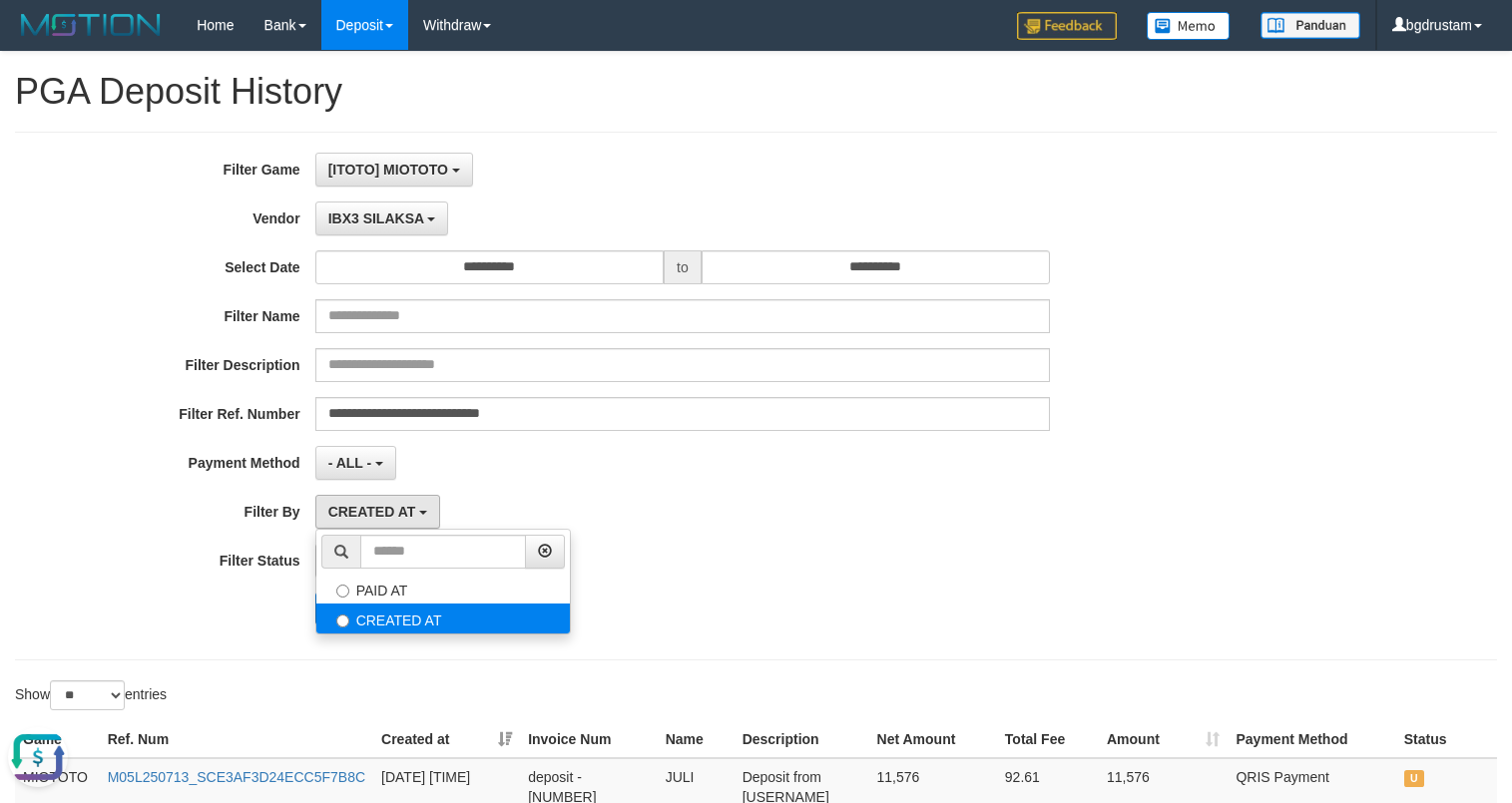 click on "CREATED AT" at bounding box center [443, 618] 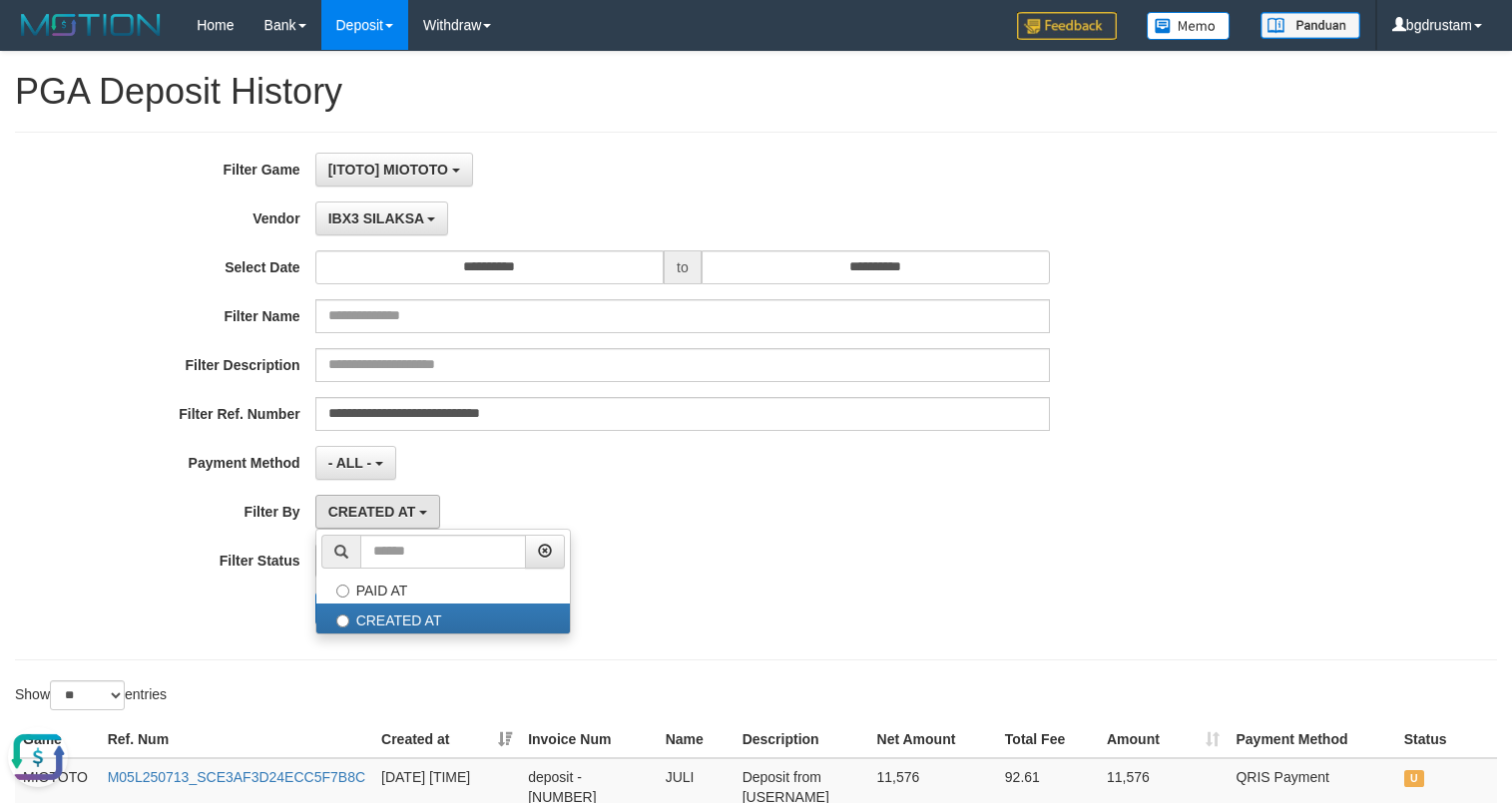 click on "- ALL -    SELECT ALL  - ALL -  SELECT PAYMENT METHOD
Mandiri
BNI
OVO
CIMB
BRI
MAYBANK
PERMATA
DANAMON
INDOMARET
ALFAMART
GOPAY
CC
BCA
QRIS
SINARMAS
LINKAJA
SHOPEEPAY
ATMBERSAMA
DANA
ARTHAGRAHA
SAMPOERNA
OCBCNISP" at bounding box center [683, 463] 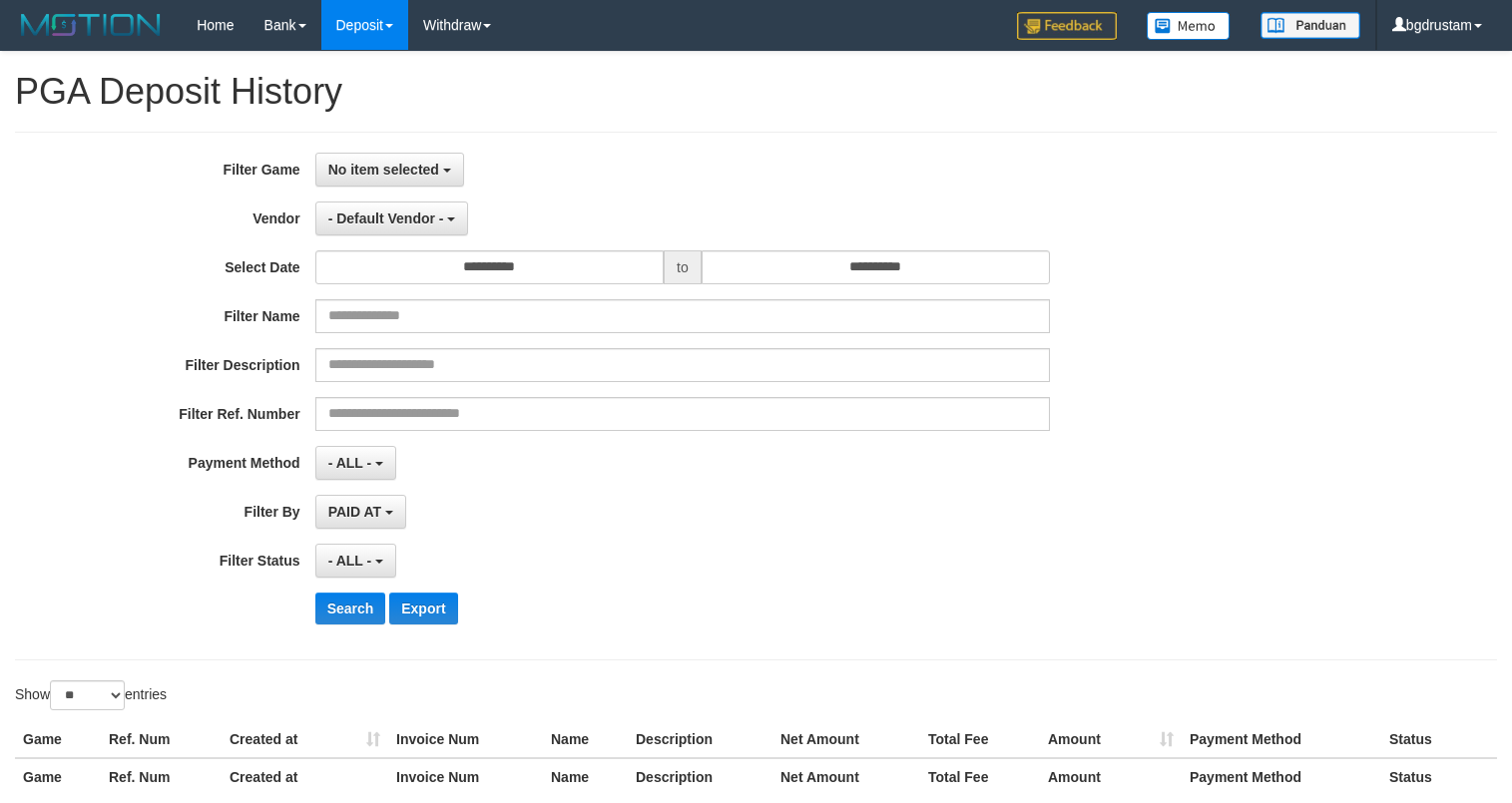select 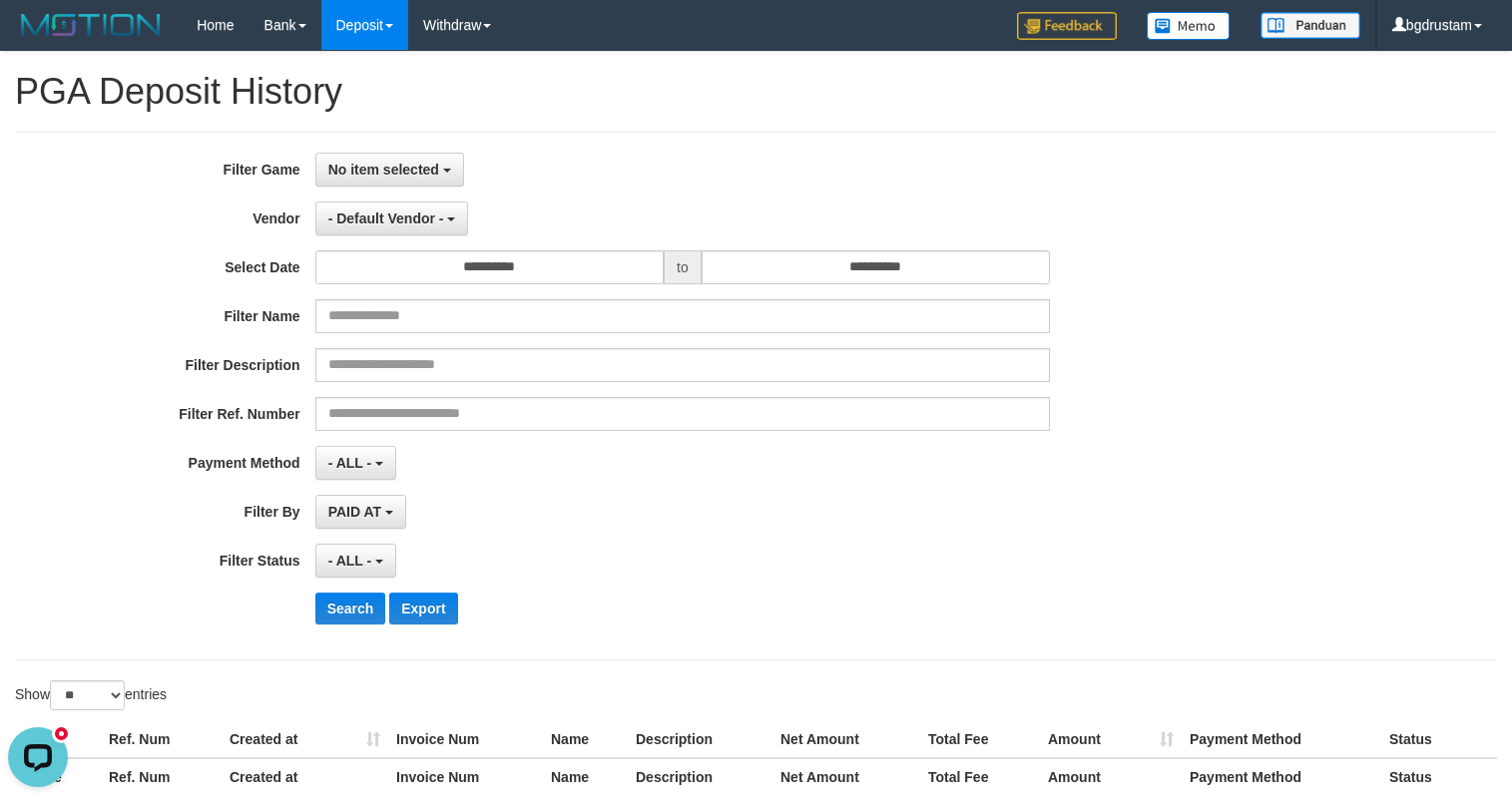 scroll, scrollTop: 0, scrollLeft: 0, axis: both 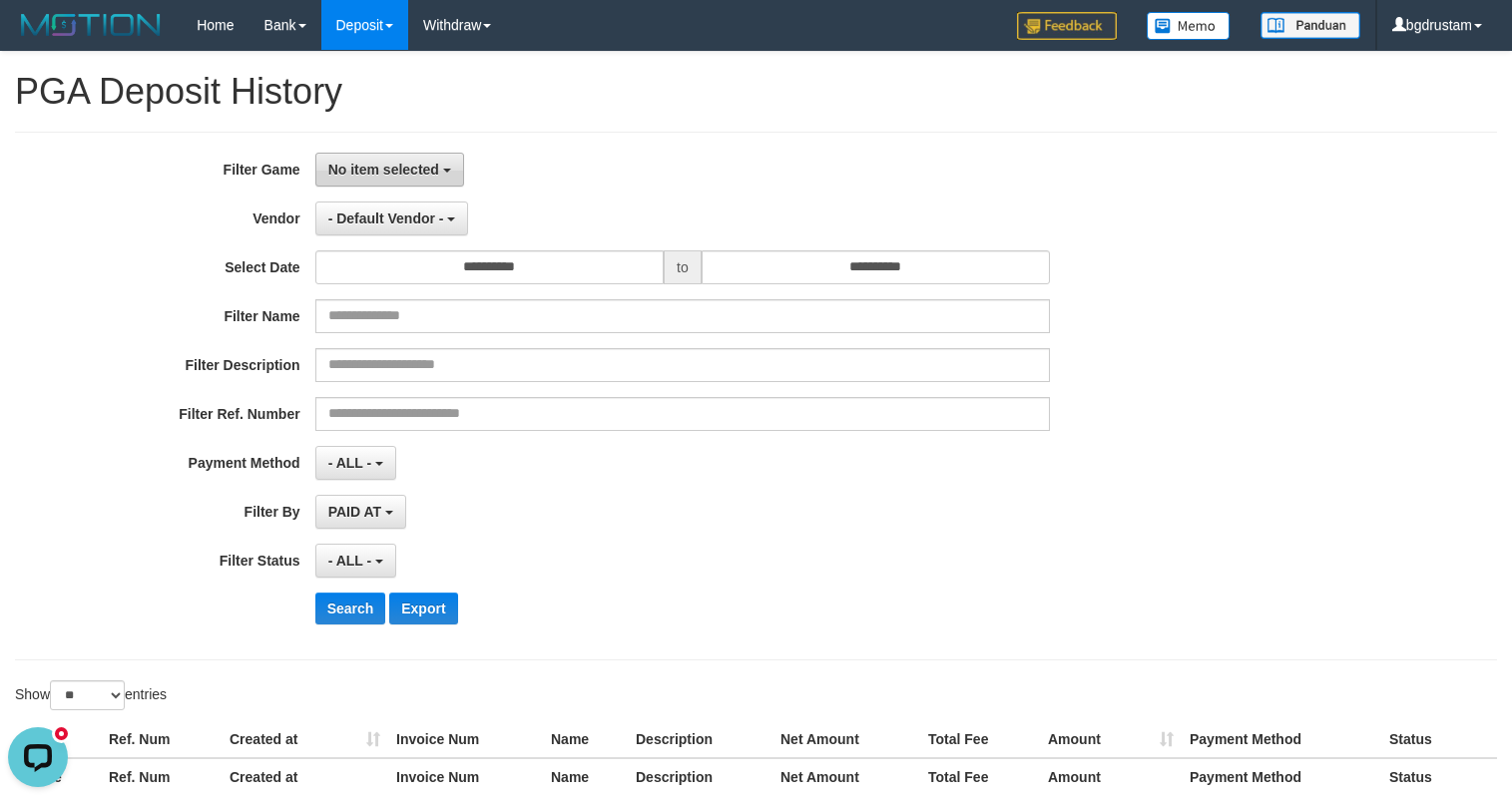 click on "No item selected" at bounding box center (383, 170) 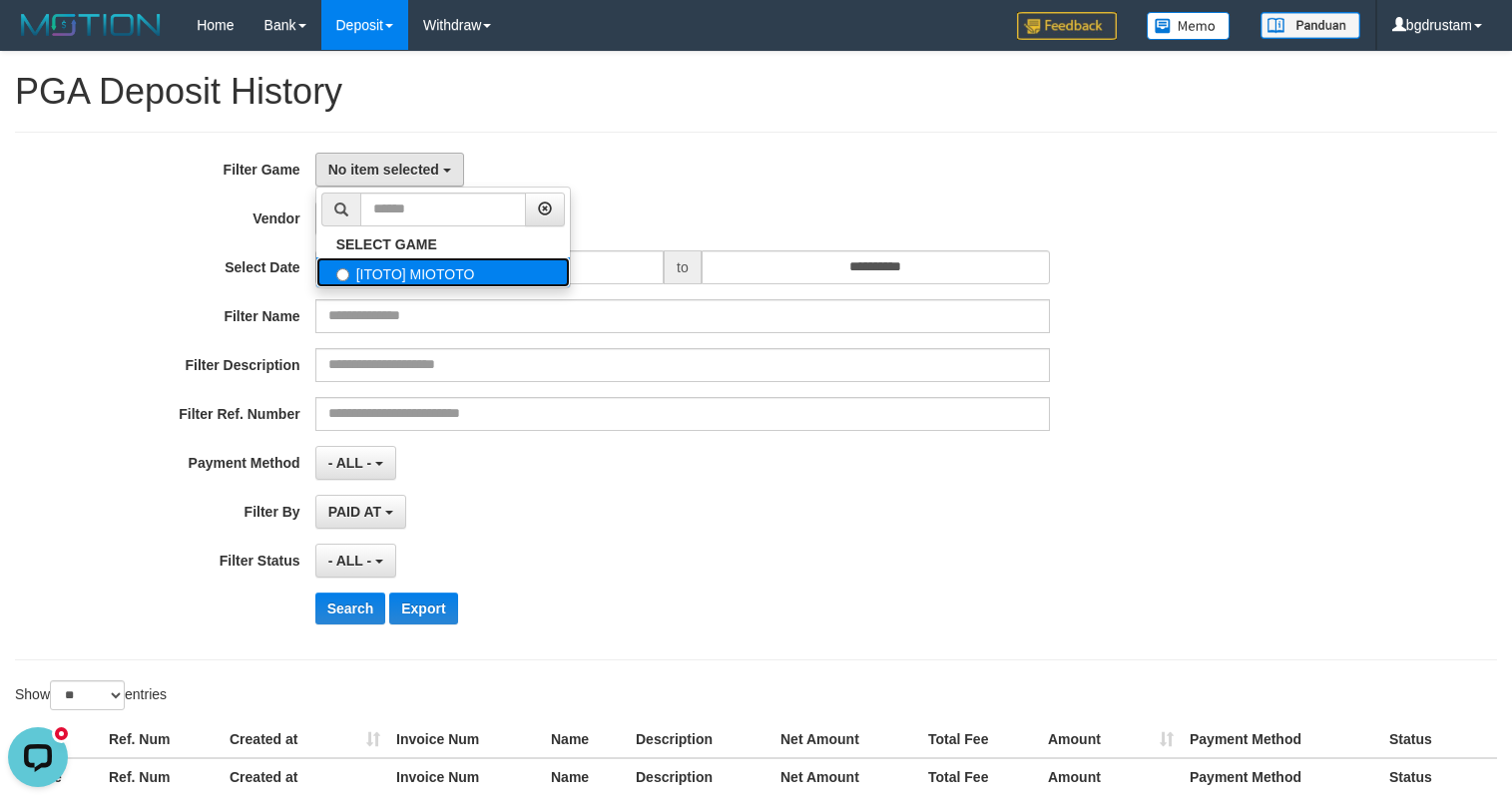 click on "[ITOTO] MIOTOTO" at bounding box center (443, 272) 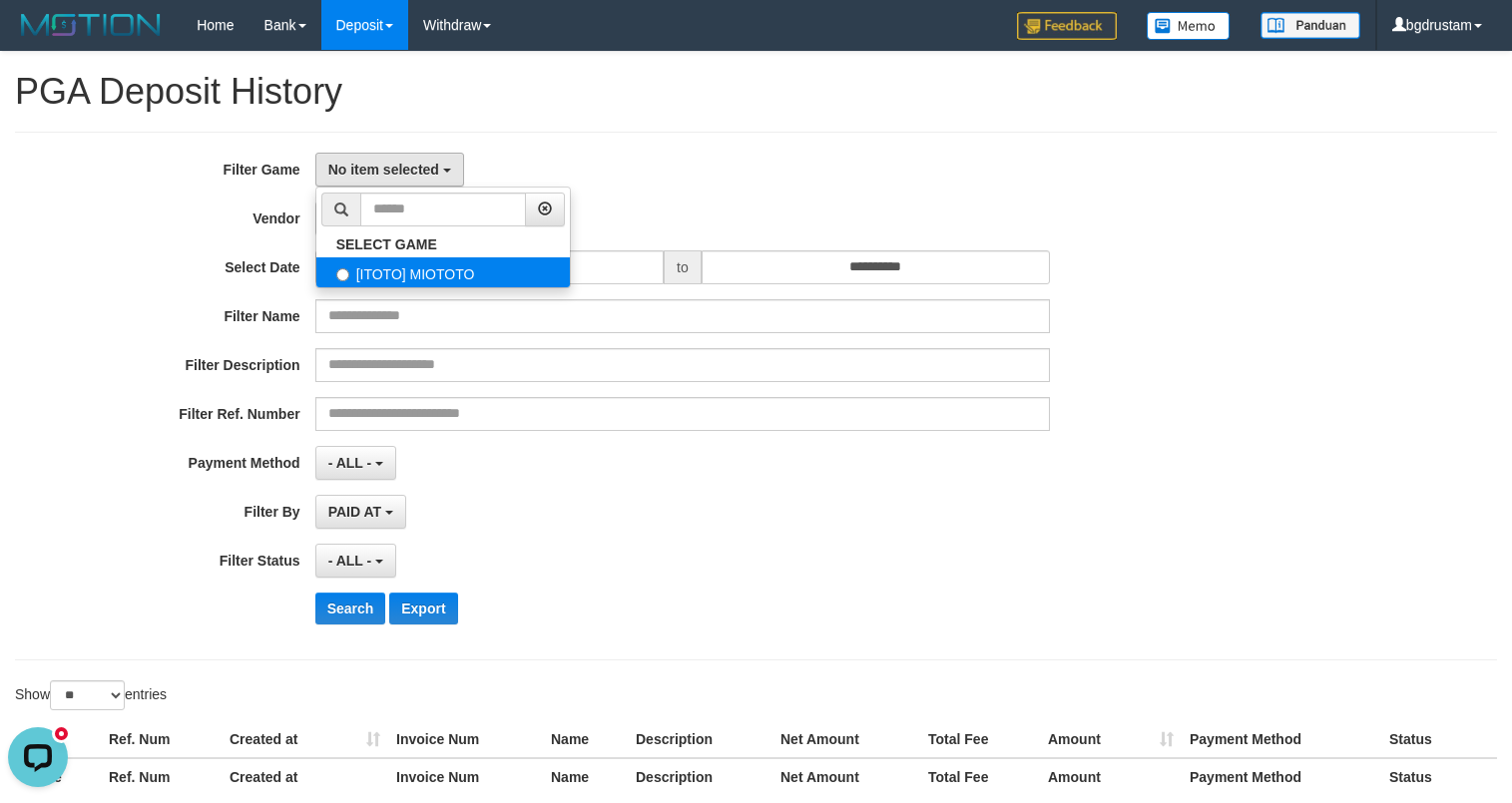 select on "****" 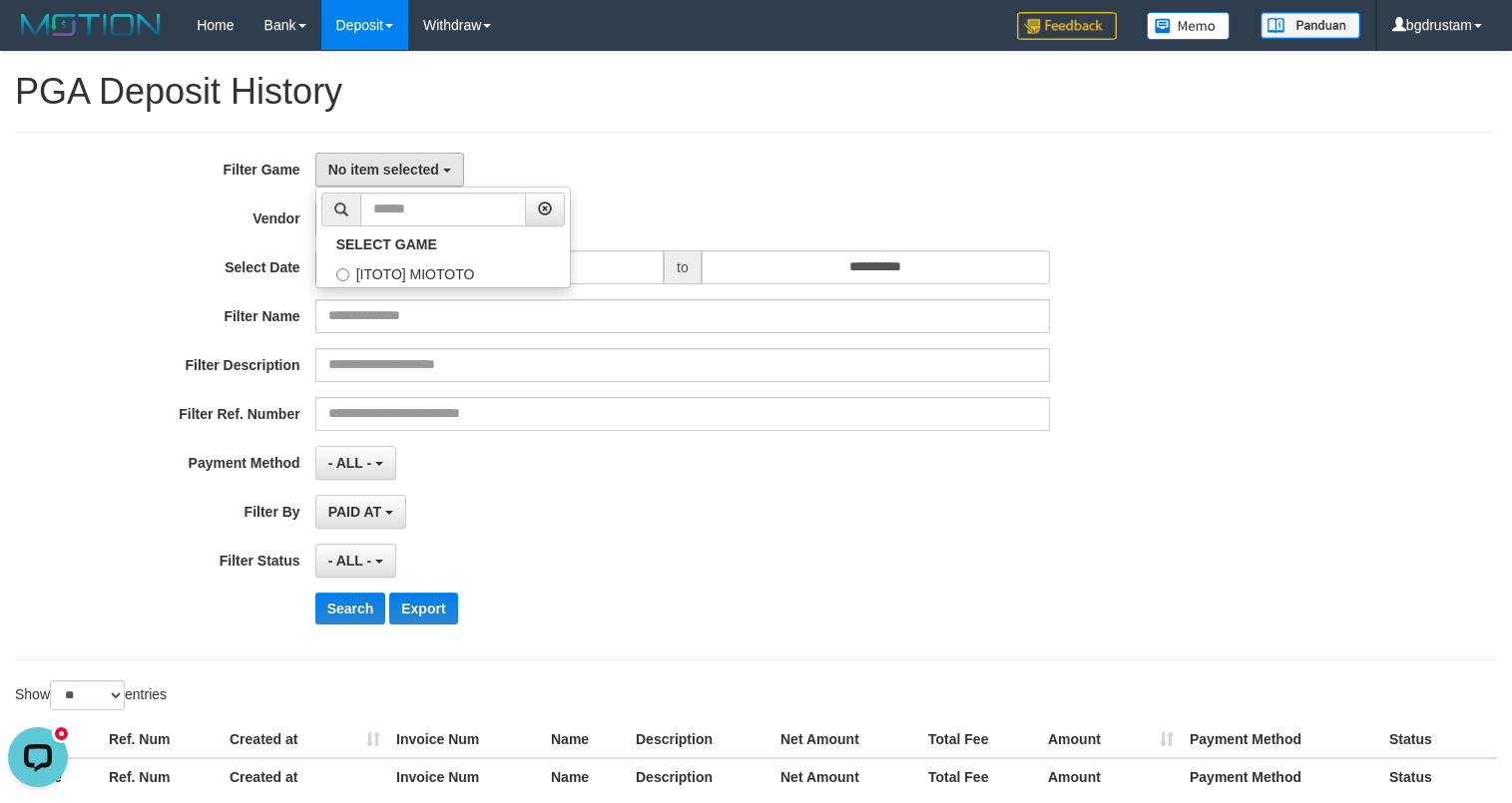 scroll, scrollTop: 18, scrollLeft: 0, axis: vertical 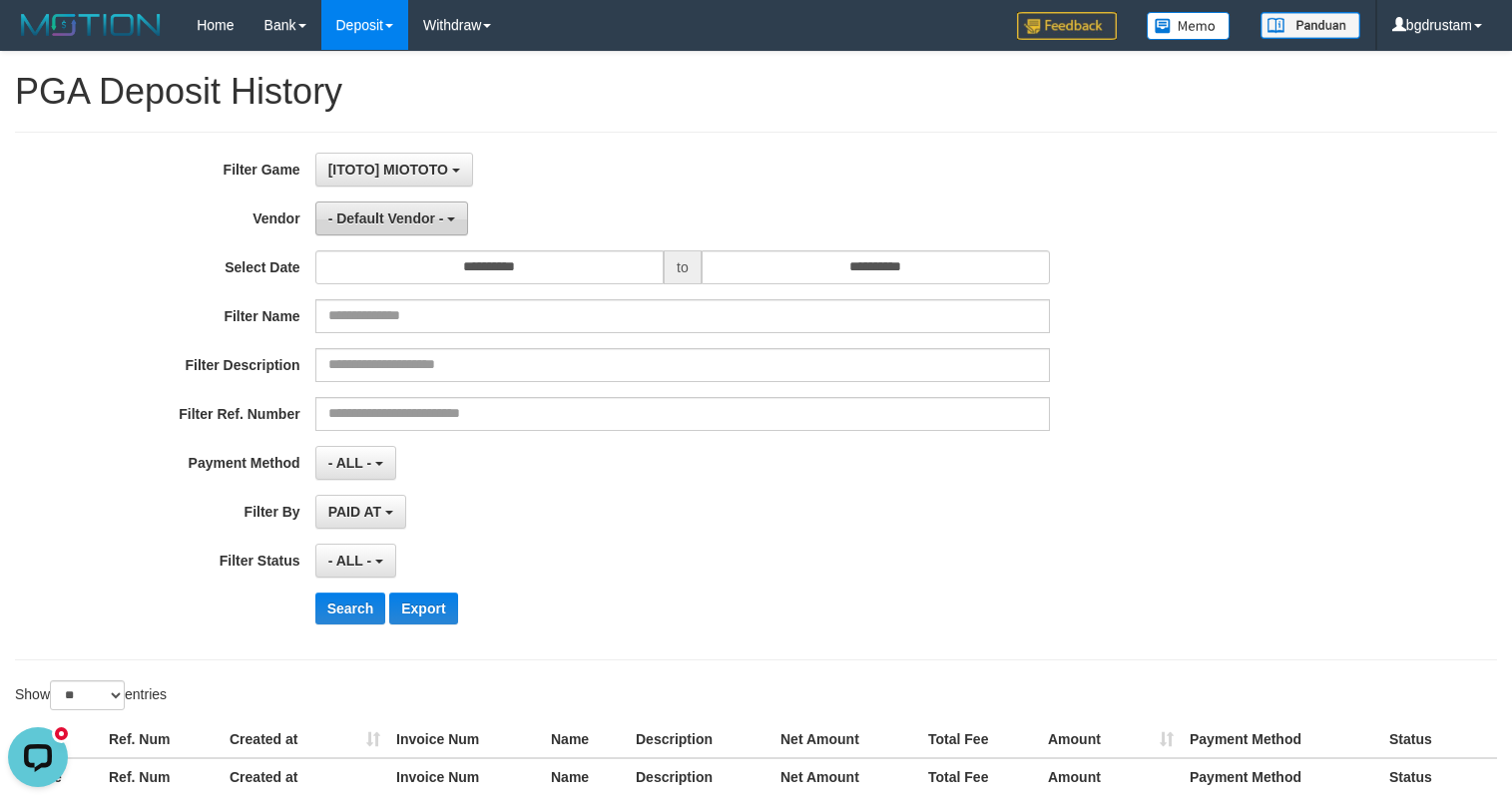click on "- Default Vendor -" at bounding box center [386, 218] 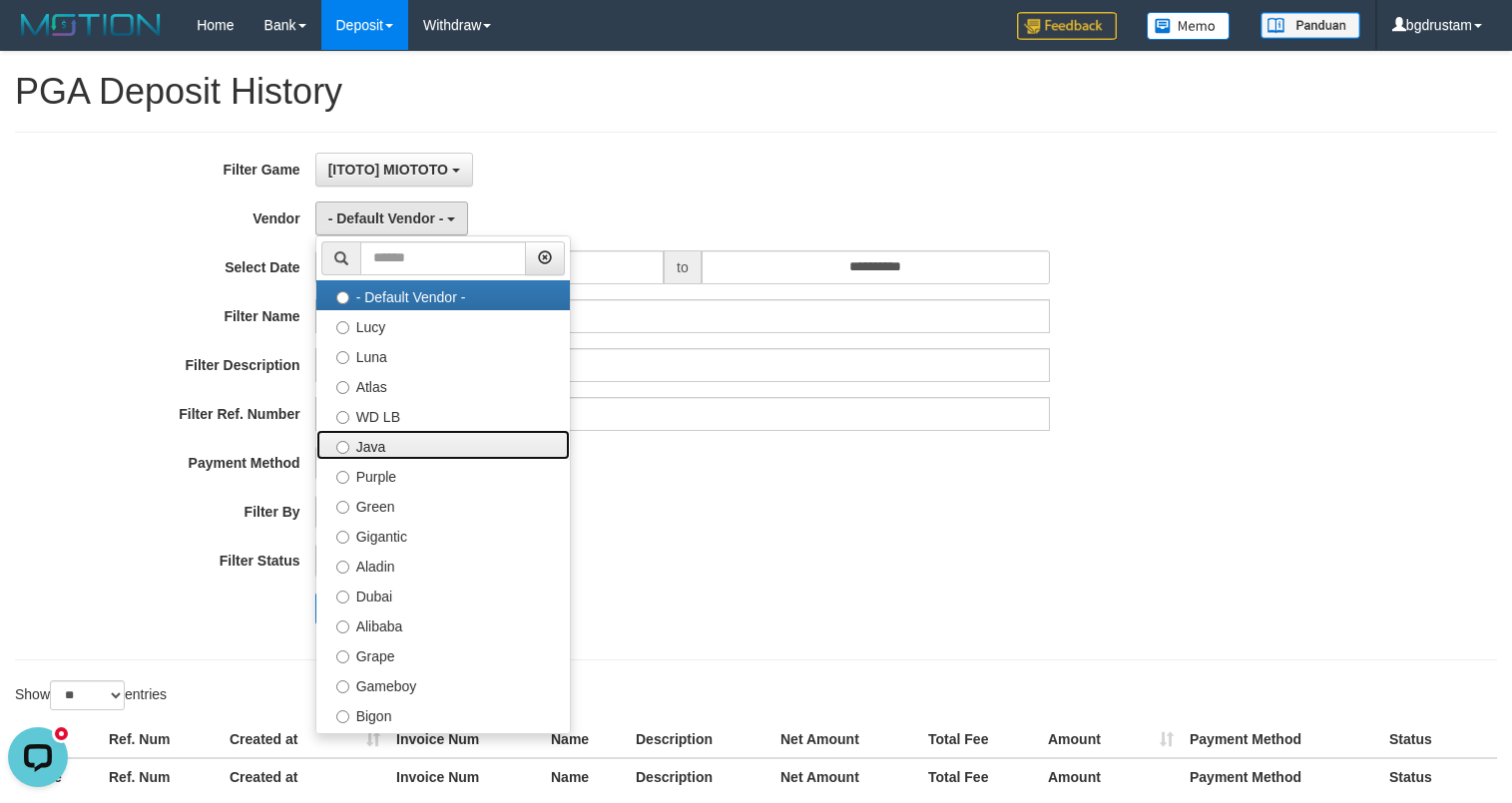 click on "Java" at bounding box center [443, 445] 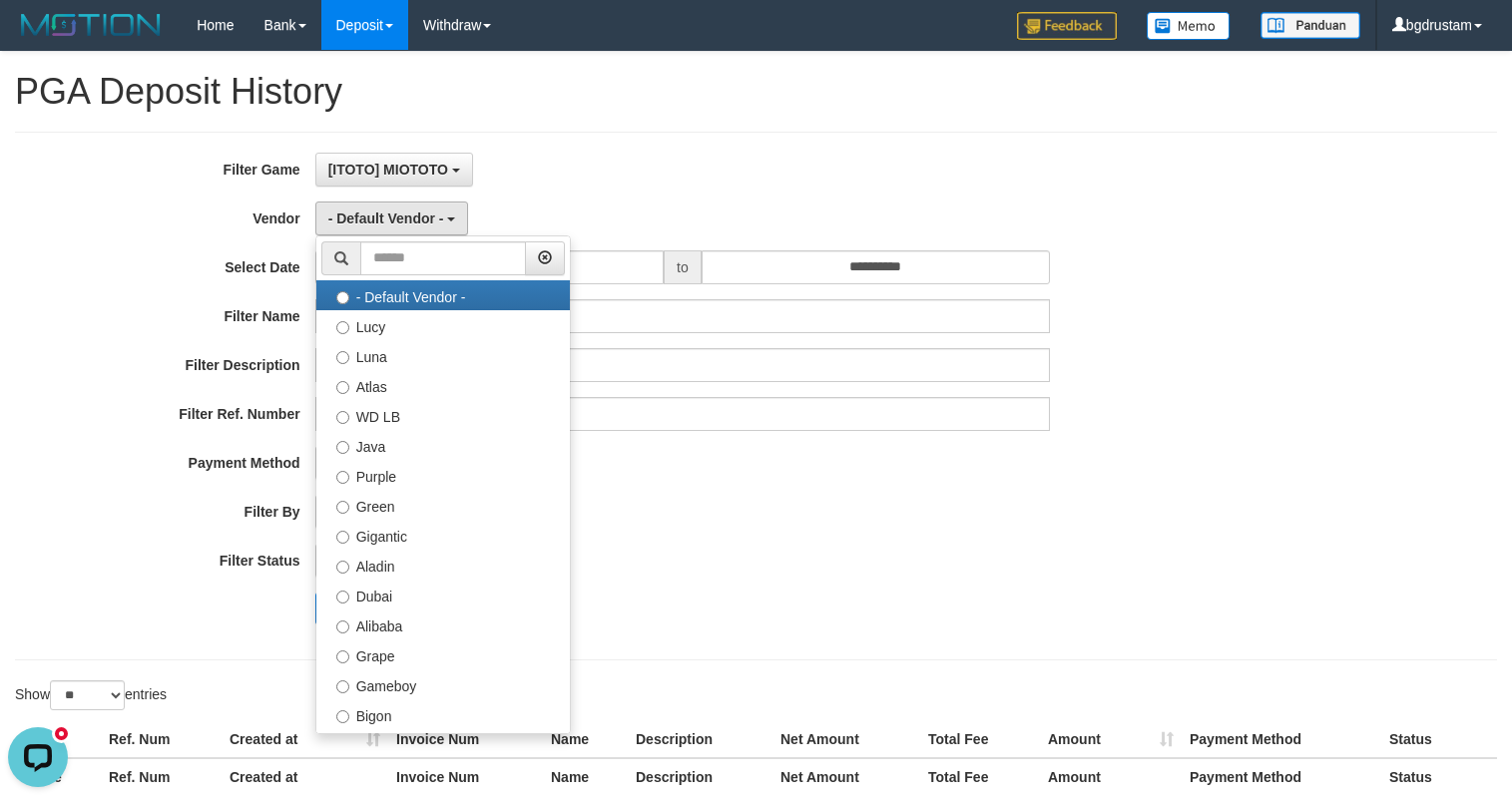 select on "**********" 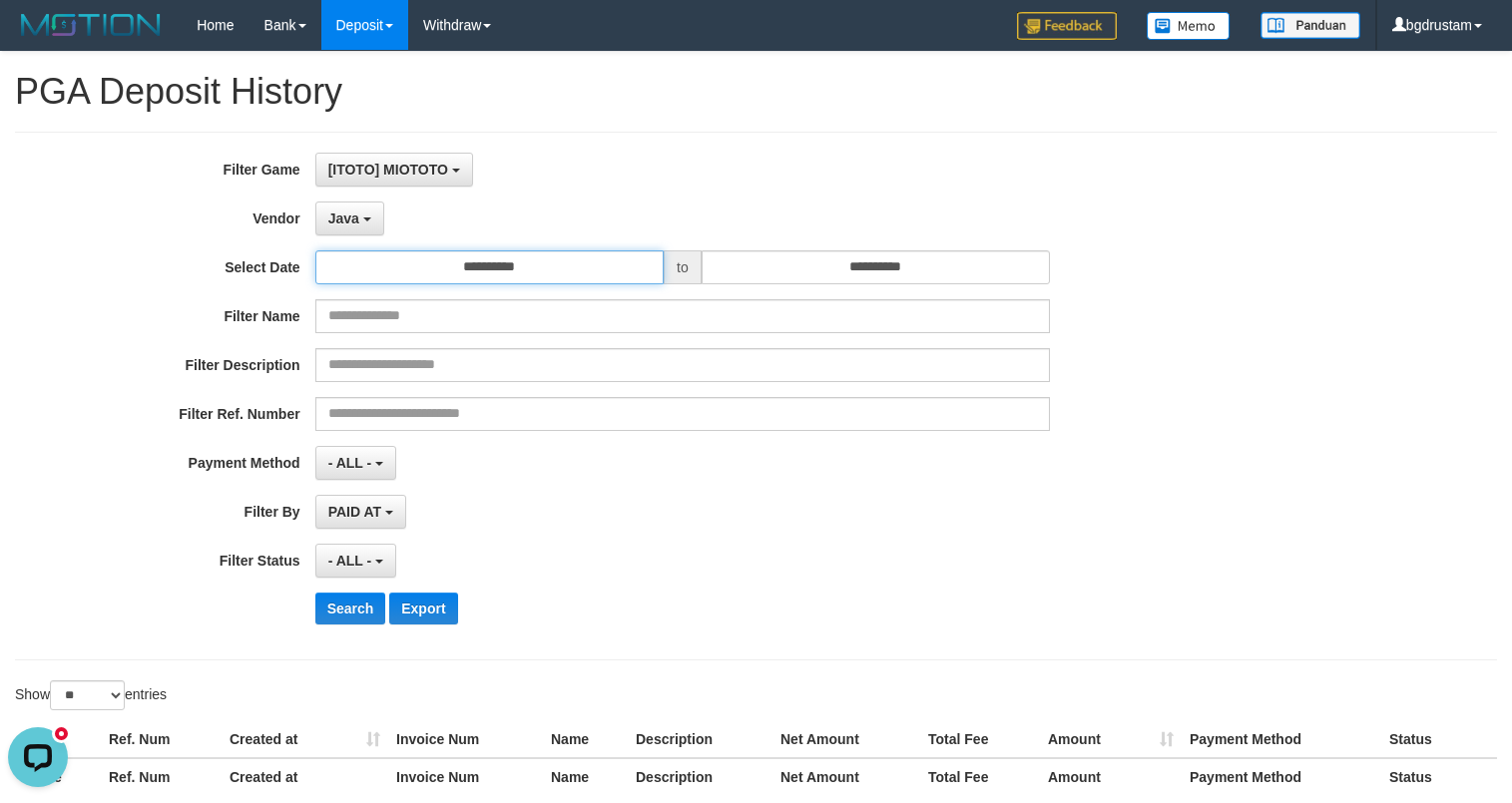 click on "**********" at bounding box center [489, 267] 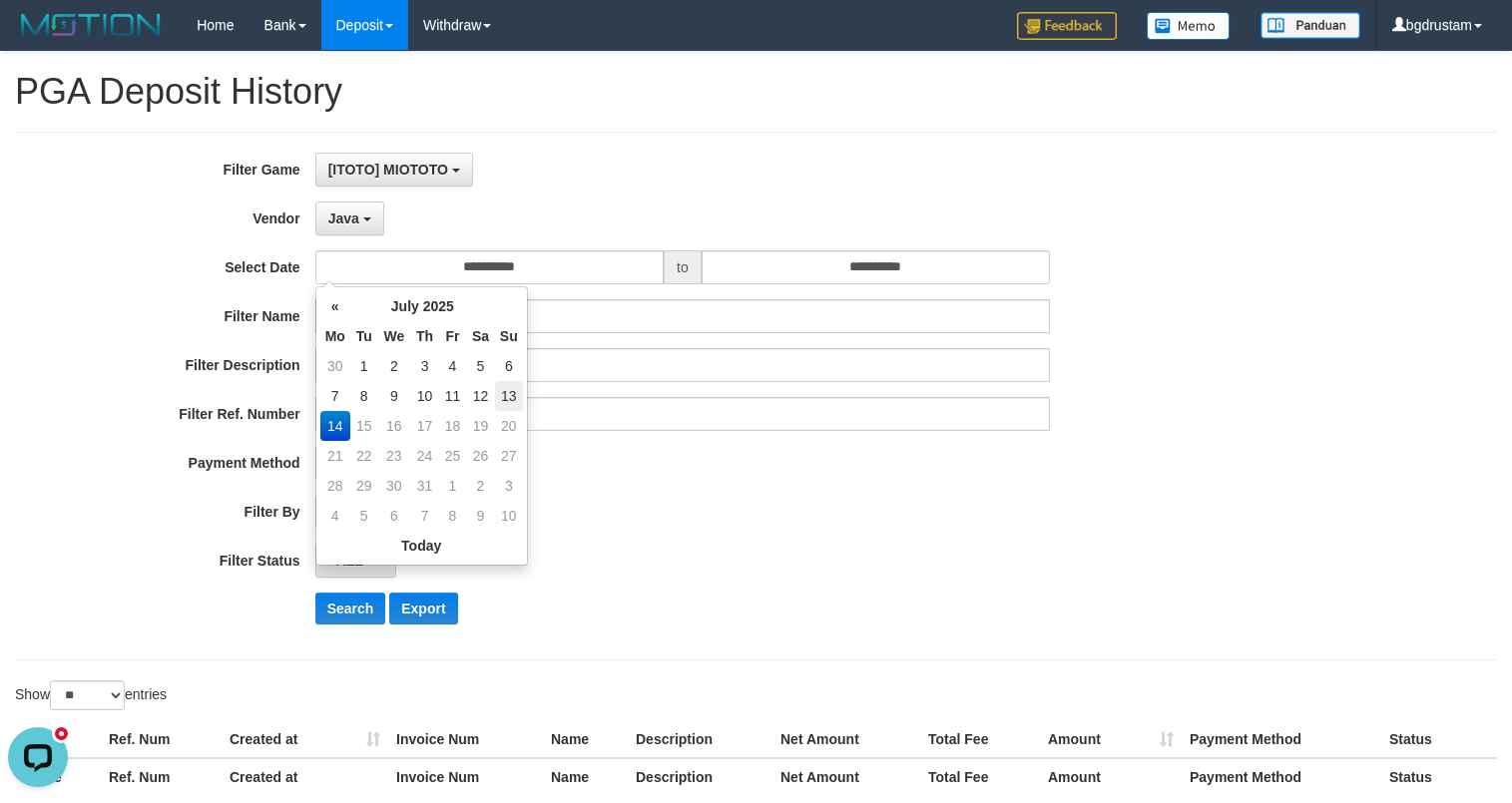click on "13" at bounding box center [509, 396] 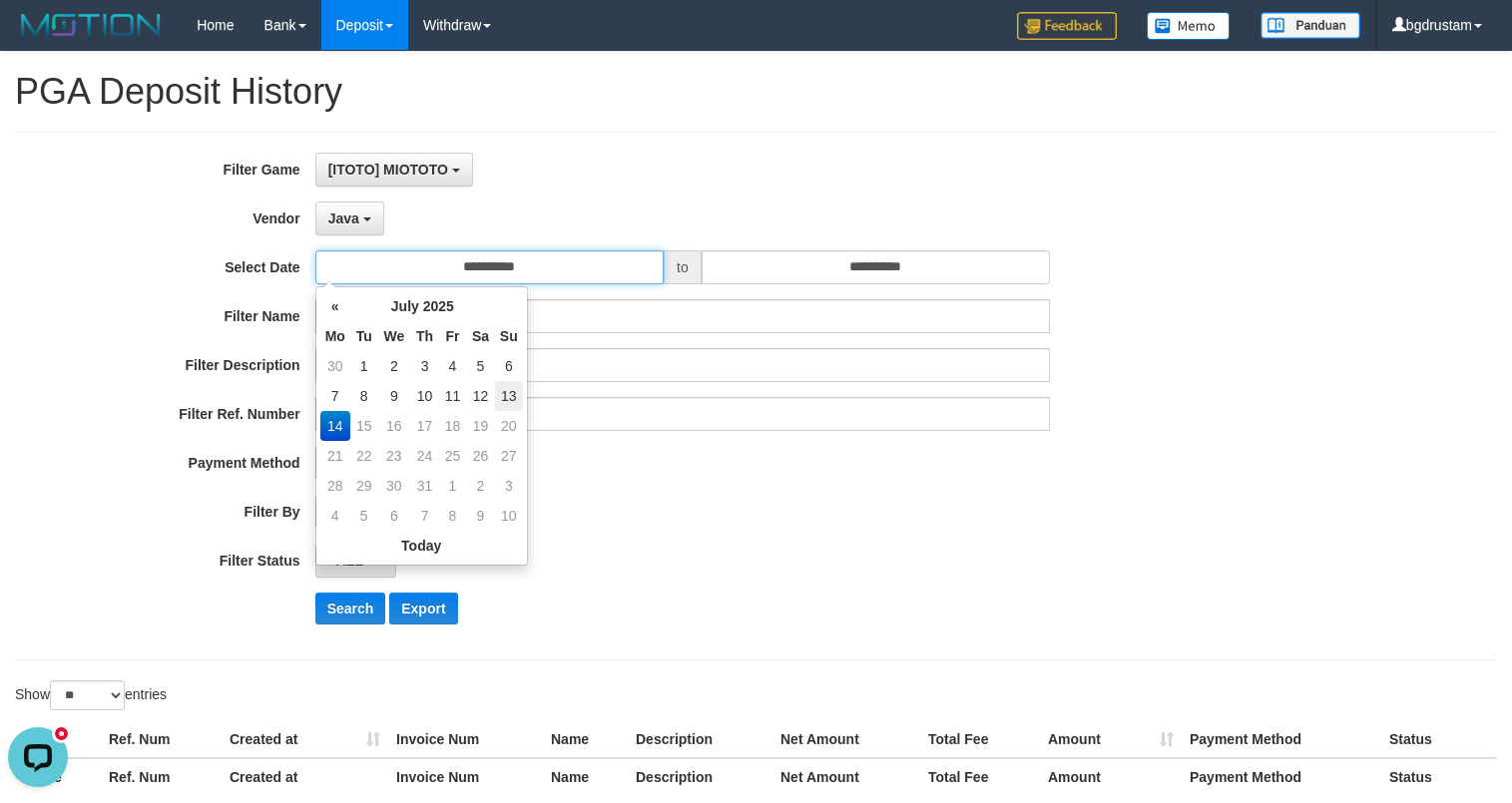 type on "**********" 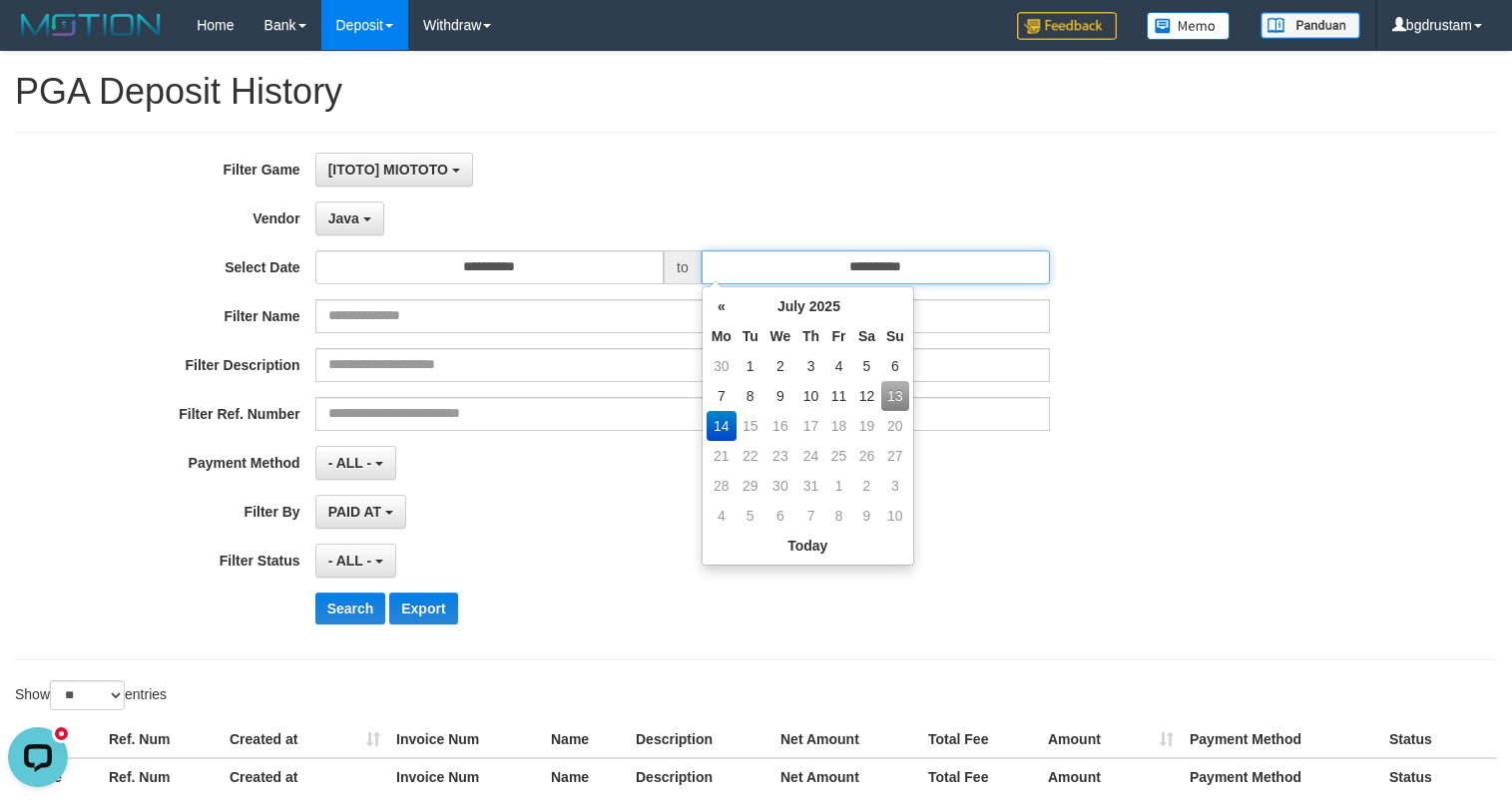 click on "**********" at bounding box center (875, 267) 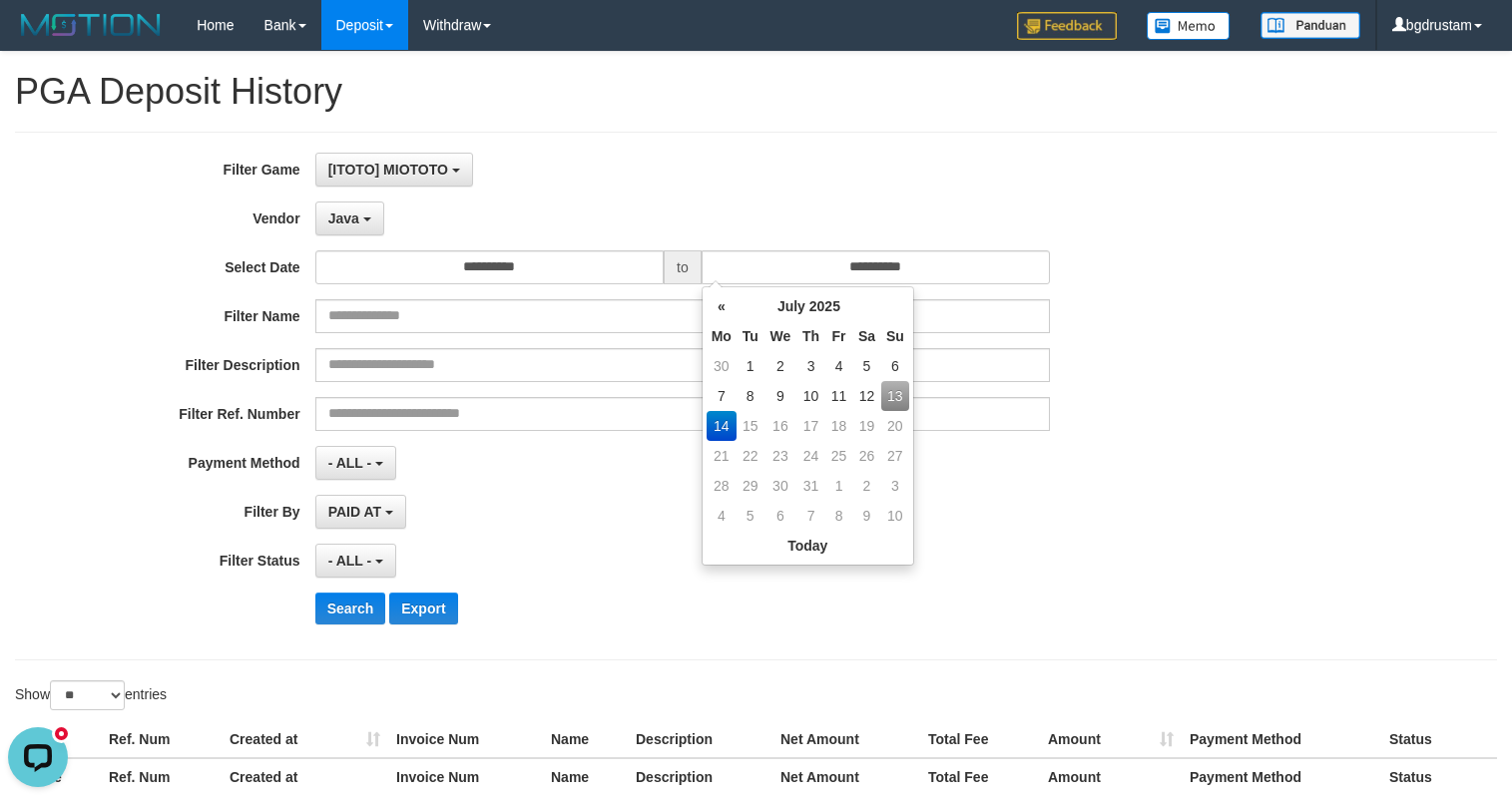 click on "13" at bounding box center [895, 396] 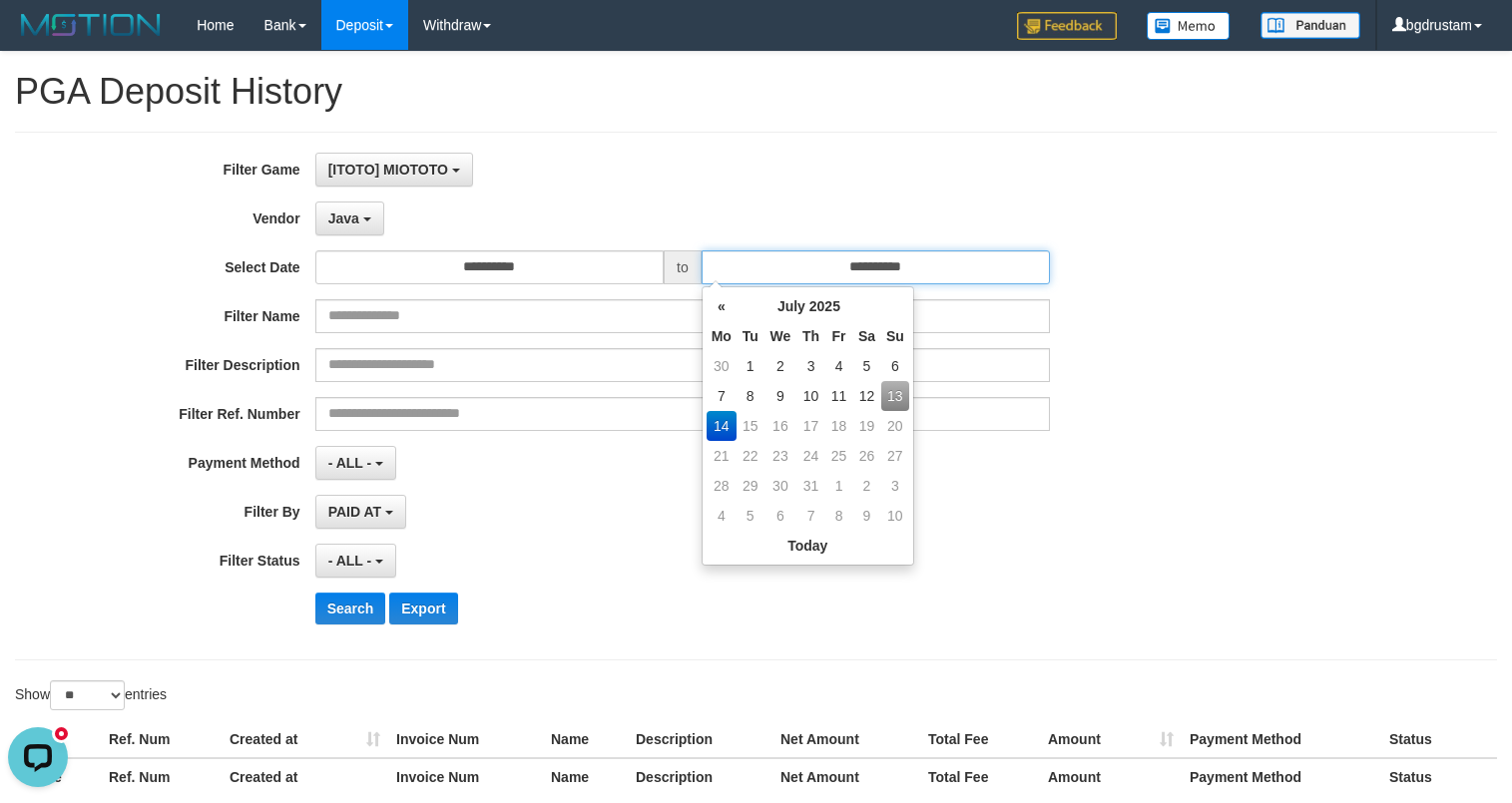 type on "**********" 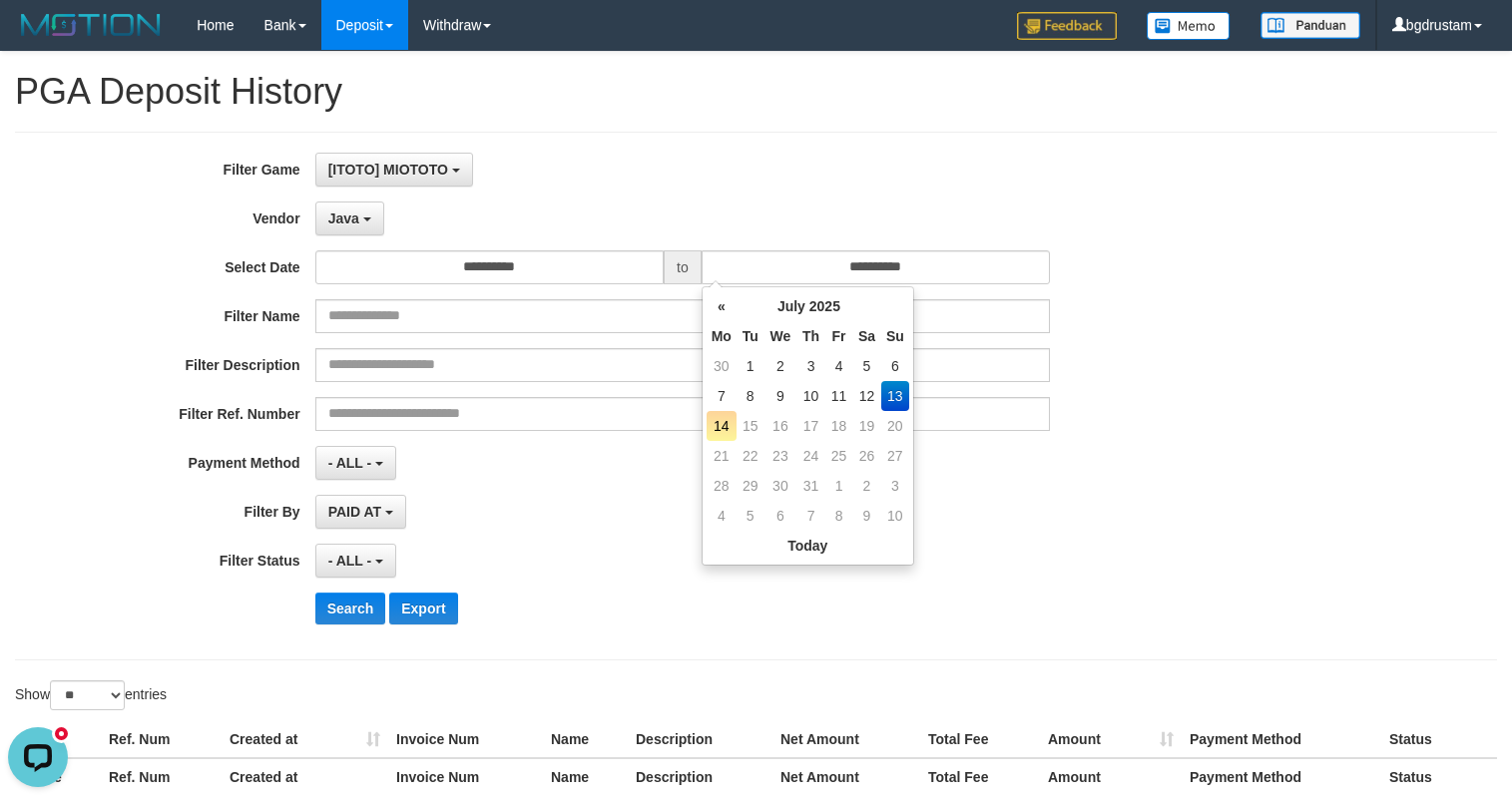 click on "PAID AT
PAID AT
CREATED AT" at bounding box center (683, 512) 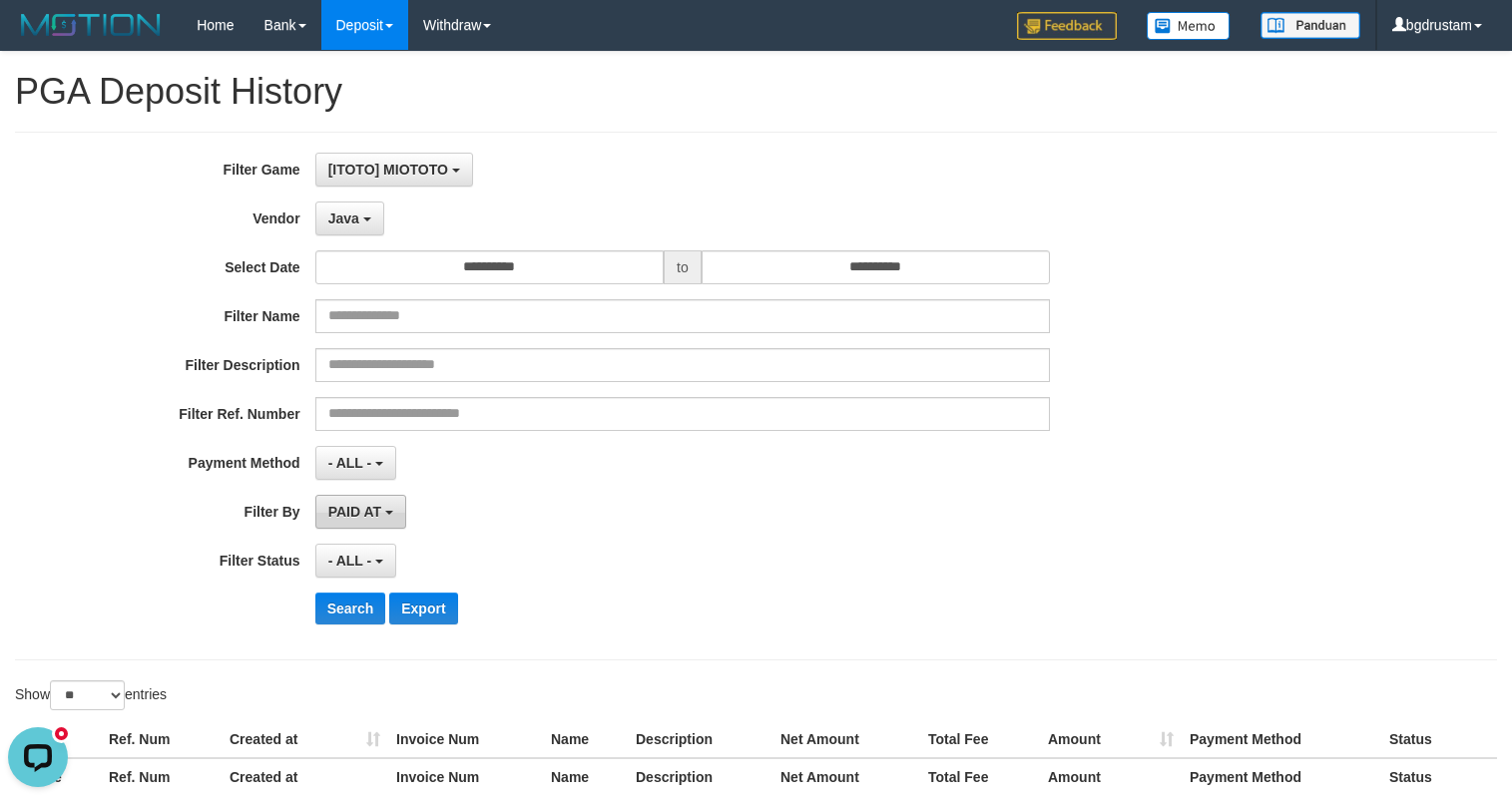 click on "PAID AT" at bounding box center [354, 512] 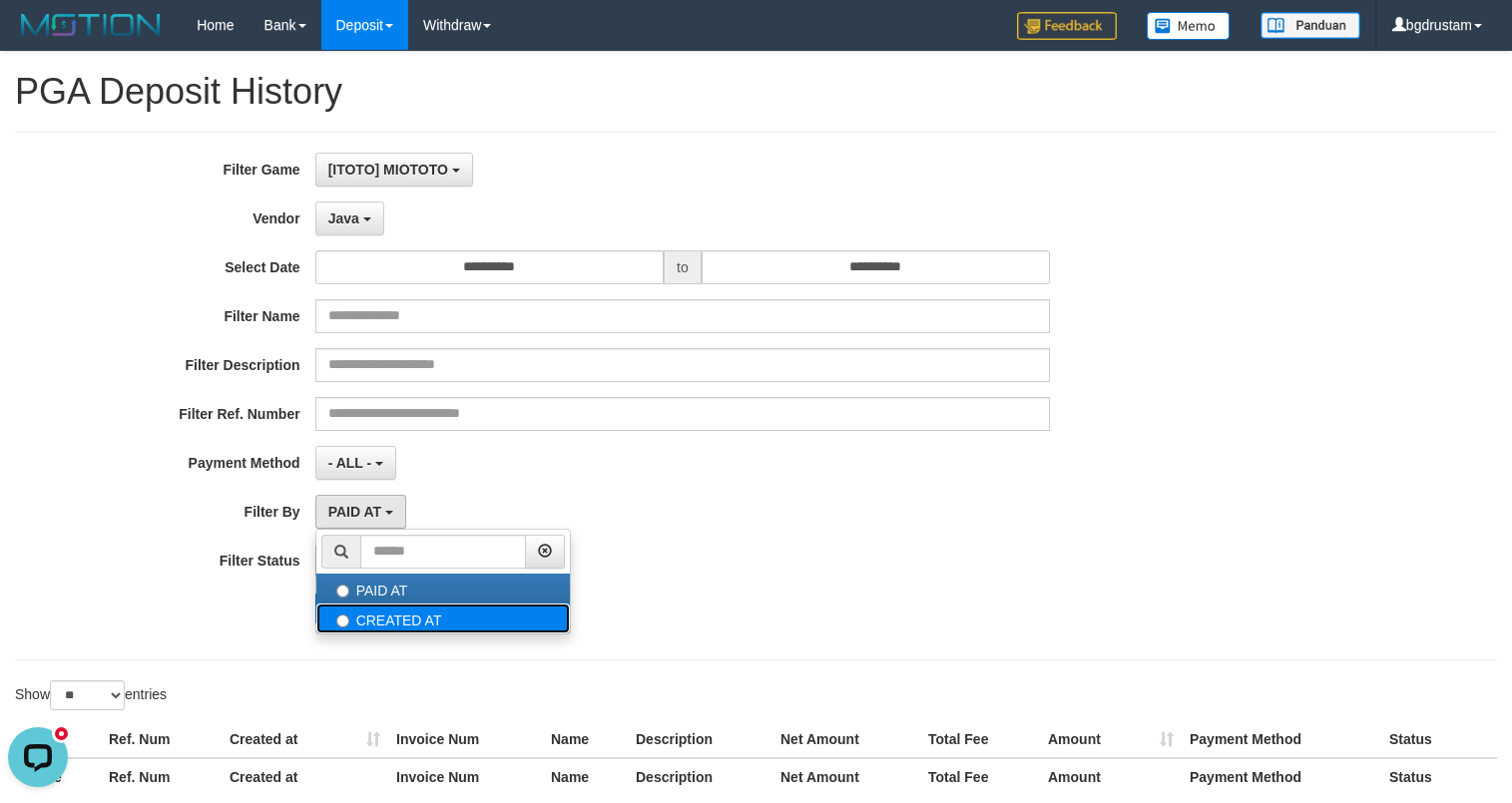 click on "CREATED AT" at bounding box center (443, 618) 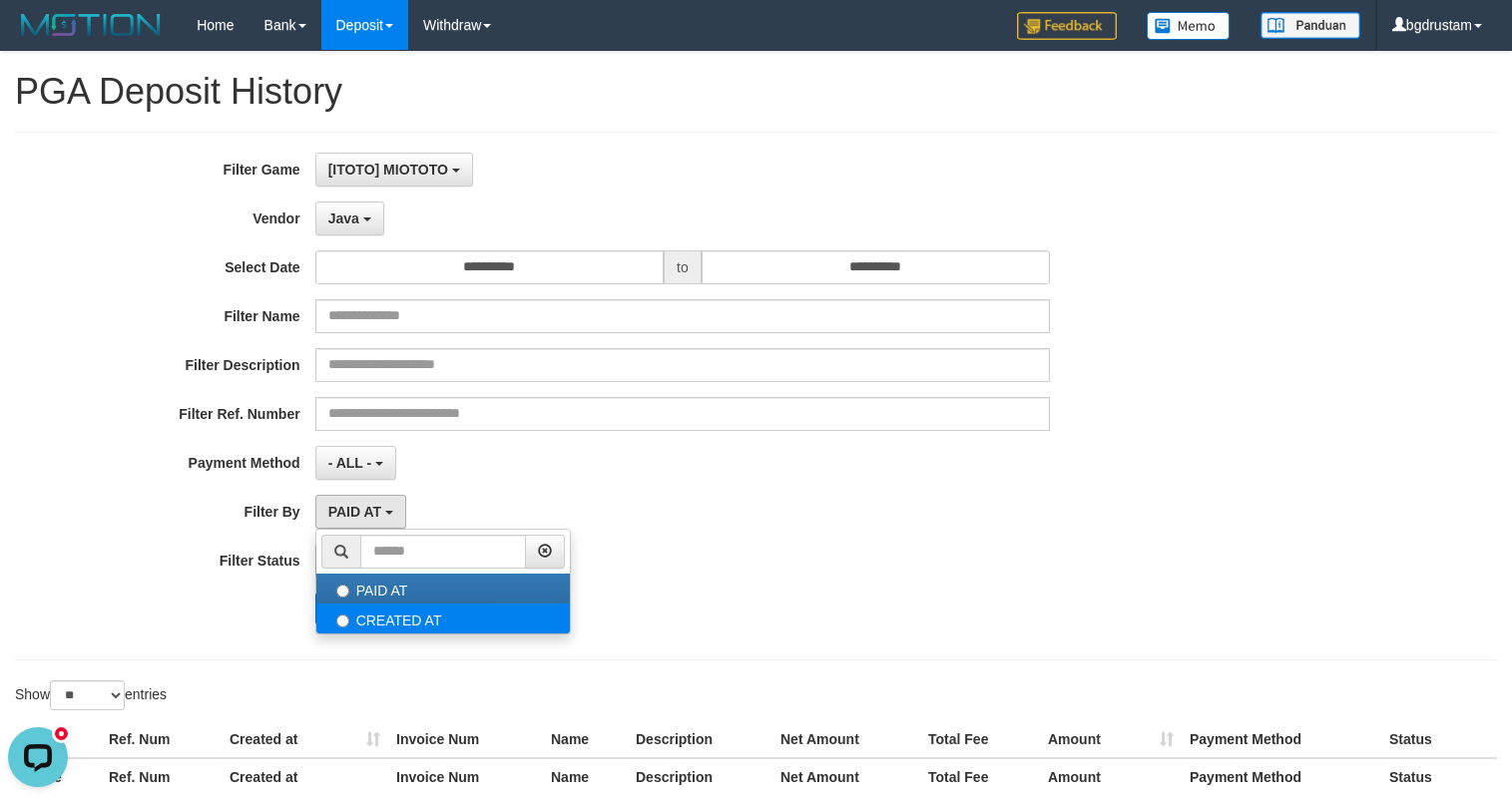 select on "*" 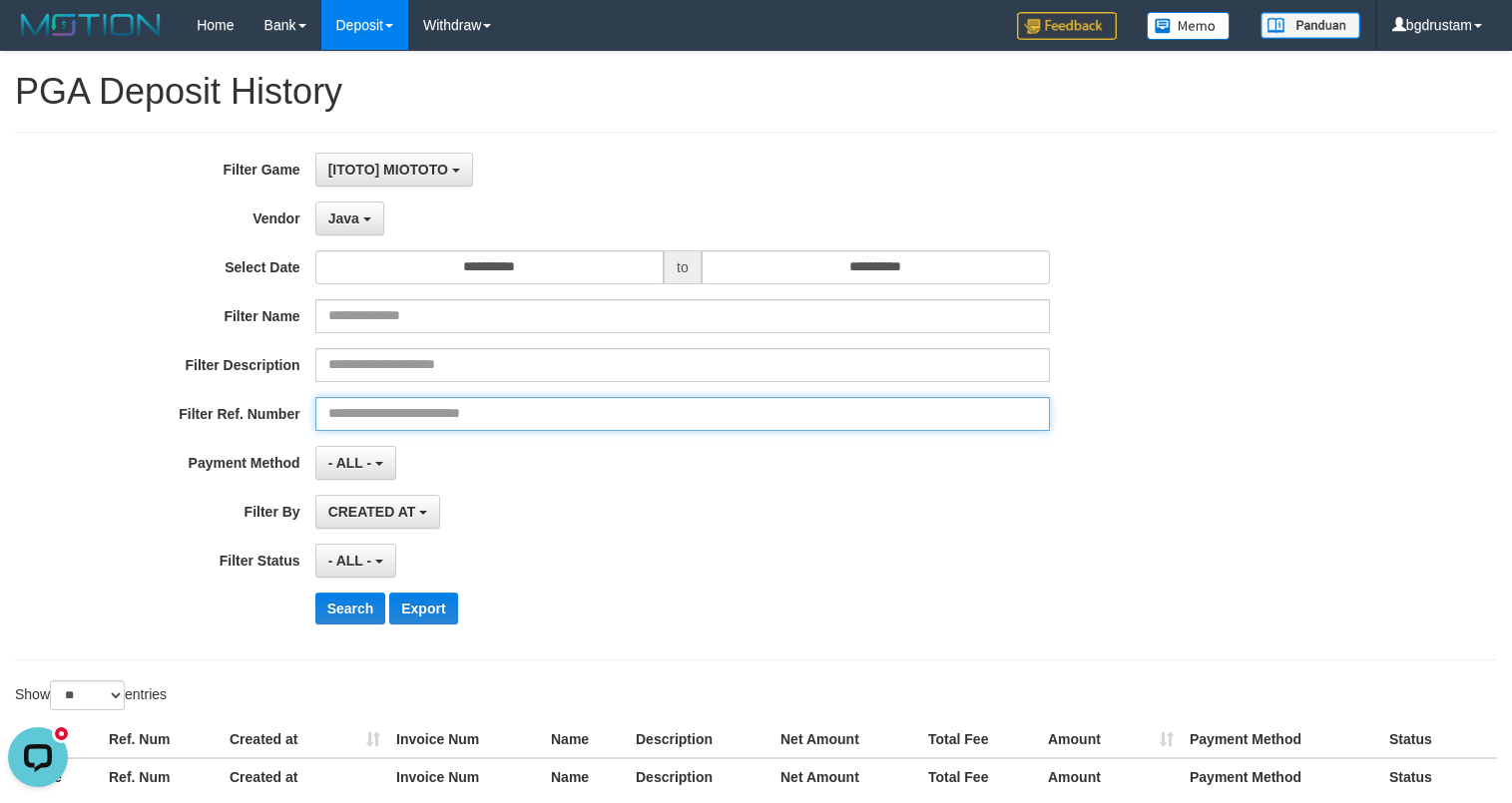click at bounding box center (683, 414) 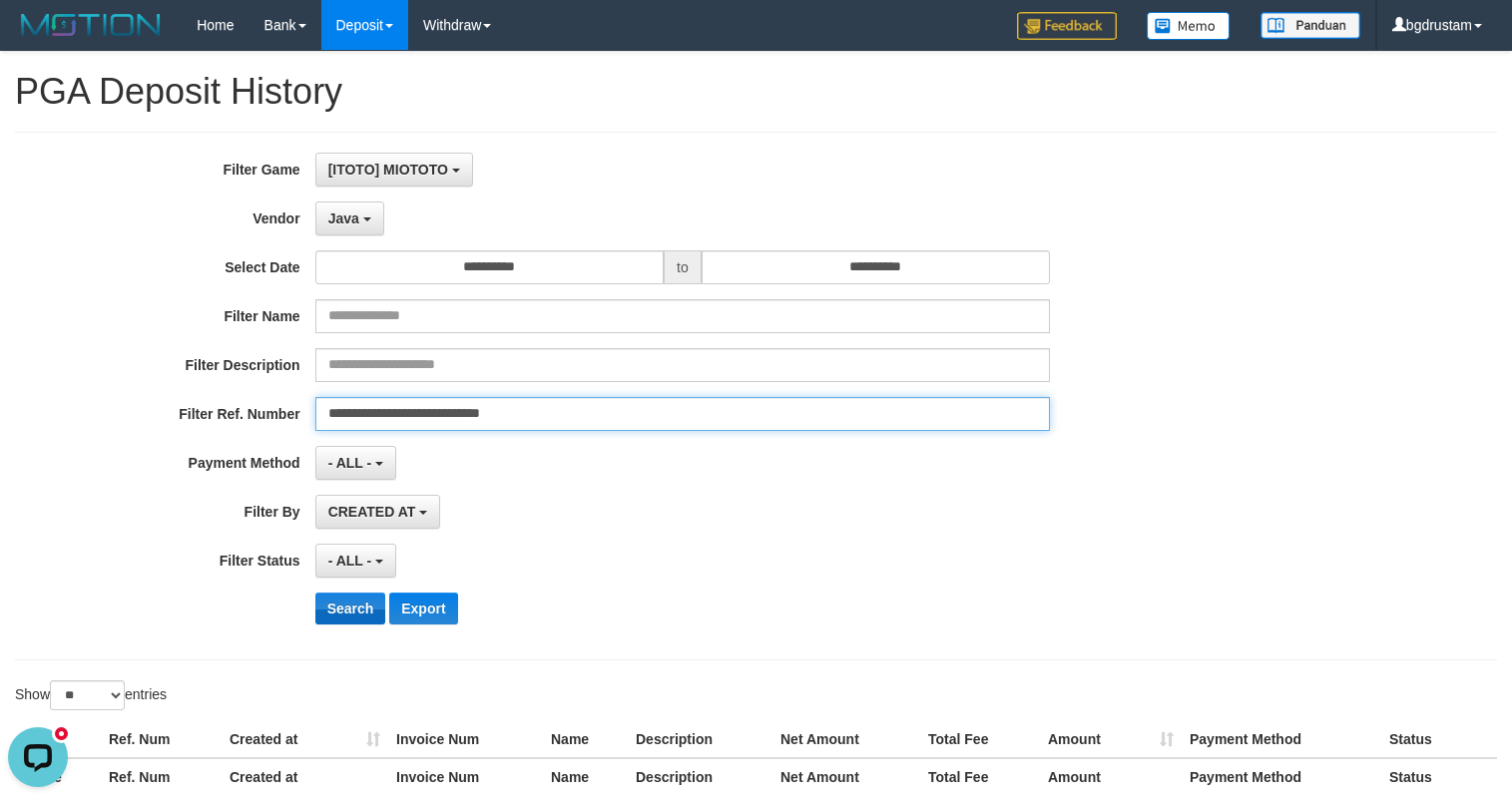 type on "**********" 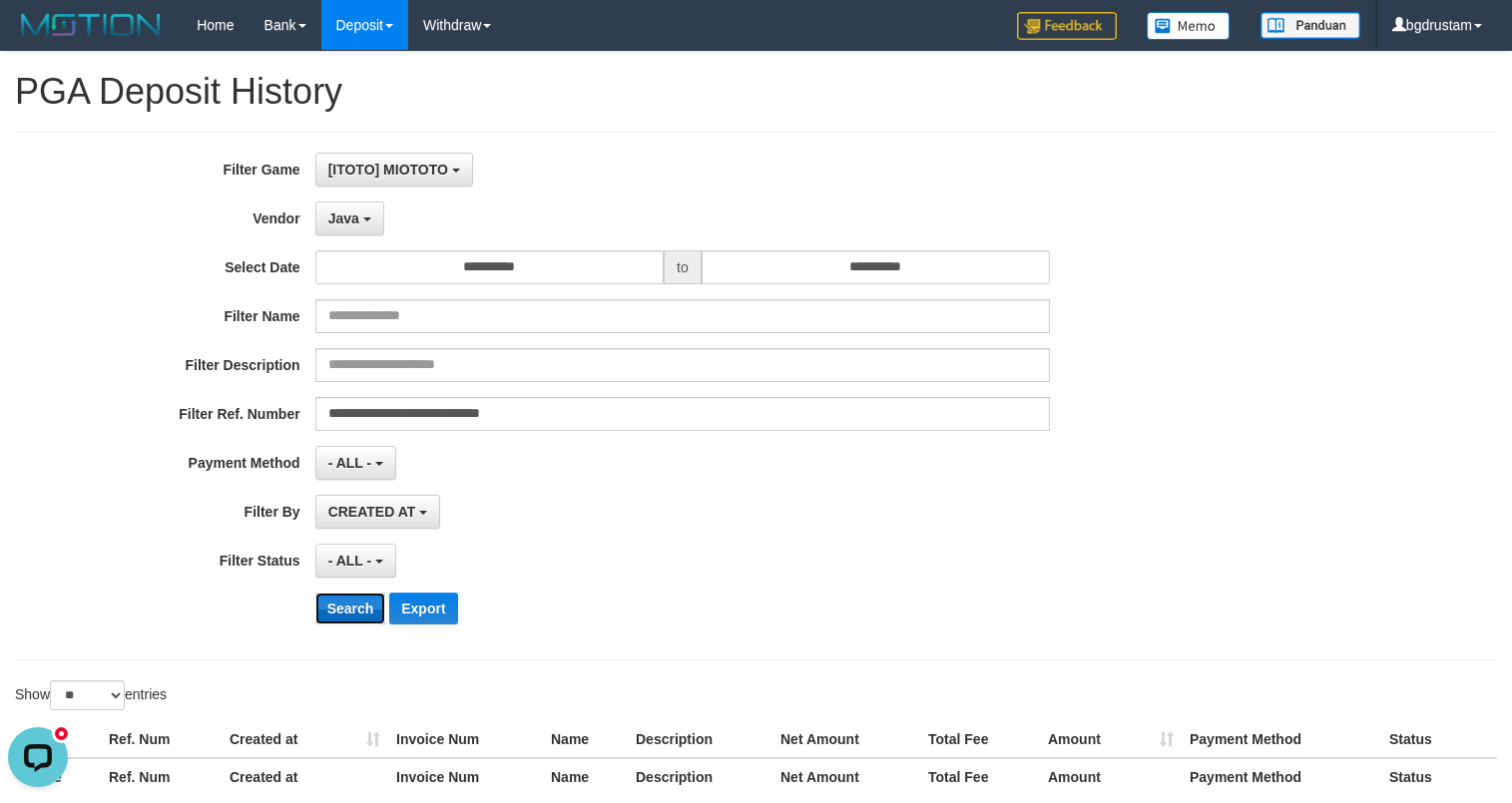 click on "Search" at bounding box center (350, 608) 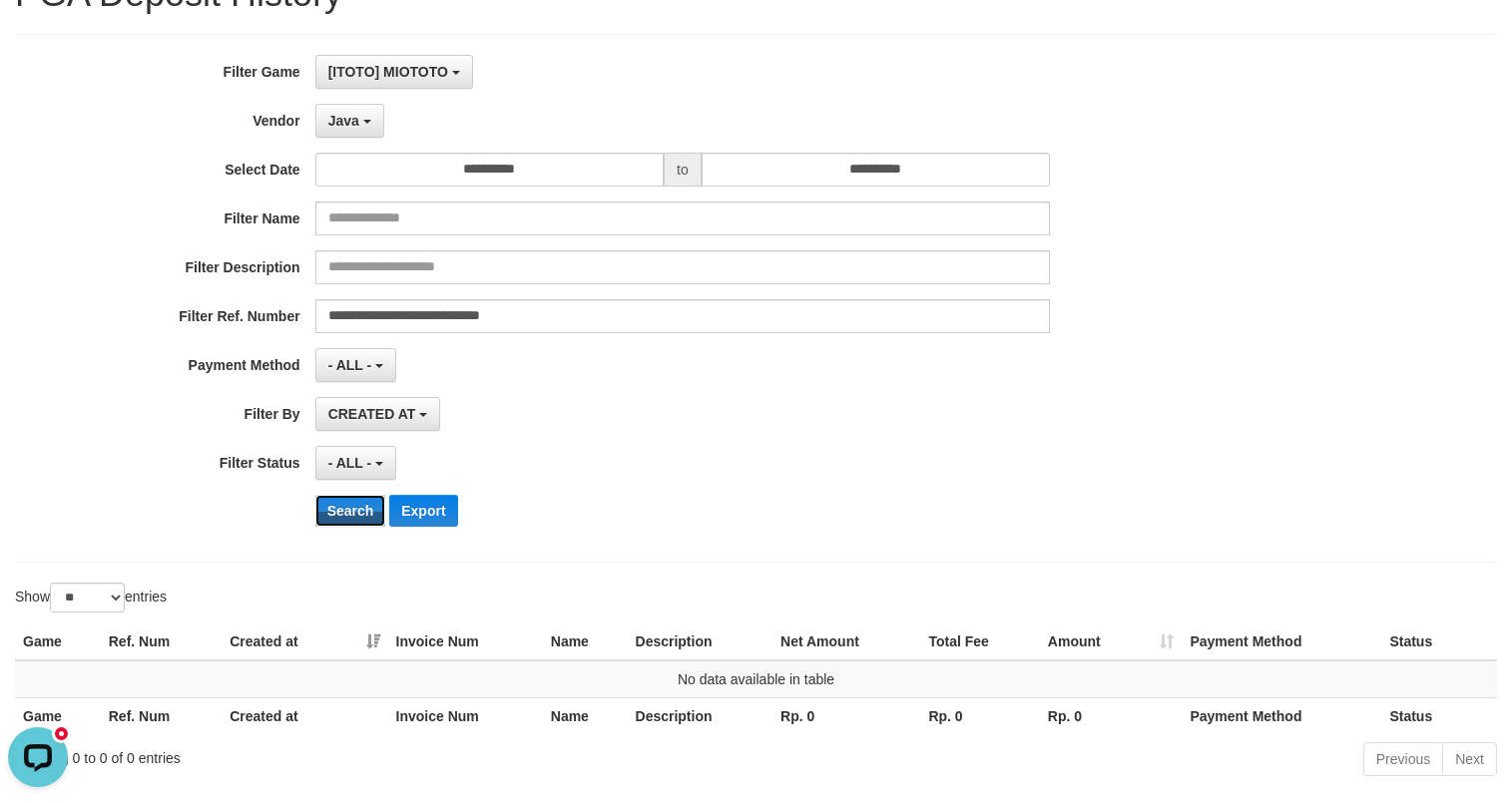 scroll, scrollTop: 0, scrollLeft: 0, axis: both 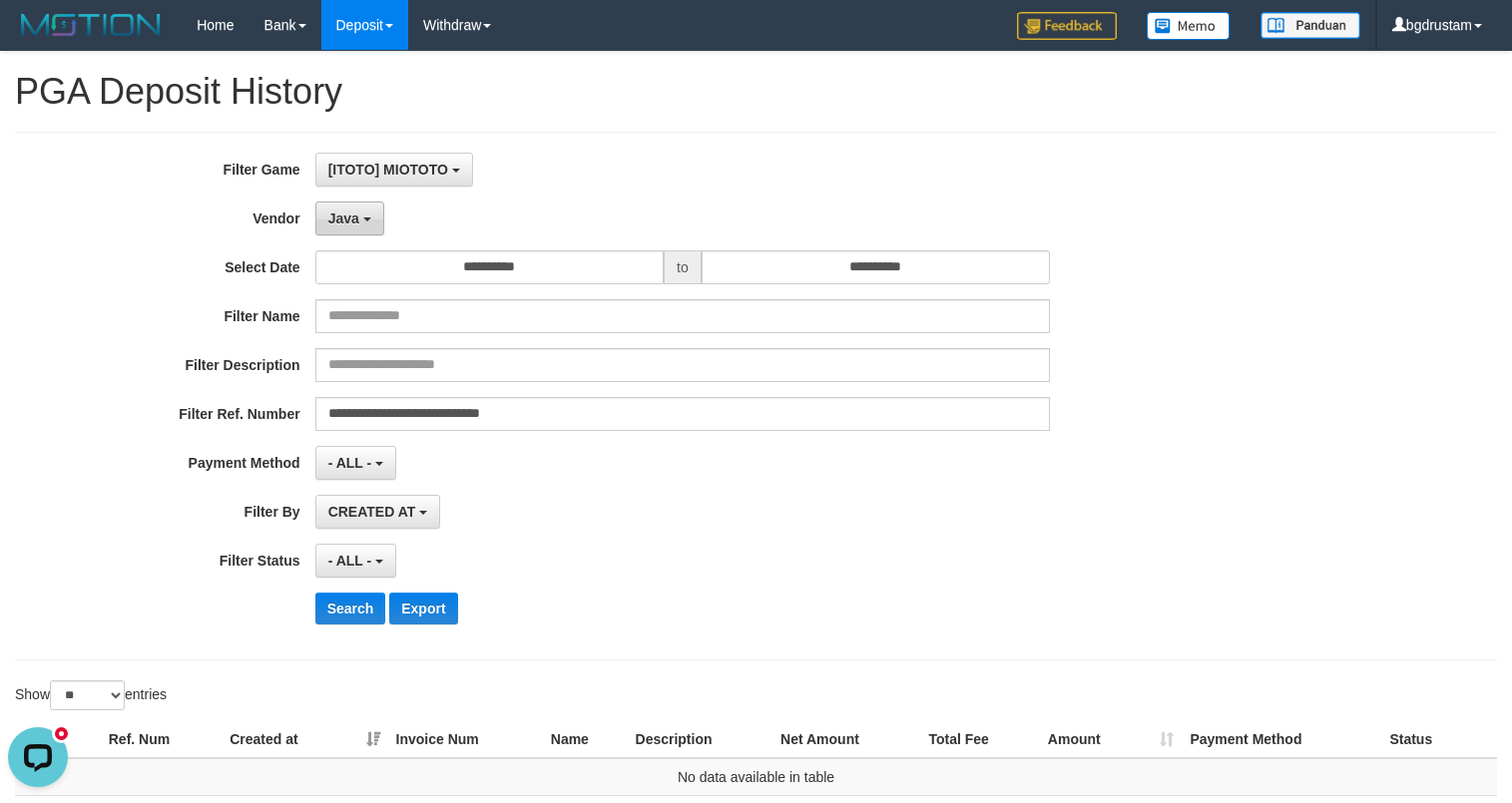 click on "Java" at bounding box center (343, 218) 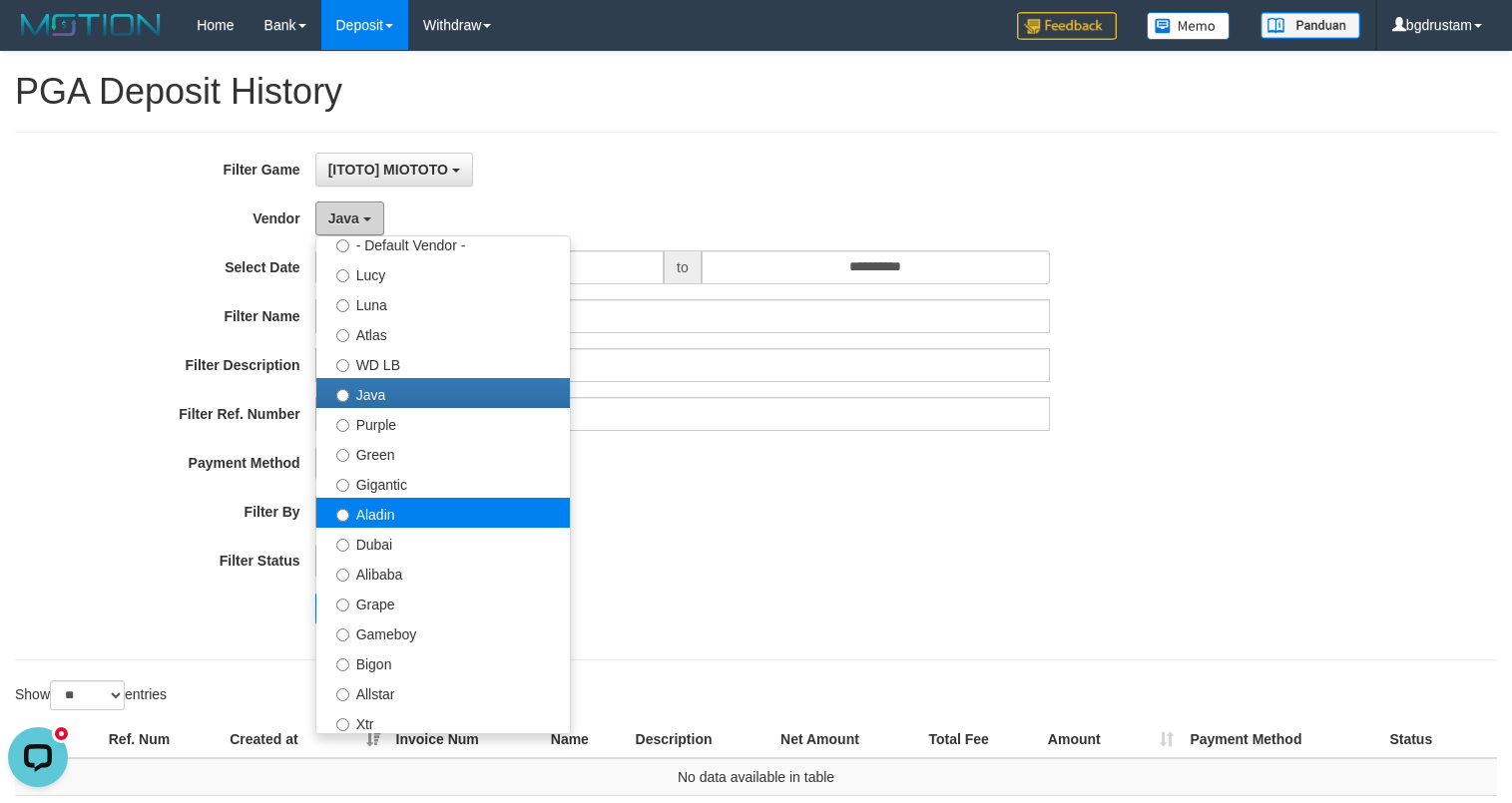 scroll, scrollTop: 100, scrollLeft: 0, axis: vertical 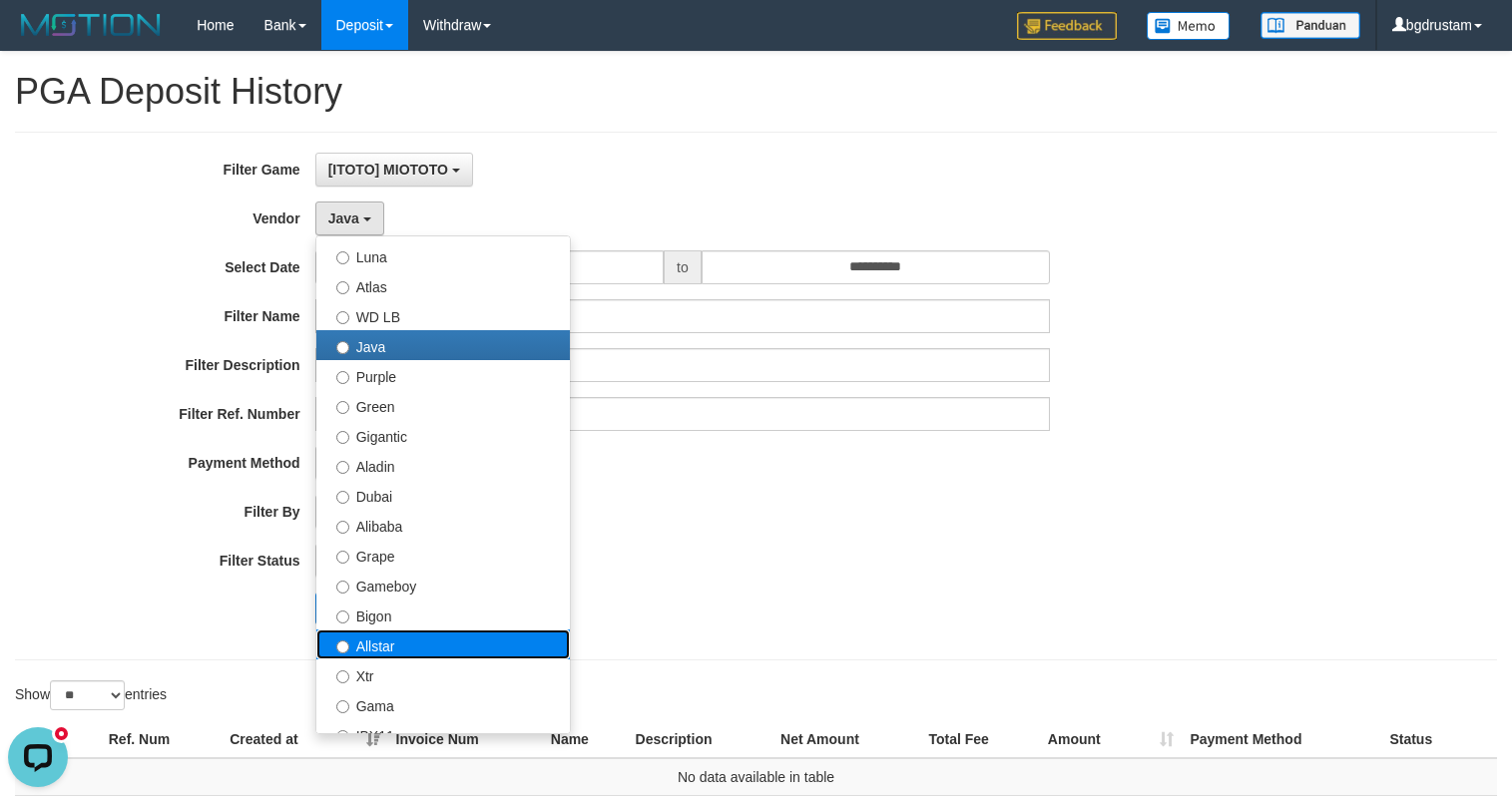 click on "Allstar" at bounding box center (443, 644) 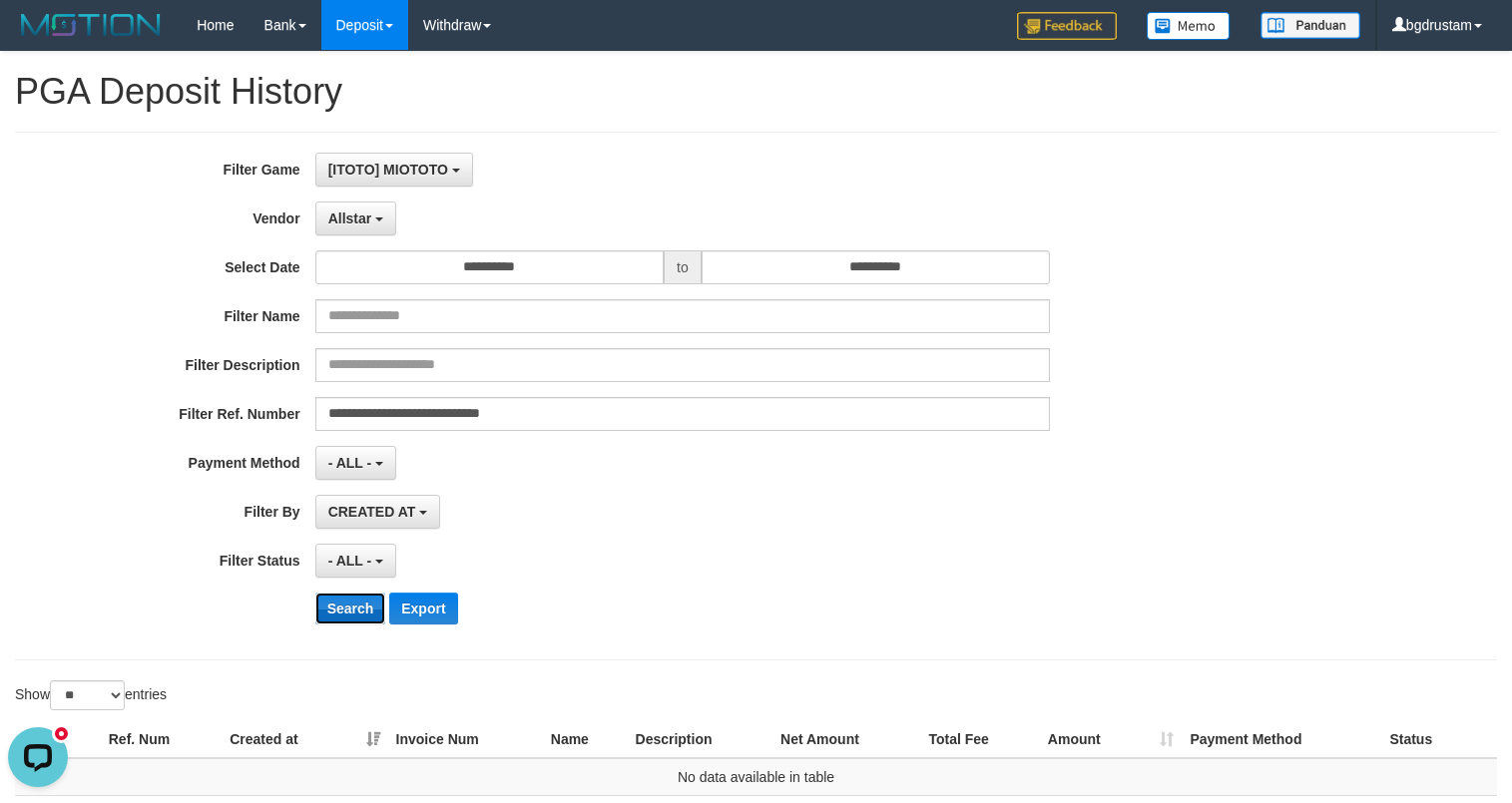 click on "Search" at bounding box center [350, 608] 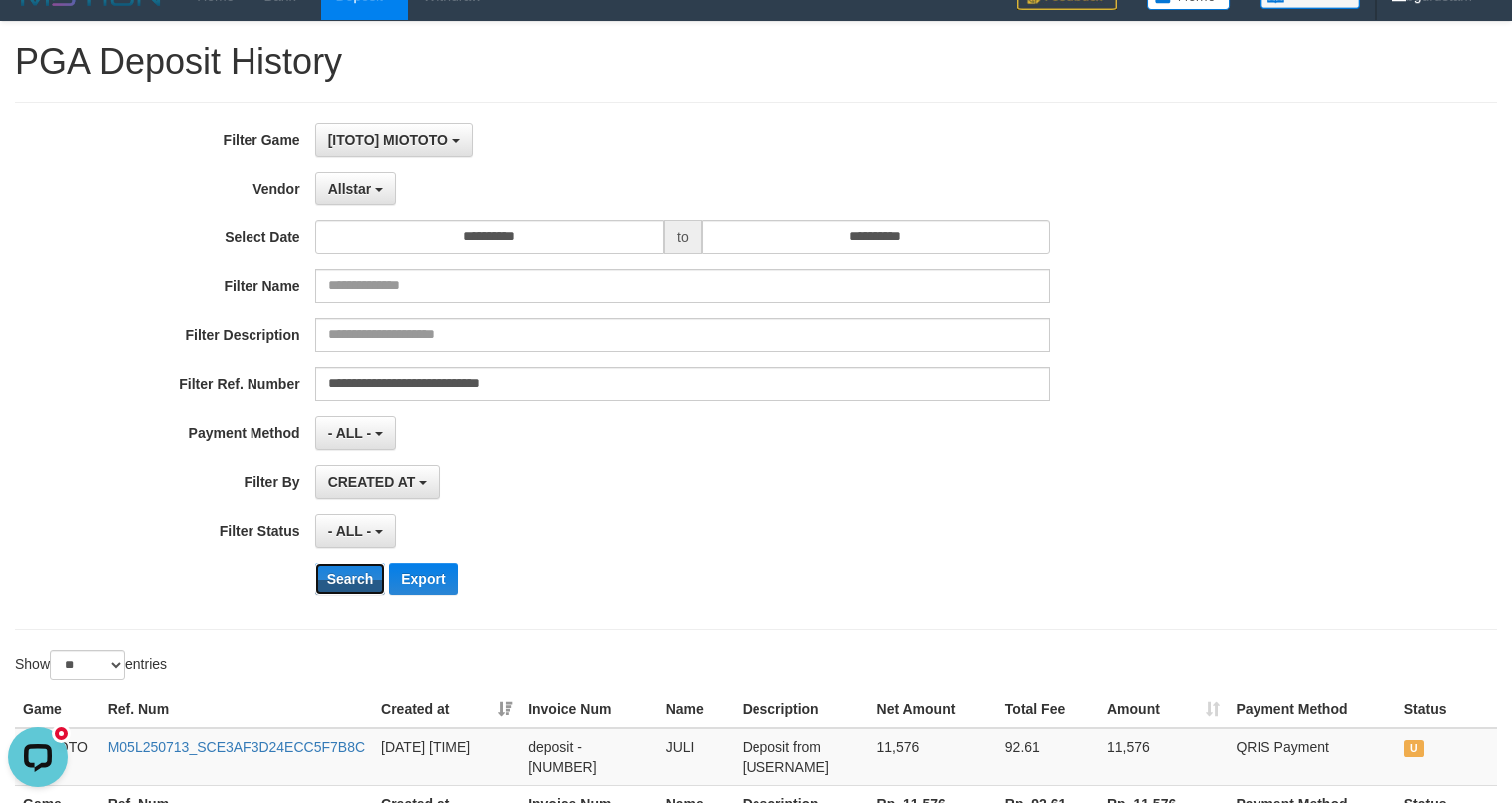 scroll, scrollTop: 208, scrollLeft: 0, axis: vertical 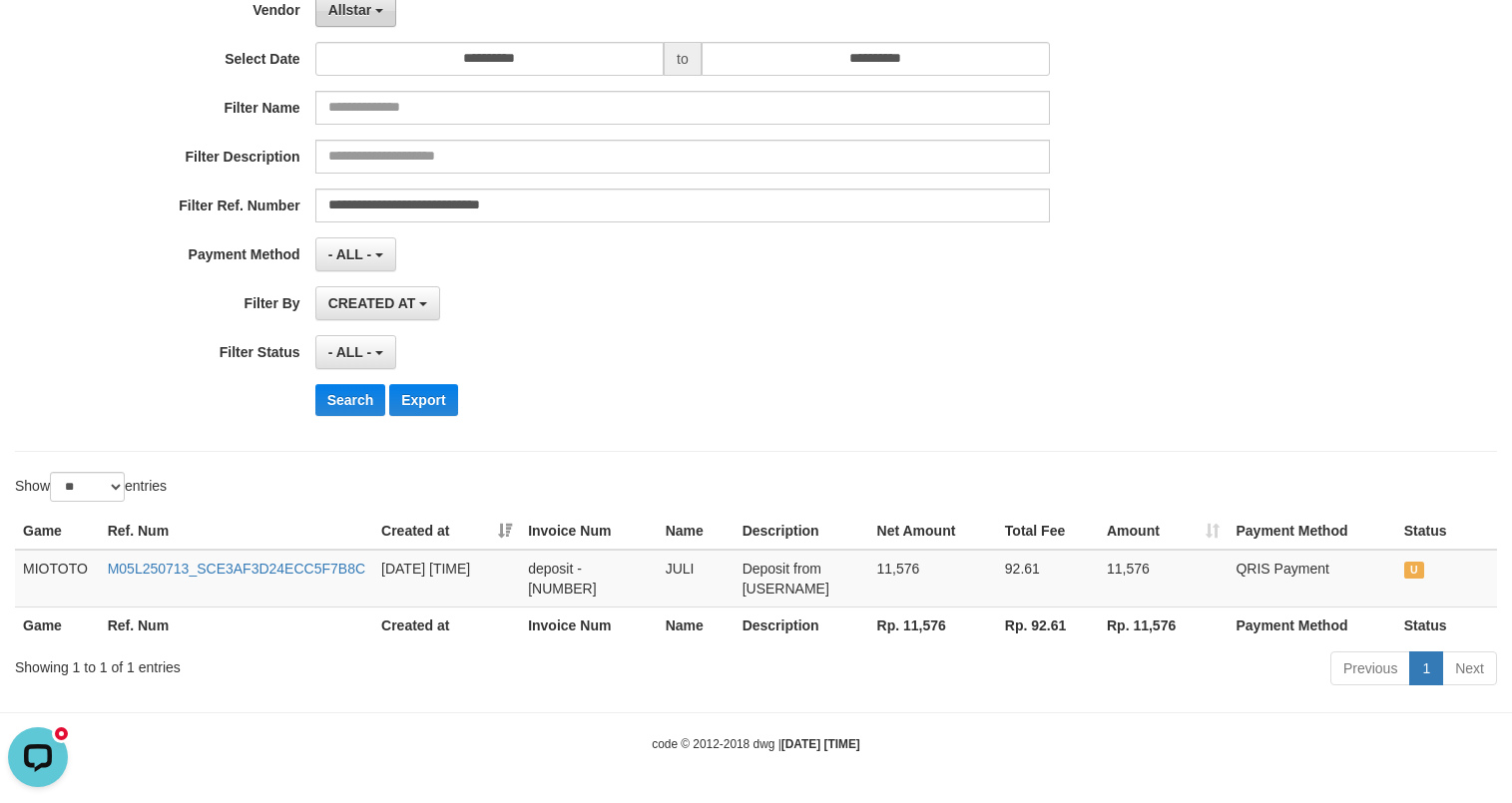 click on "Allstar" at bounding box center [350, 10] 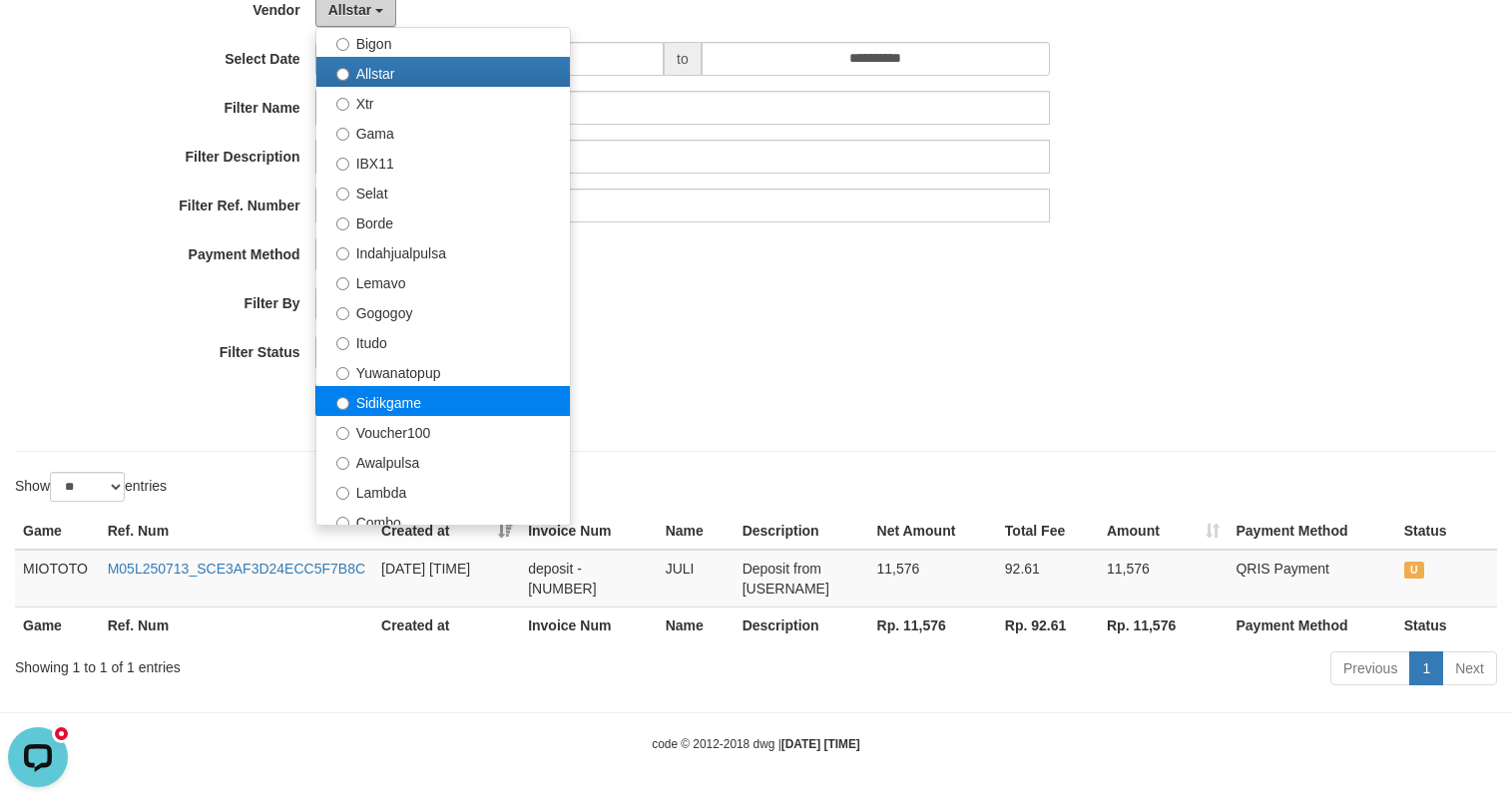 scroll, scrollTop: 499, scrollLeft: 0, axis: vertical 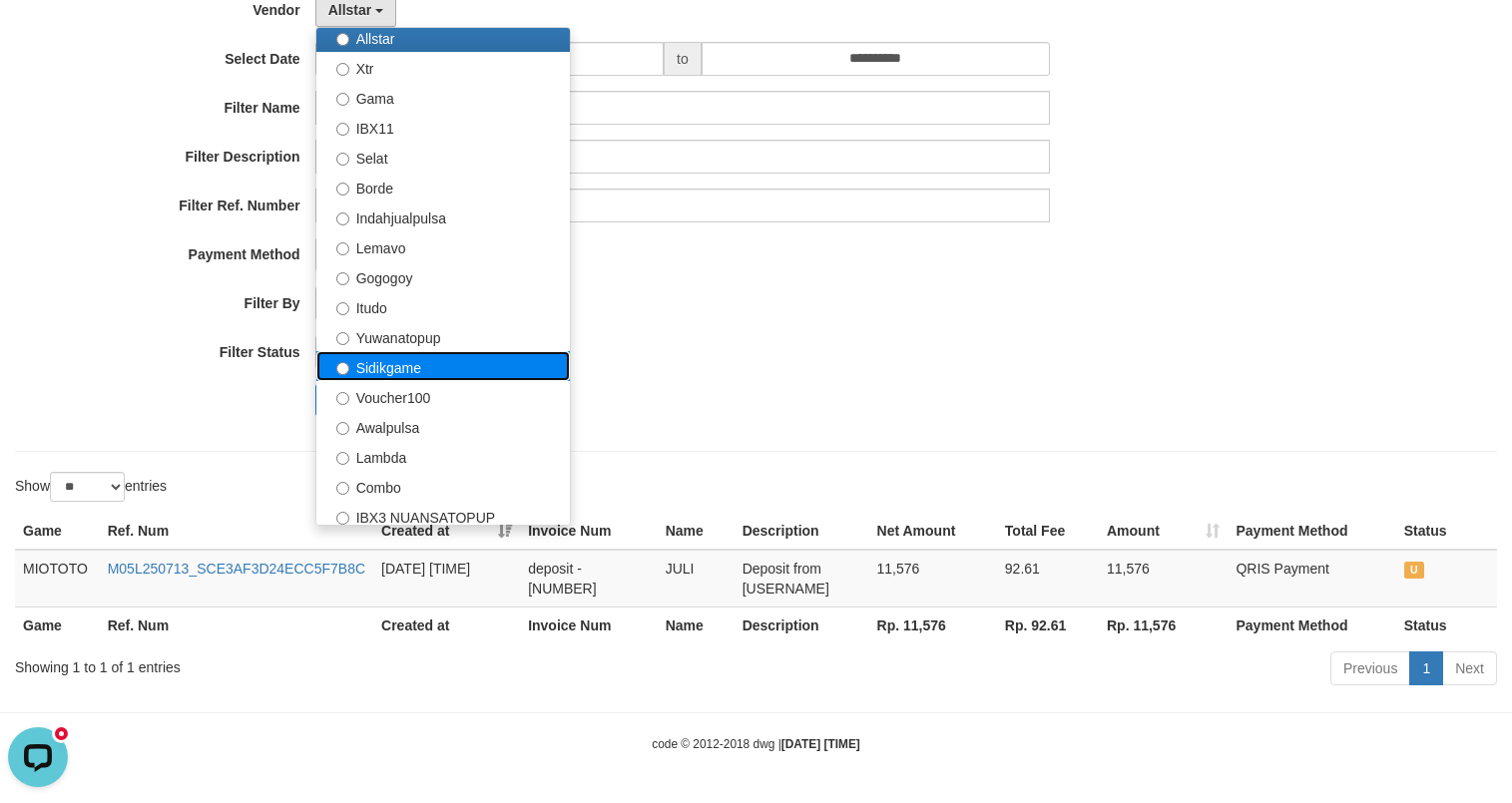 click on "Sidikgame" at bounding box center [443, 366] 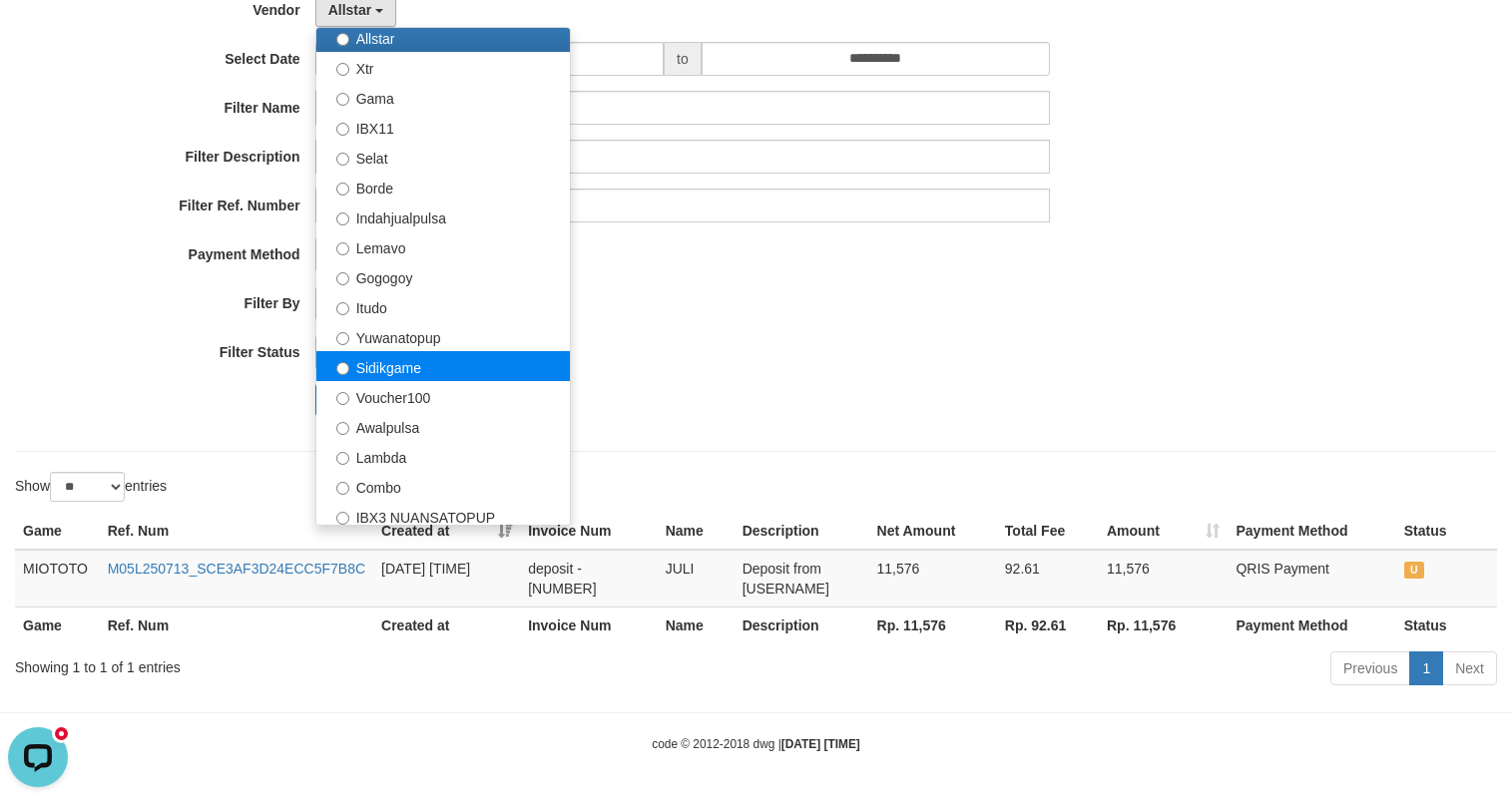 select on "**********" 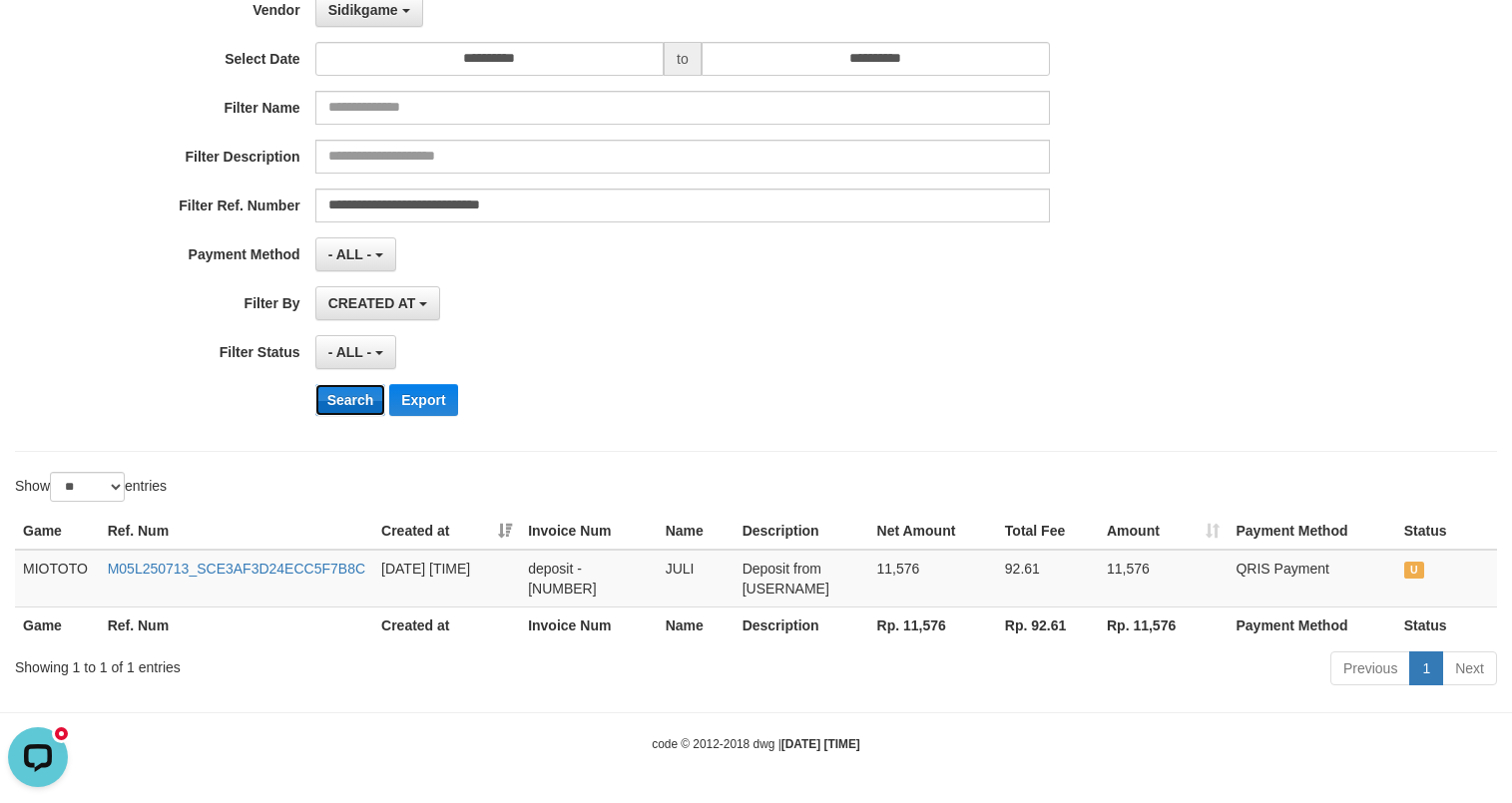 click on "Search" at bounding box center [350, 400] 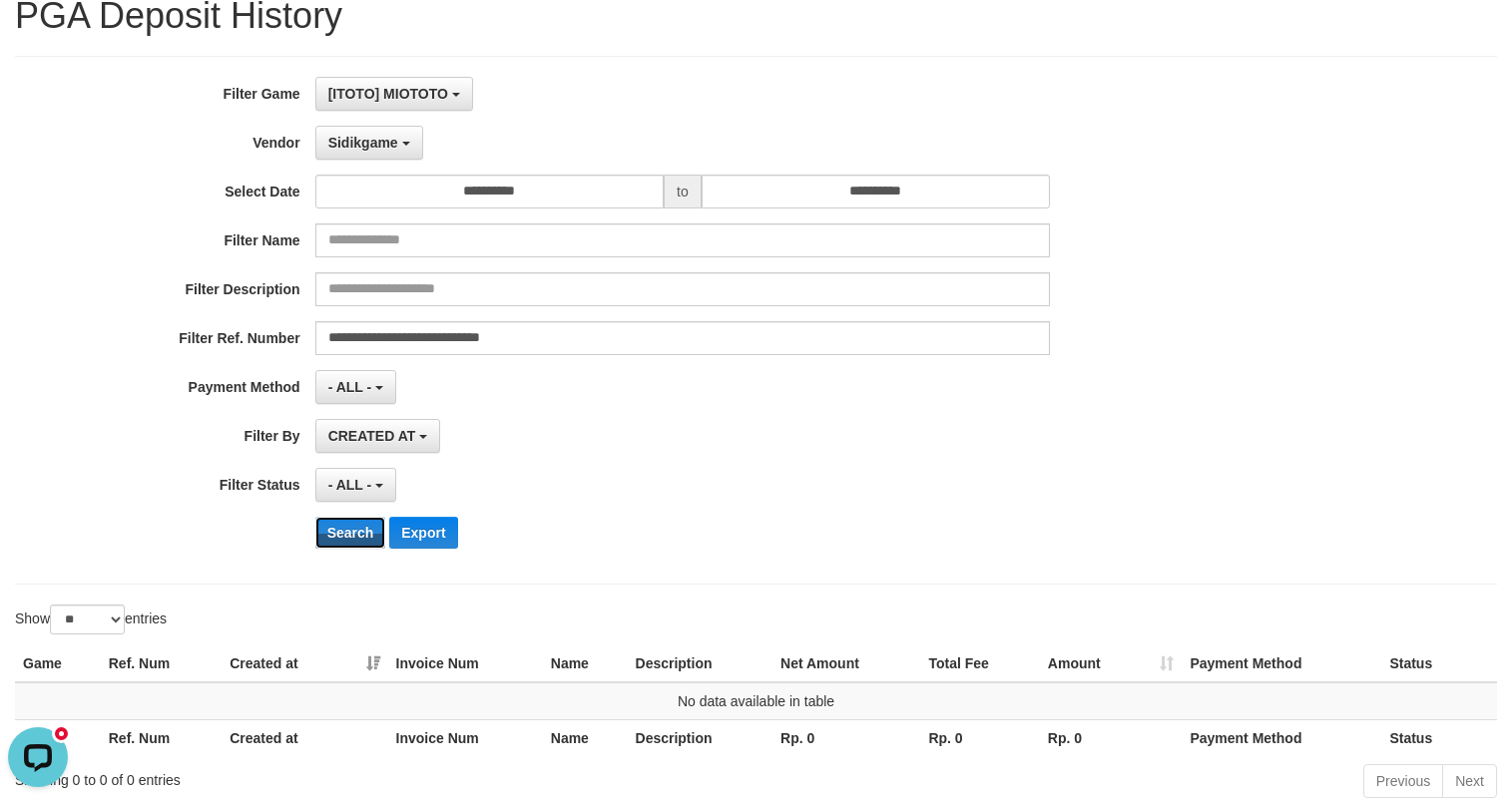 scroll, scrollTop: 0, scrollLeft: 0, axis: both 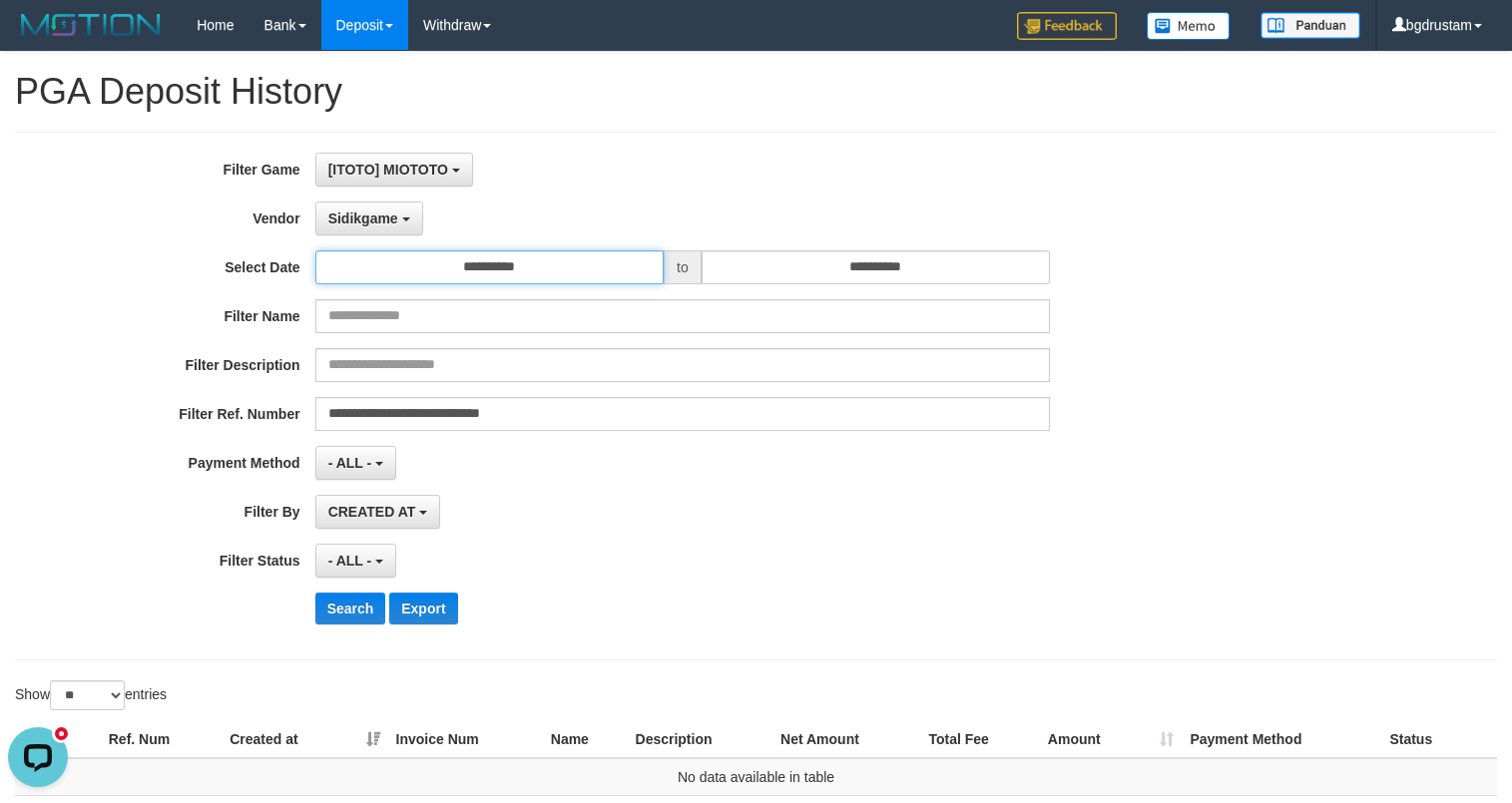 click on "**********" at bounding box center [489, 267] 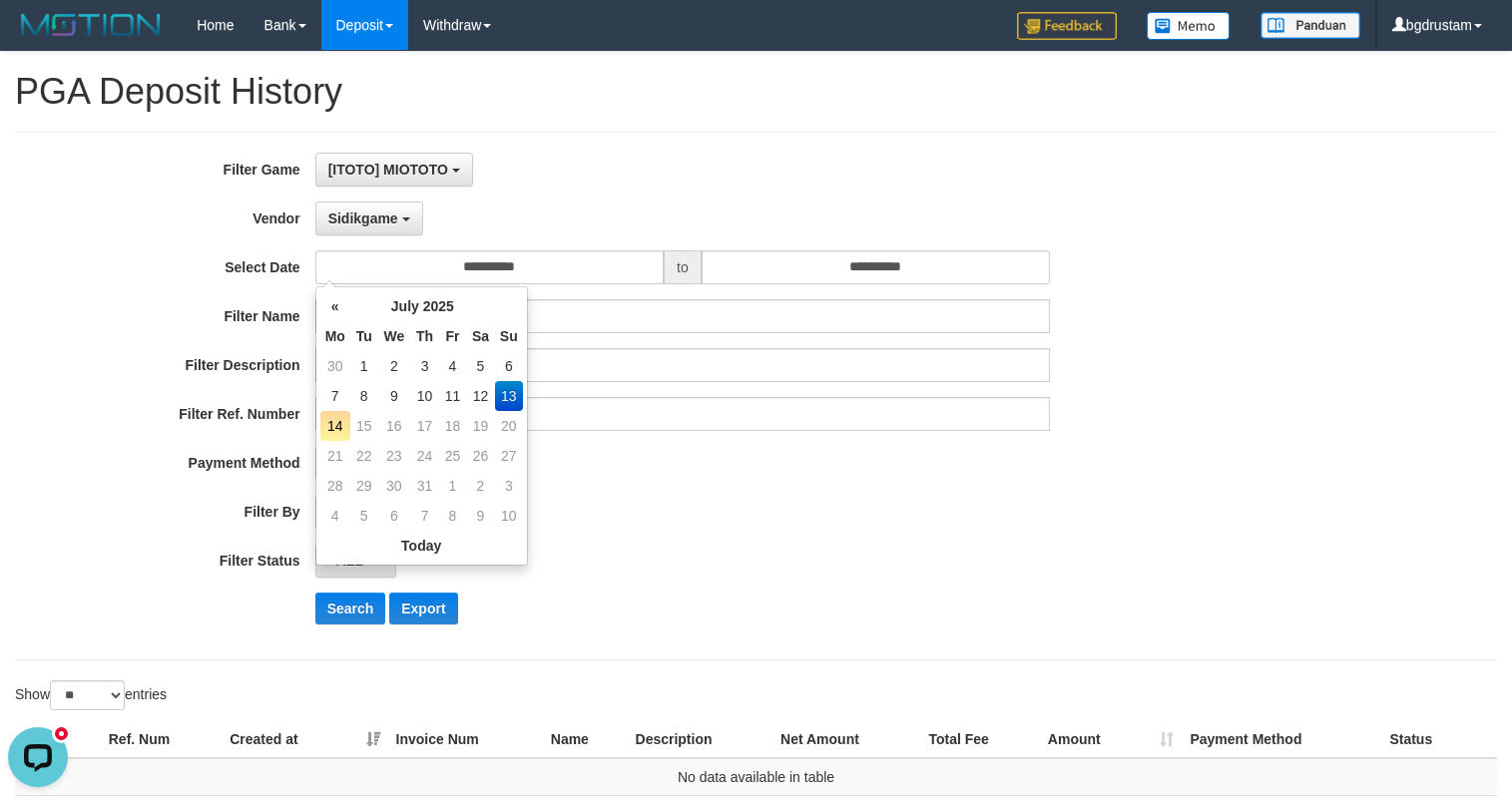 click on "13" at bounding box center (509, 396) 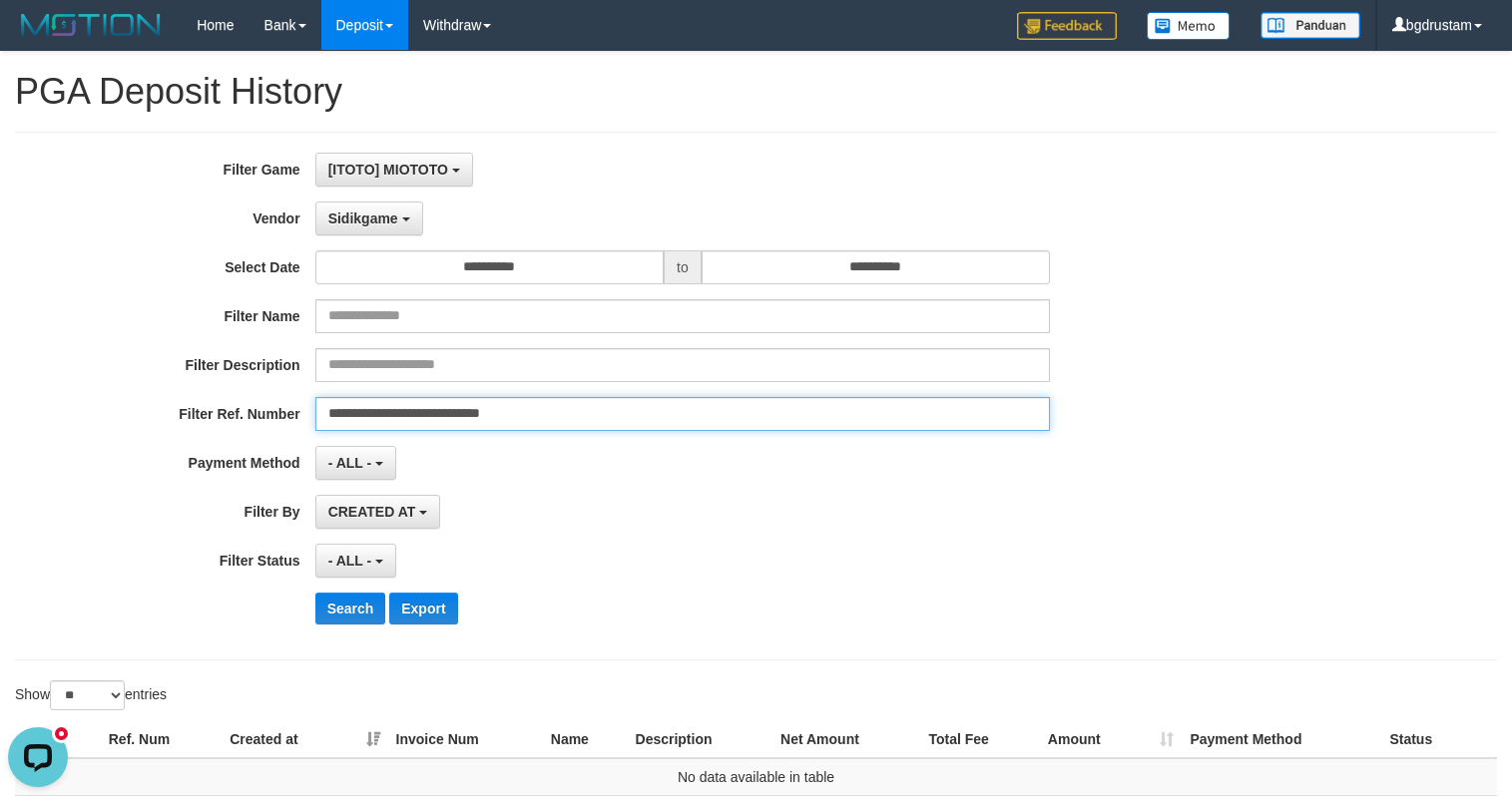 click on "**********" at bounding box center (683, 414) 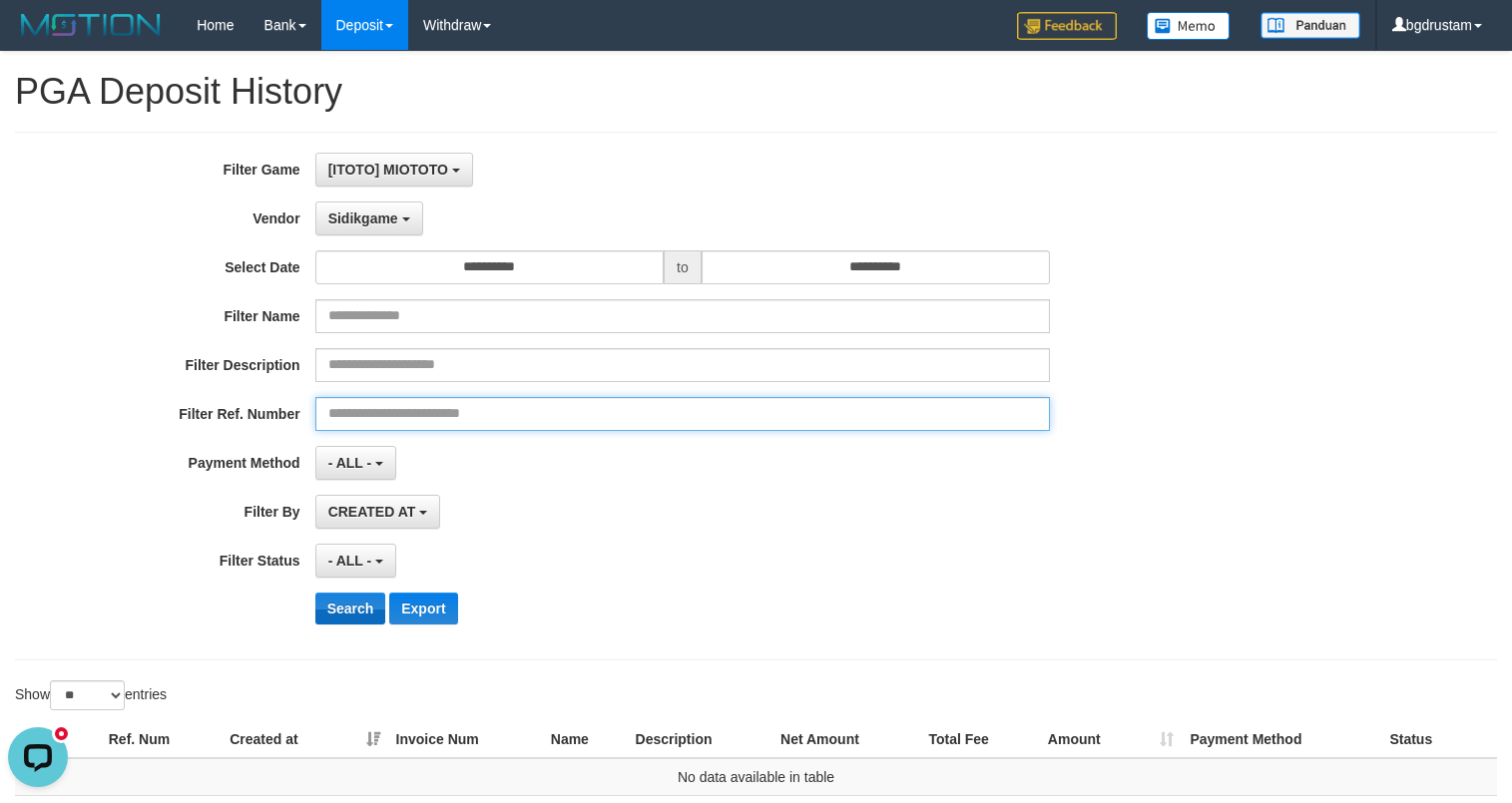 type 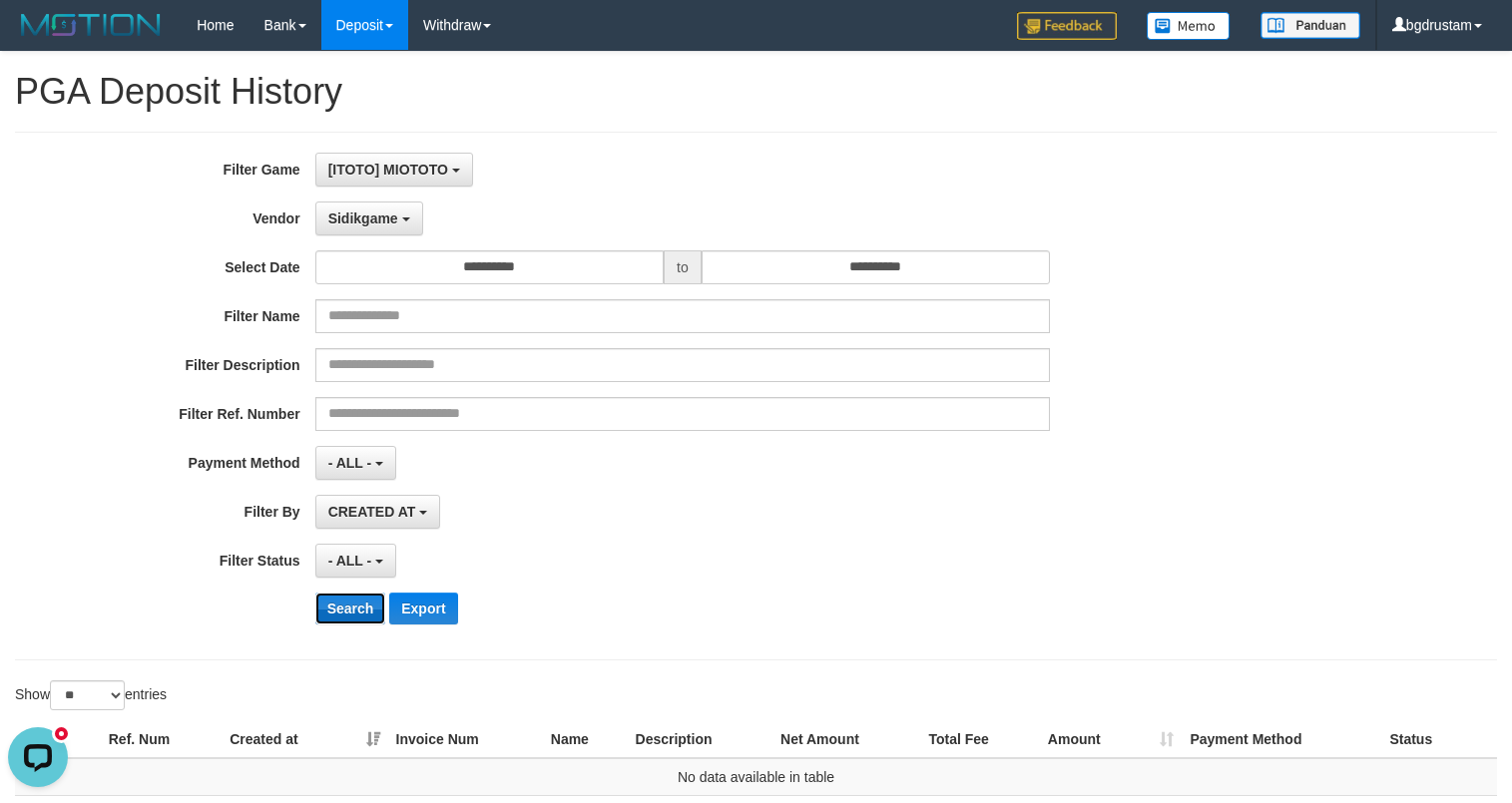 click on "Search" at bounding box center (350, 608) 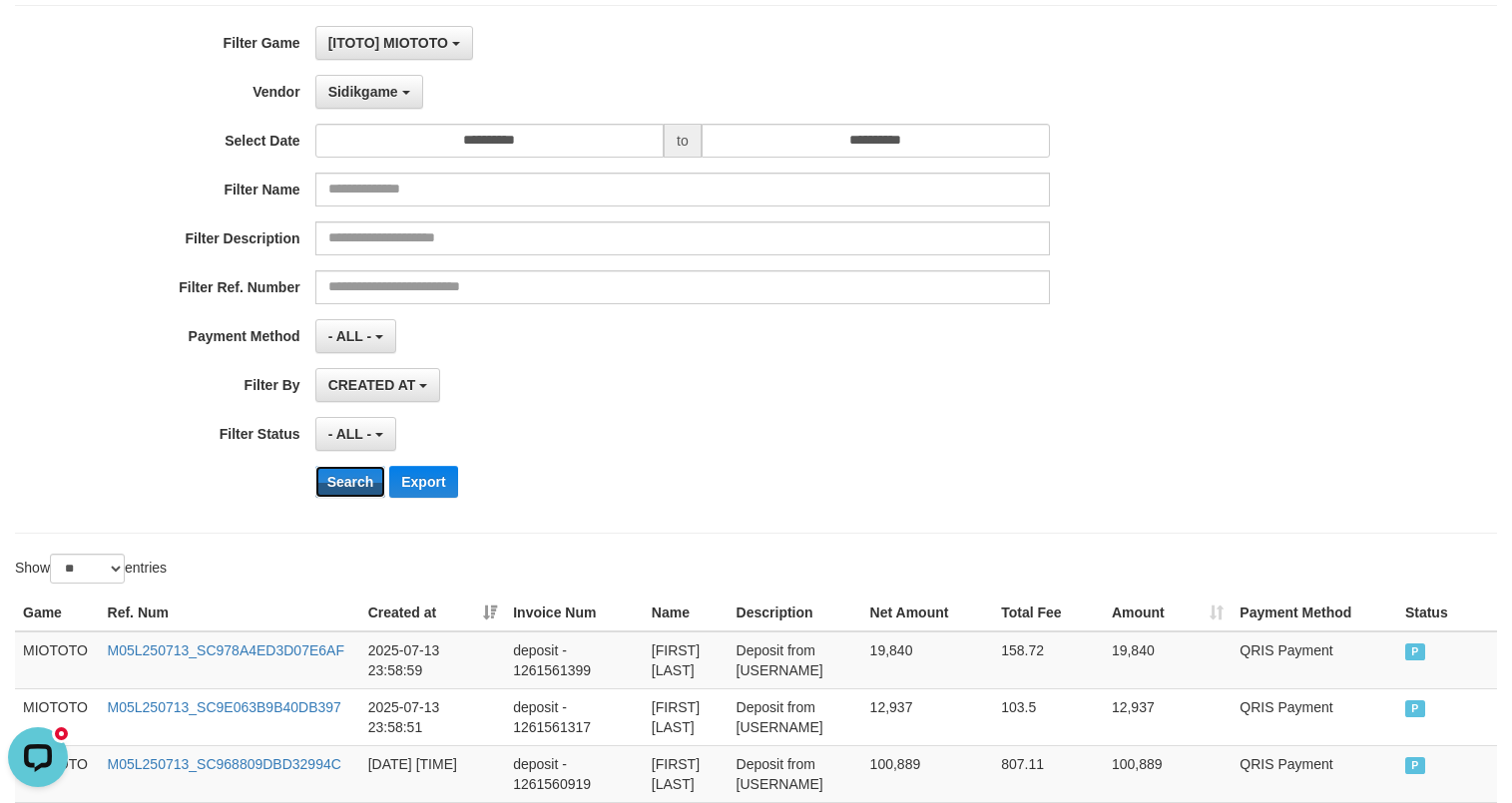 scroll, scrollTop: 0, scrollLeft: 0, axis: both 